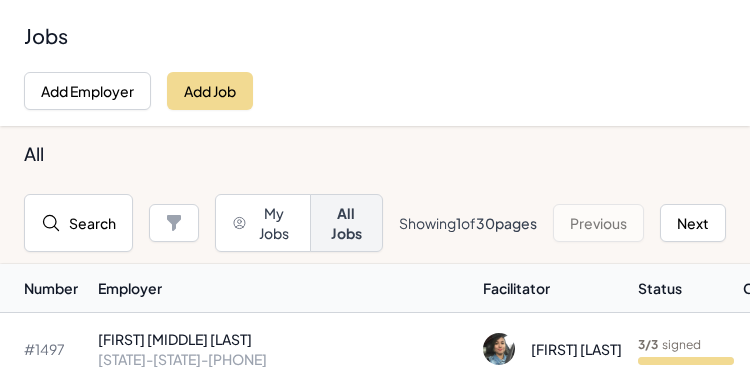 scroll, scrollTop: 0, scrollLeft: 0, axis: both 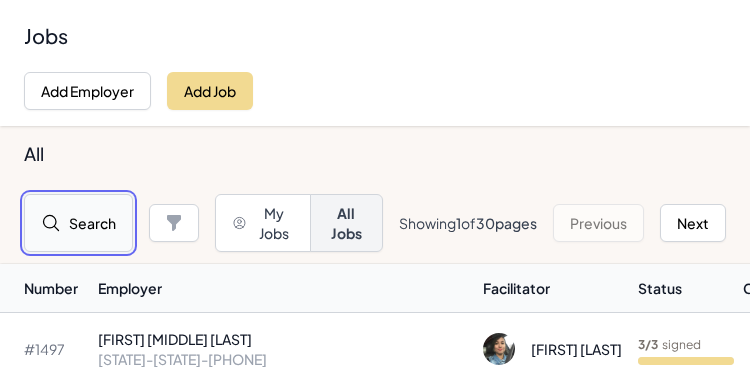 click on "Search" at bounding box center (78, 223) 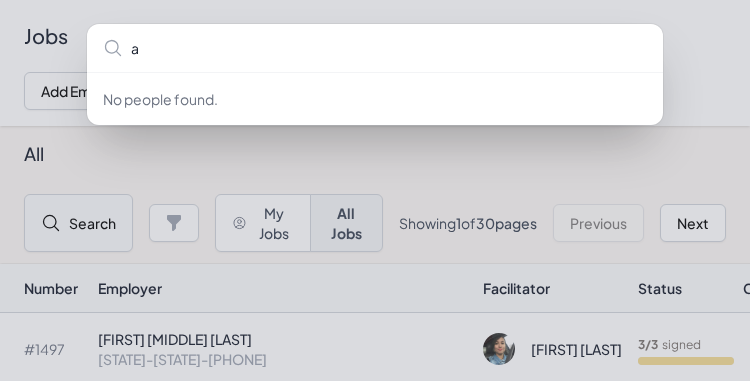 type on "ag" 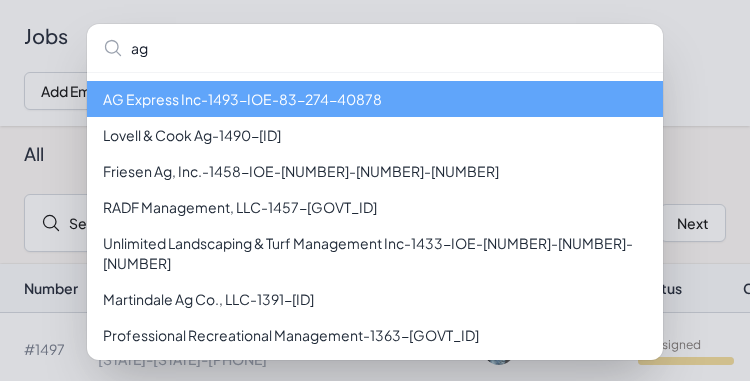 click on "[COMPANY] - [NUMBER] - IOE-[NUMBER]-[NUMBER]-[NUMBER]" at bounding box center (375, 99) 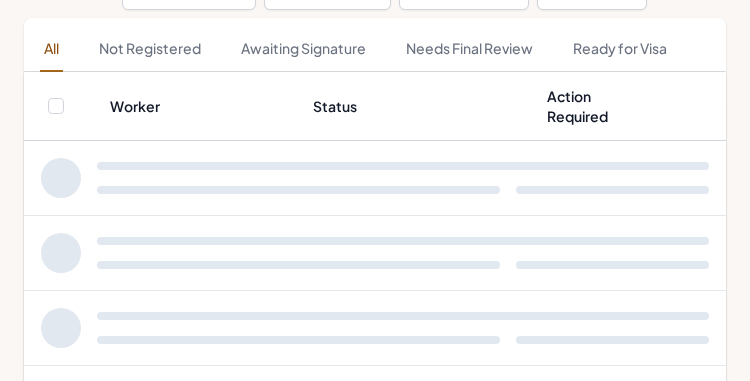 scroll, scrollTop: 420, scrollLeft: 0, axis: vertical 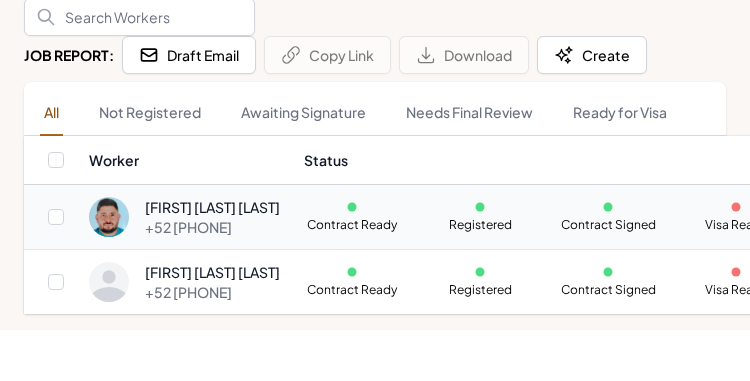 click on "[FIRST] [LAST] [LAST]" at bounding box center (212, 207) 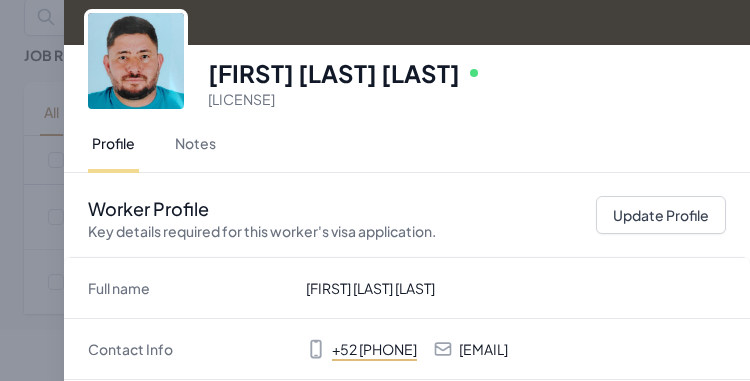 scroll, scrollTop: 70, scrollLeft: 0, axis: vertical 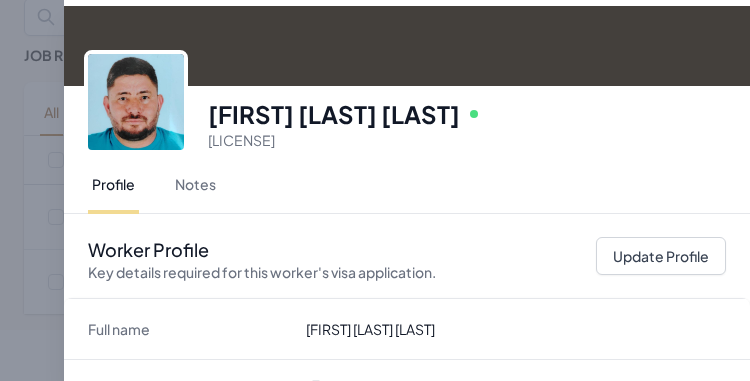 click on "Worker Profile Previous Worker Next Worker Close panel [FIRST] [LAST] [LAST] Online N[NUMBER] Profile Notes Worker Profile Key details required for this worker's visa application. Update Profile Full name [FIRST] [LAST] [LAST] Contact Info +[COUNTRY_CODE] [NUMBER] [NUMBER] [NUMBER] [NAME]@[EXAMPLE].COM Date of Birth [MONTH] [NUMBER], [YEAR] Passport N[NUMBER] Address , null" at bounding box center [375, 190] 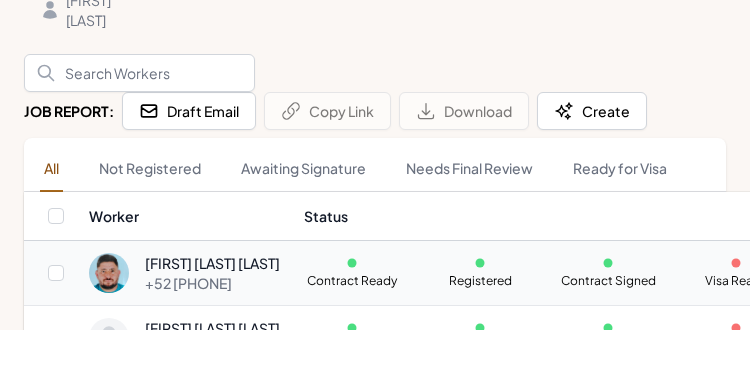 scroll, scrollTop: 318, scrollLeft: 0, axis: vertical 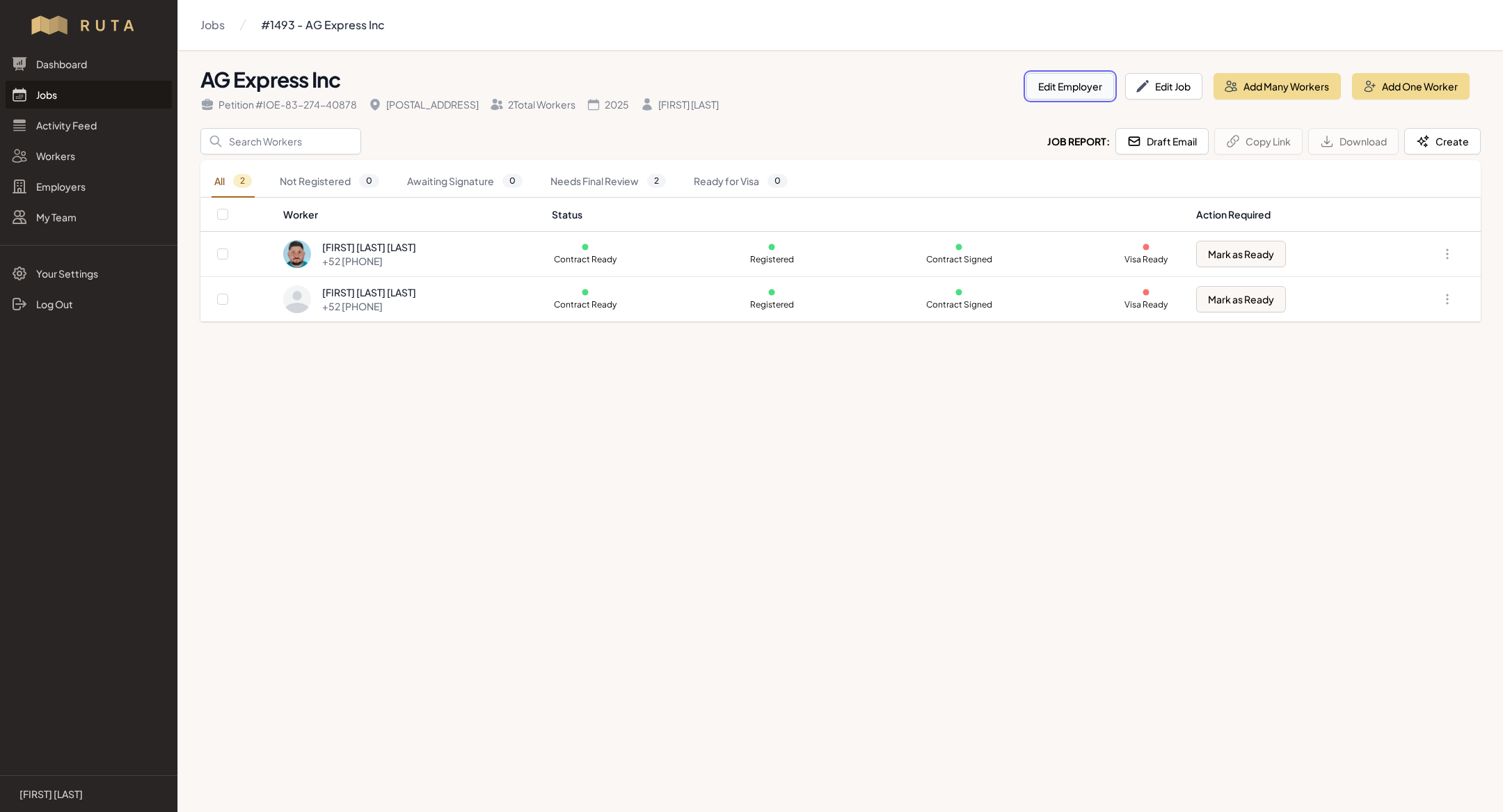 click on "Edit Employer" at bounding box center [1070, 86] 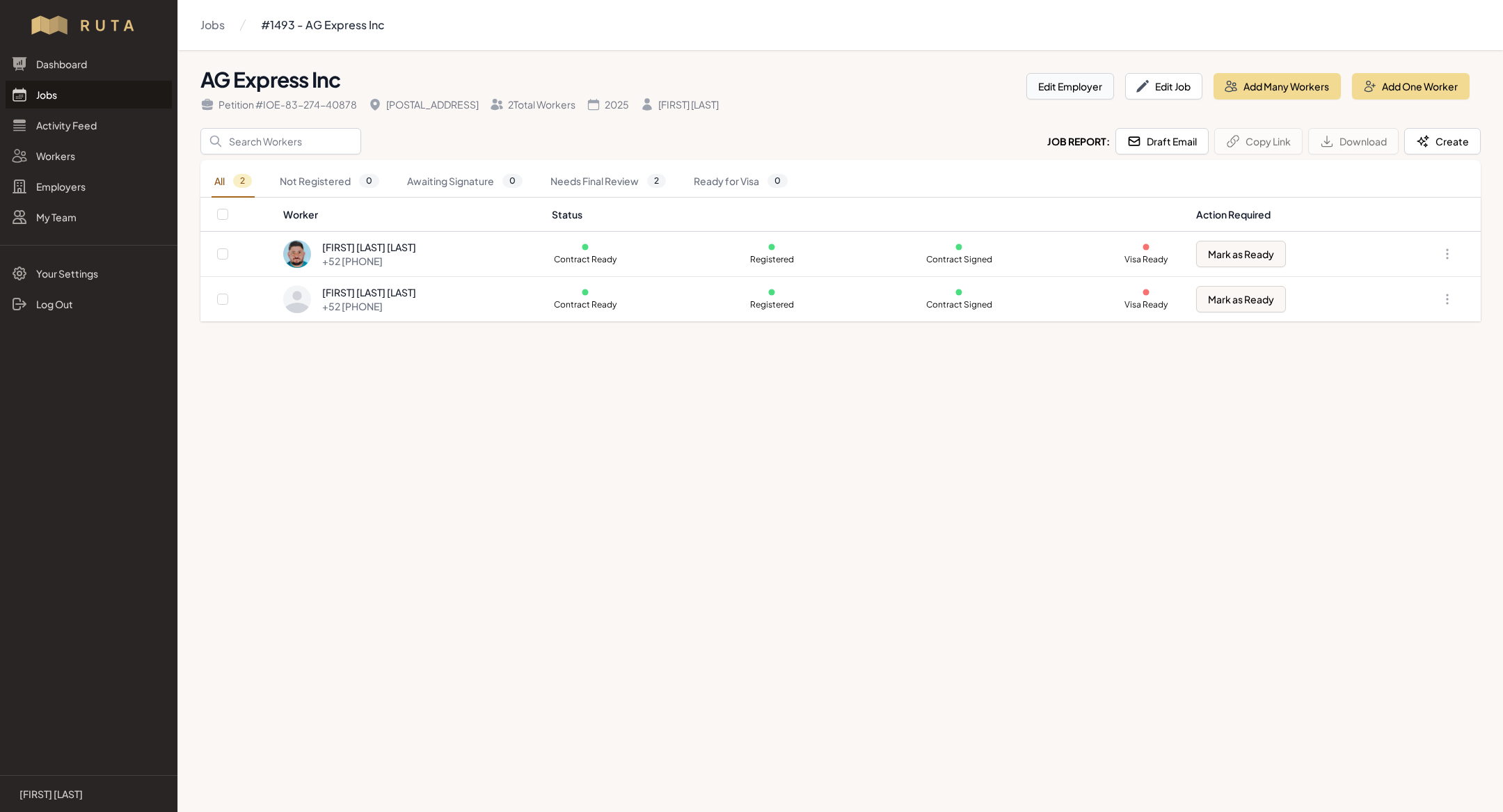 select on "ID" 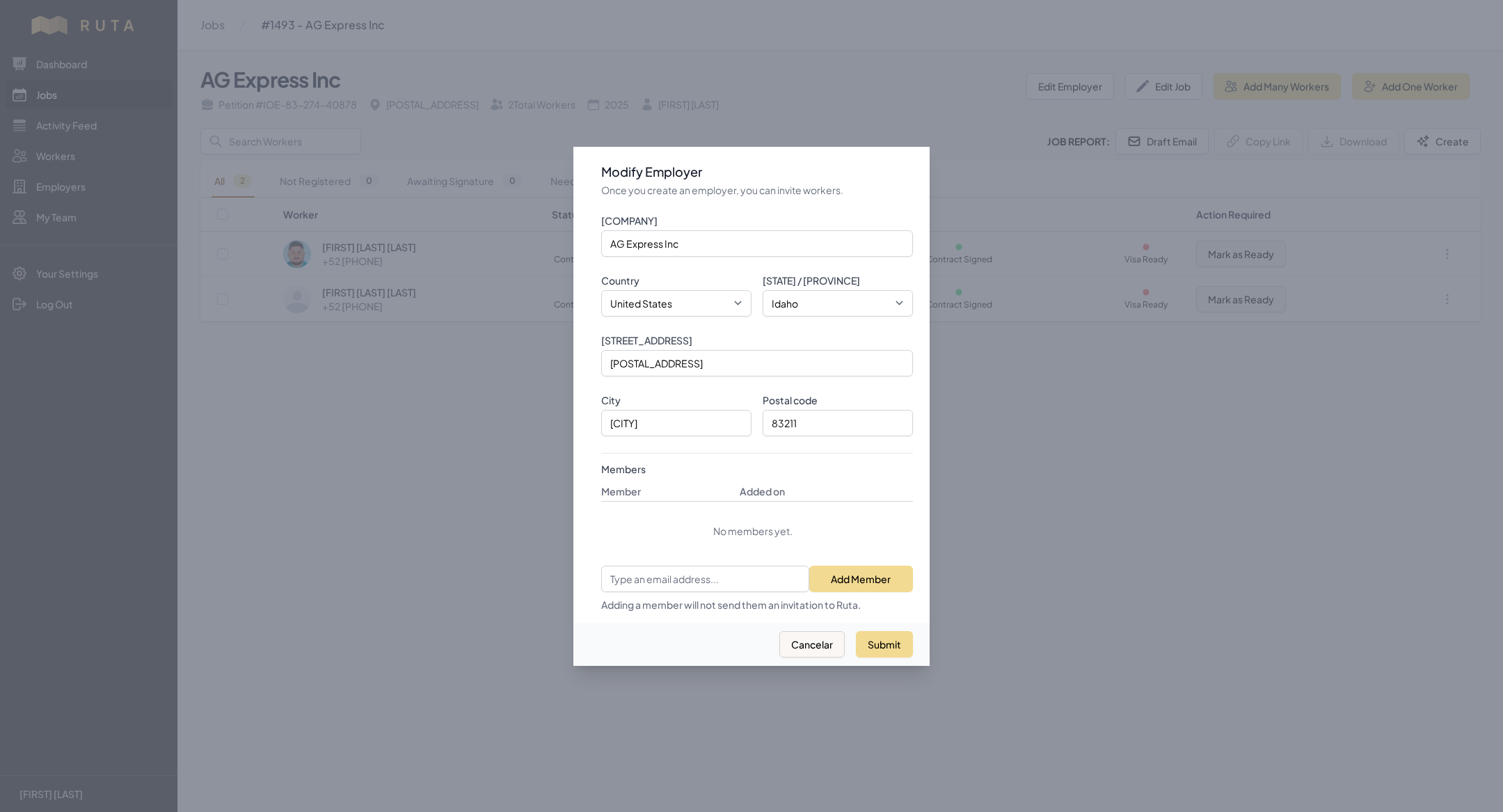 click at bounding box center [752, 406] 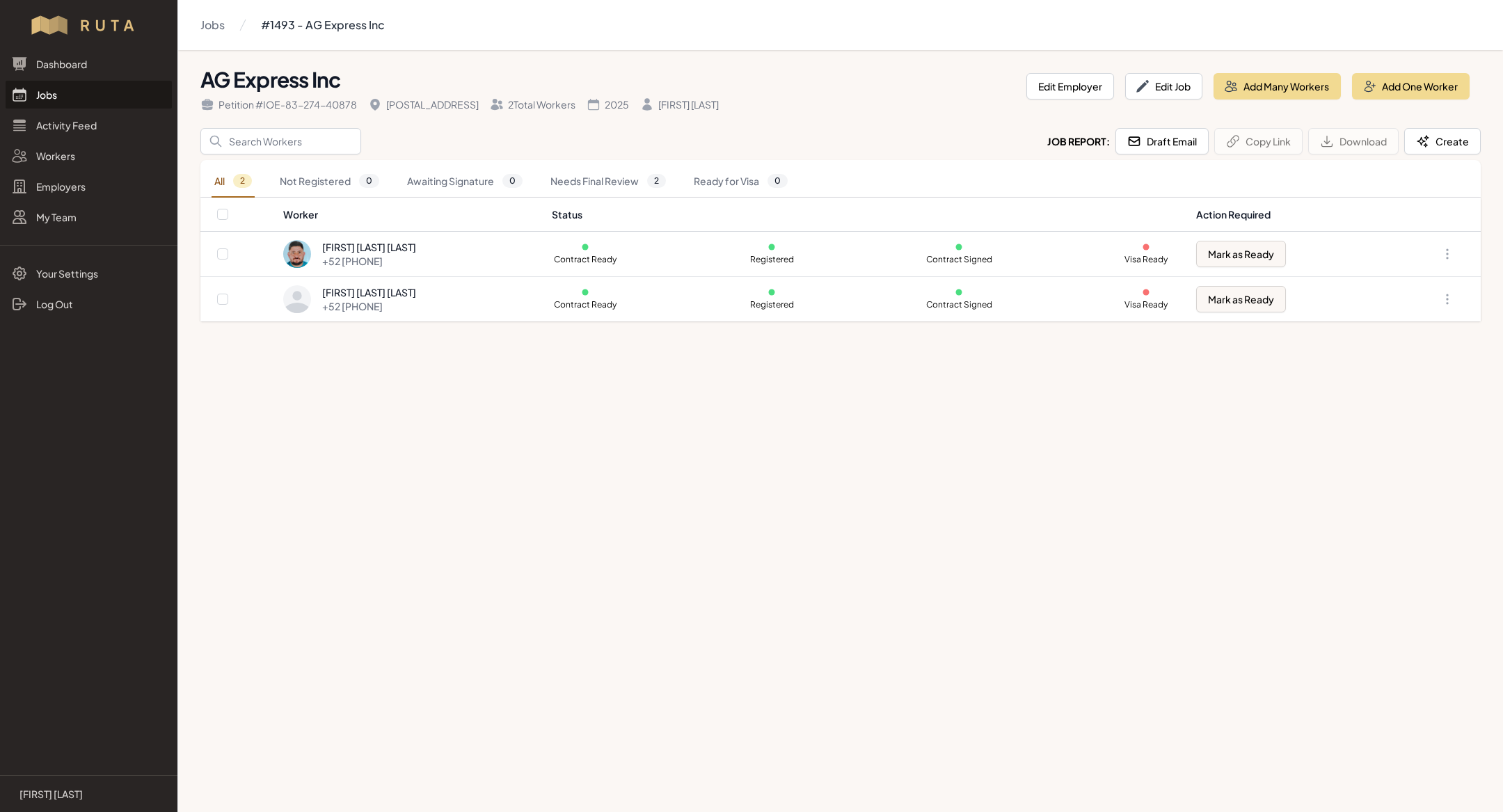 click on "Jobs" at bounding box center [88, 95] 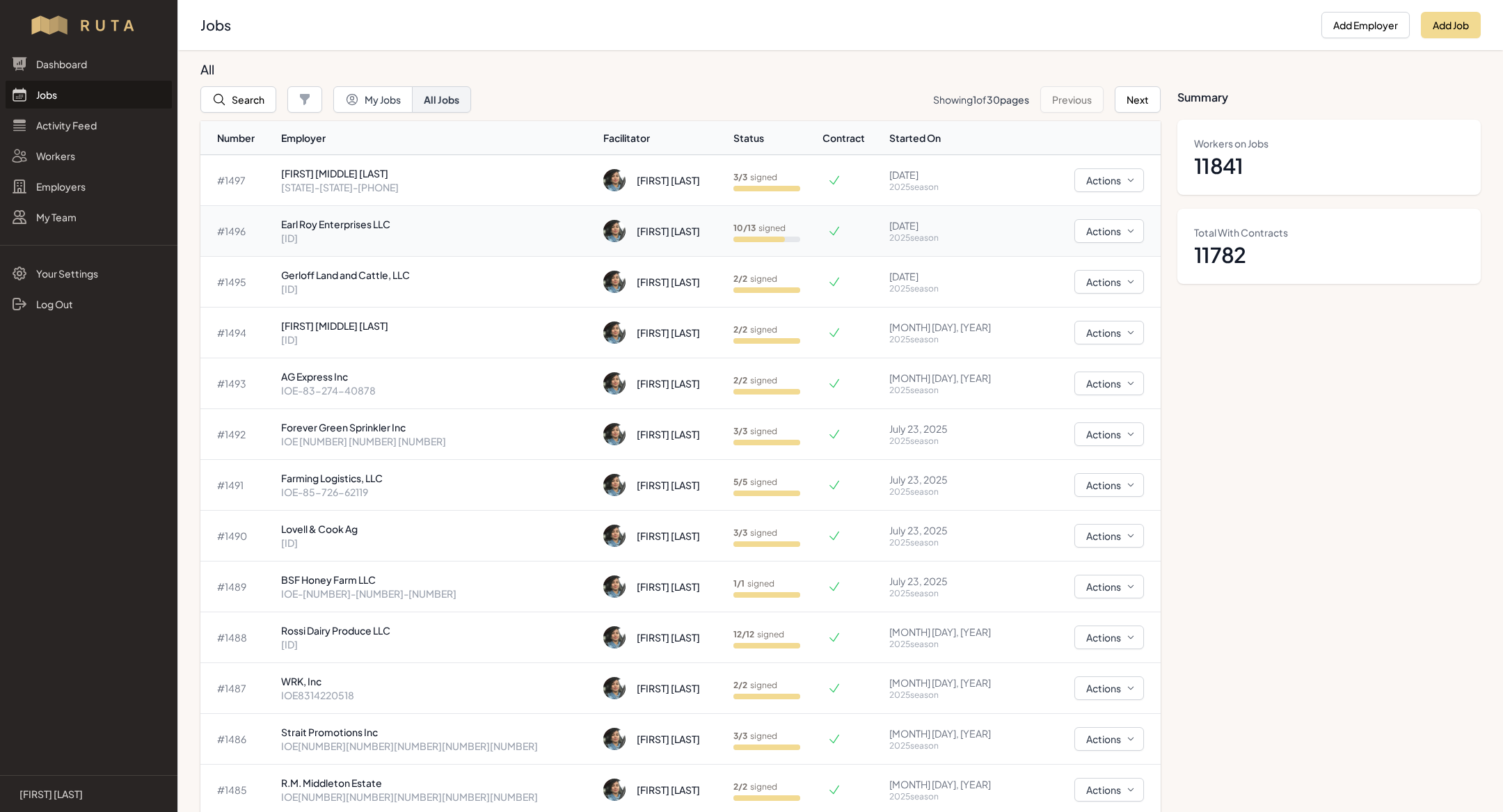 click on "[ID]" at bounding box center (436, 238) 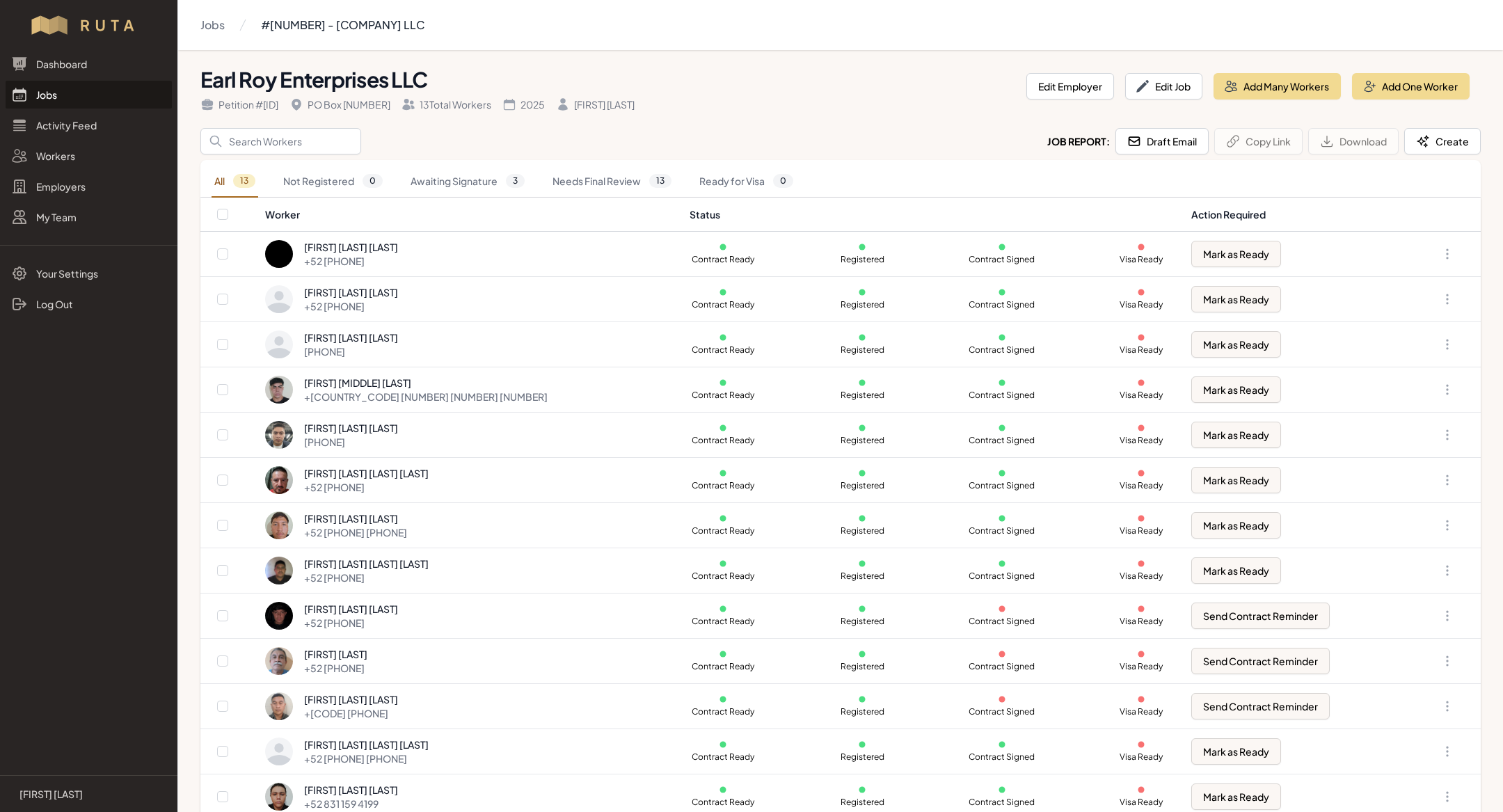 click on "Jobs" at bounding box center [88, 95] 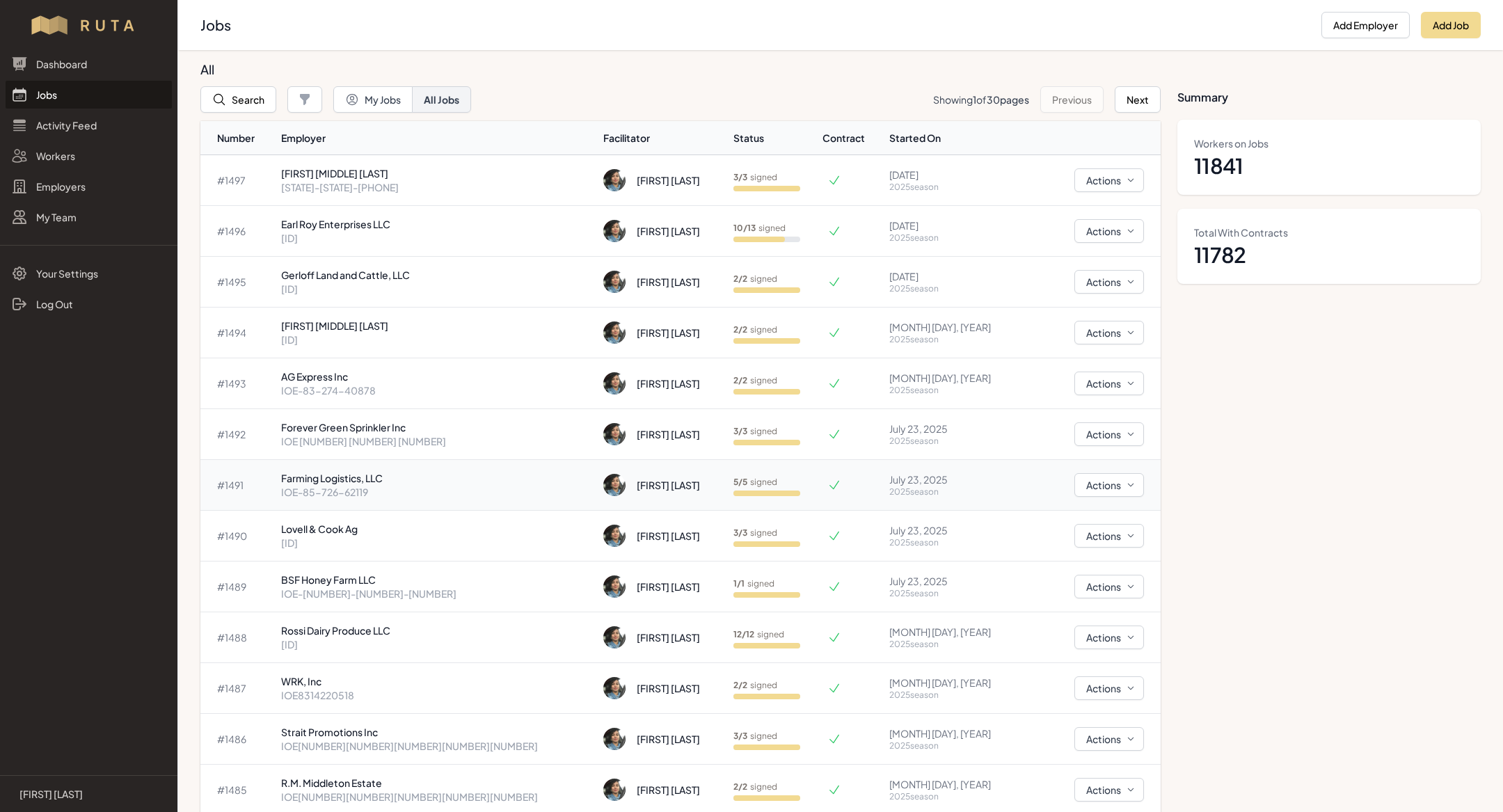 click on "Farming Logistics, LLC" at bounding box center [436, 478] 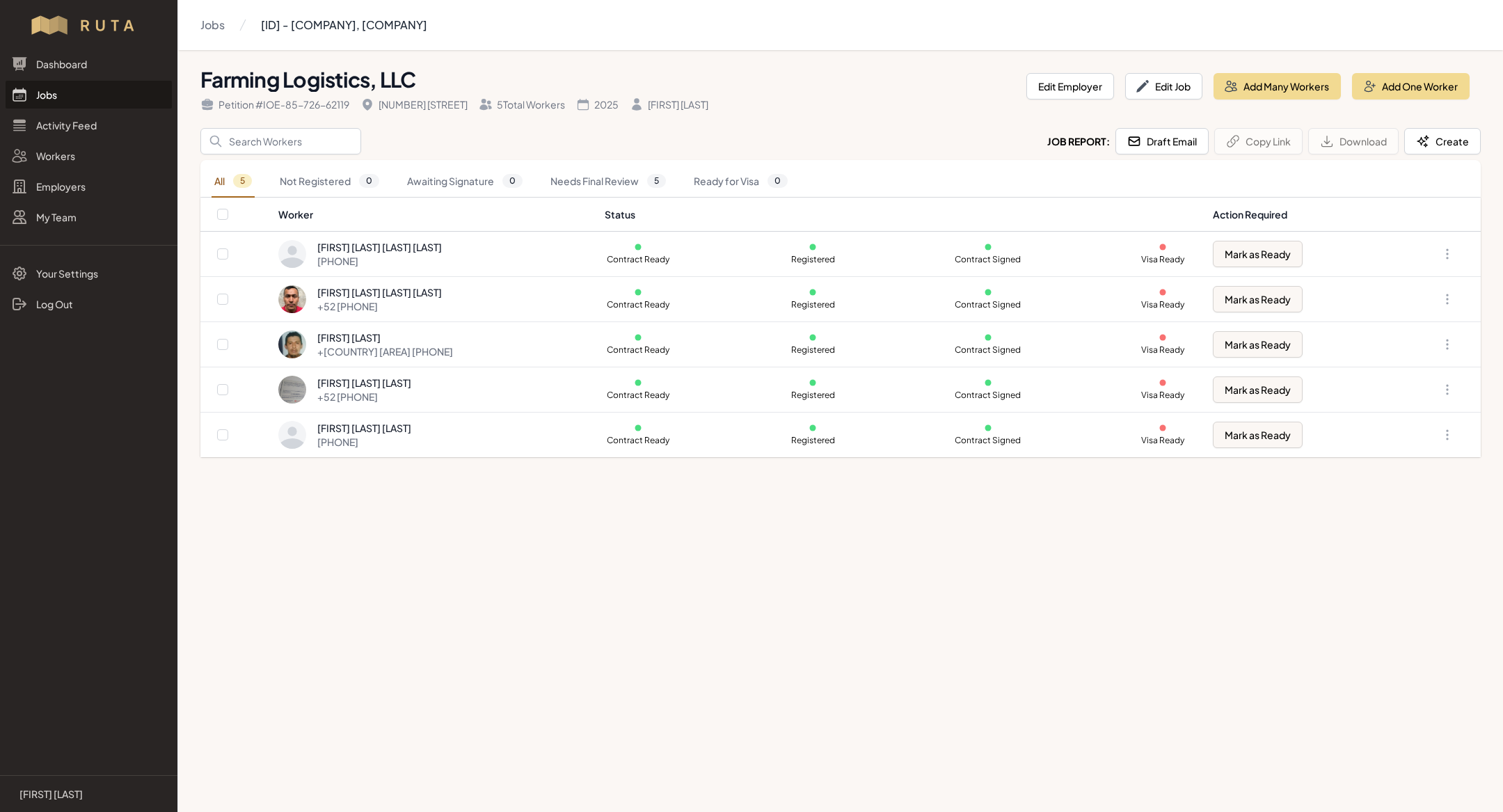 click on "Jobs" at bounding box center [88, 95] 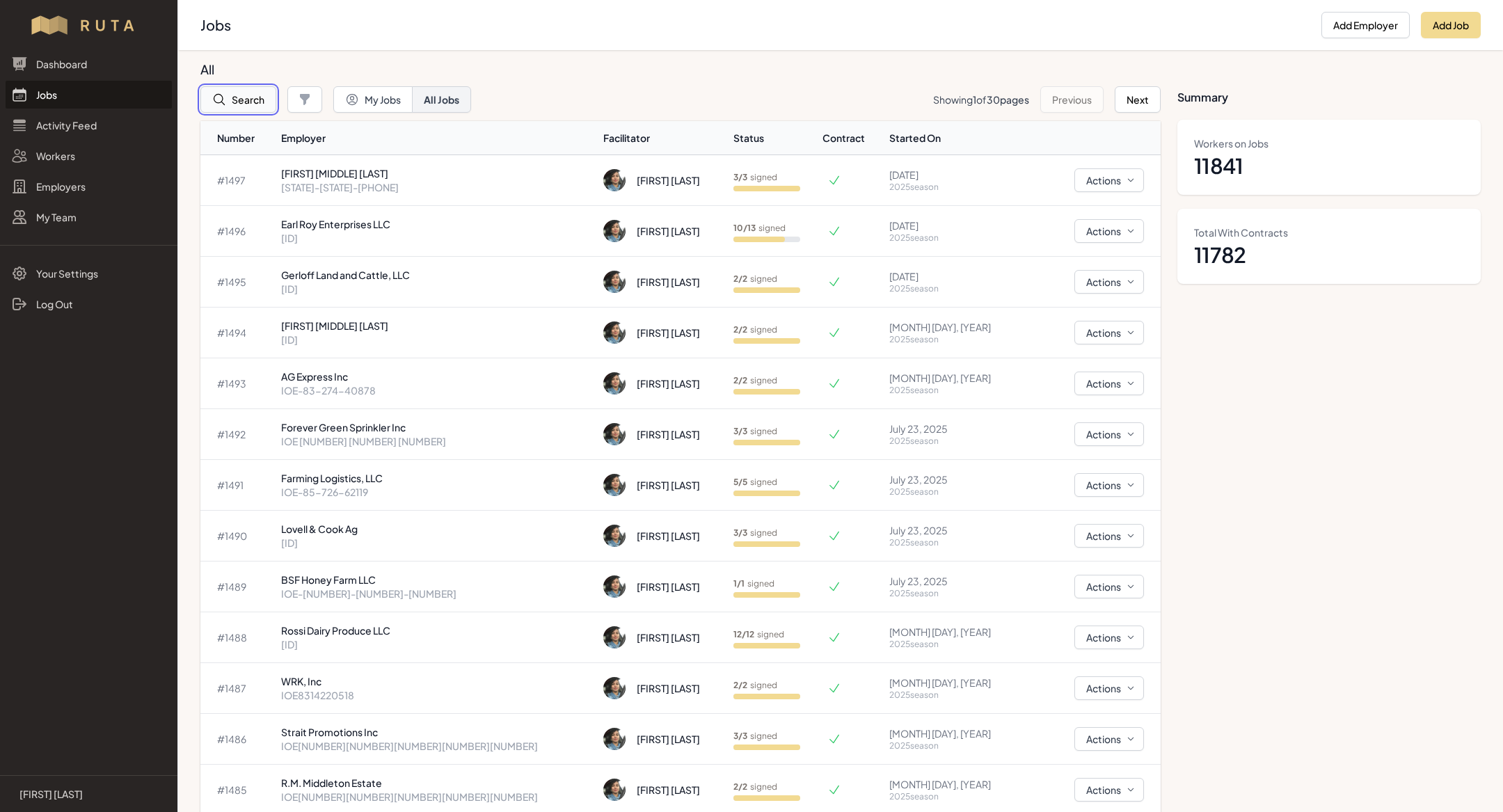 click on "Search" at bounding box center [238, 99] 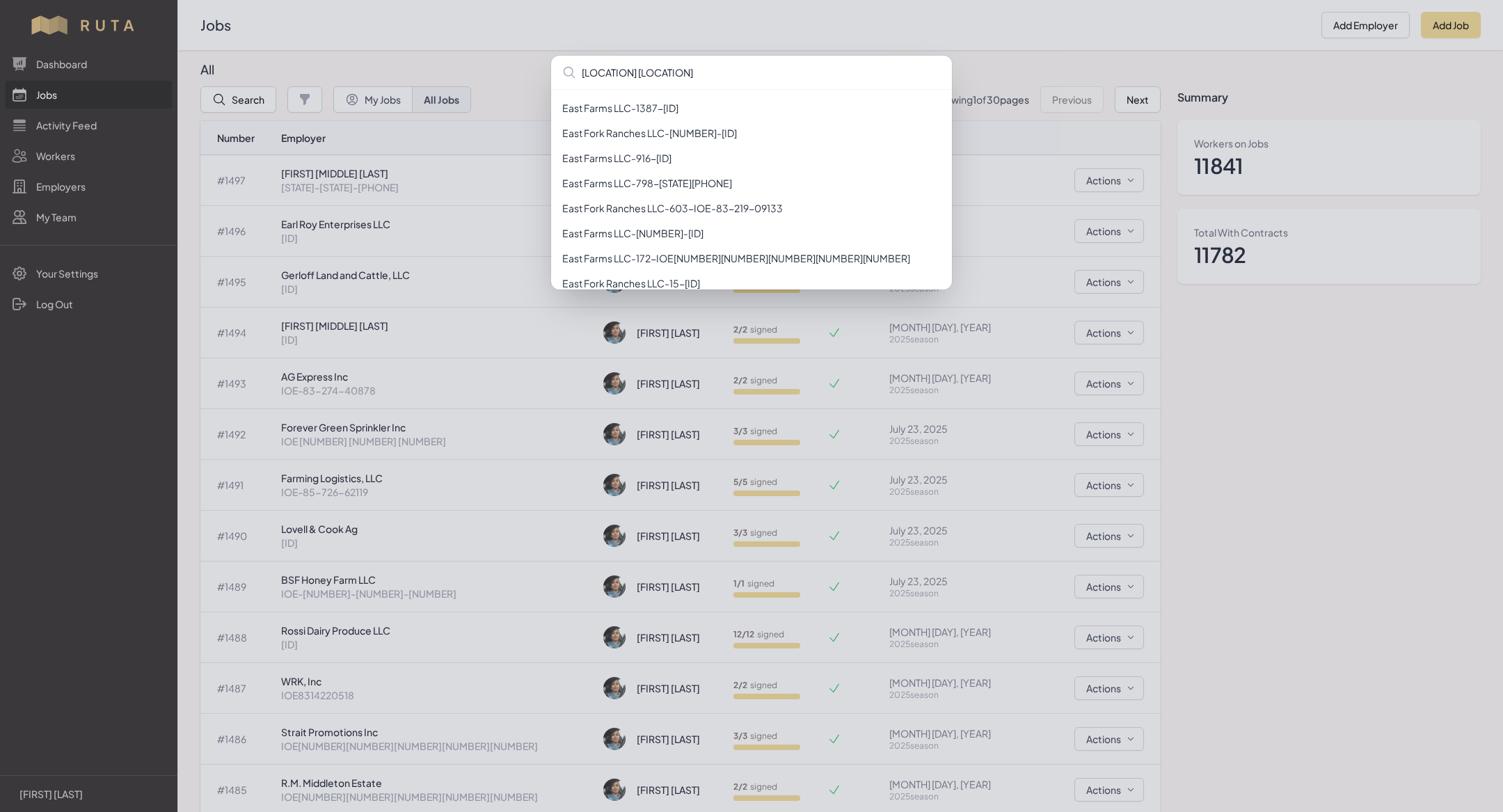 type on "[LOCATION] [LOCATION]" 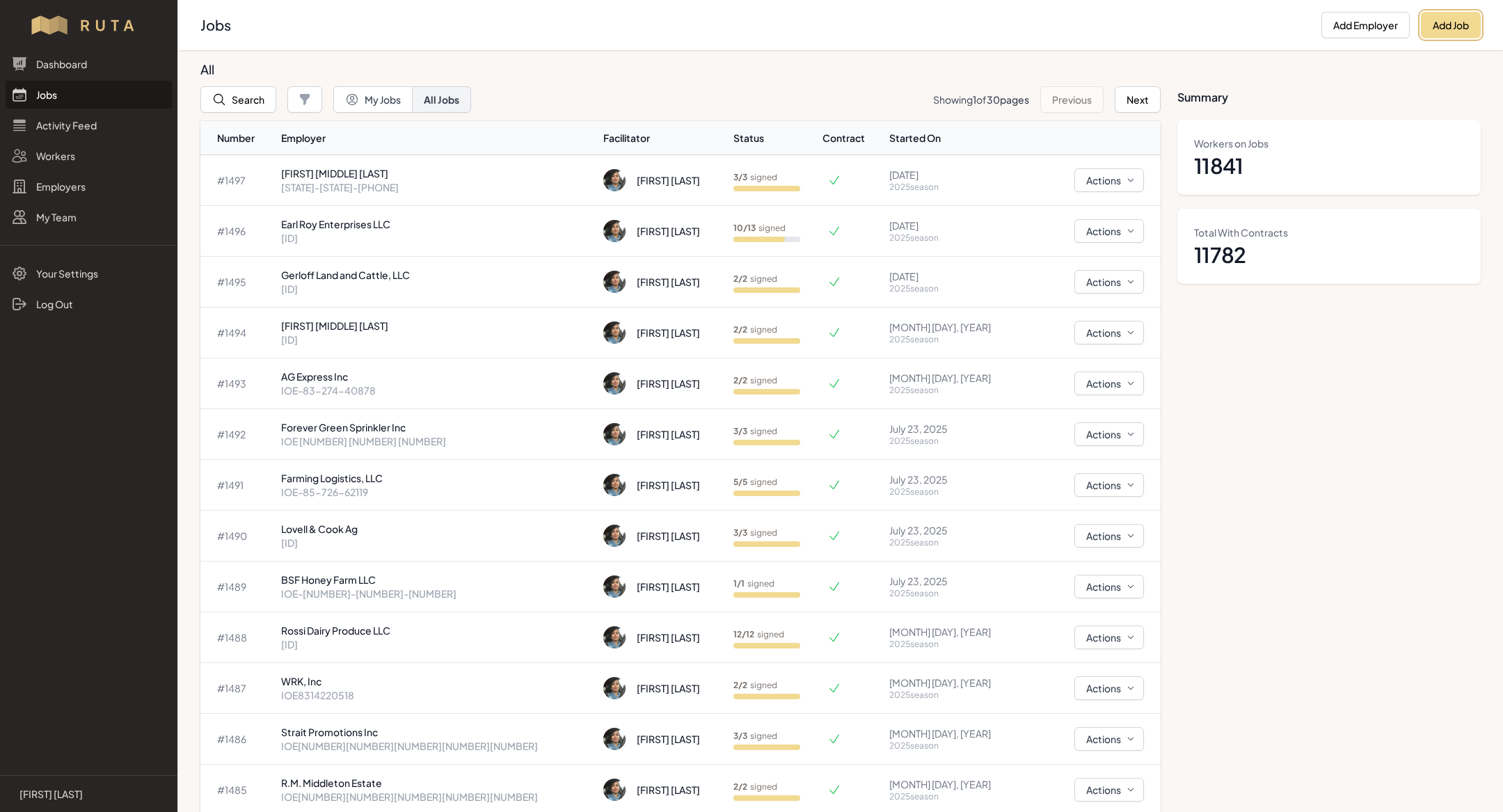 click on "Add Job" at bounding box center (1451, 25) 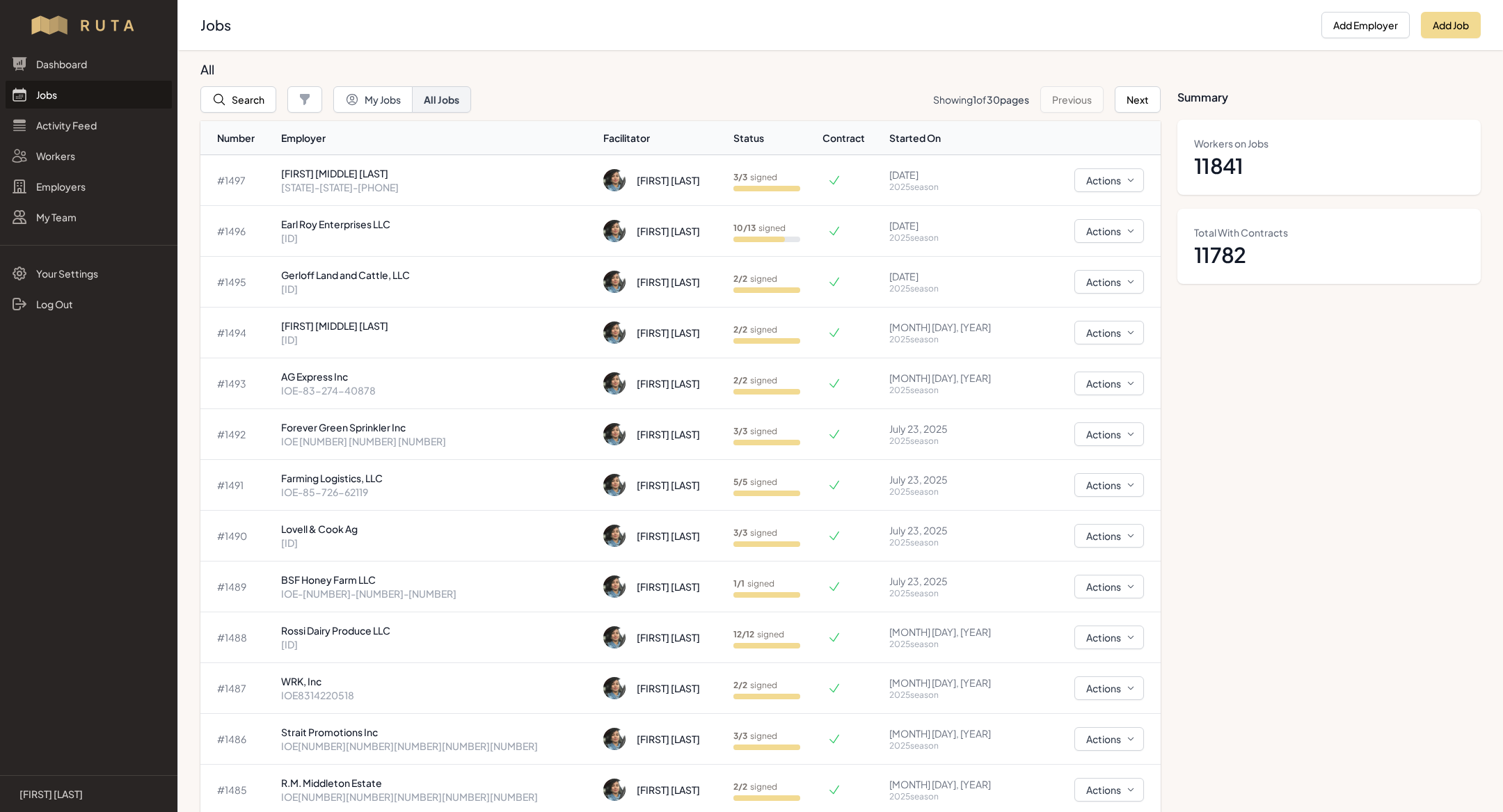 select on "2023" 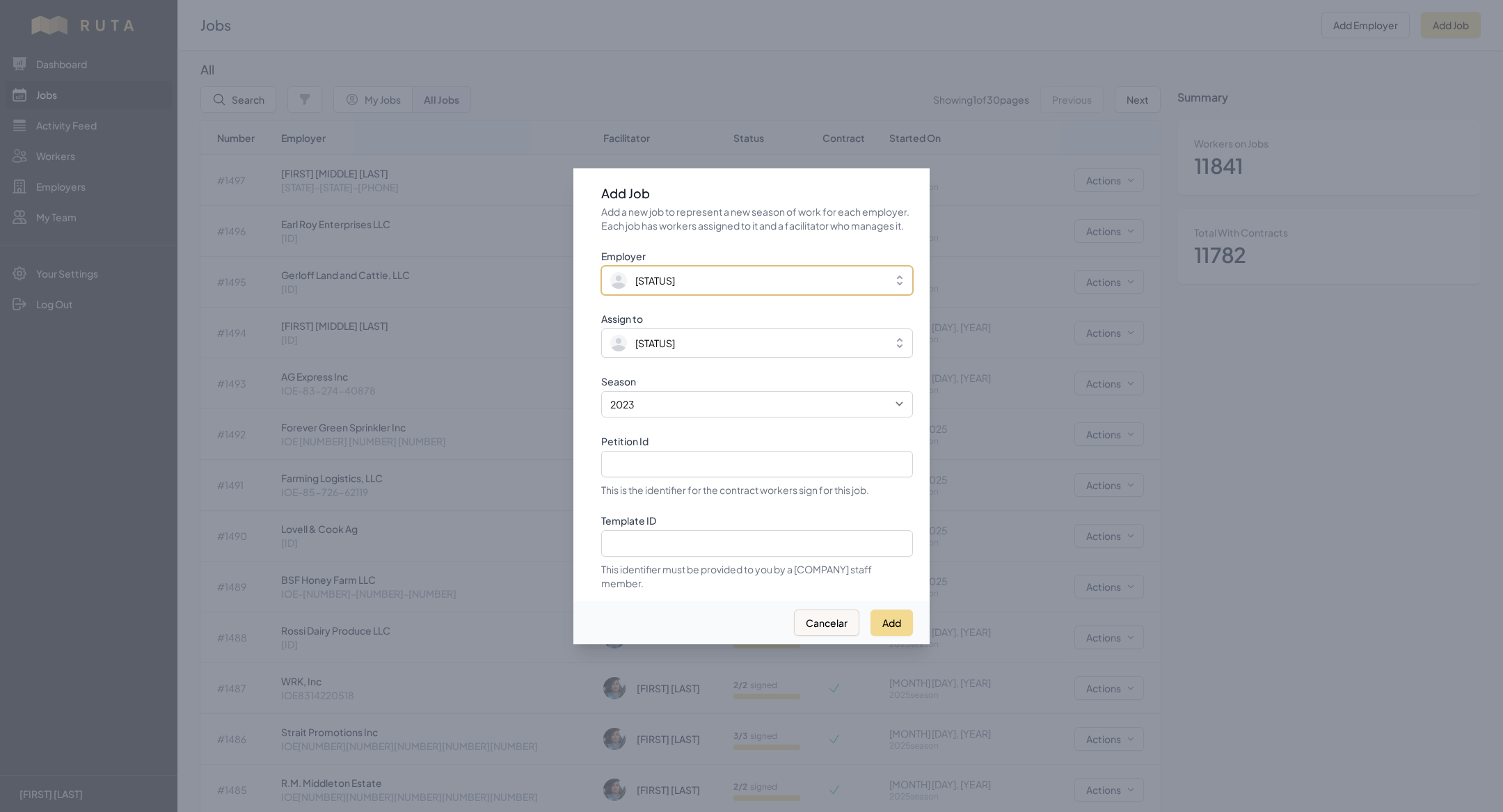 click on "[STATUS]" at bounding box center [747, 280] 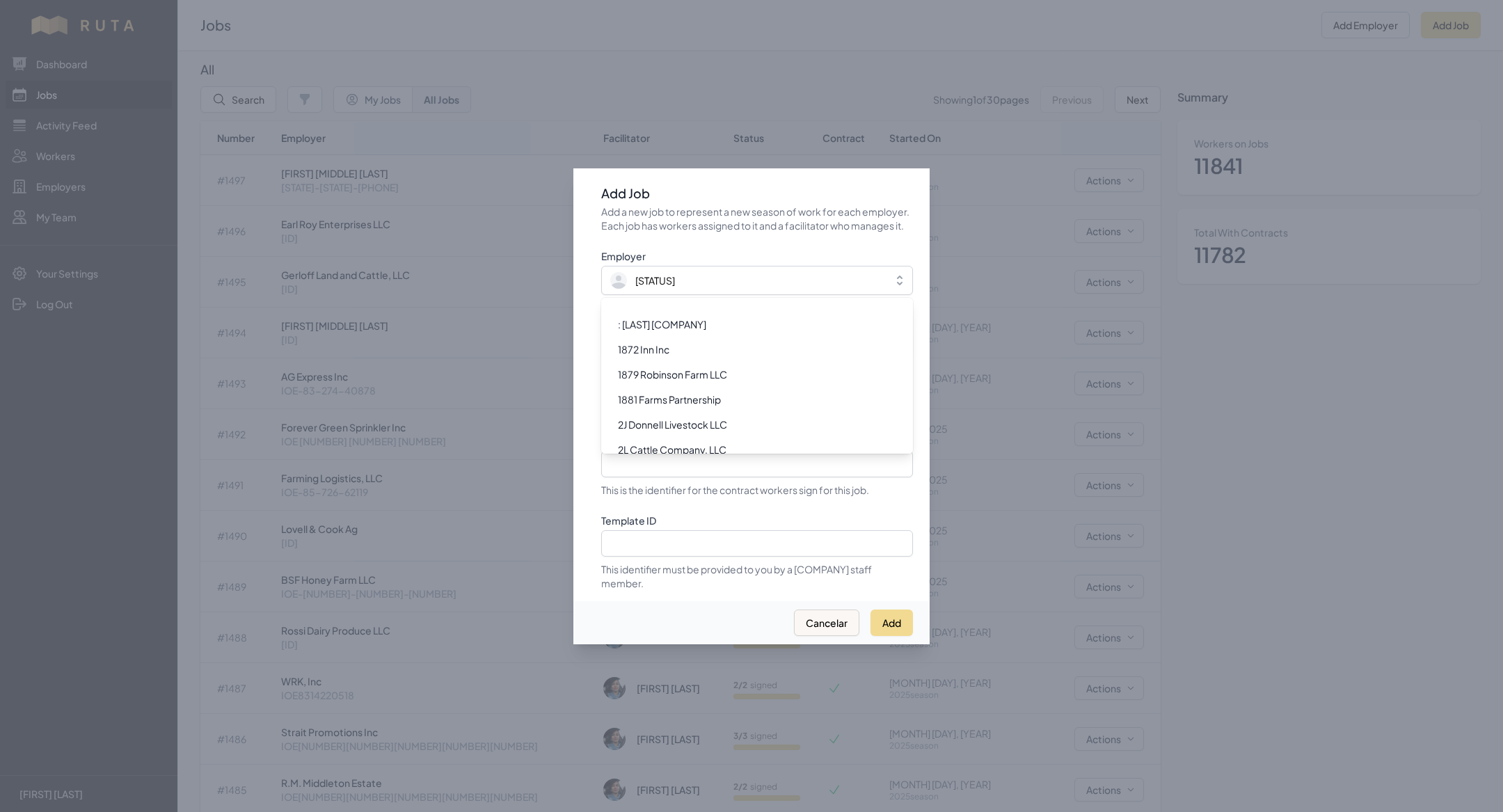 scroll, scrollTop: 4816, scrollLeft: 0, axis: vertical 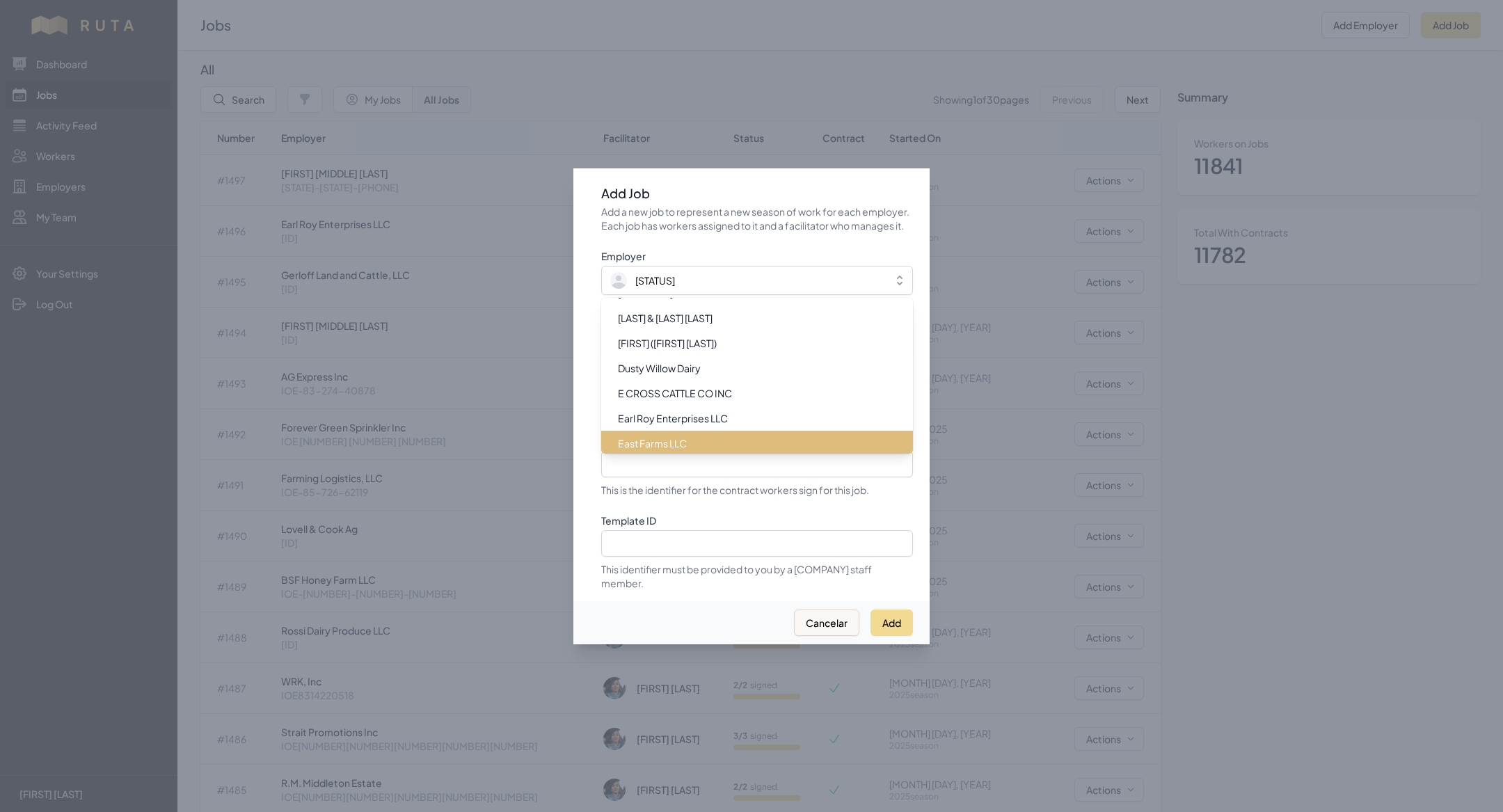 click on "East Farms LLC" at bounding box center (749, 443) 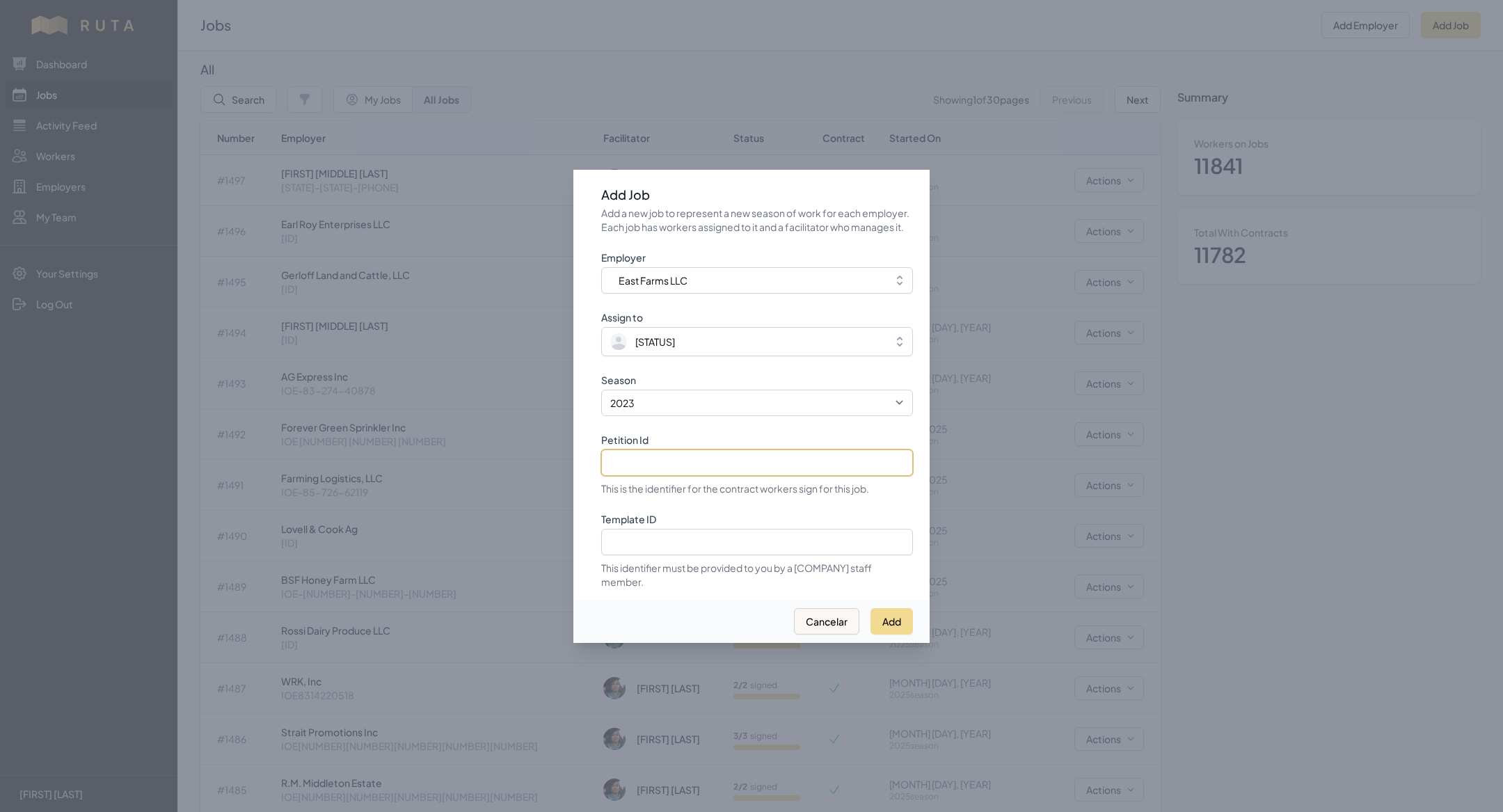 click on "Petition Id" at bounding box center (757, 463) 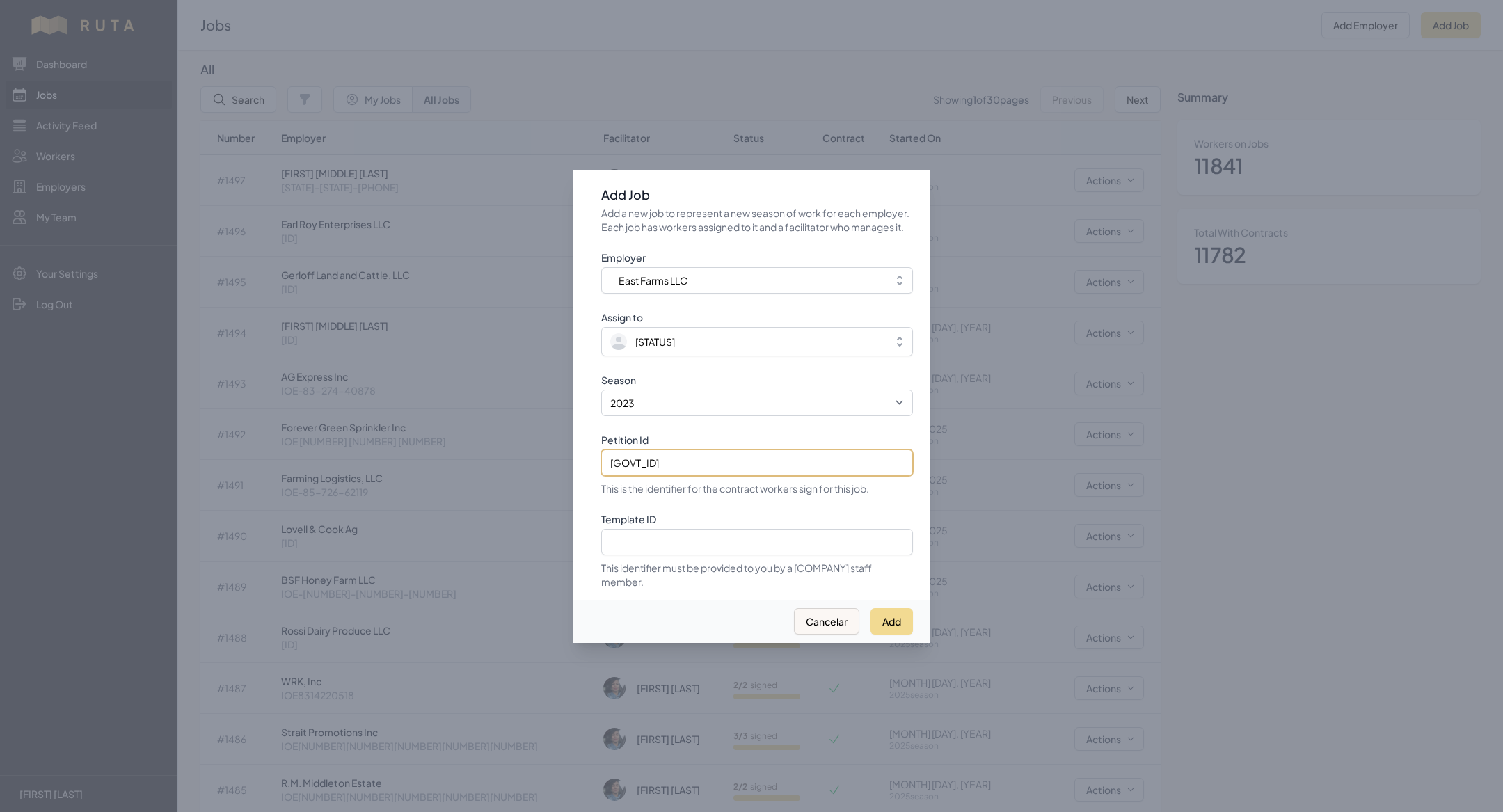 type on "[GOVT_ID]" 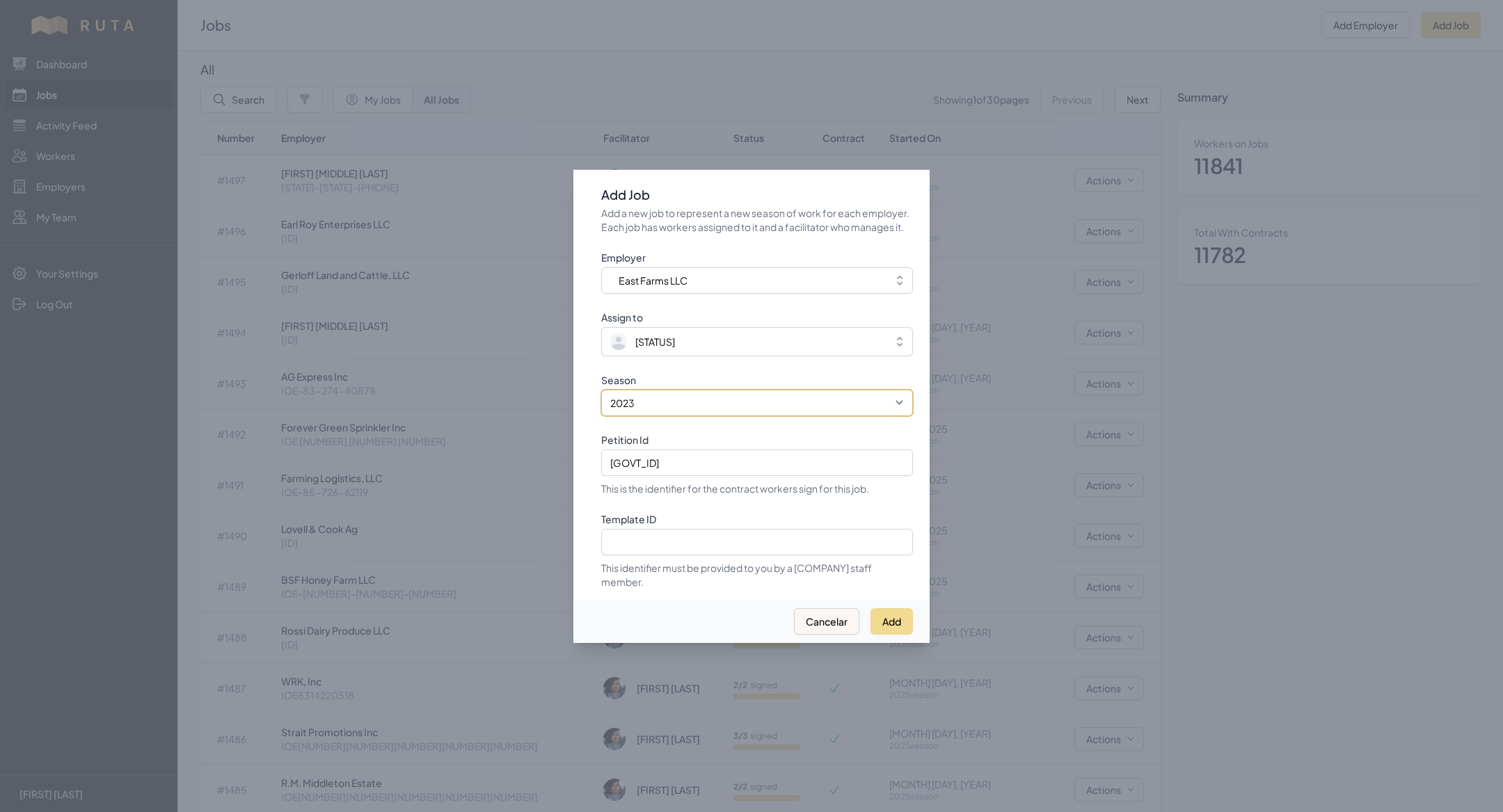 click on "[YEAR] [YEAR] [YEAR] [YEAR] [YEAR]" at bounding box center (757, 403) 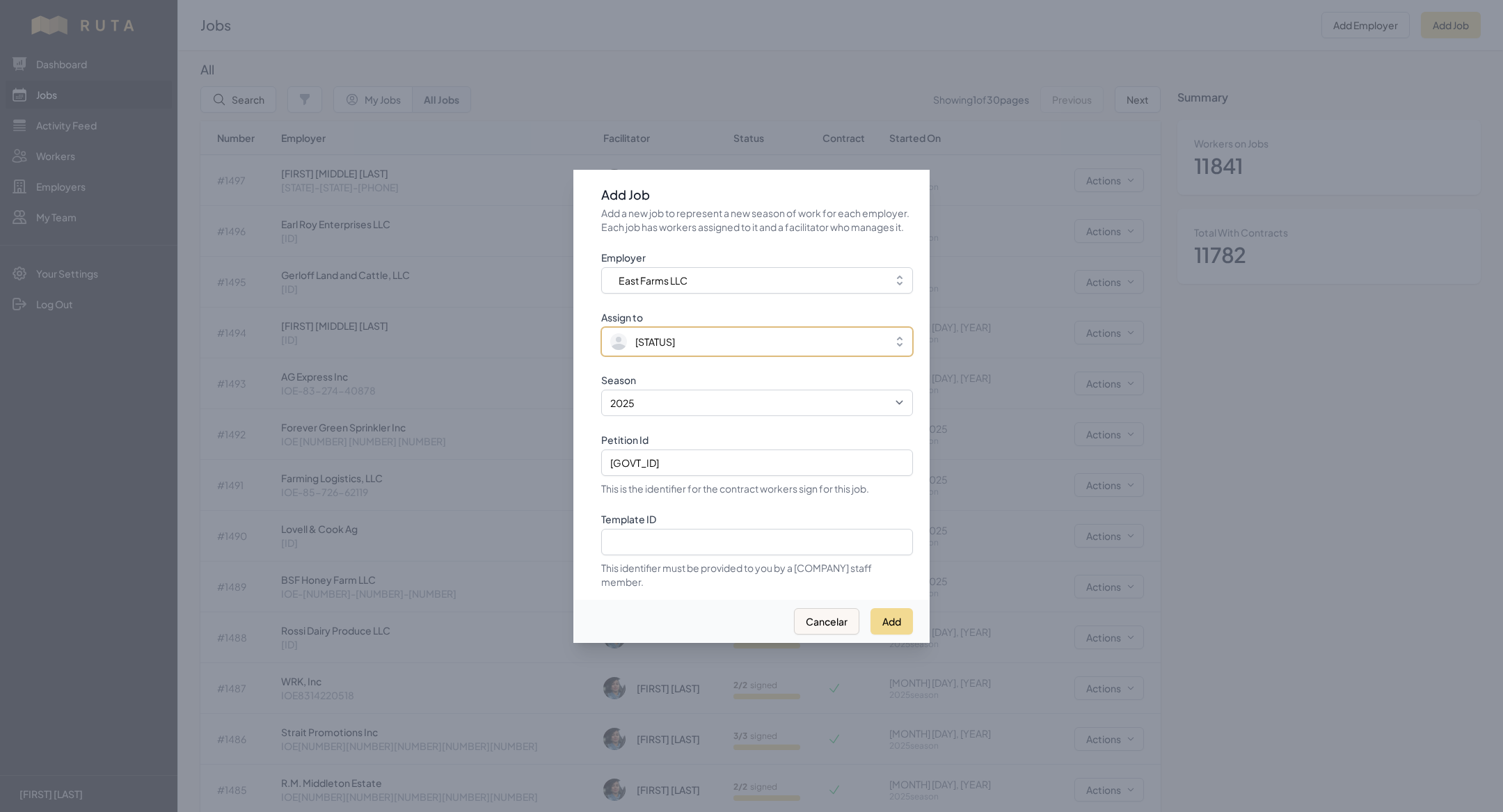 click on "[STATUS]" at bounding box center [655, 342] 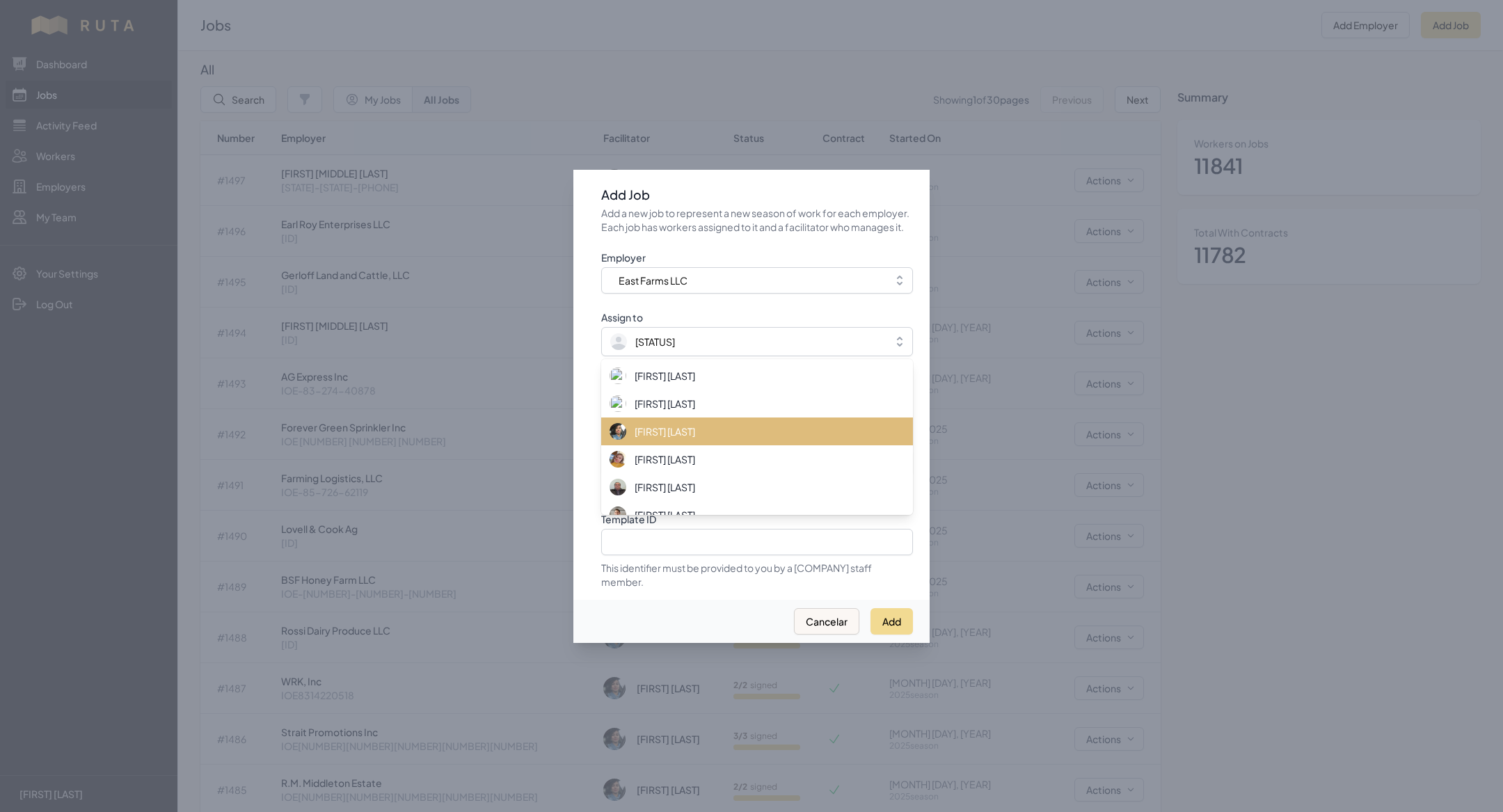 click on "[FIRST] [LAST]" at bounding box center [757, 431] 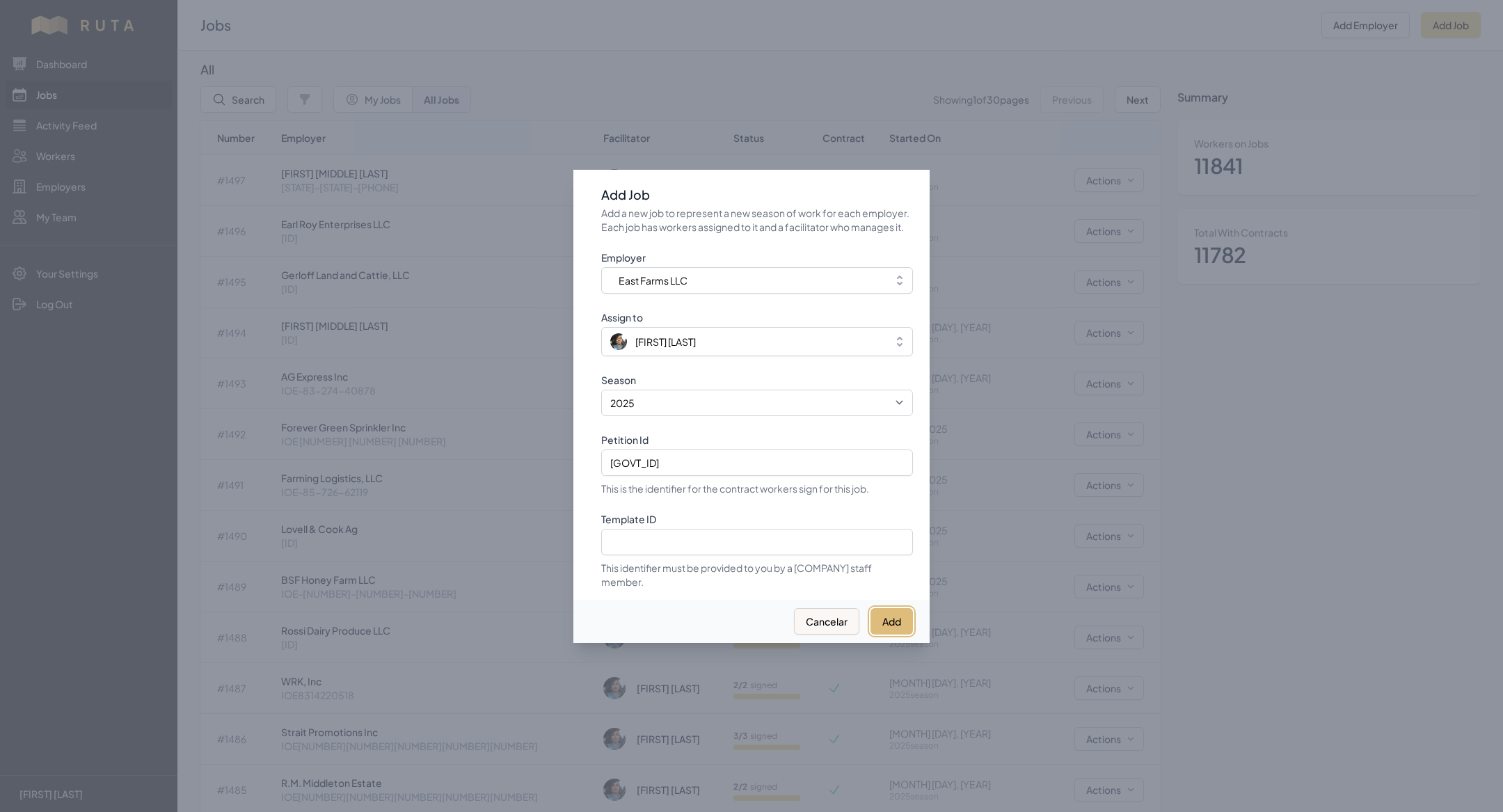 click on "Add" at bounding box center [891, 621] 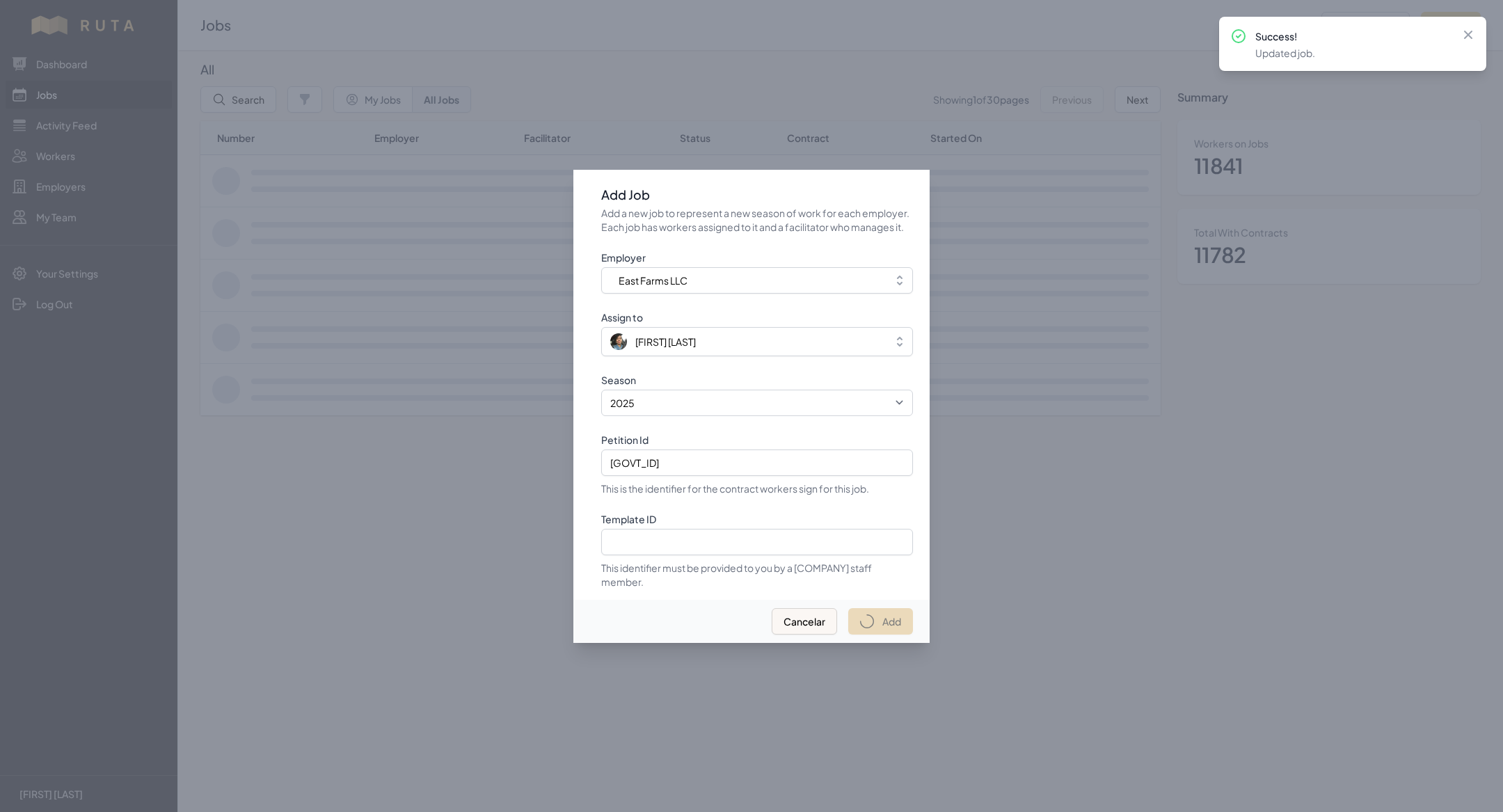 select on "2023" 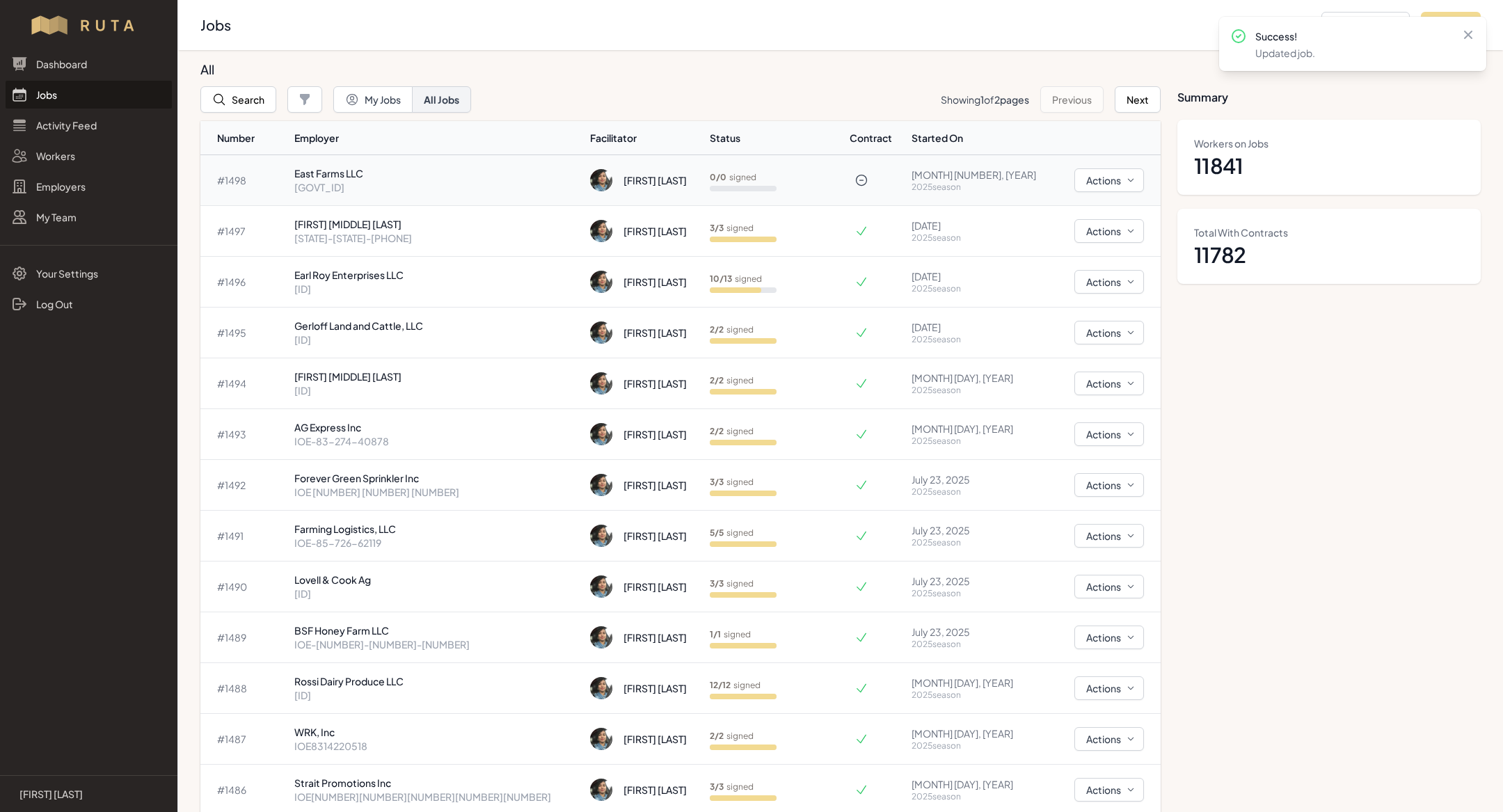 click on "[FIRST] [LAST]" at bounding box center [644, 180] 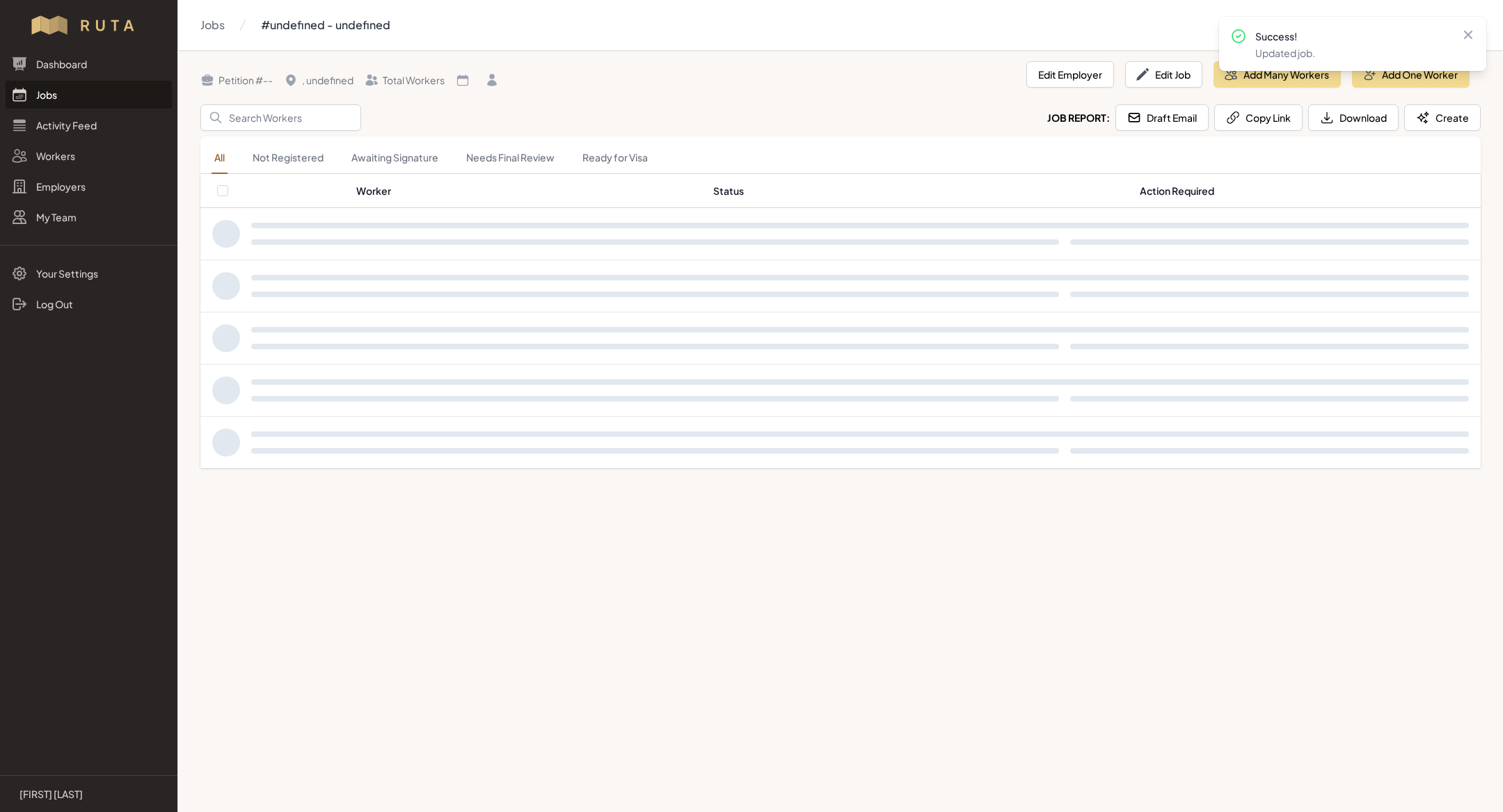 click on "Success! Updated job. Close" at bounding box center [1353, 44] 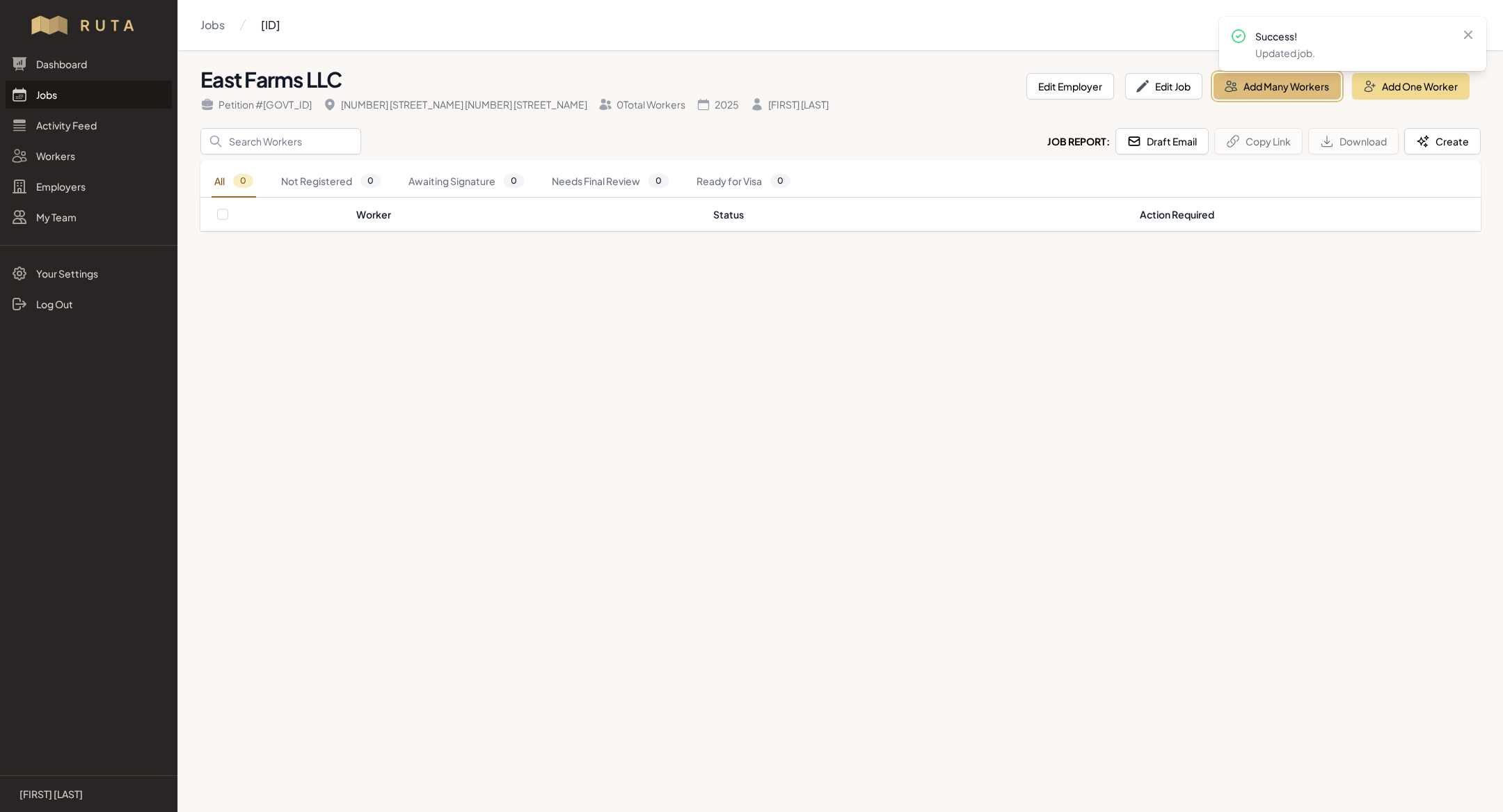 click on "Add Many Workers" at bounding box center (1277, 86) 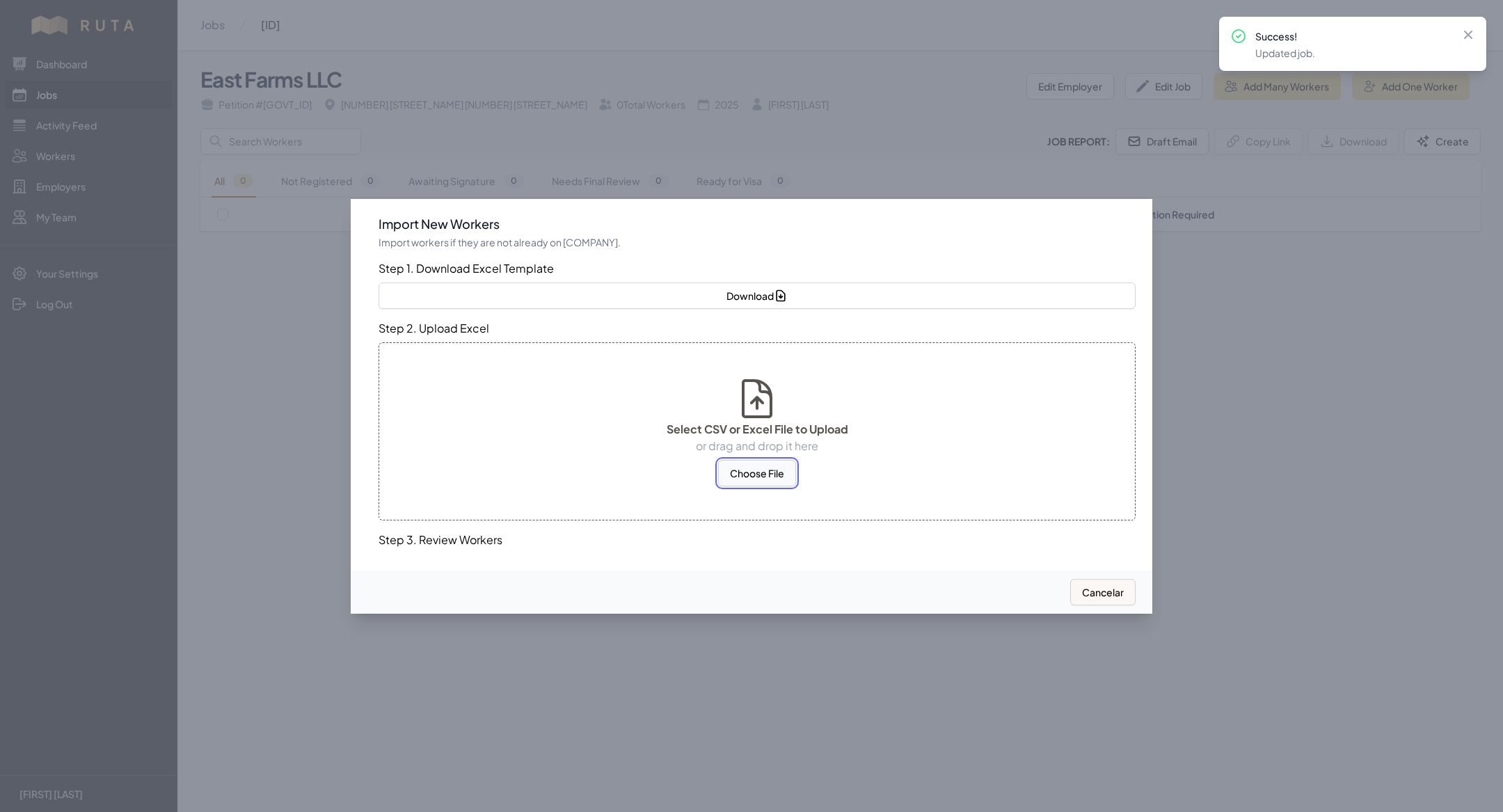 click on "Choose File" at bounding box center [757, 473] 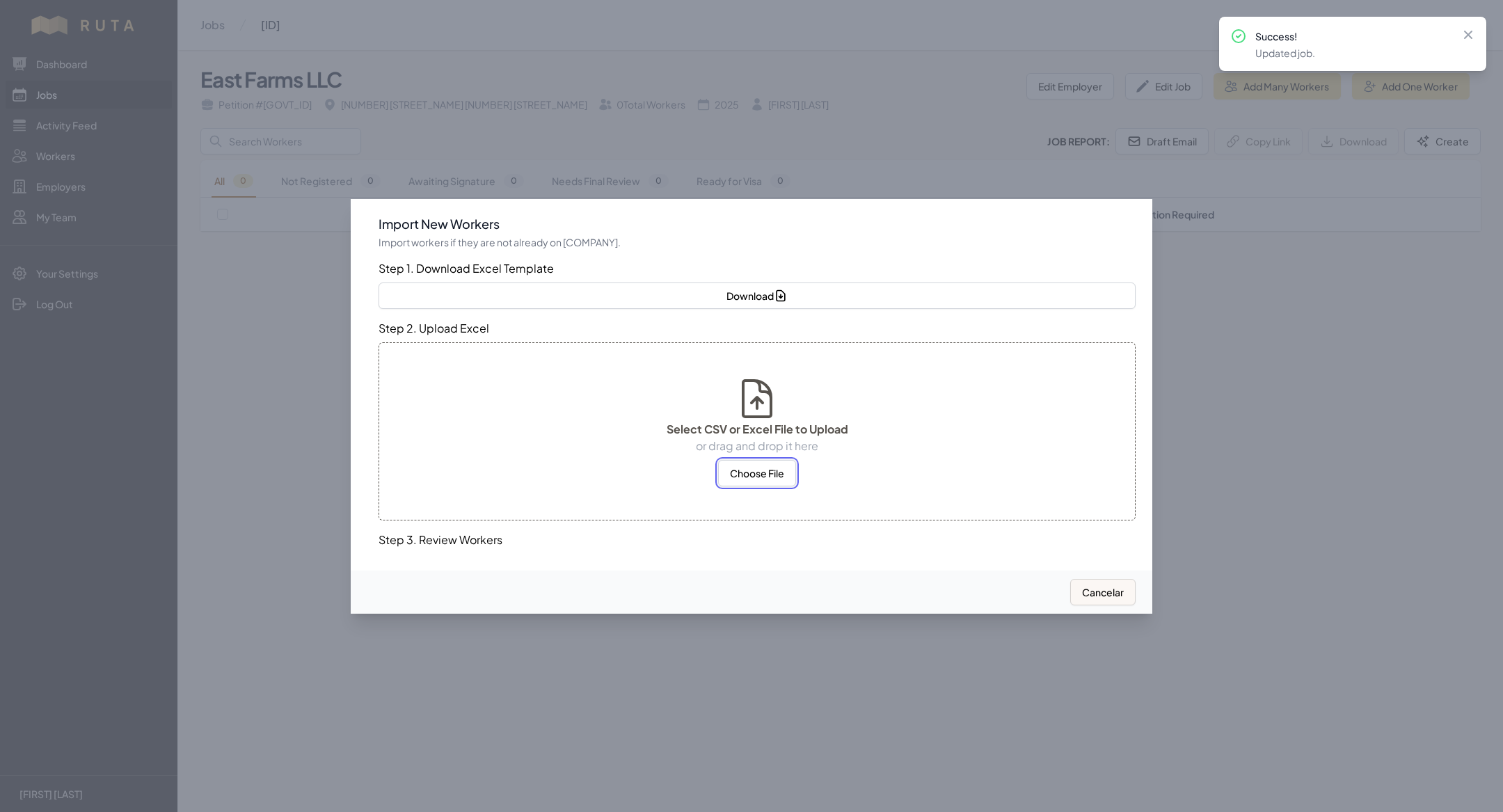 select on "MX" 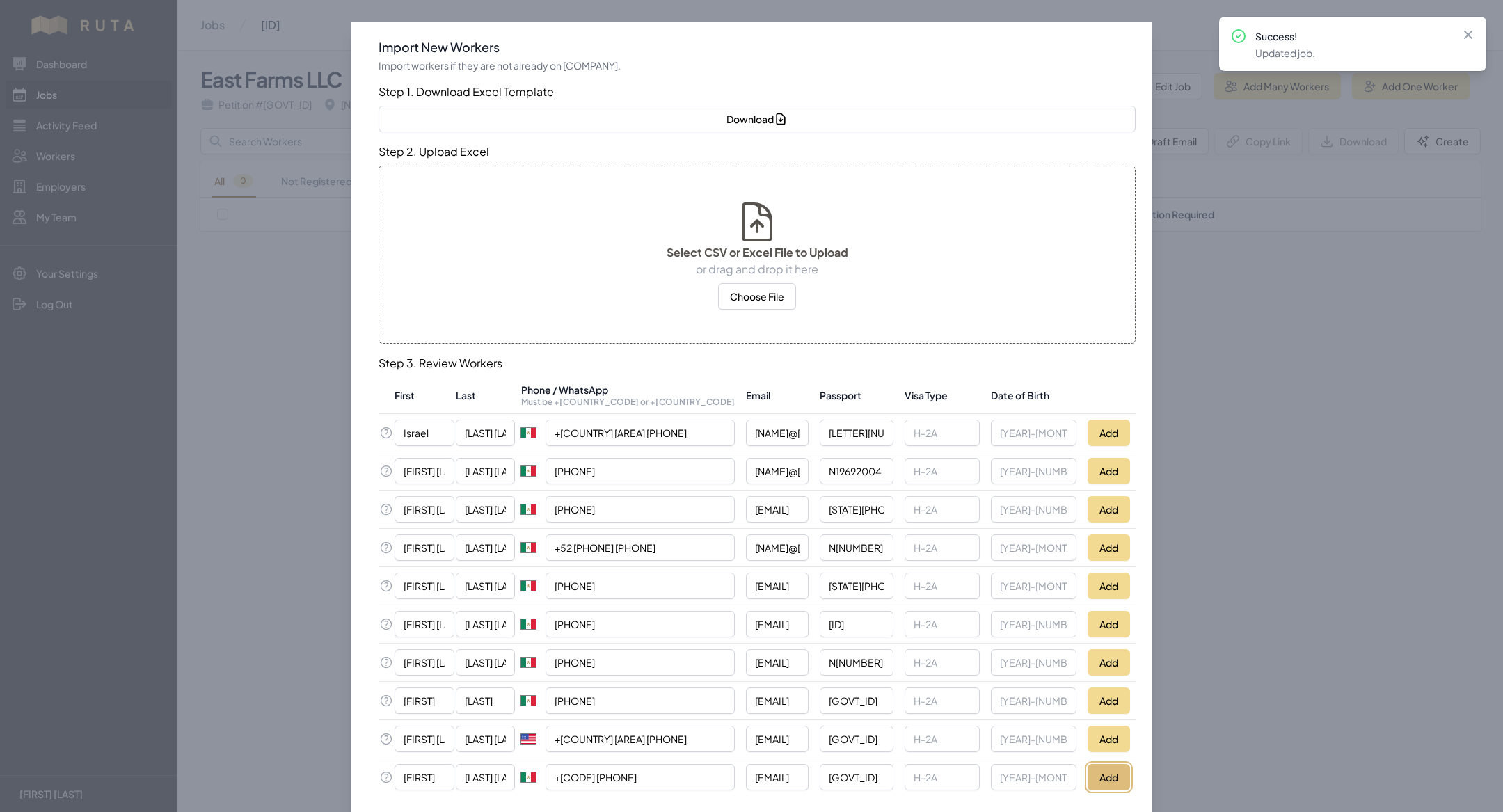 click on "Add" at bounding box center [1108, 777] 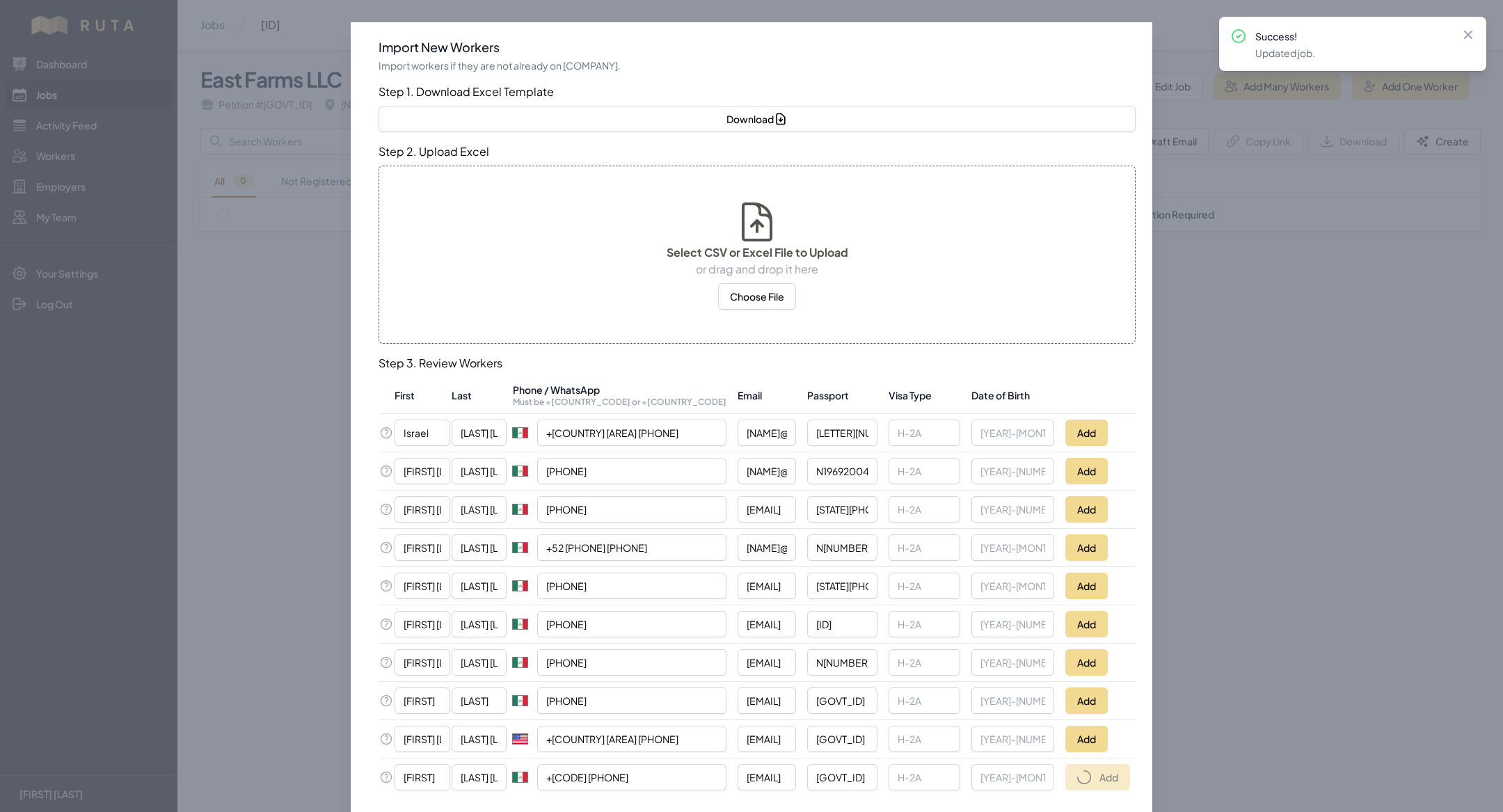 scroll, scrollTop: 65, scrollLeft: 0, axis: vertical 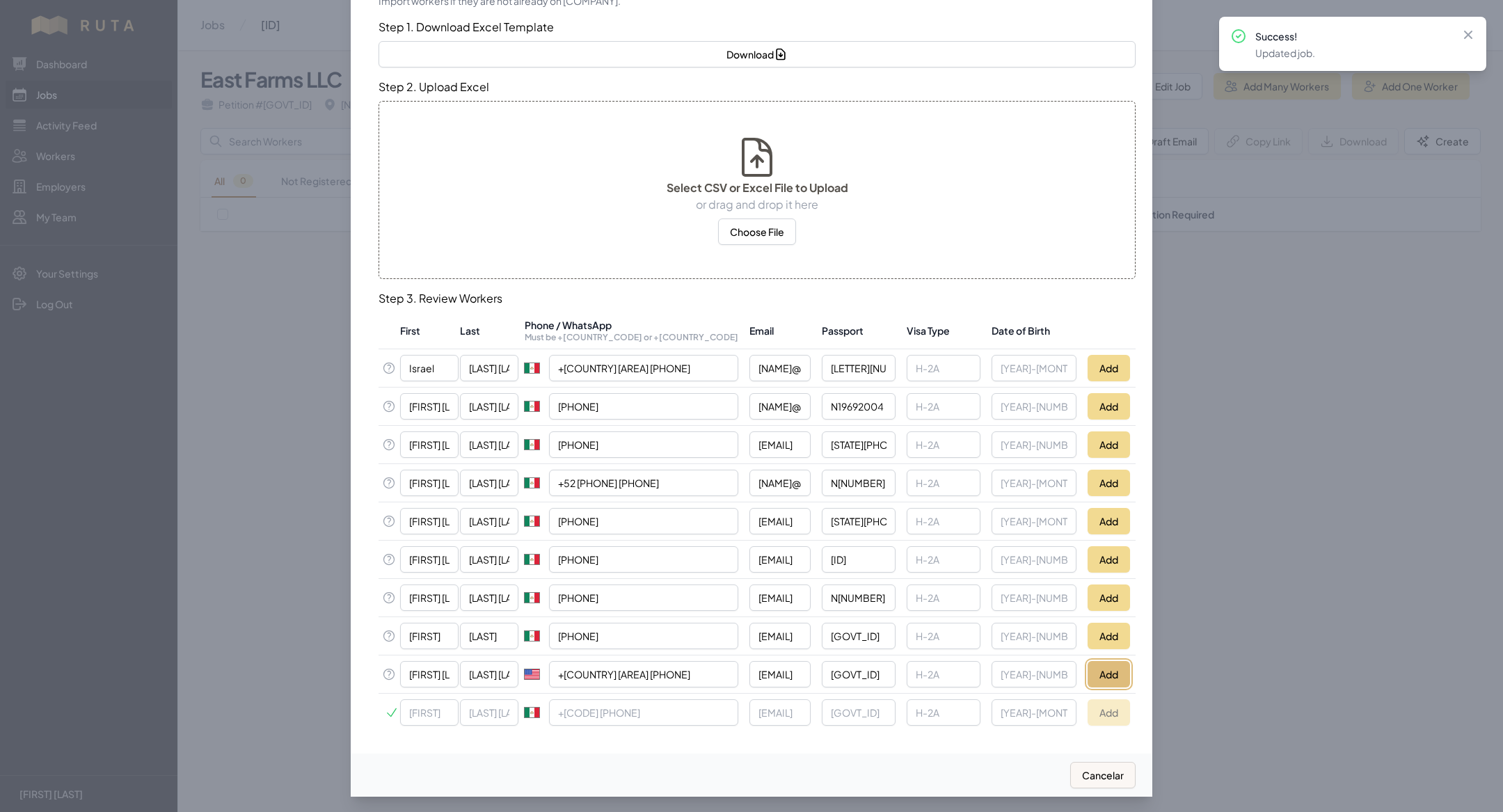 click on "Add" at bounding box center [1108, 674] 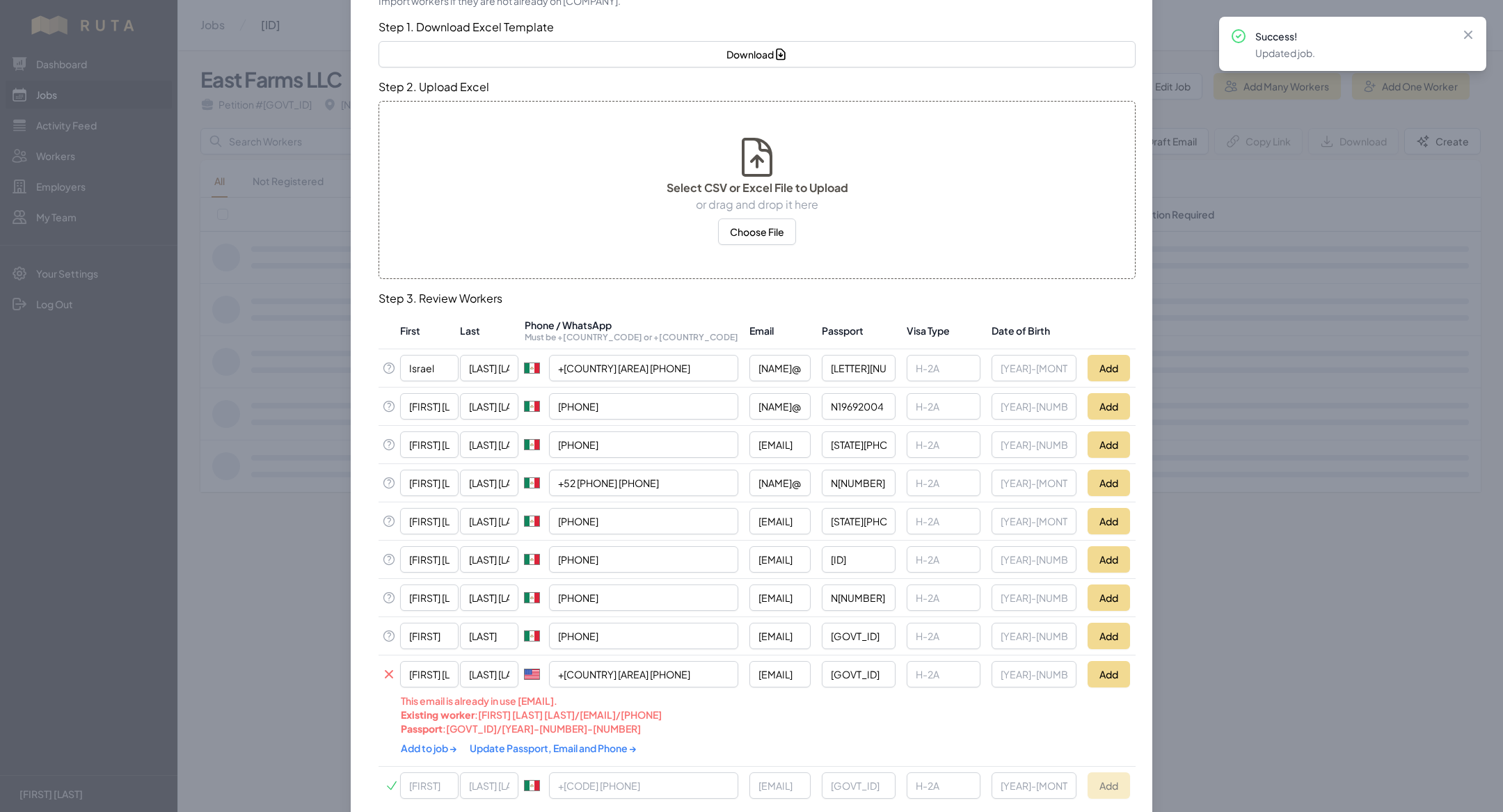 click on "Update Passport, Email and Phone →" at bounding box center [553, 748] 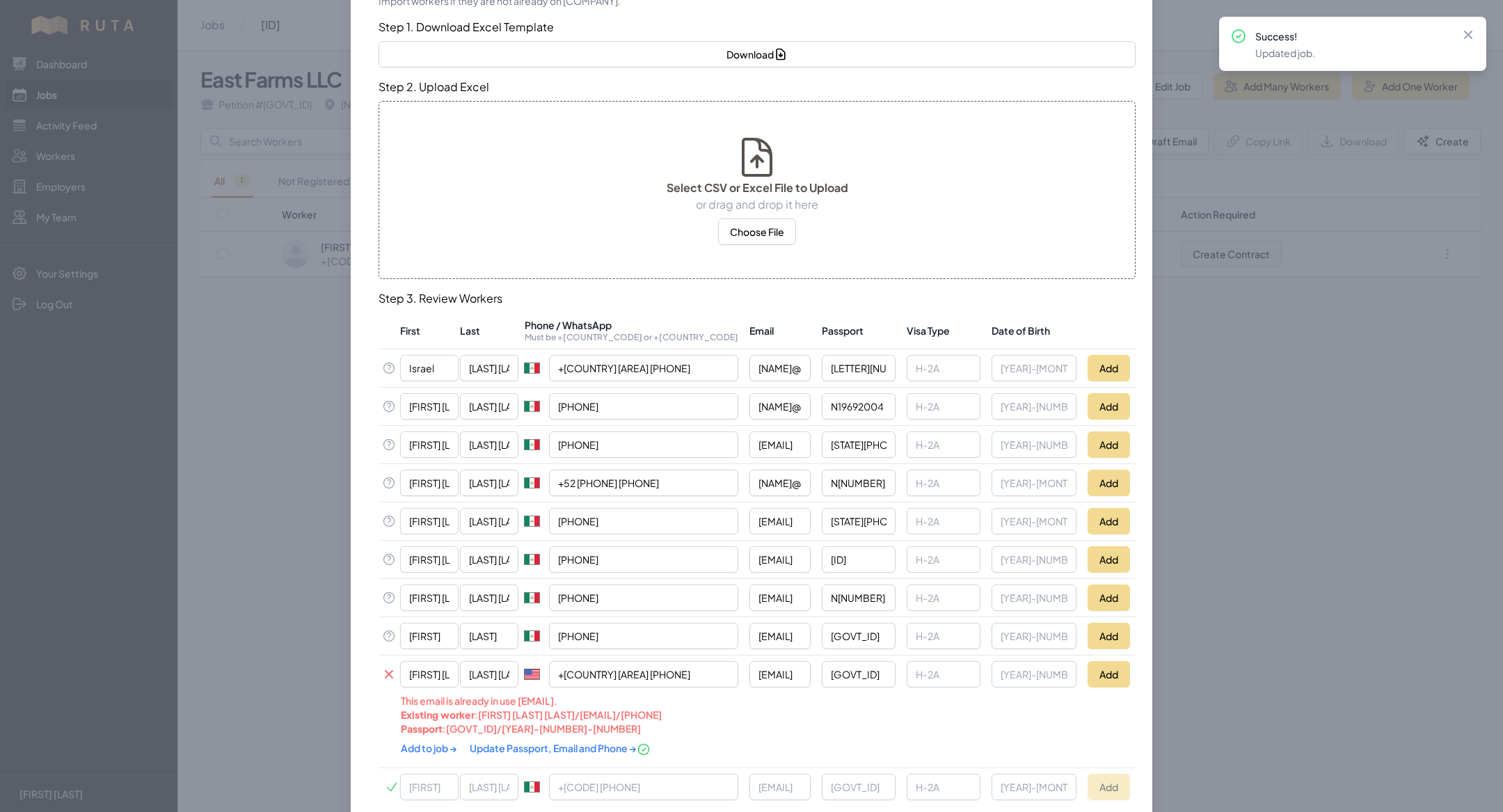 click on "Add to job →" at bounding box center (429, 748) 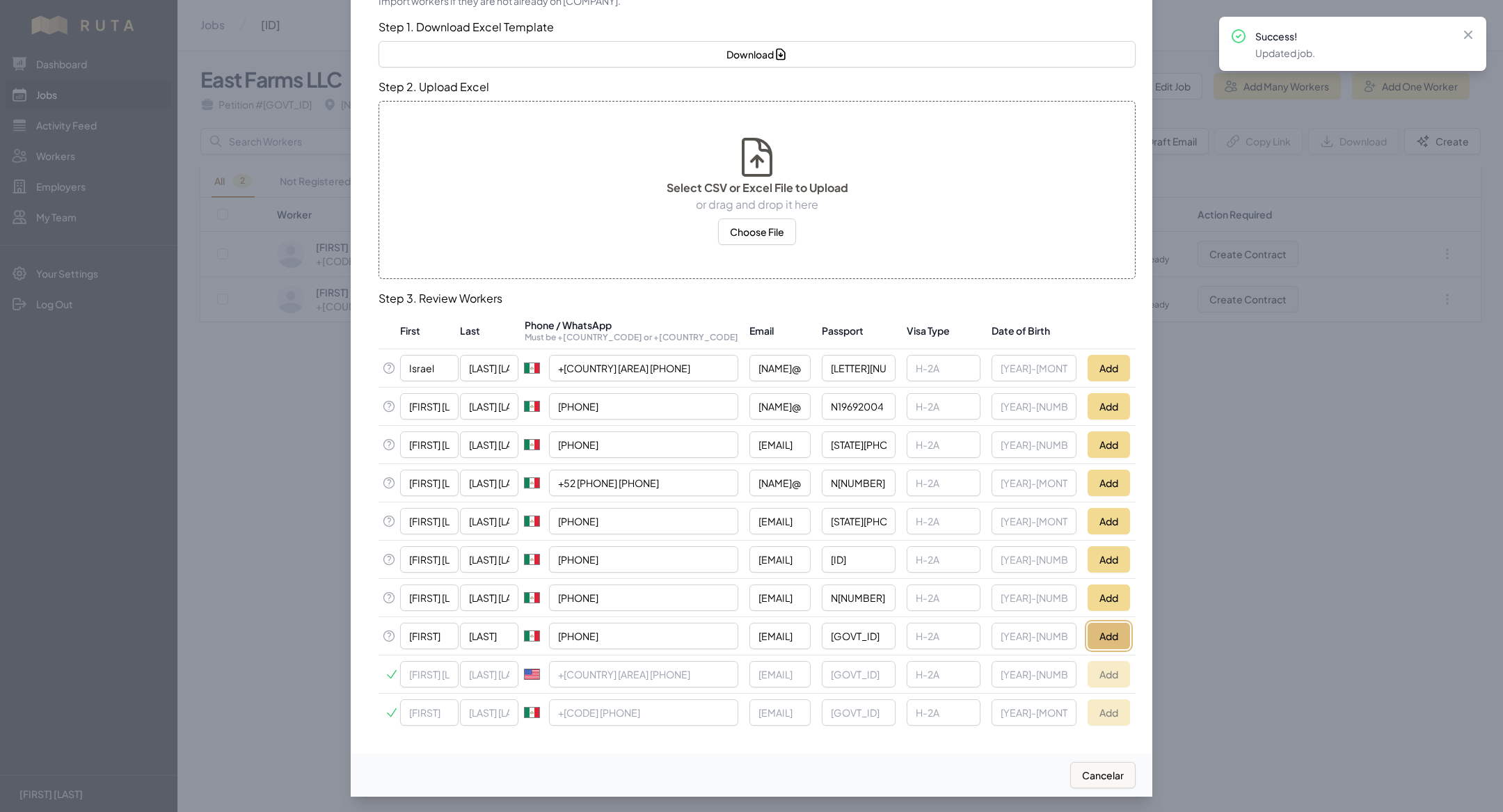 click on "Add" at bounding box center (1108, 636) 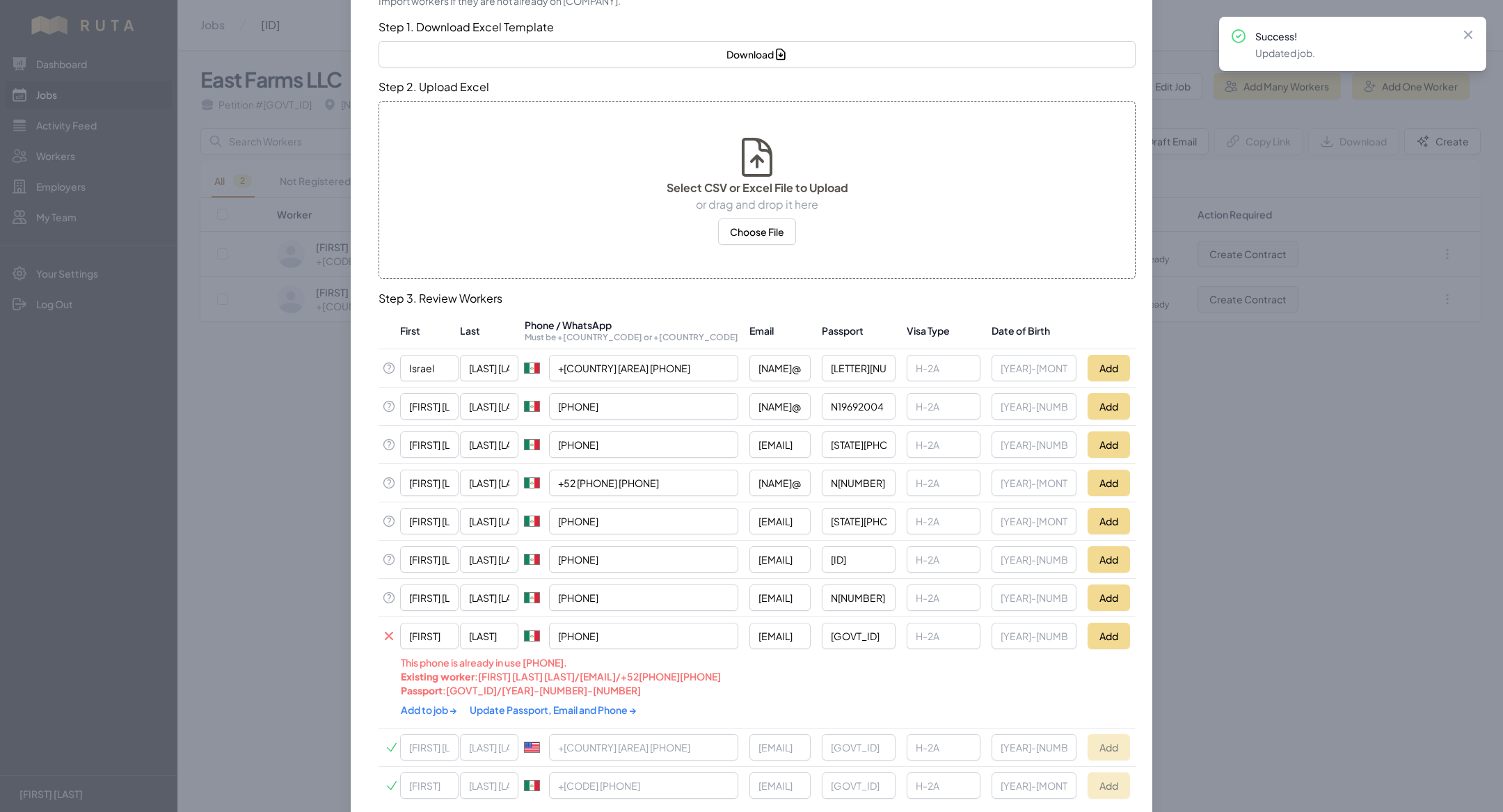 click on "Update Passport, Email and Phone →" at bounding box center (553, 710) 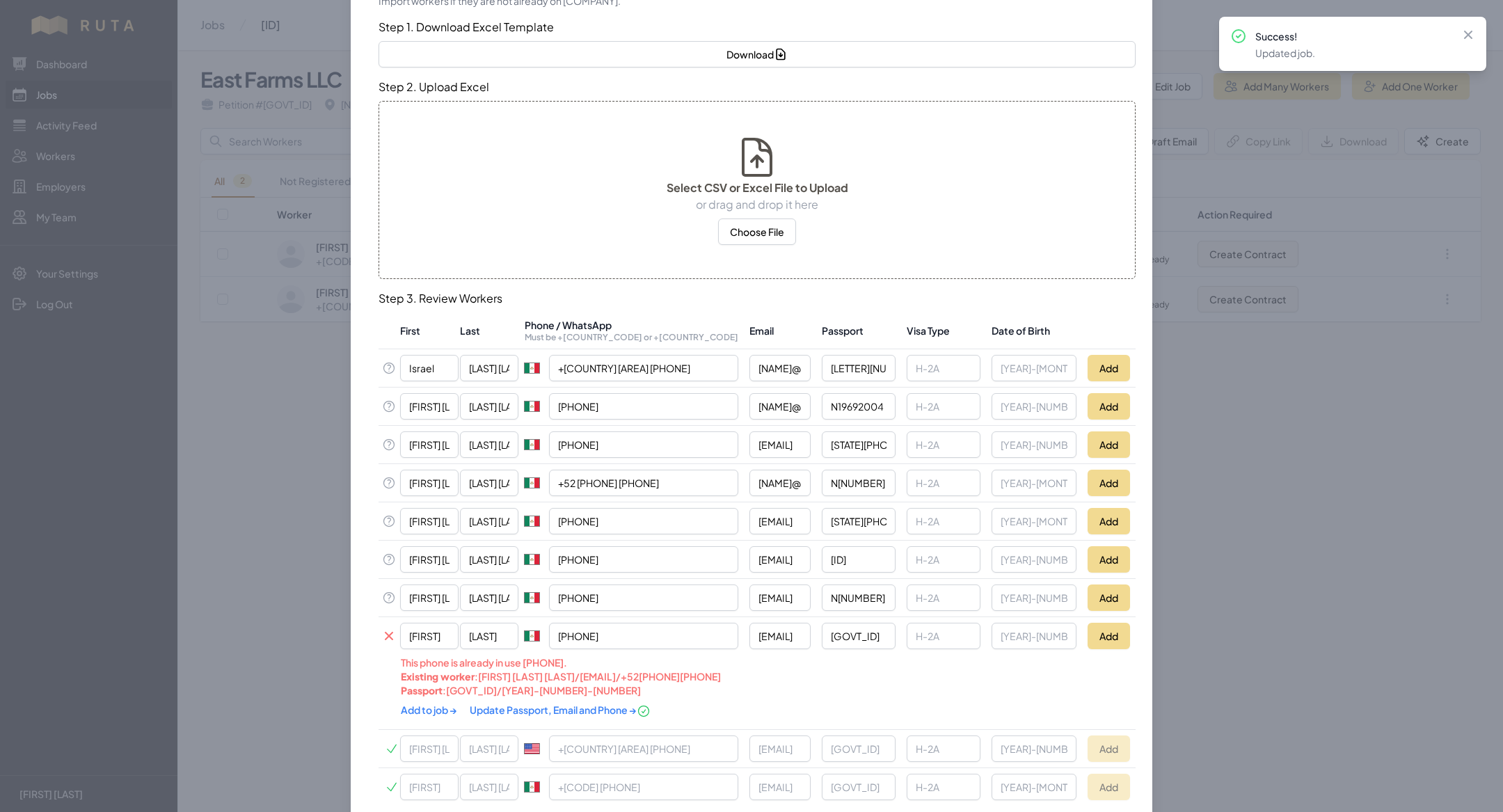 click on "Add to job →" at bounding box center (429, 710) 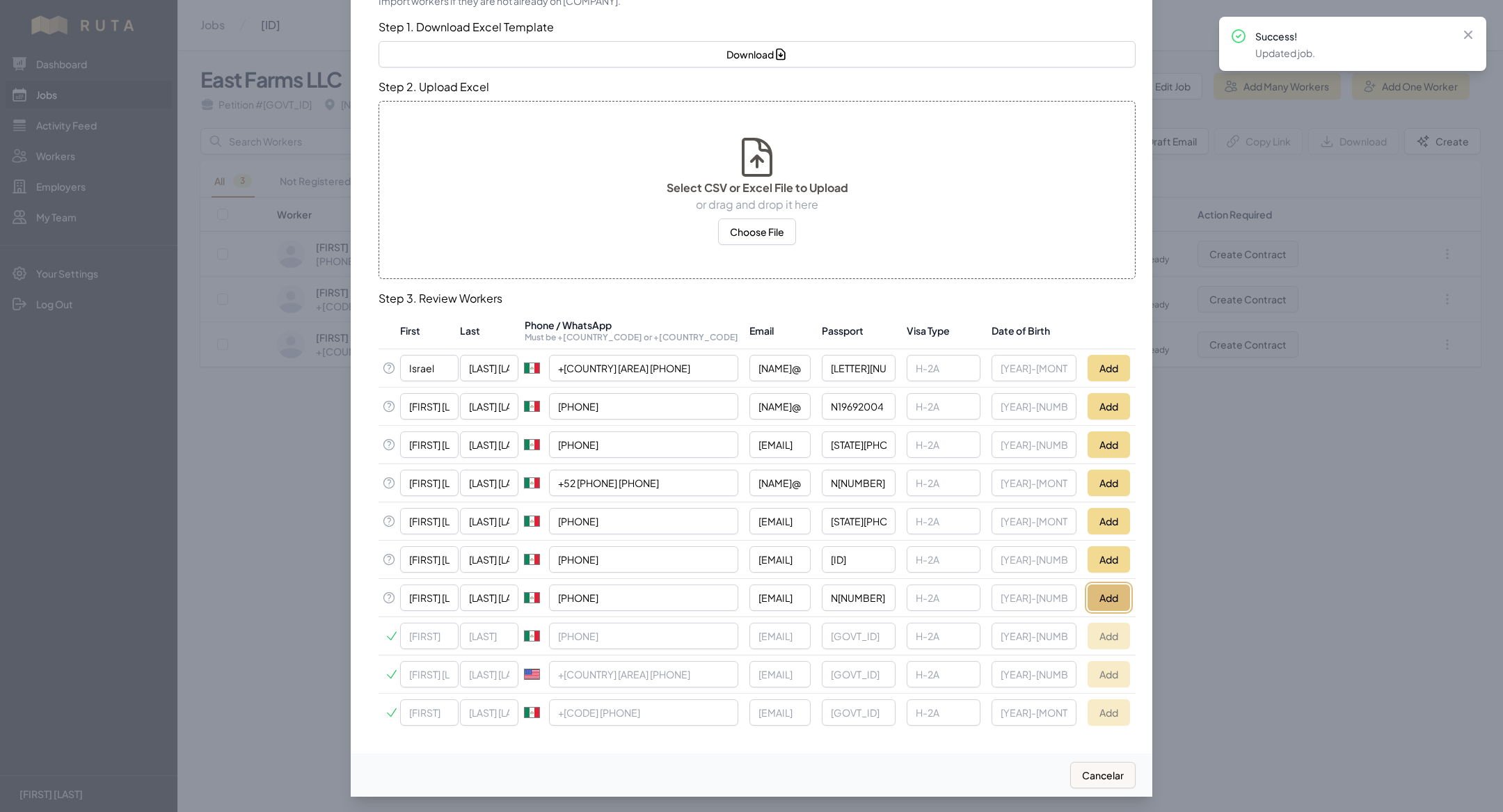 click on "Add" at bounding box center (1108, 598) 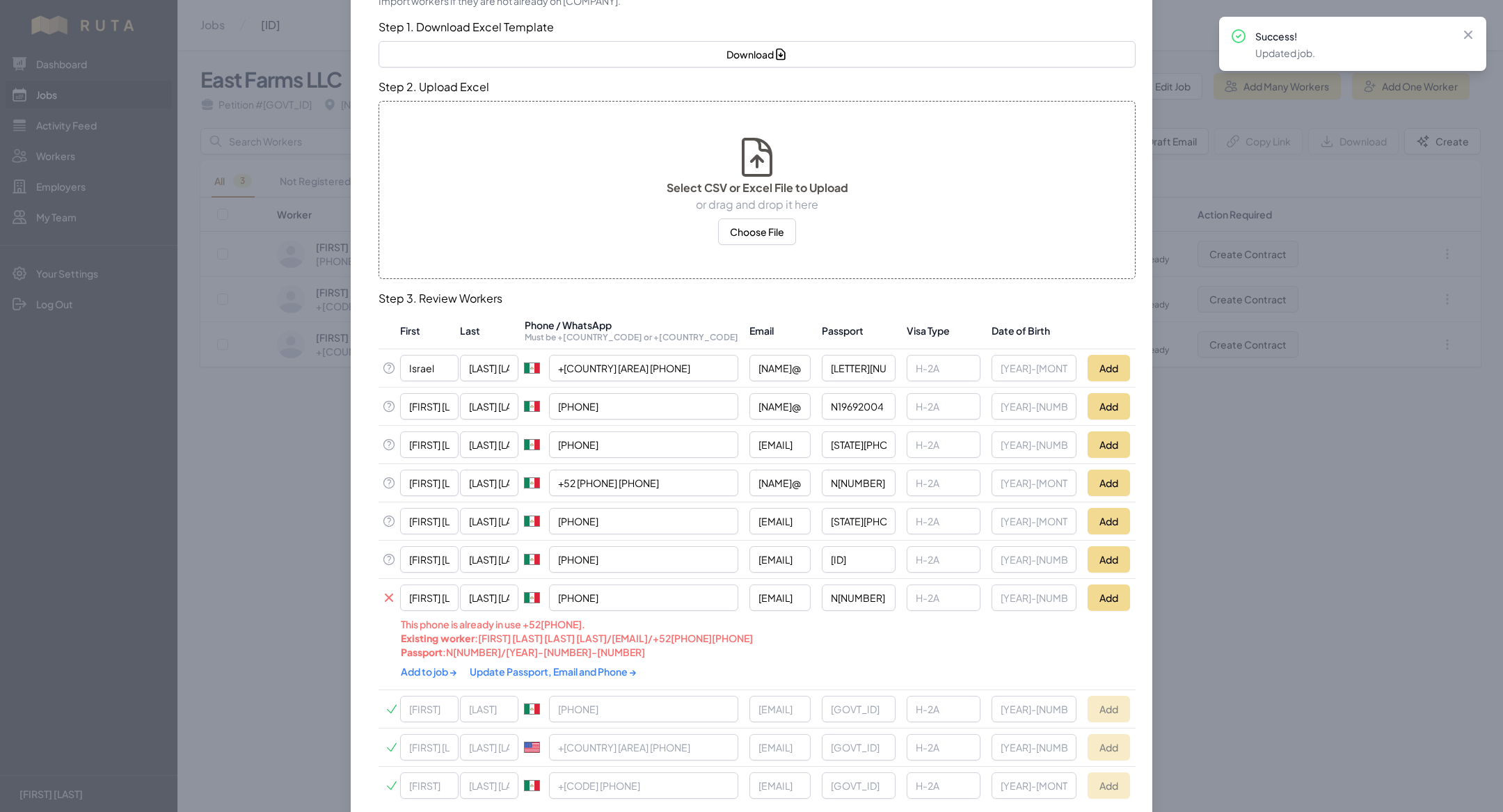 click on "Update Passport, Email and Phone →" at bounding box center (553, 671) 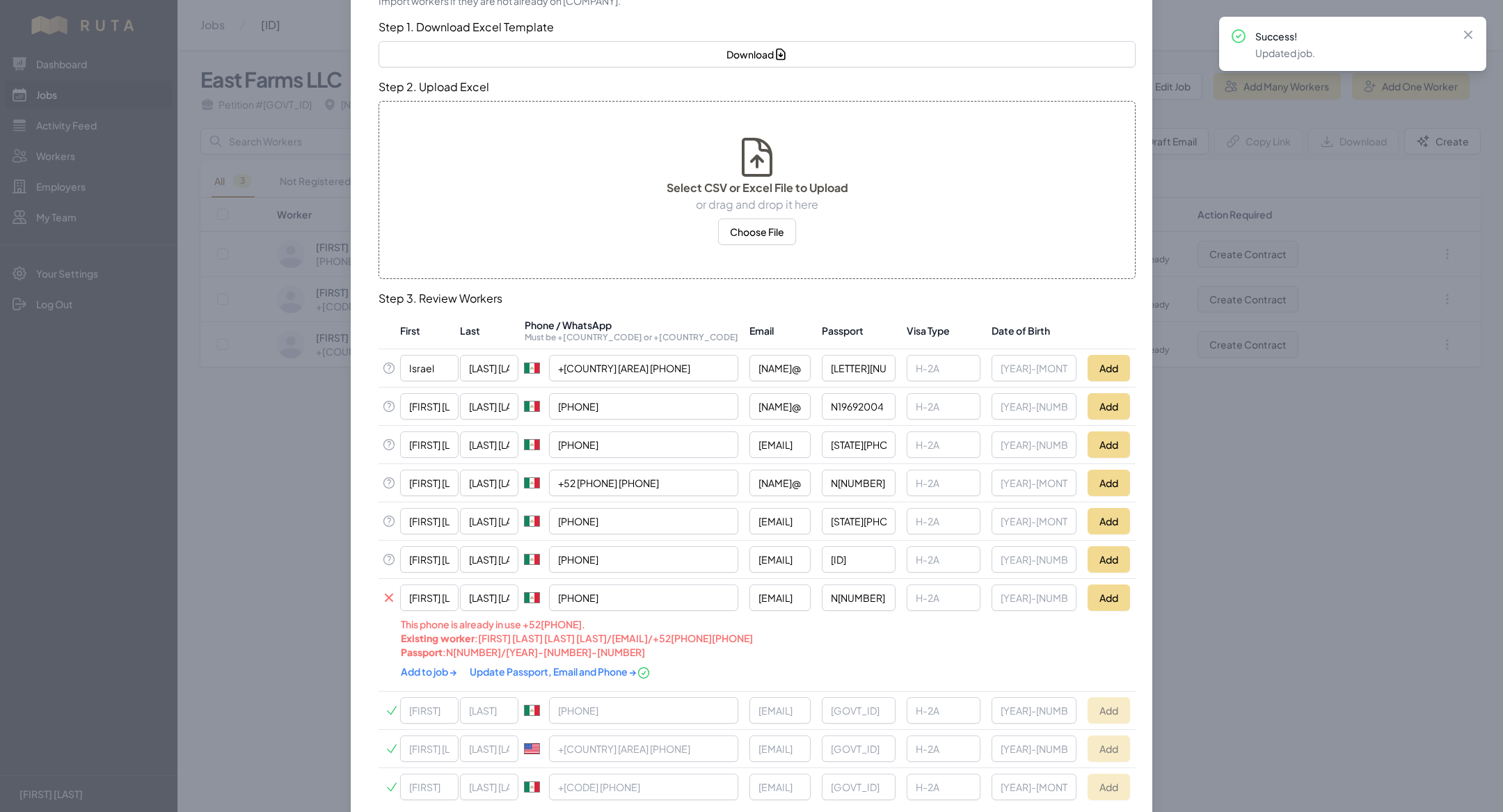click on "Add to job →" at bounding box center (429, 671) 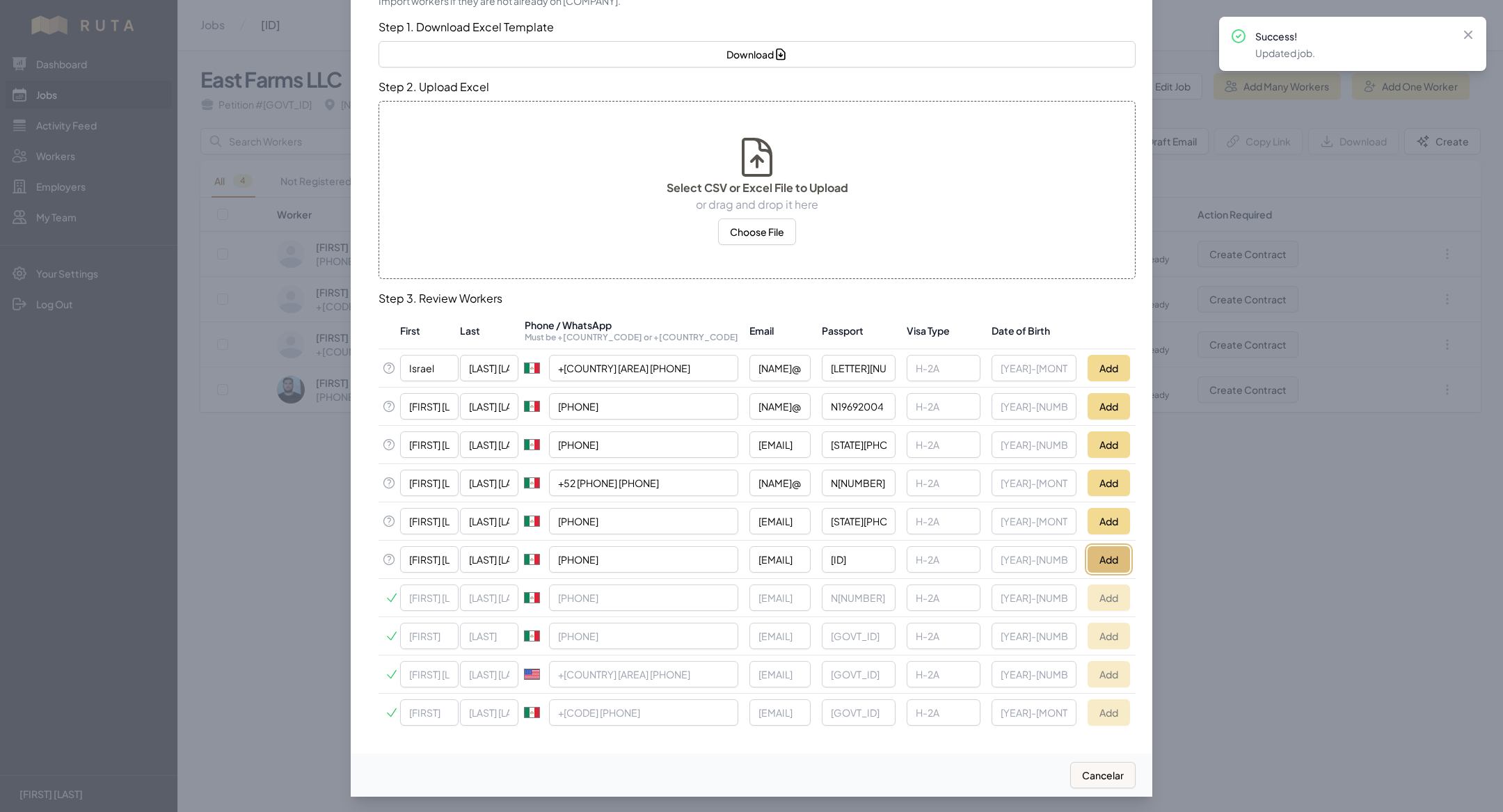 click on "Add" at bounding box center [1108, 559] 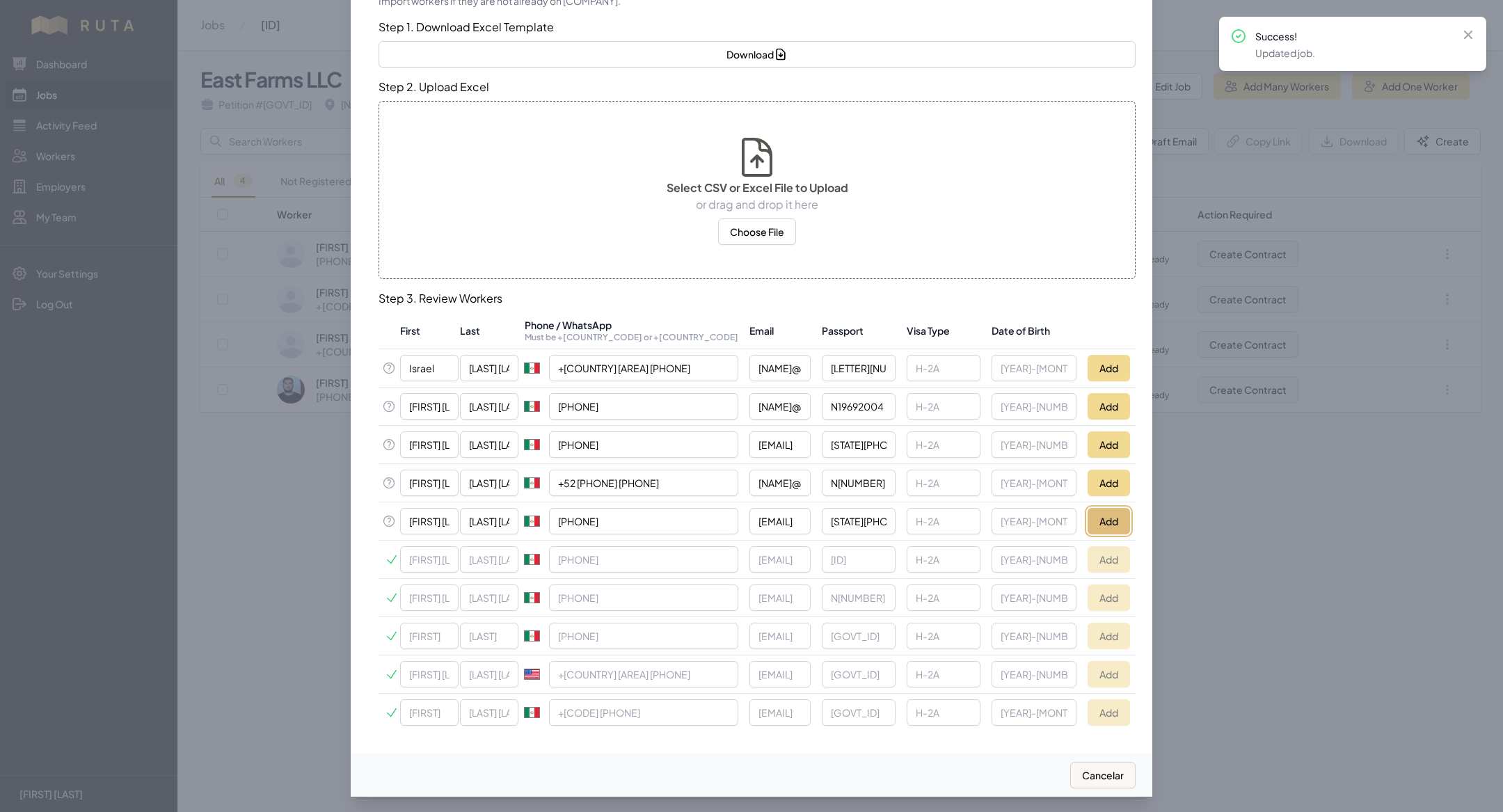 click on "Add" at bounding box center (1108, 521) 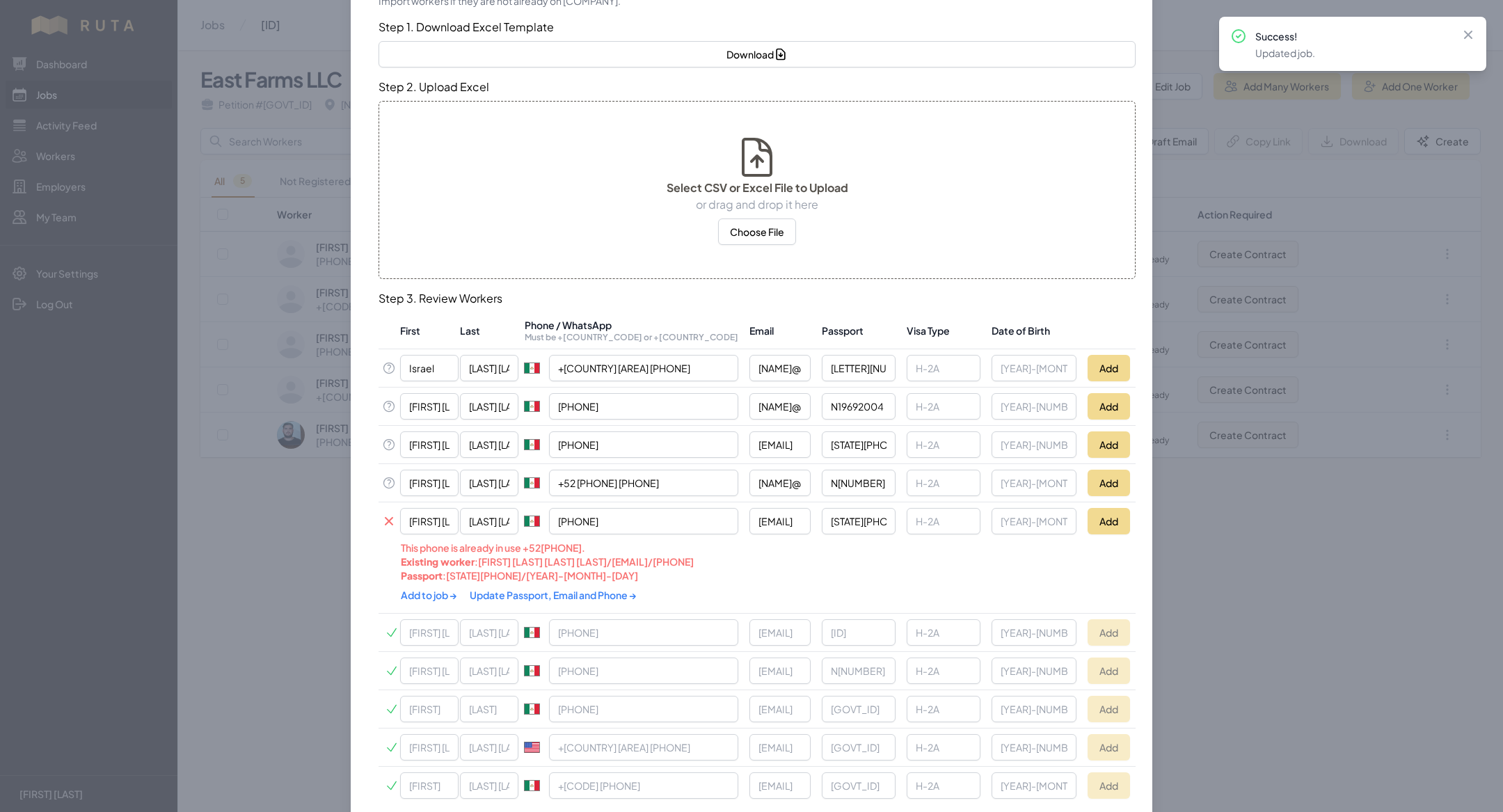 click on "[SERVICE] [PASSPORT], [EMAIL] [PHONE]" at bounding box center (687, 595) 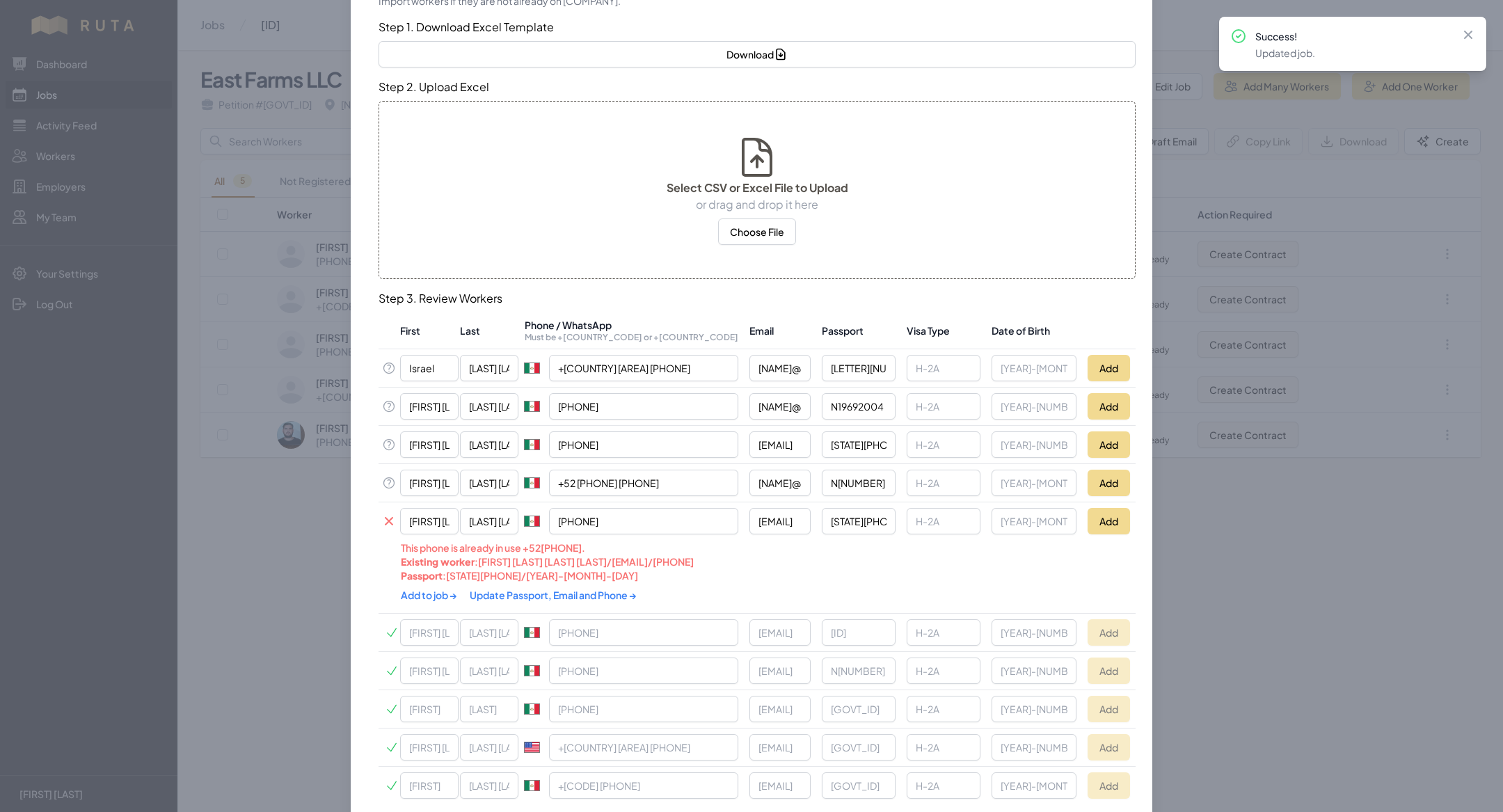 click on "[SERVICE] [PASSPORT], [EMAIL] [PHONE]" at bounding box center [687, 595] 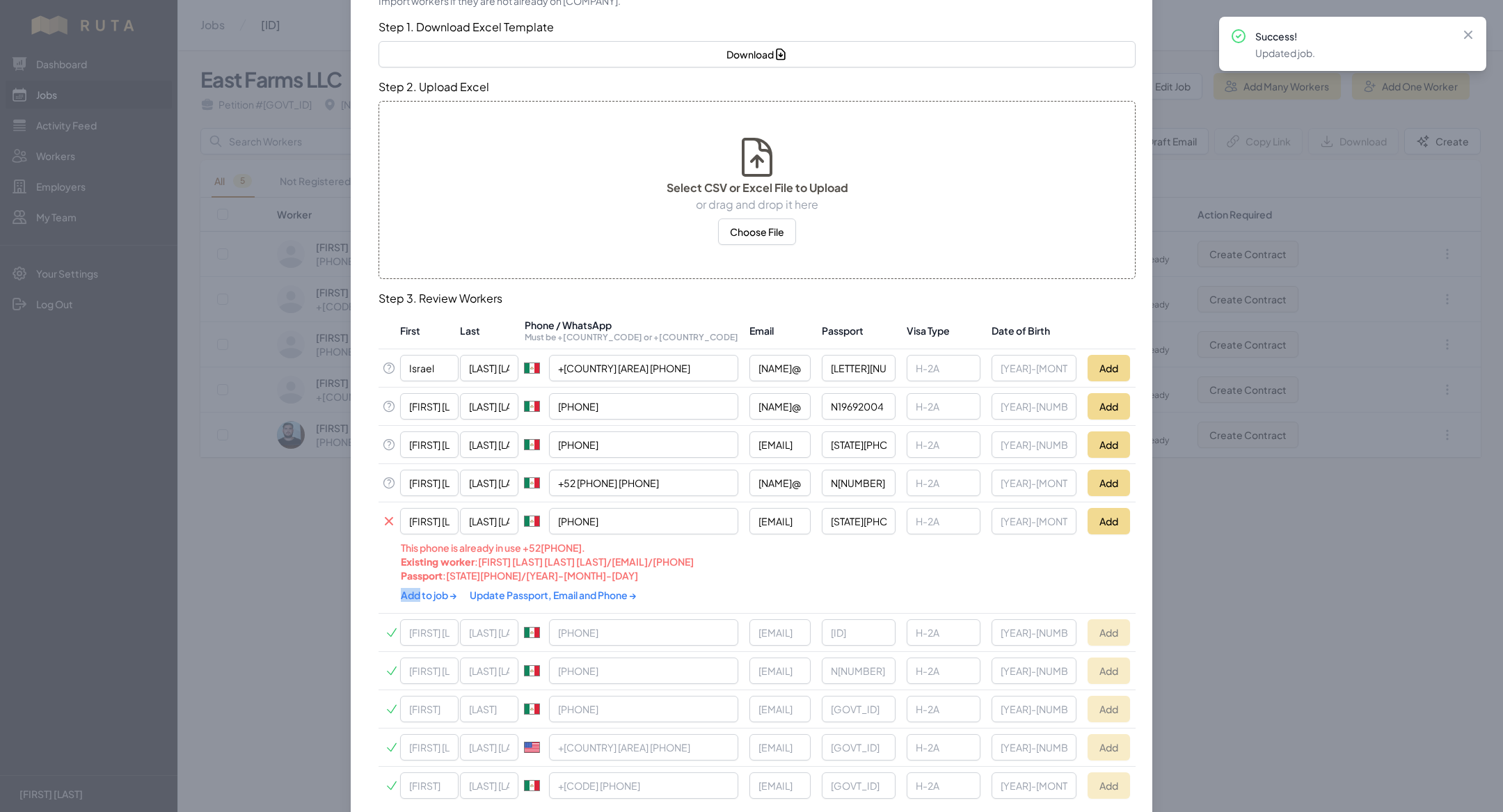 click on "[SERVICE] [PASSPORT], [EMAIL] [PHONE]" at bounding box center [687, 595] 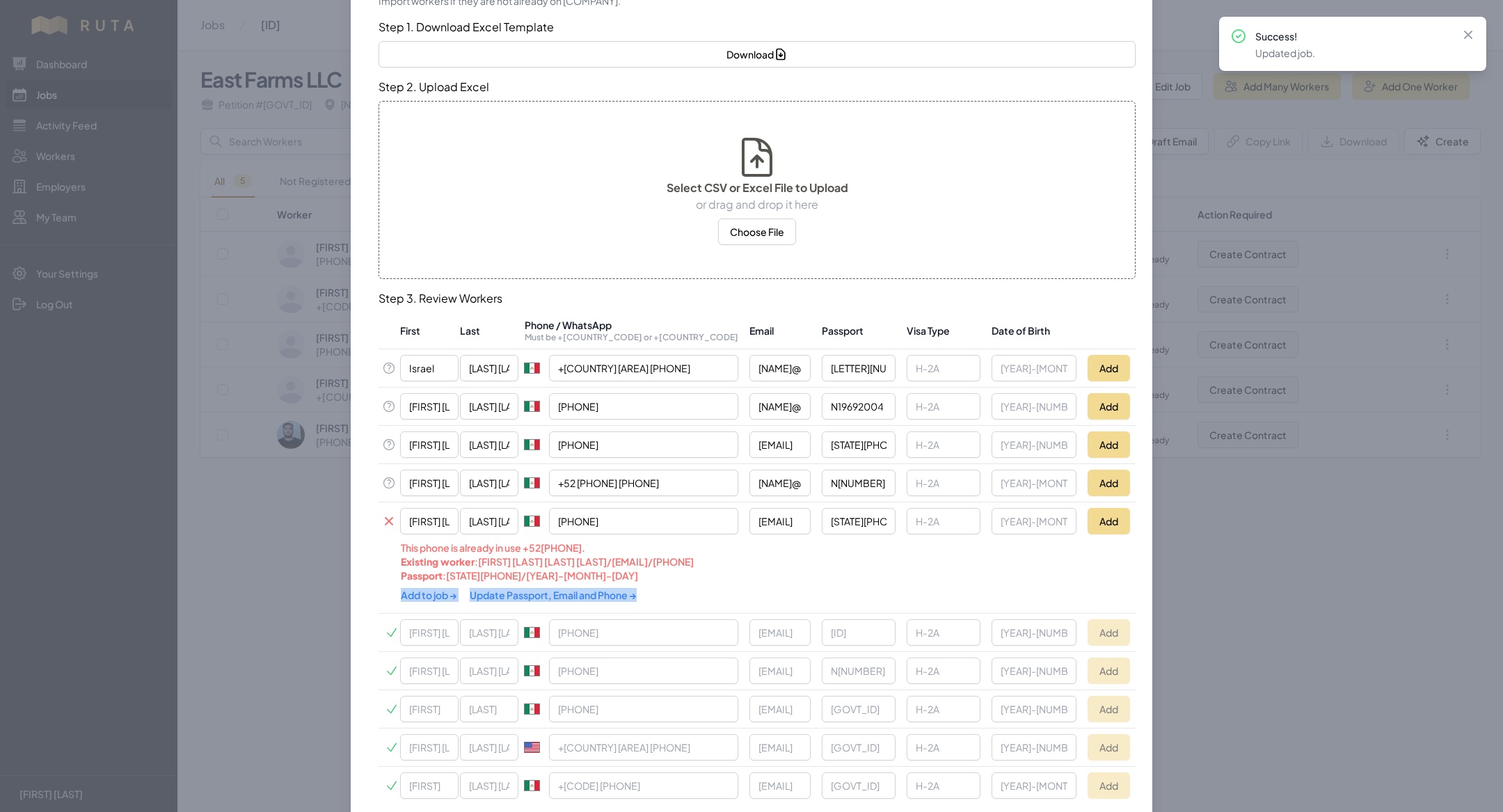 click on "Update Passport, Email and Phone →" at bounding box center [553, 595] 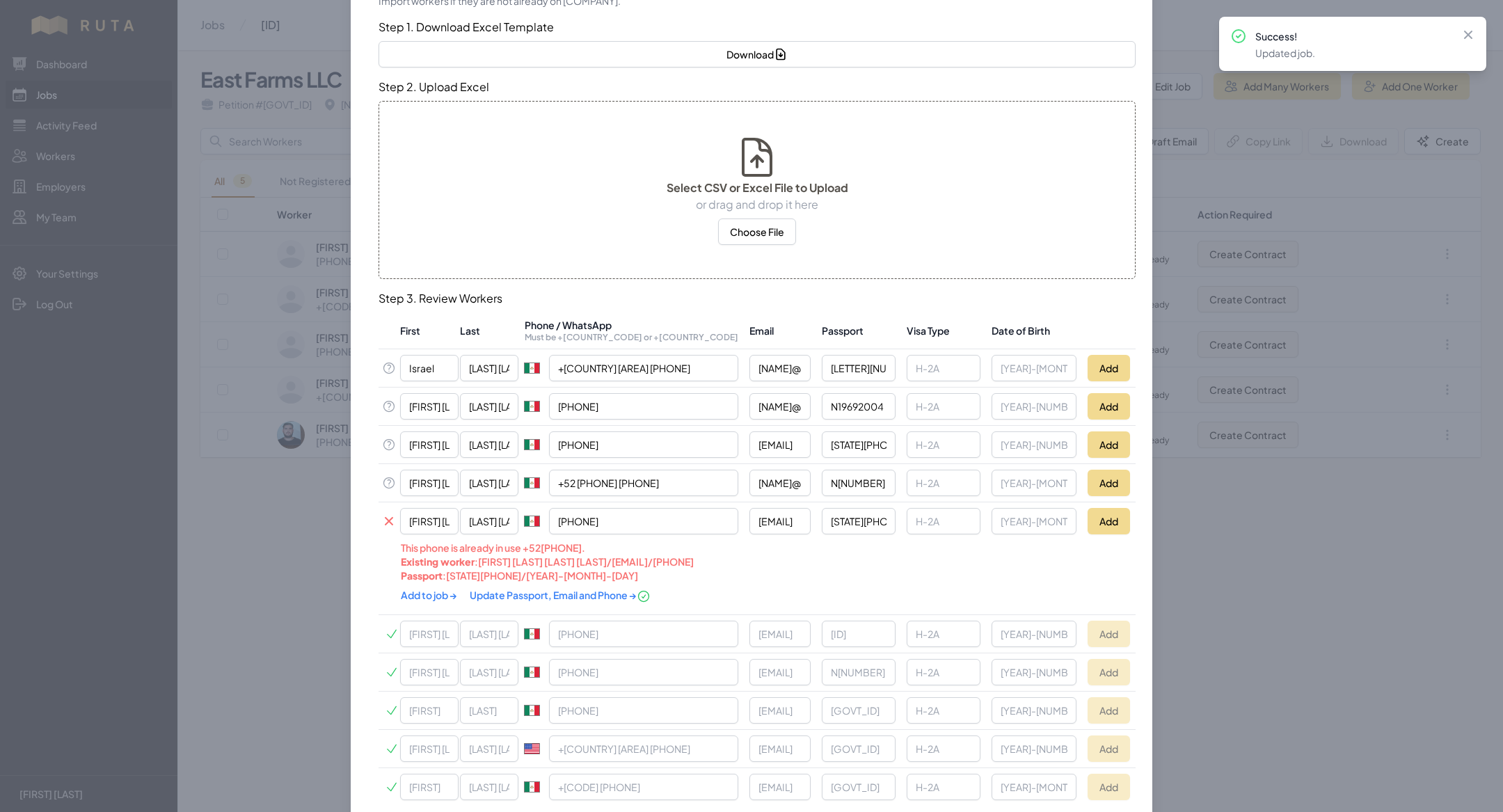click on "Add to job →" at bounding box center [429, 595] 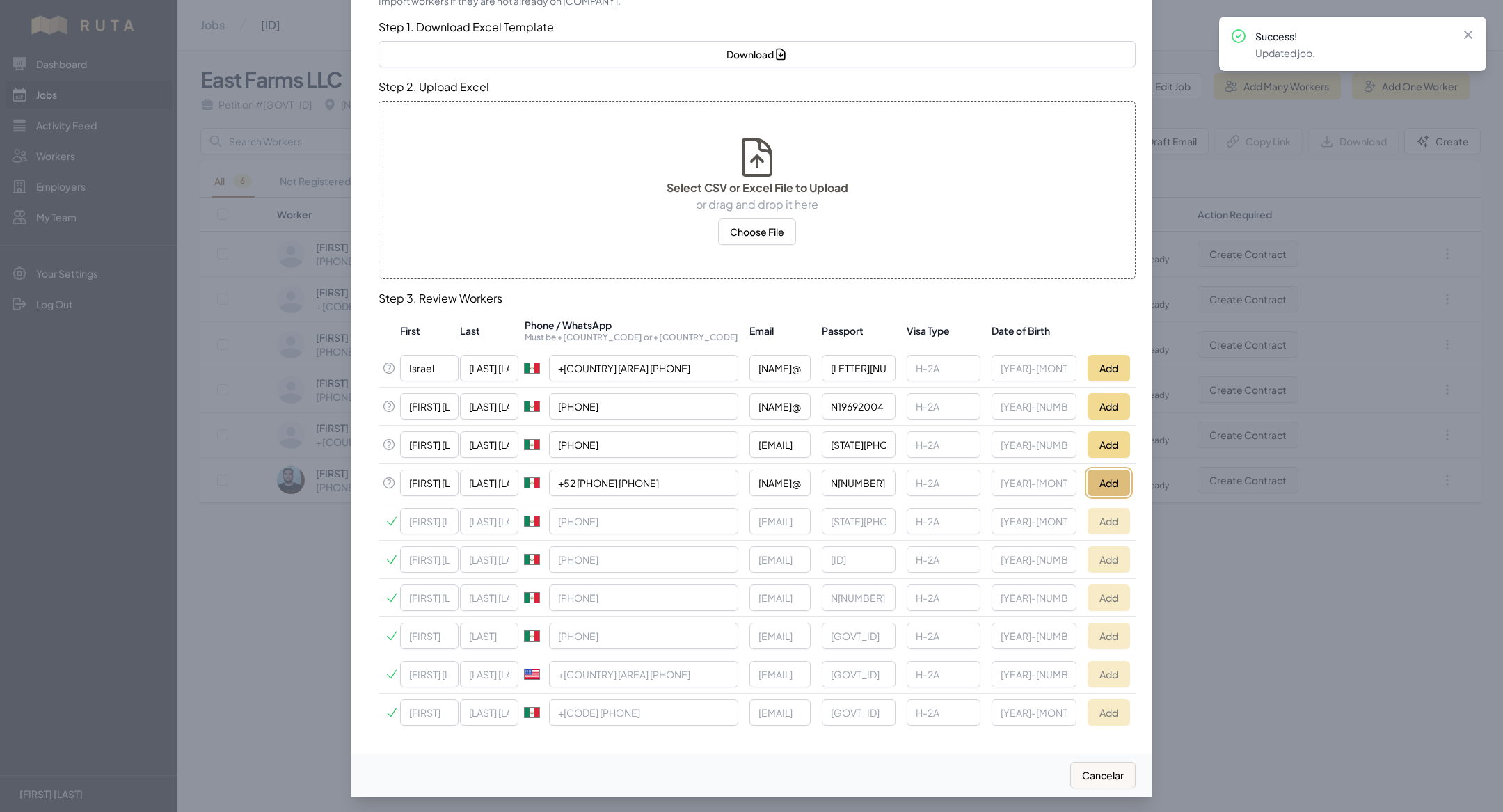 click on "Add" at bounding box center [1108, 483] 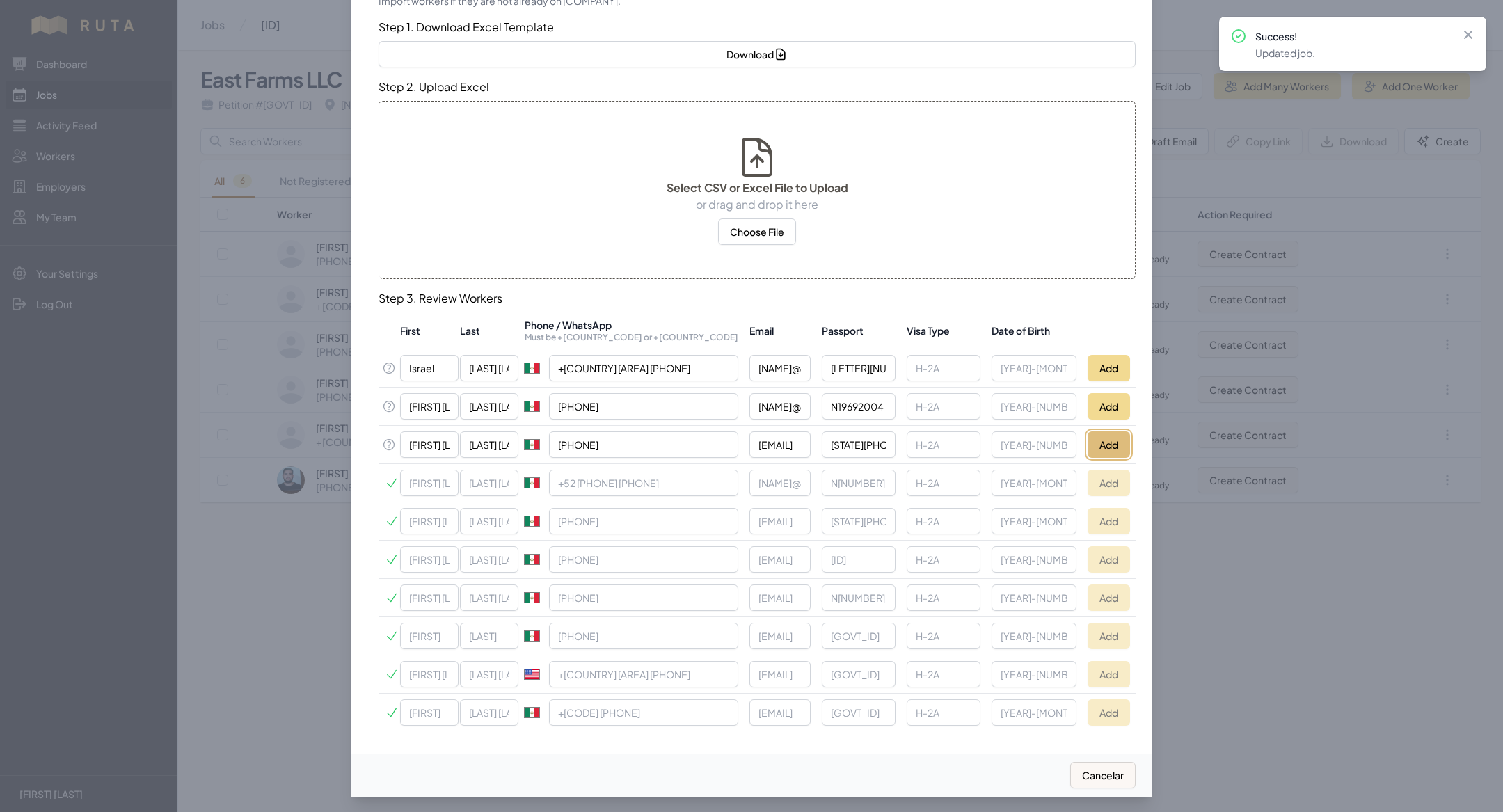 click on "Add" at bounding box center [1108, 445] 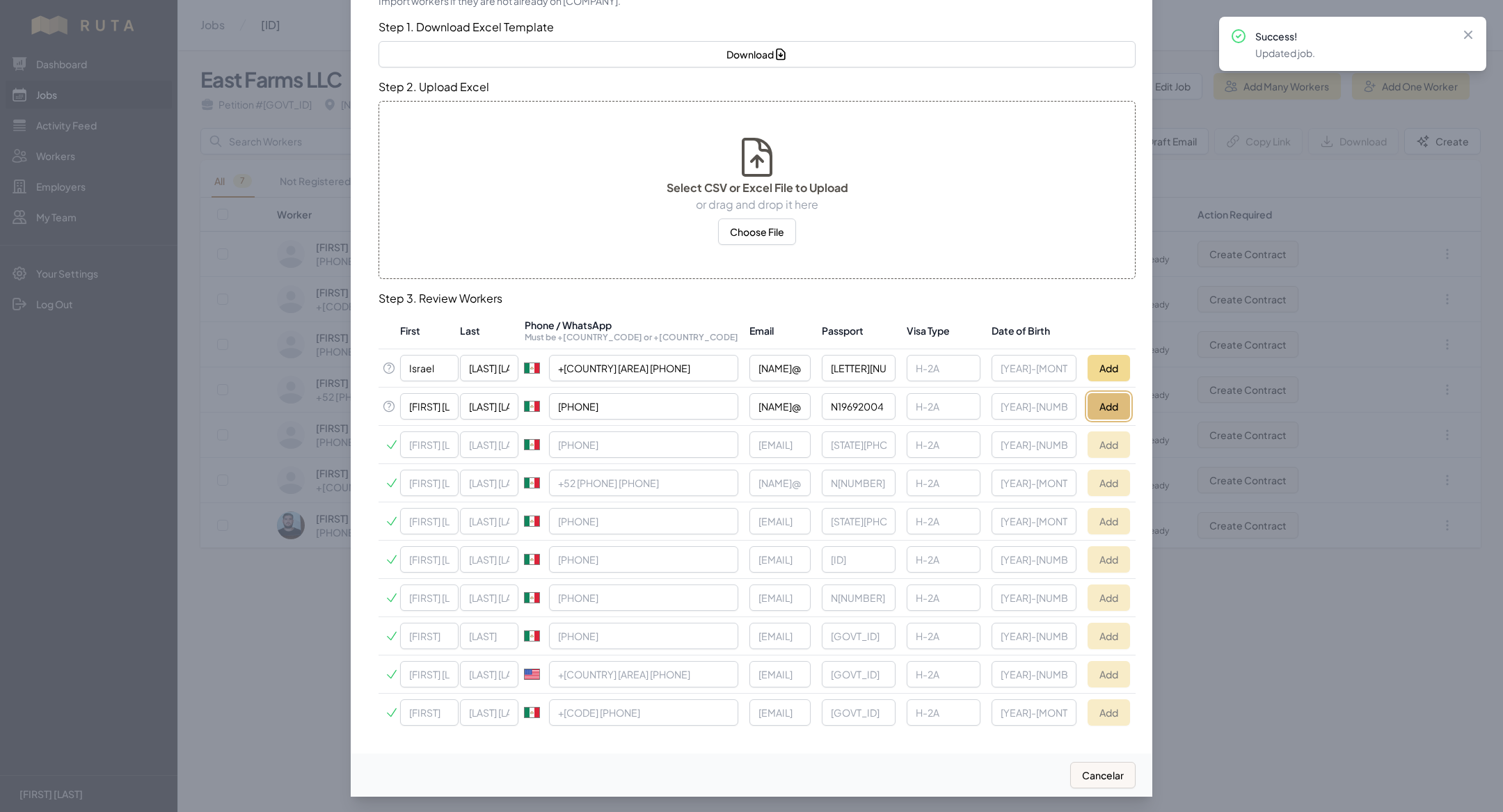 click on "Add" at bounding box center [1108, 406] 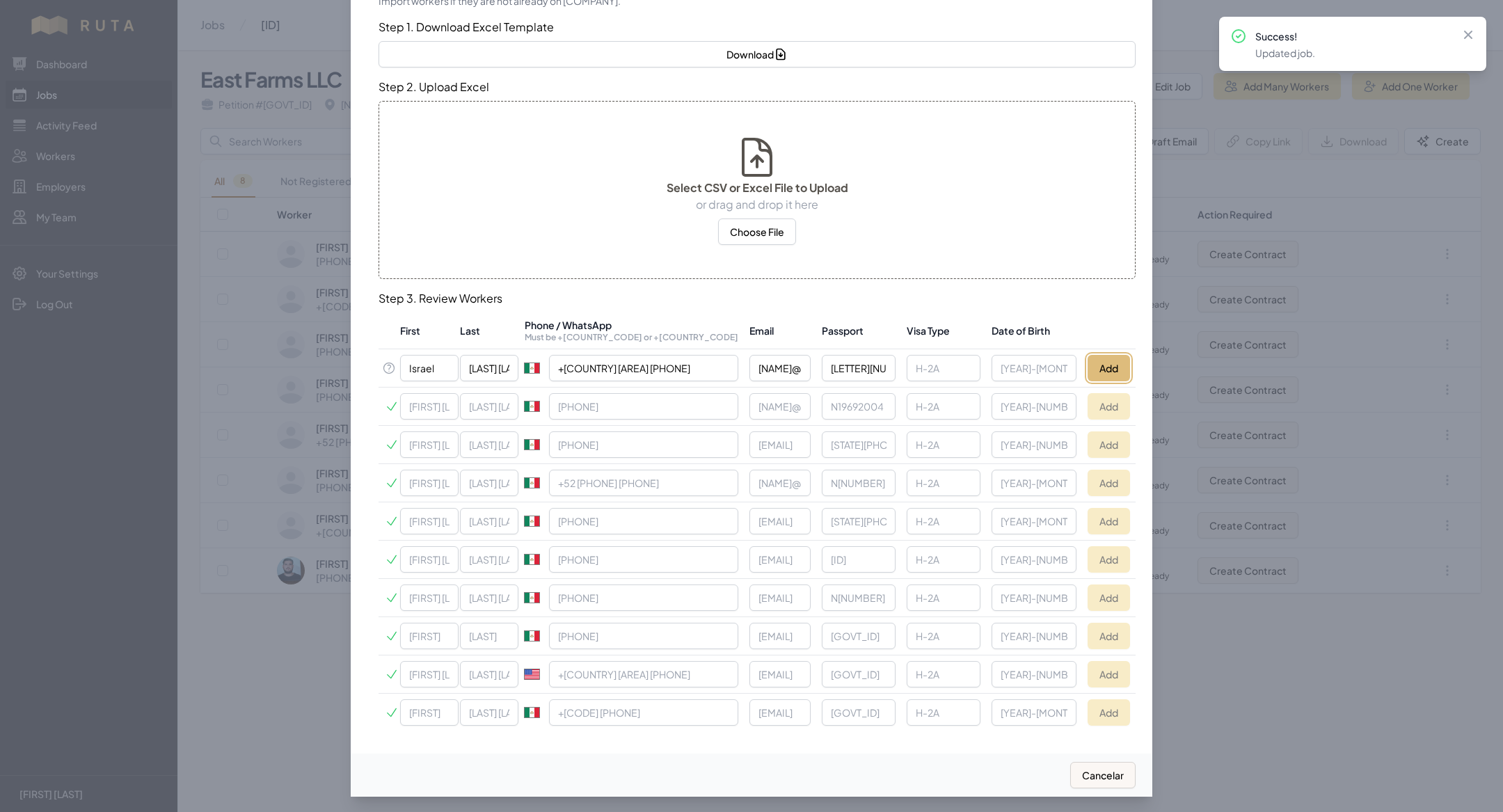 click on "Add" at bounding box center [1108, 368] 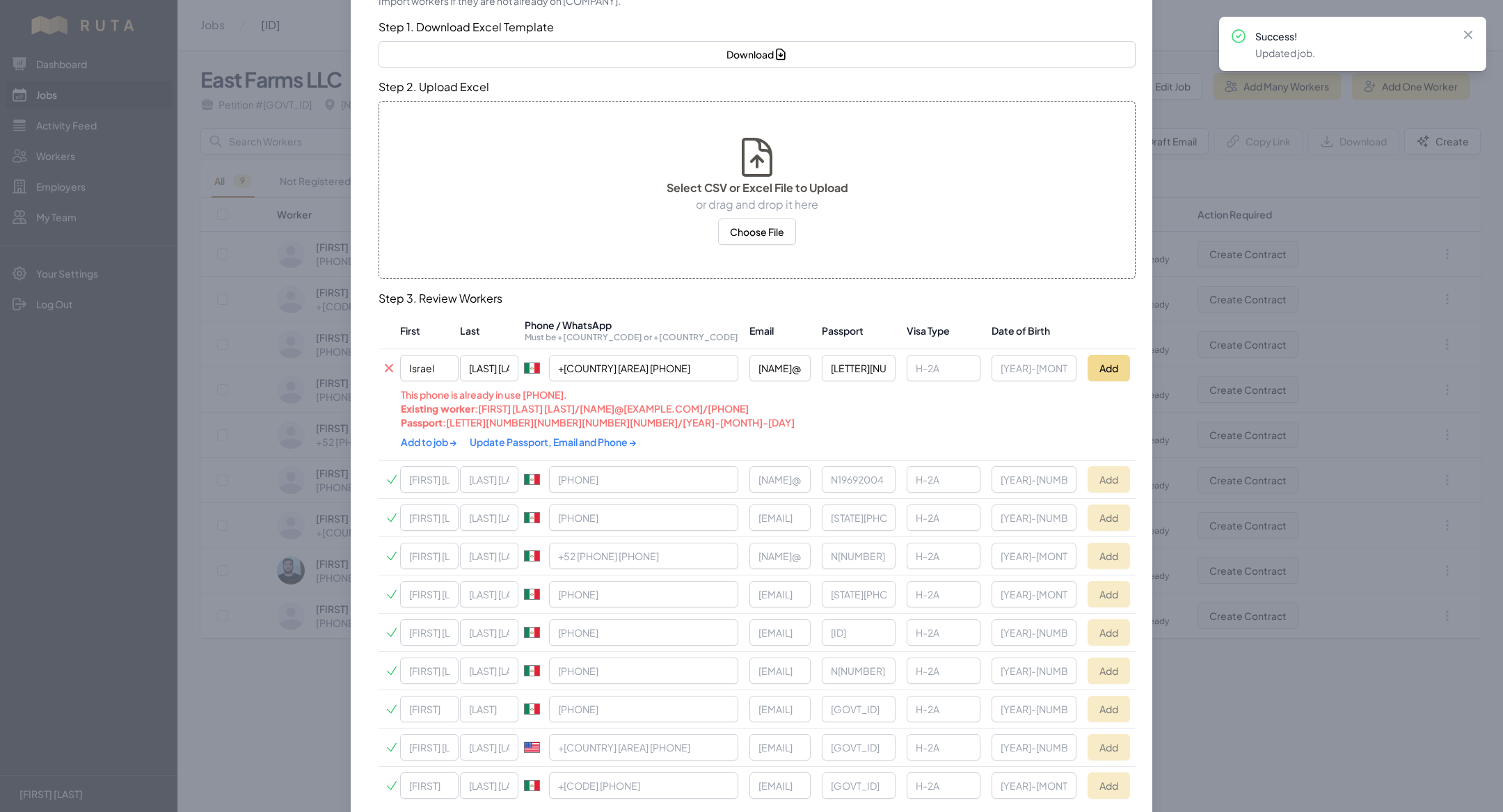 click on "Update Passport, Email and Phone →" at bounding box center (553, 442) 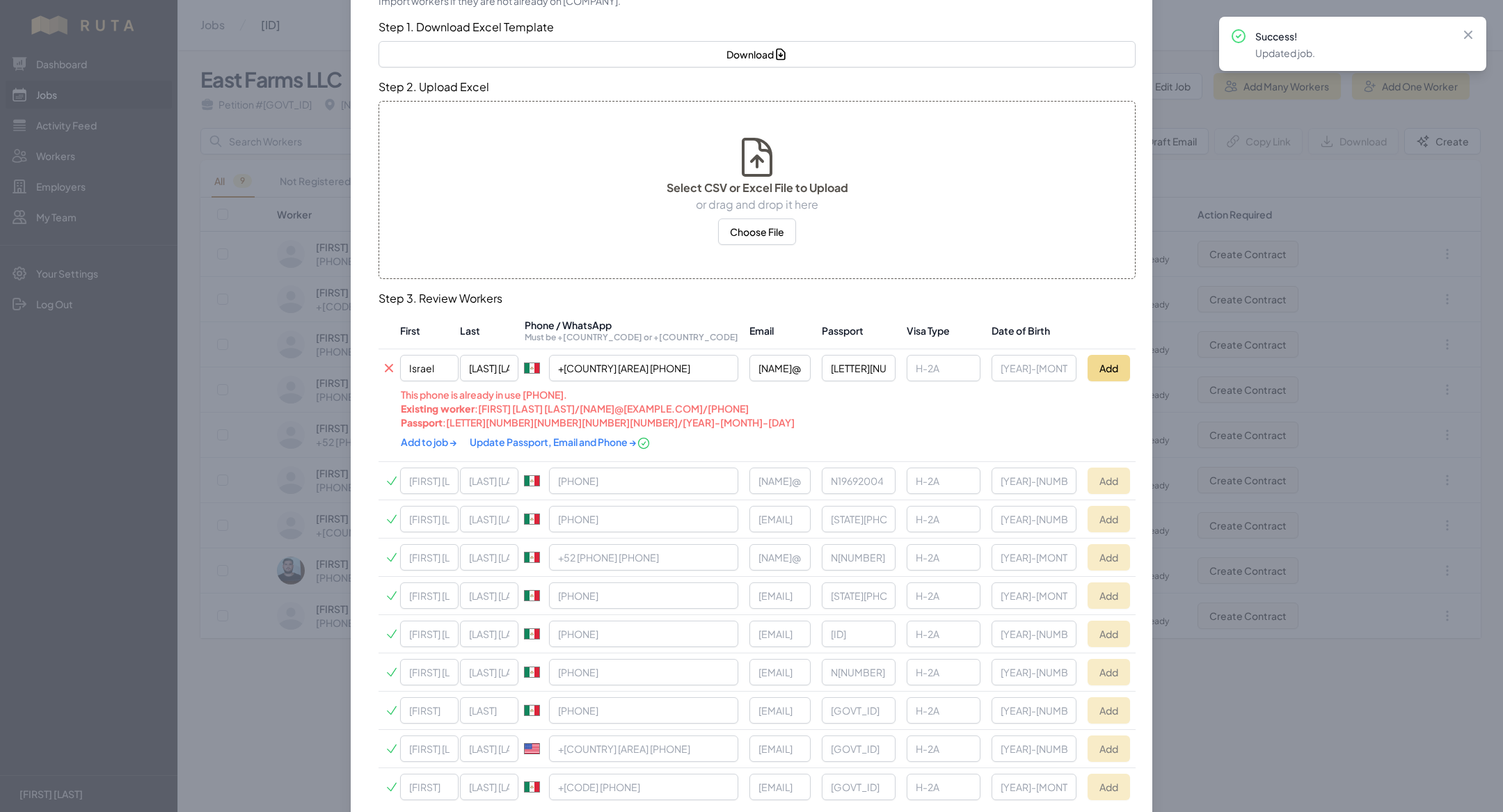 click on "Add to job →" at bounding box center [429, 442] 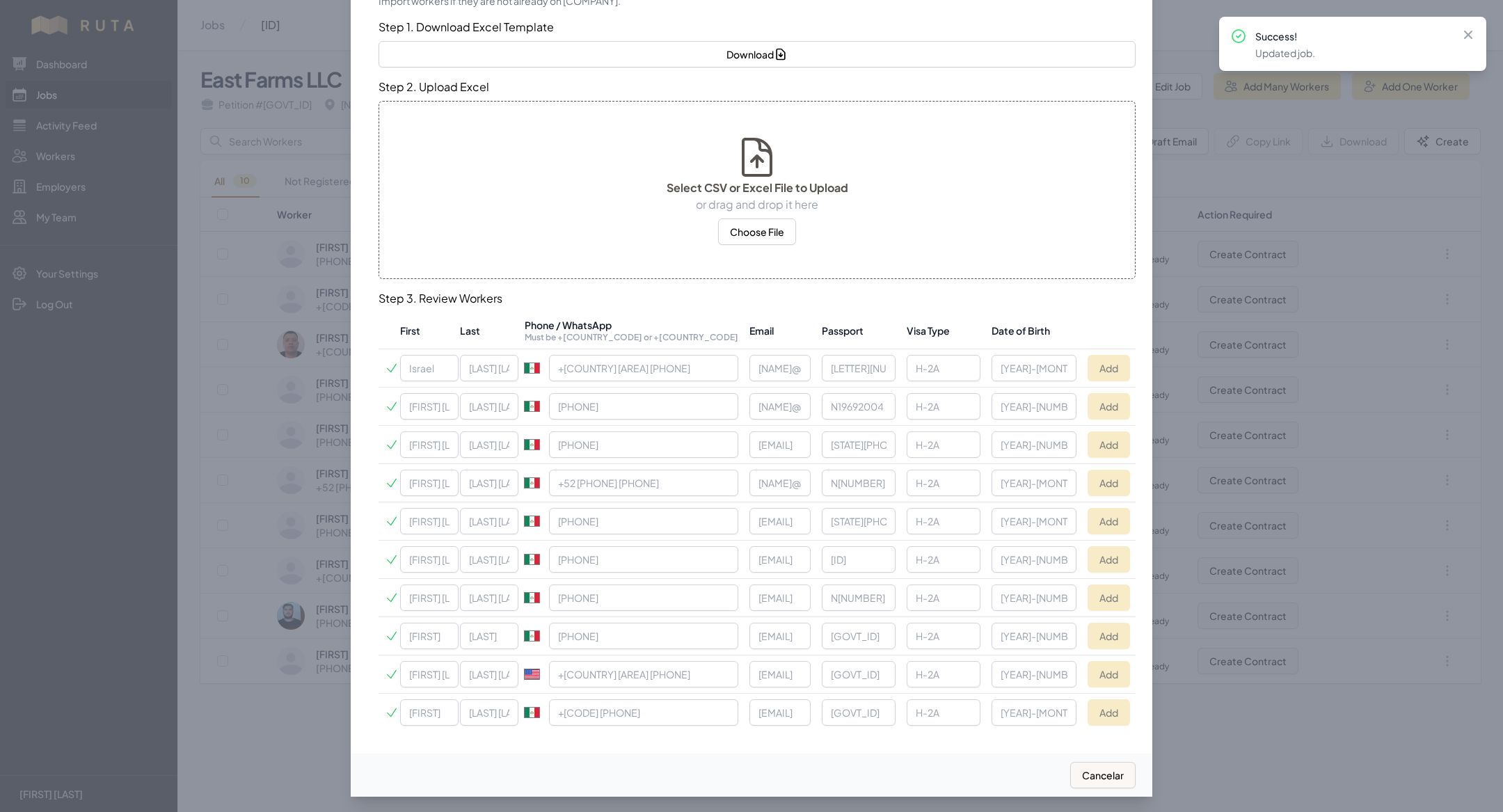 click at bounding box center [752, 406] 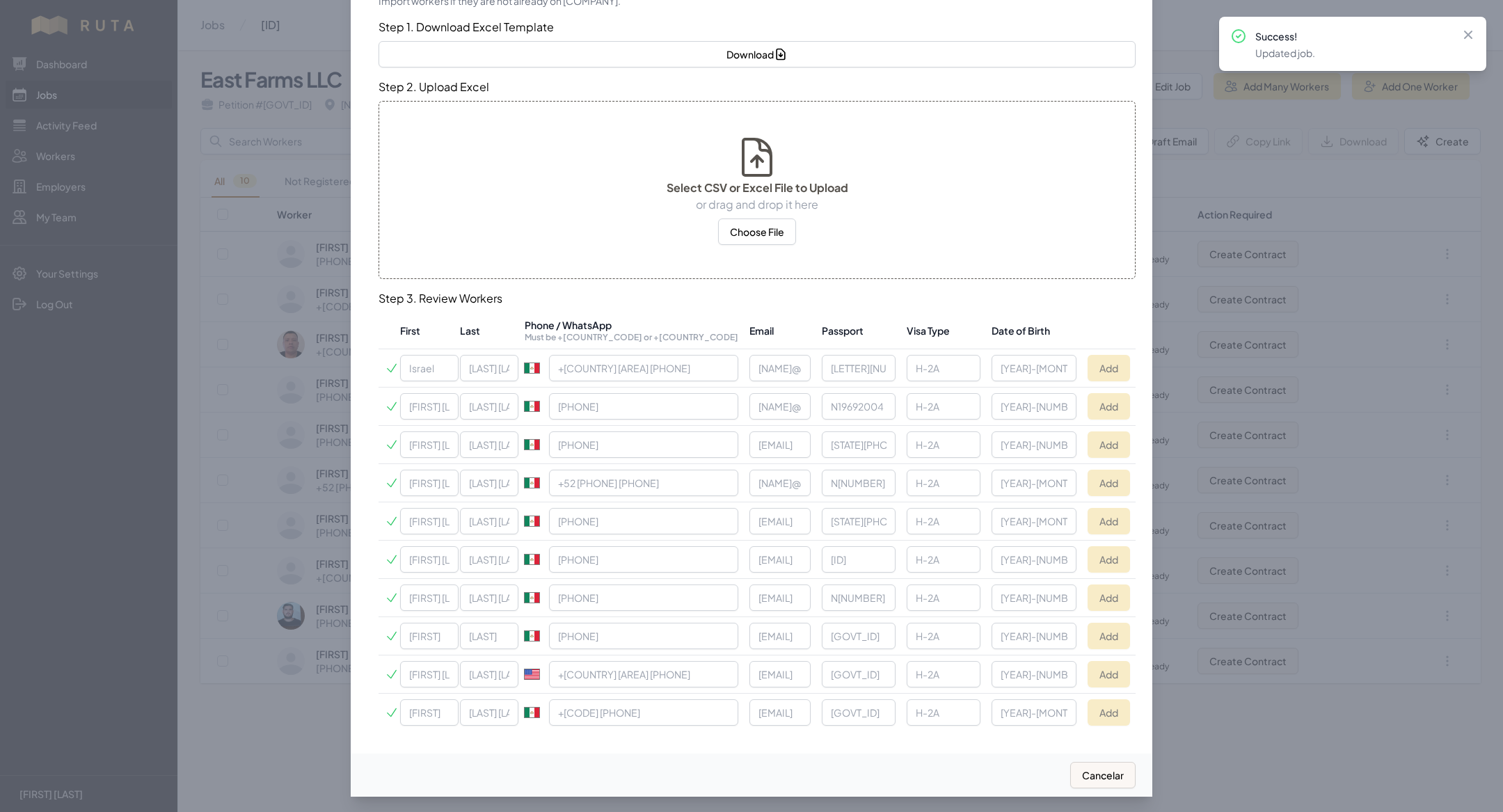 scroll, scrollTop: 0, scrollLeft: 0, axis: both 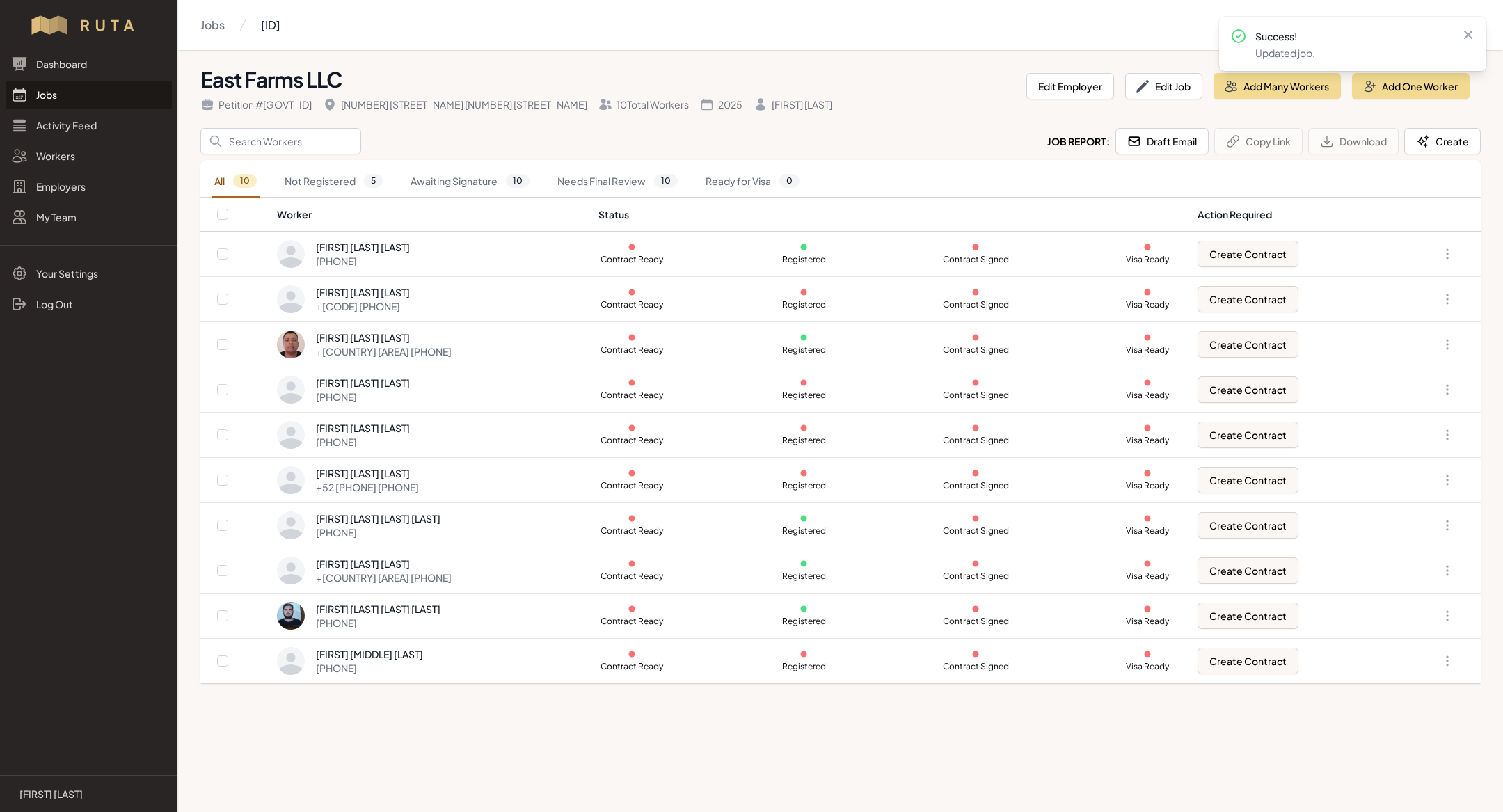 click on "Jobs" at bounding box center (88, 95) 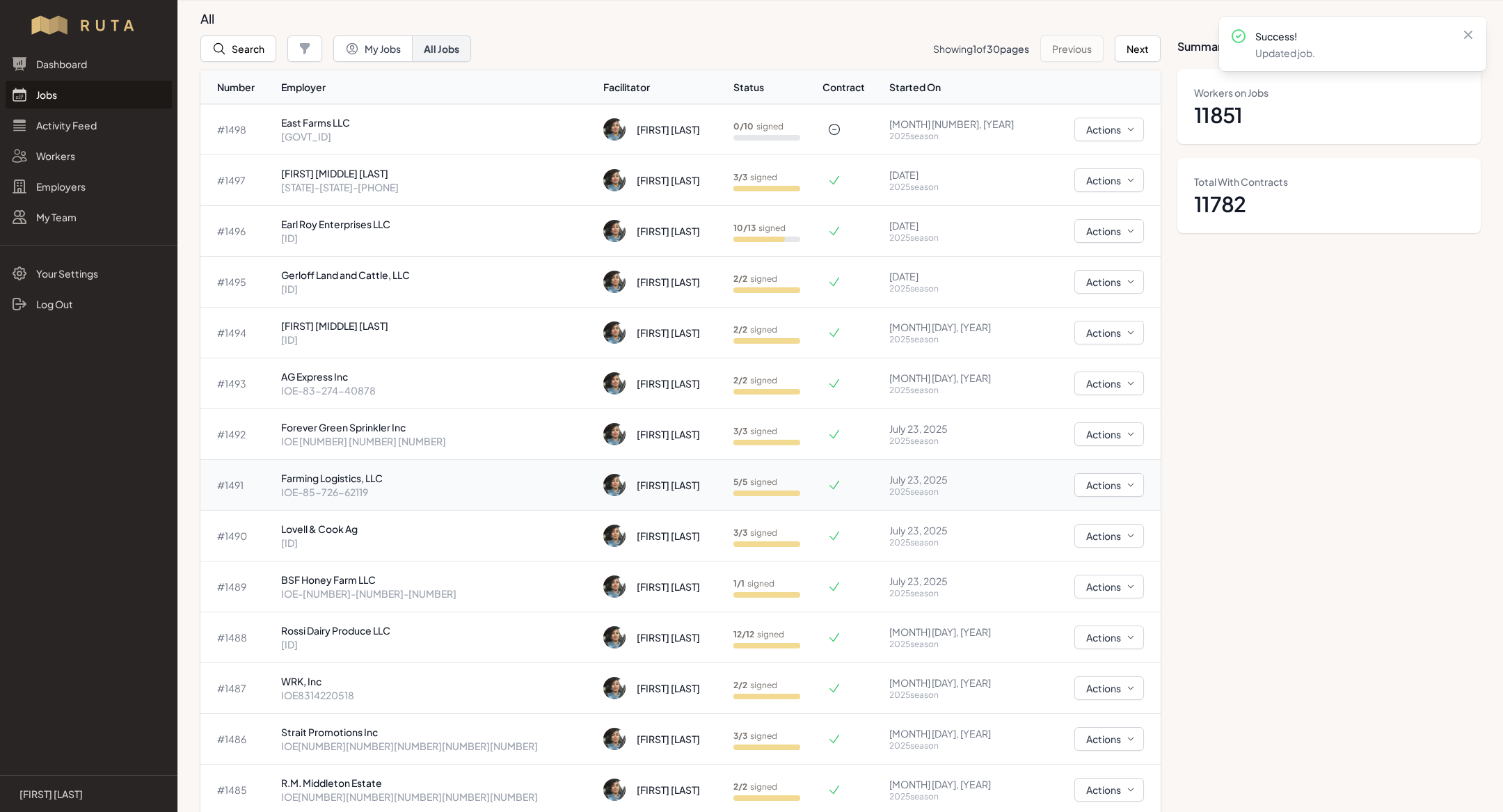 scroll, scrollTop: 52, scrollLeft: 0, axis: vertical 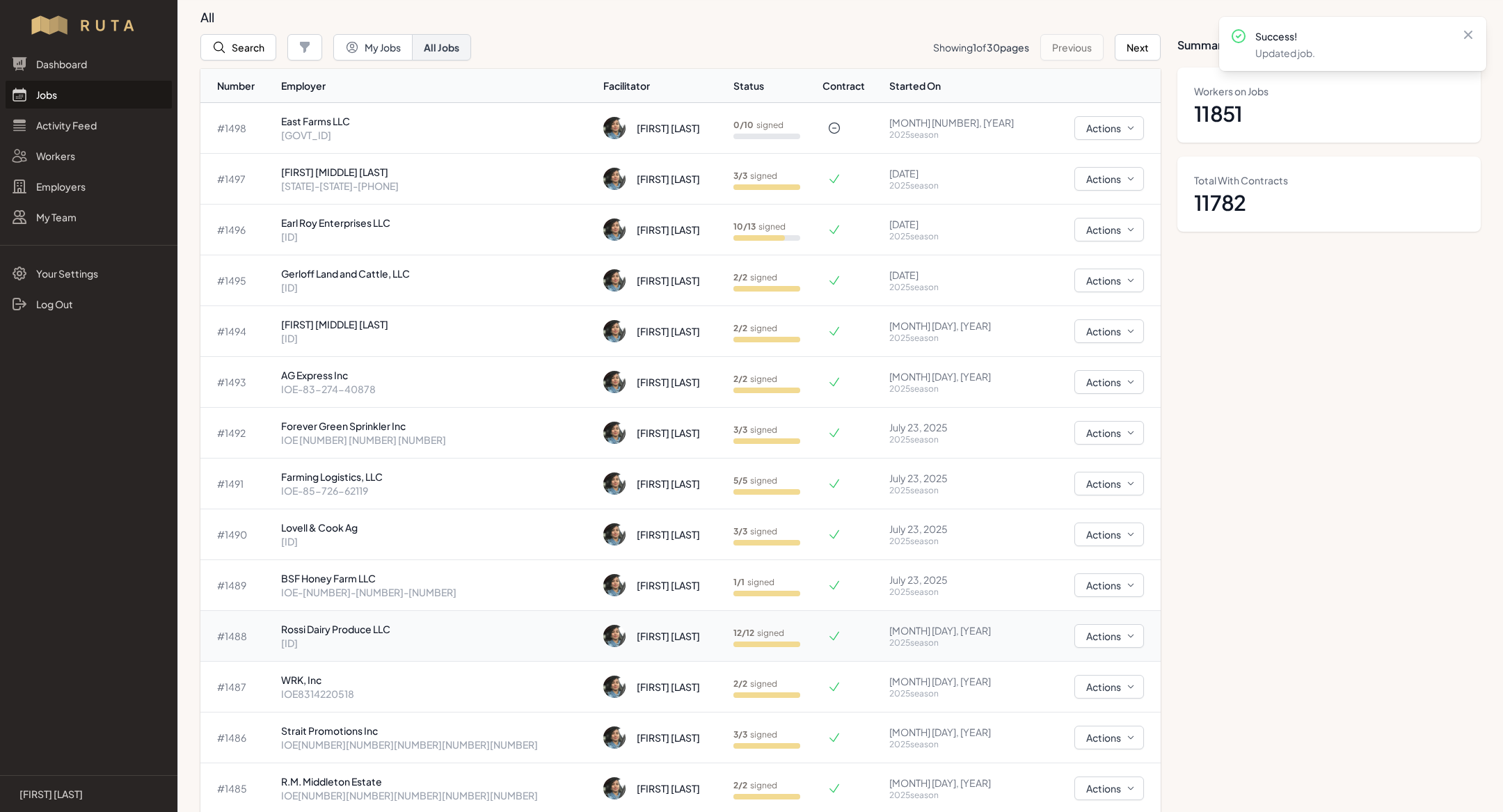 click on "Rossi Dairy  Produce LLC" at bounding box center (436, 629) 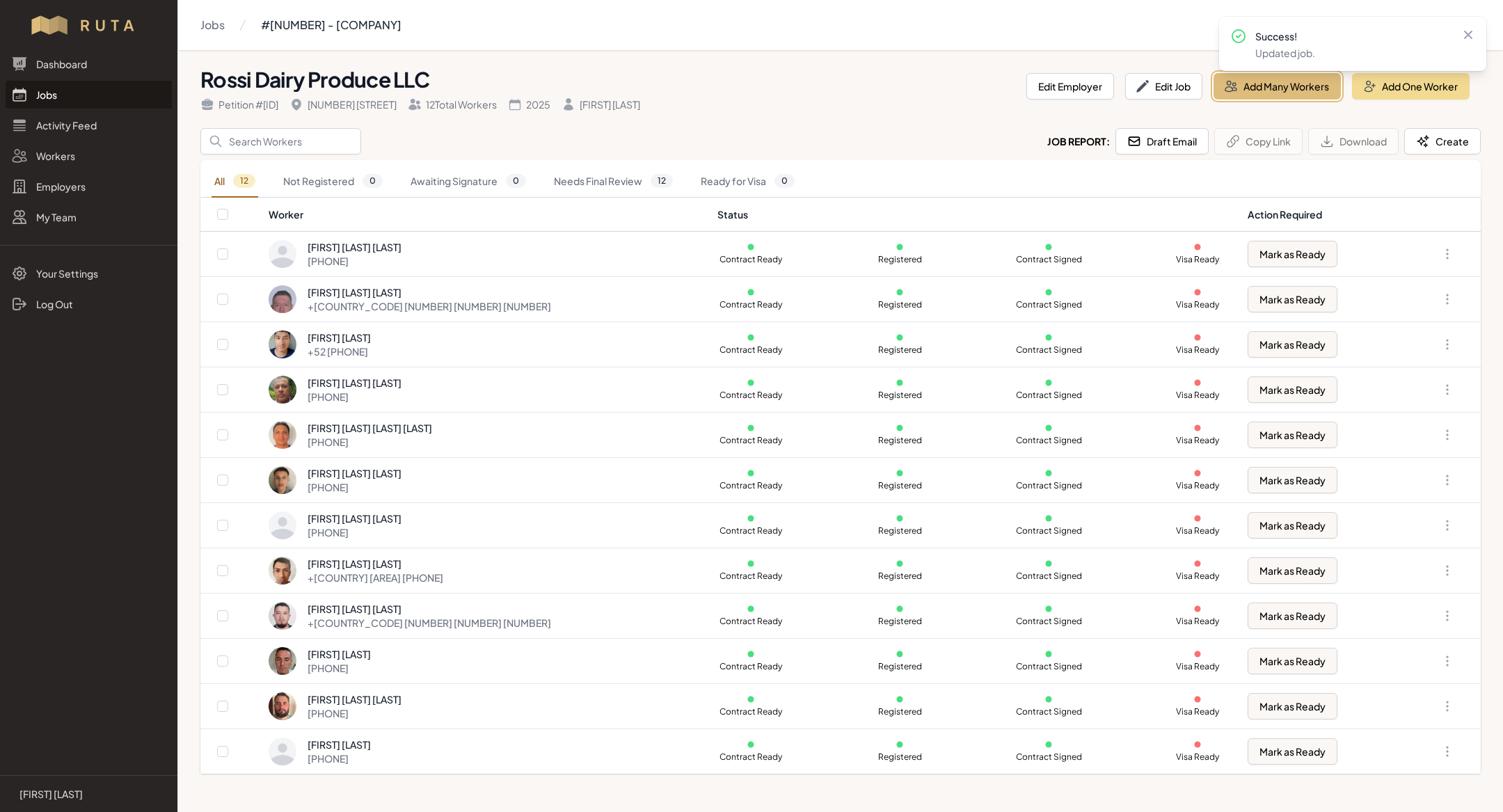 click on "Add Many Workers" at bounding box center (1277, 86) 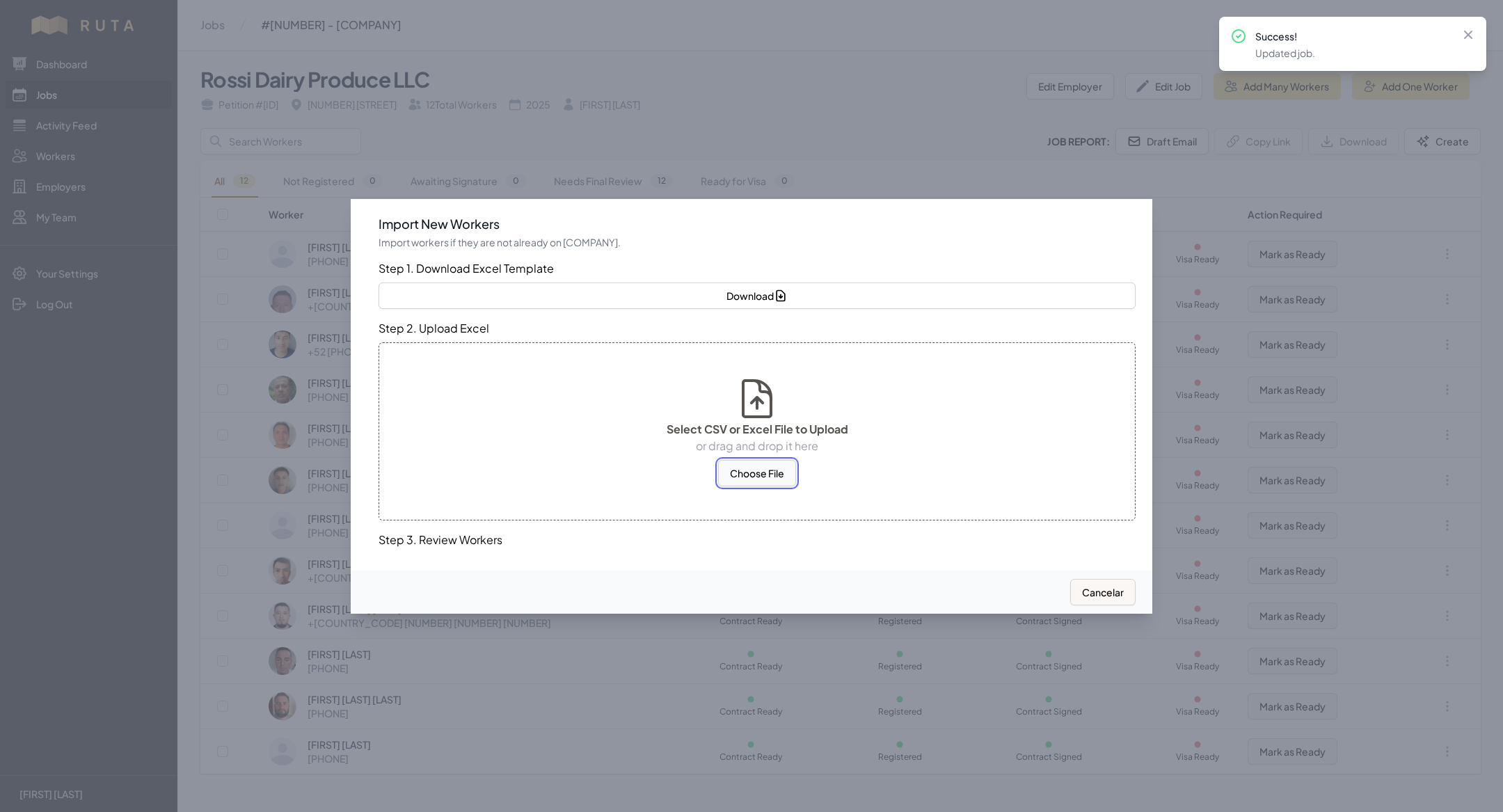 click on "Choose File" at bounding box center (757, 473) 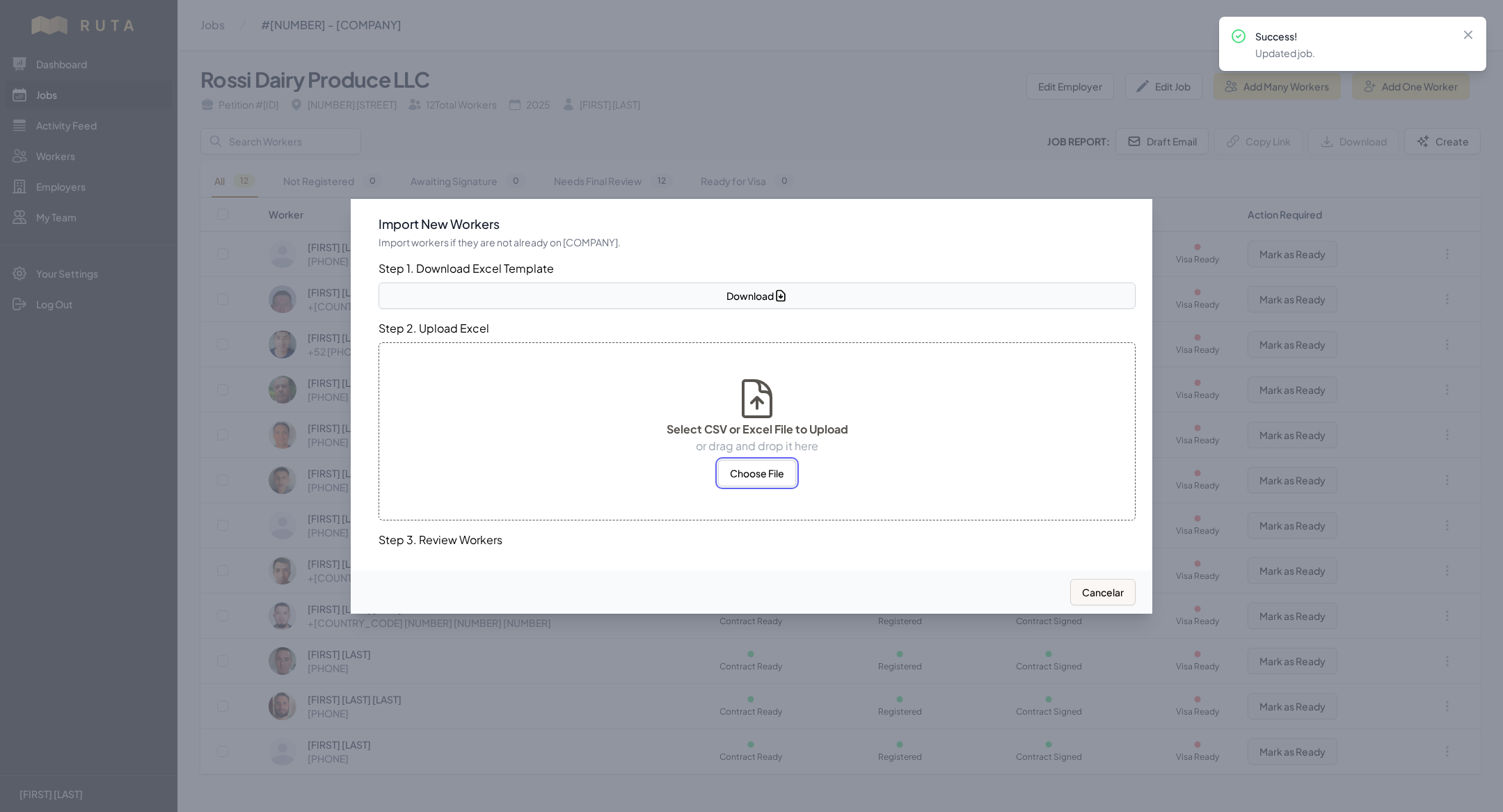 select on "MX" 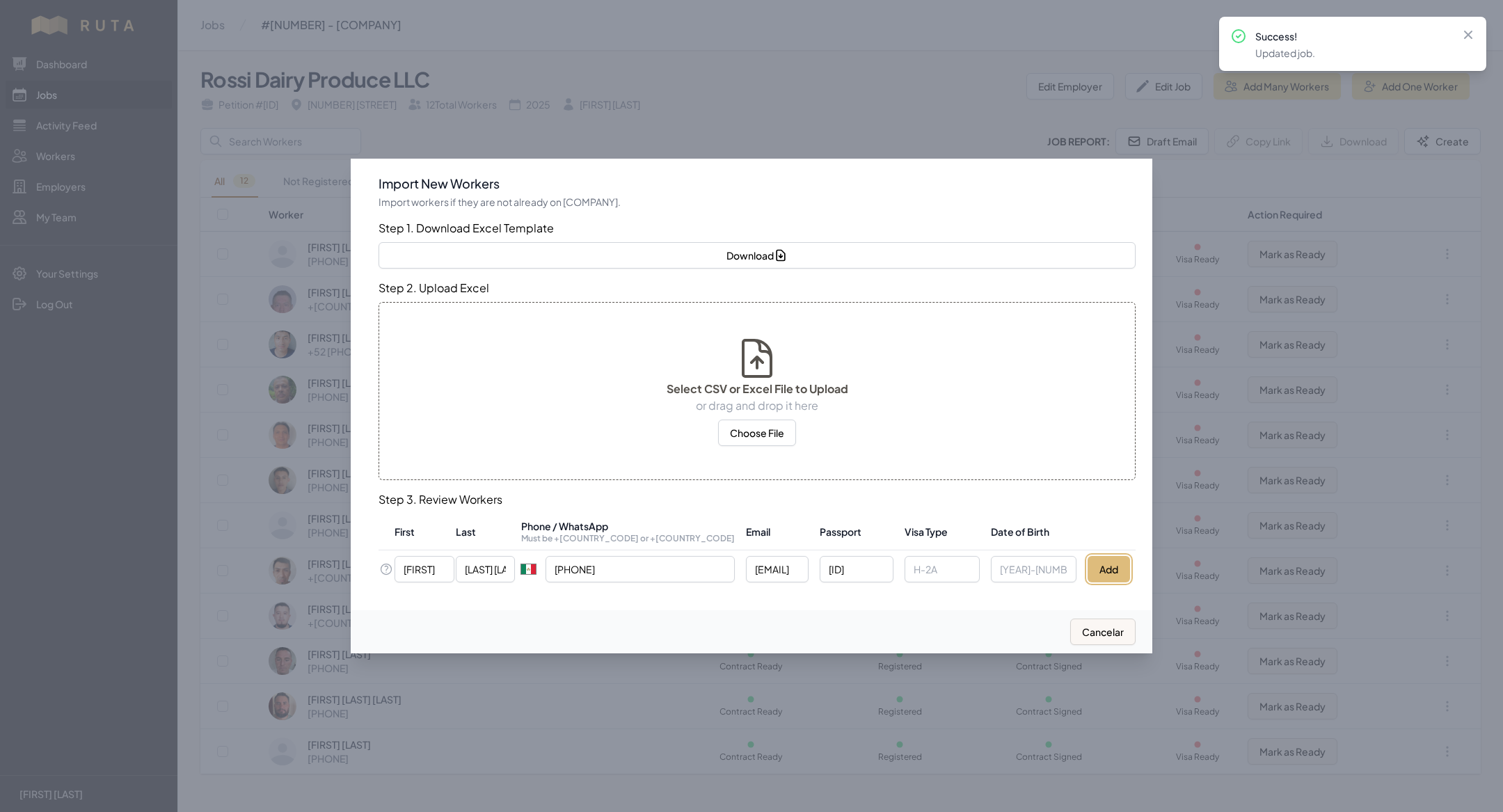 click on "Add" at bounding box center (1108, 569) 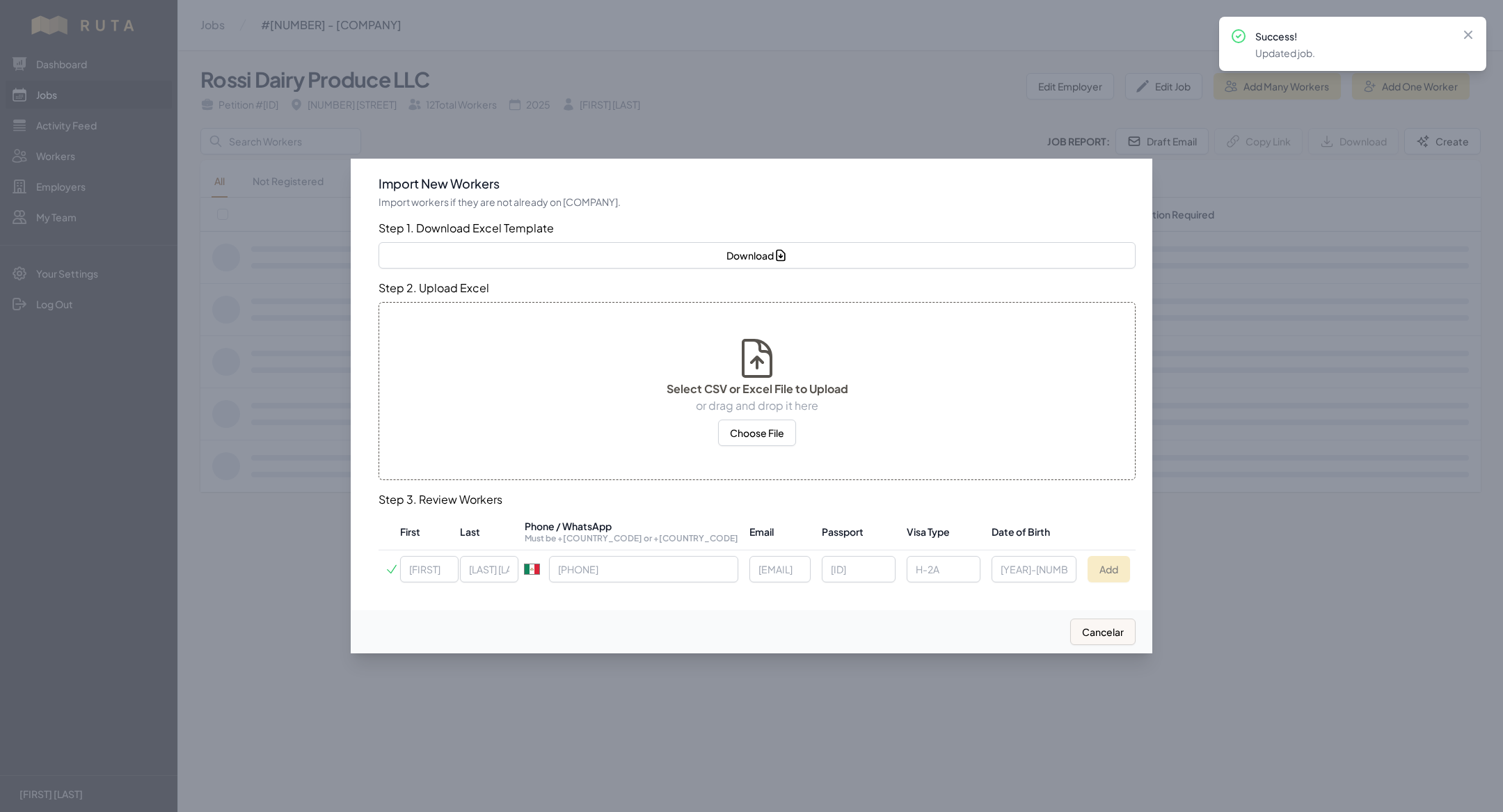 click at bounding box center [752, 406] 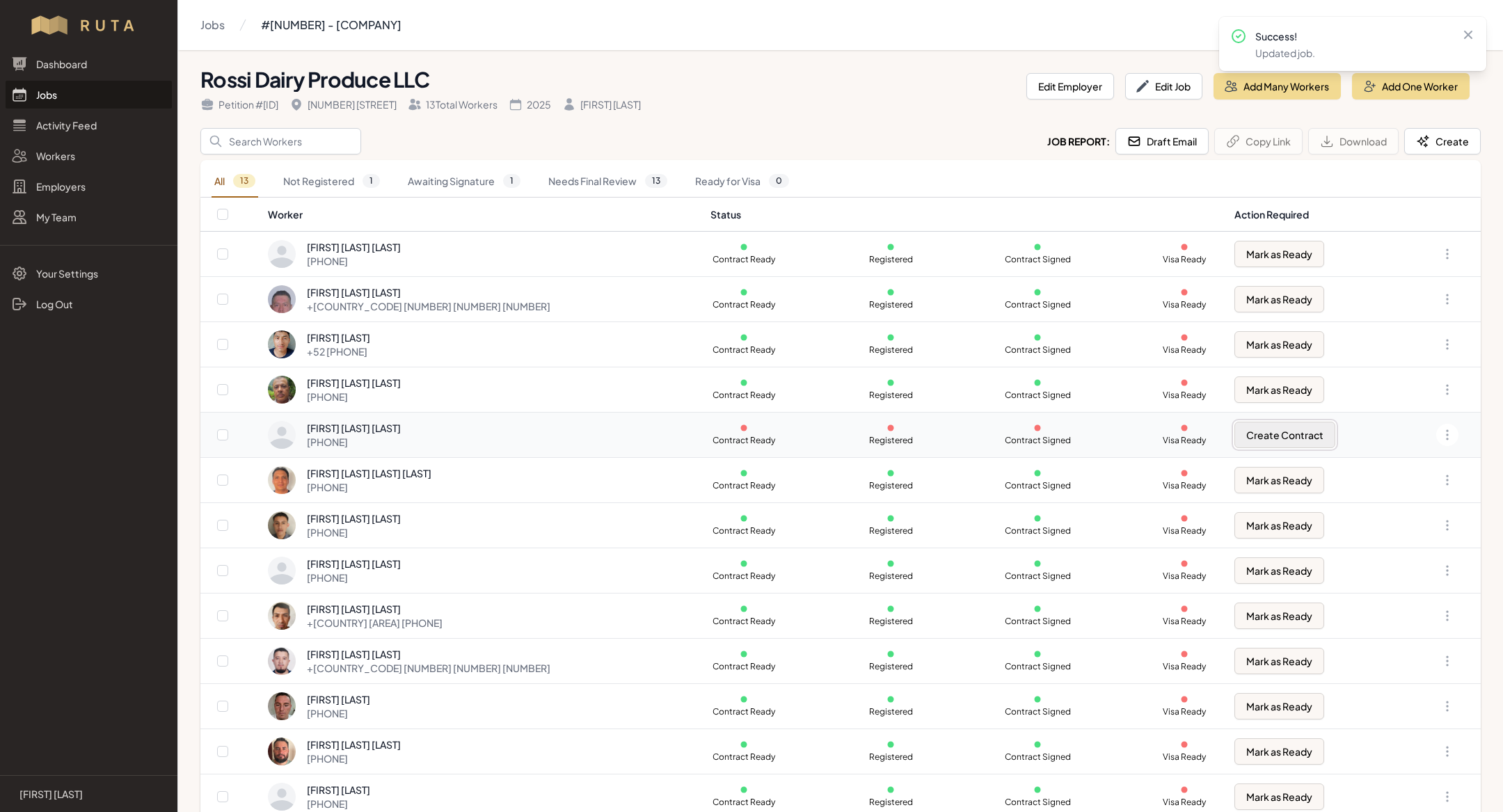 click on "Create Contract" at bounding box center (1285, 435) 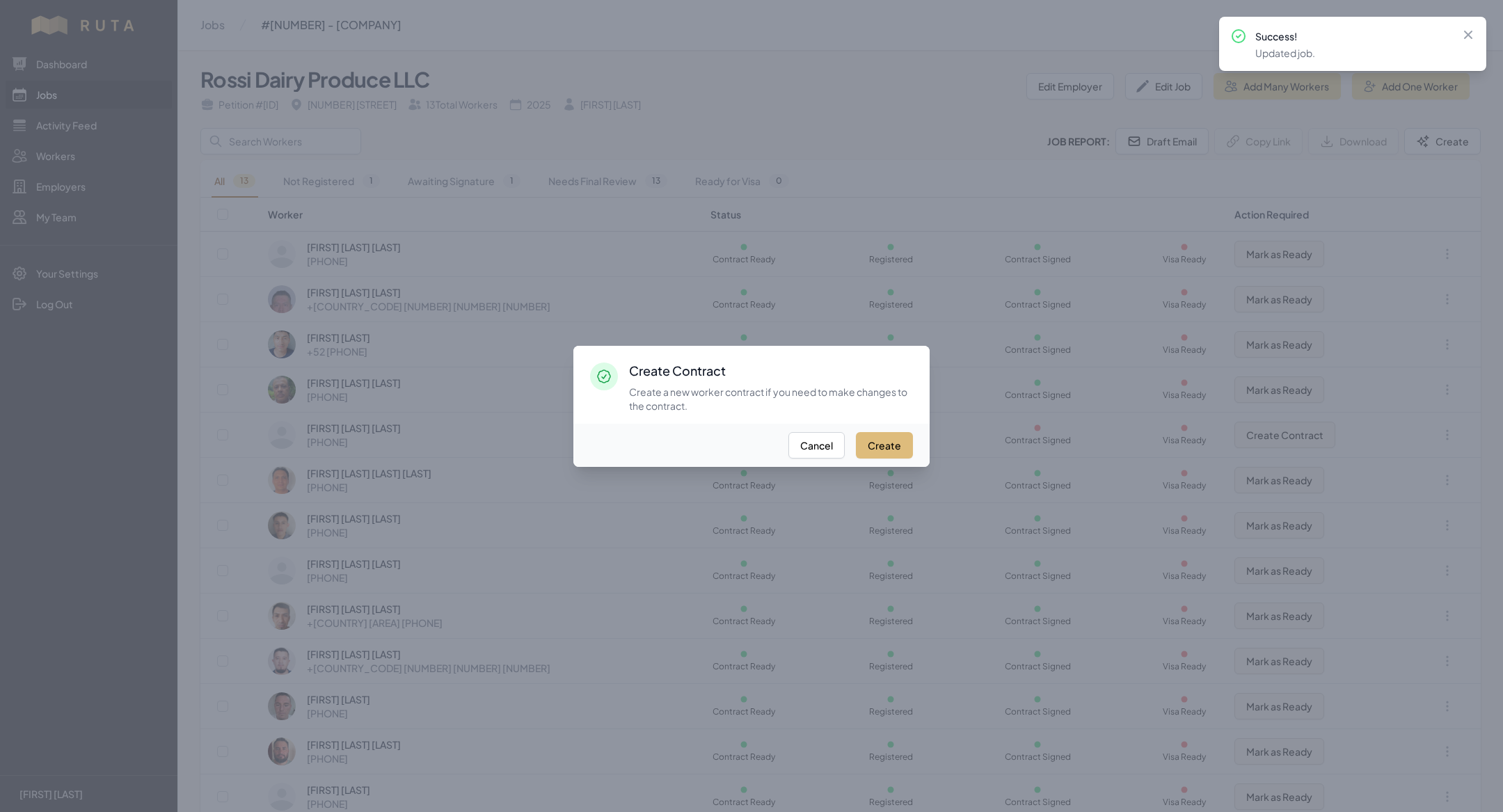 click on "Create" at bounding box center (884, 445) 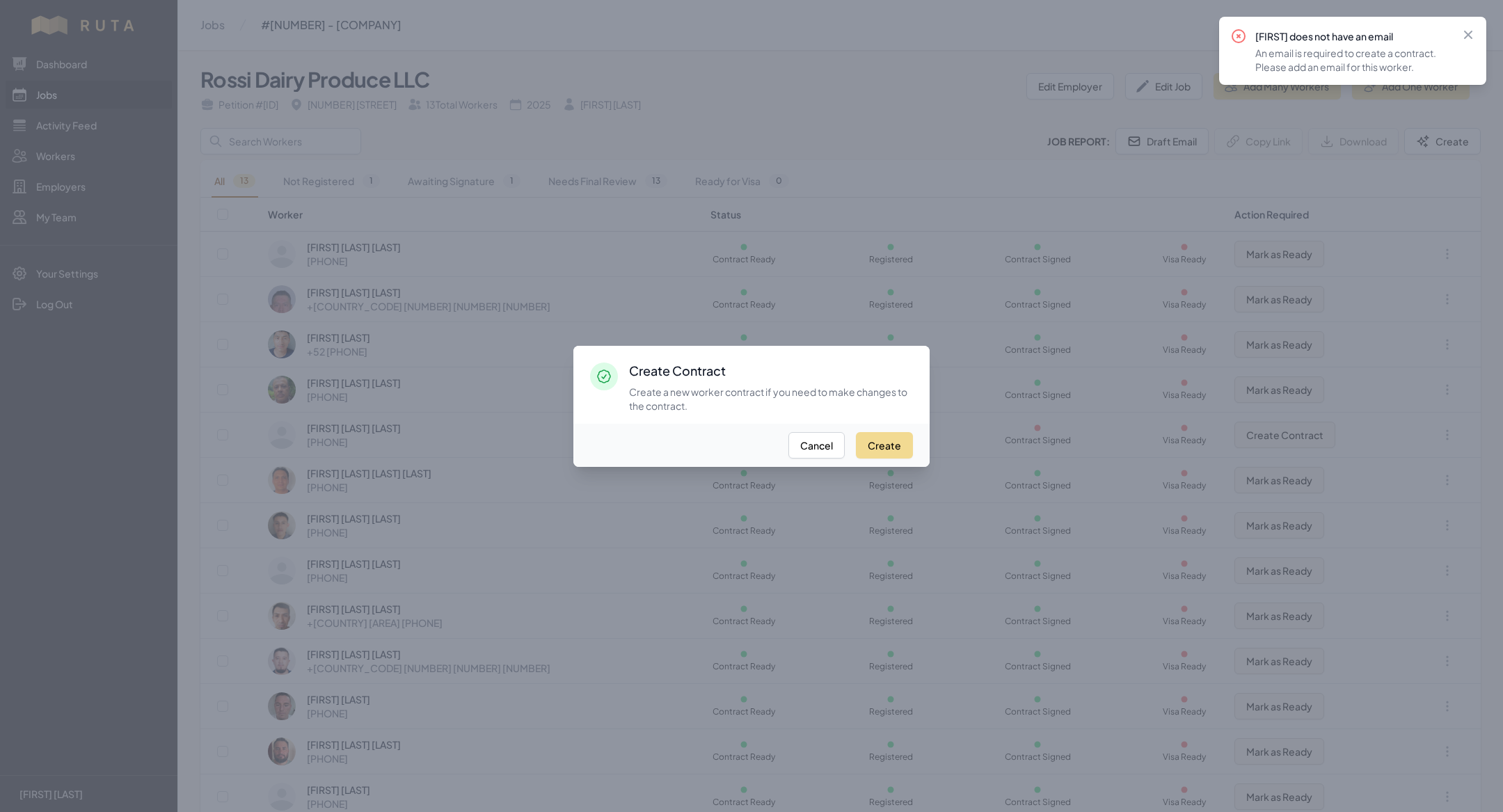 click at bounding box center [752, 406] 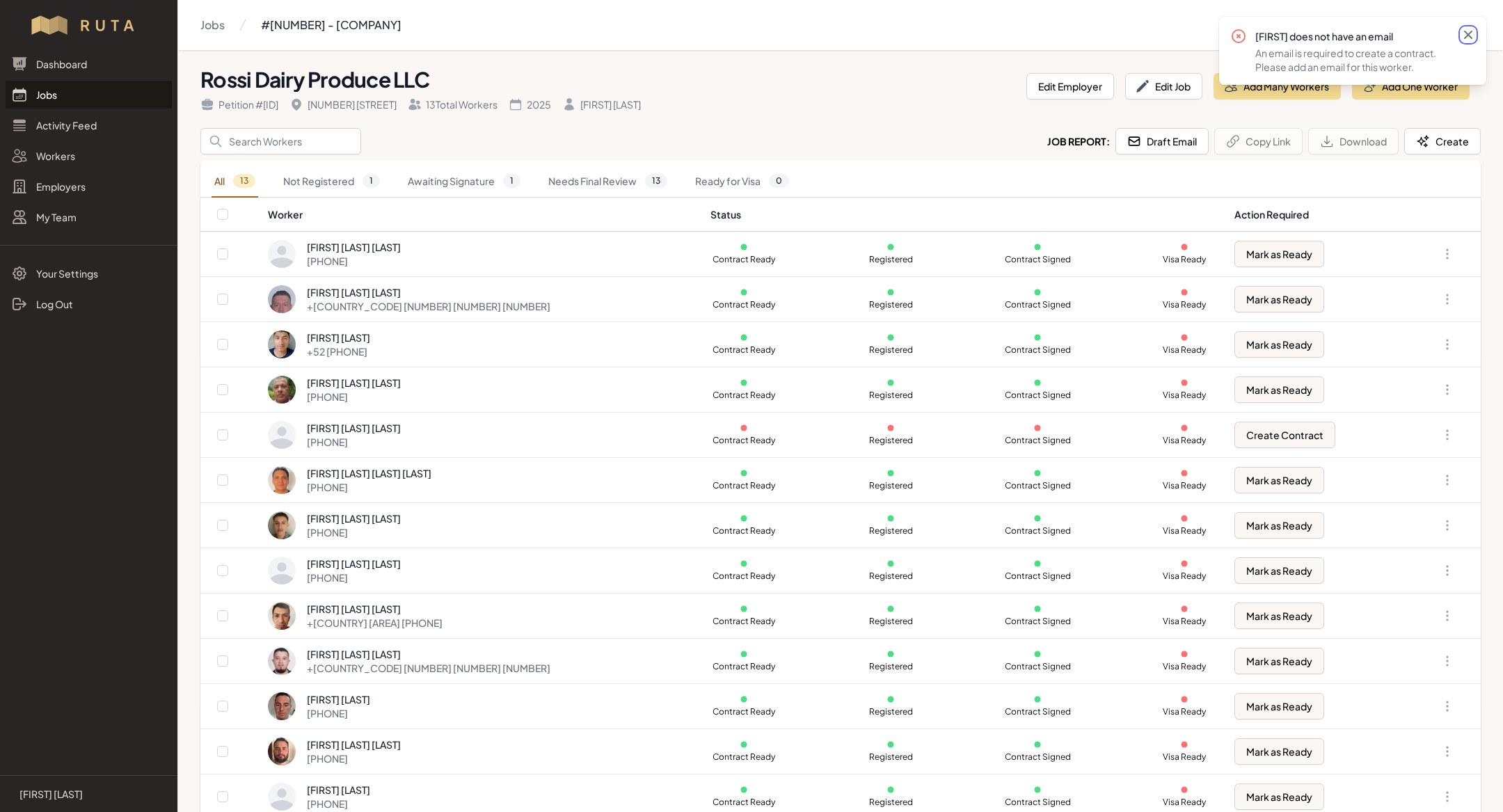 click 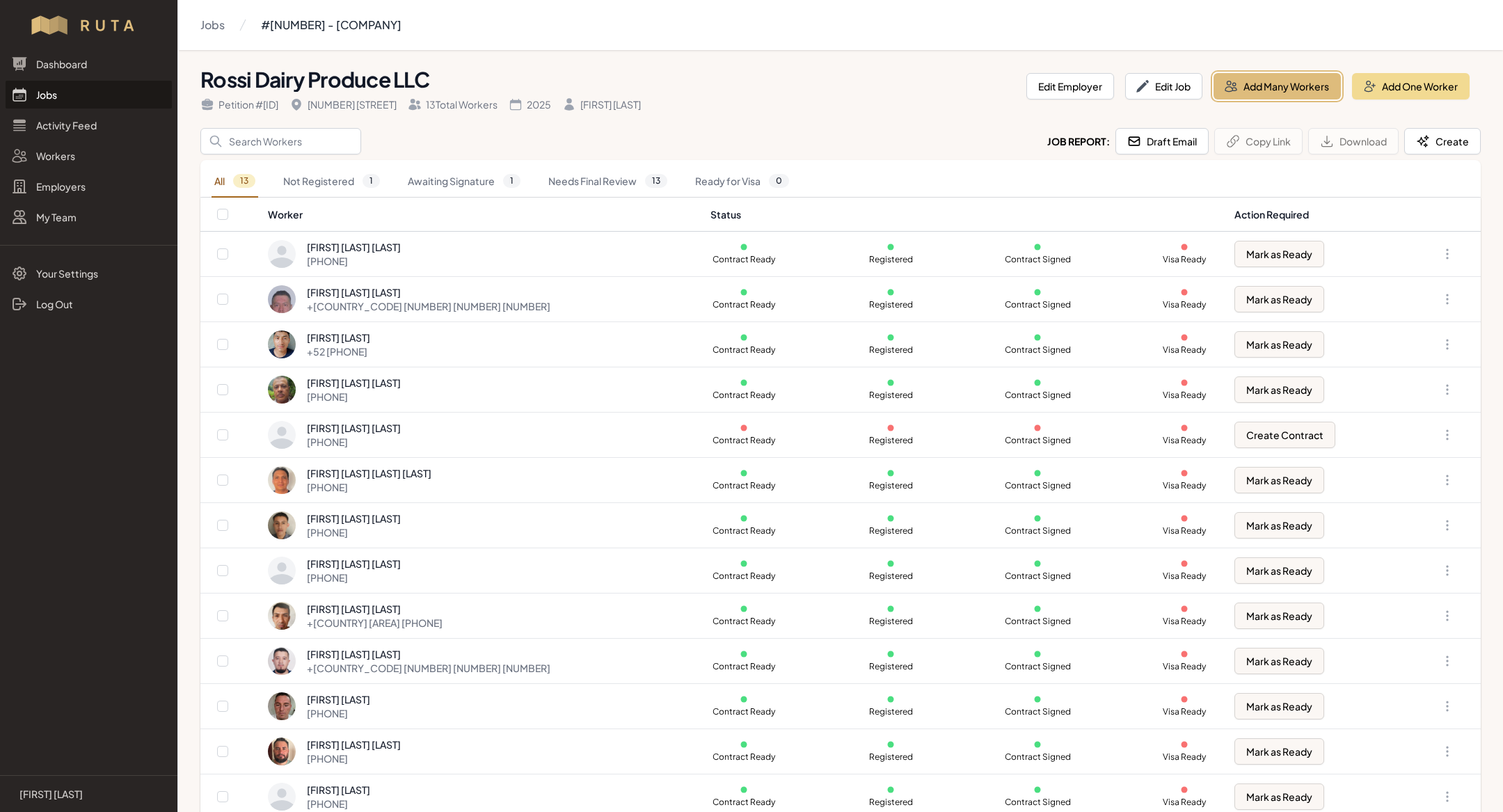 click on "Add Many Workers" at bounding box center [1277, 86] 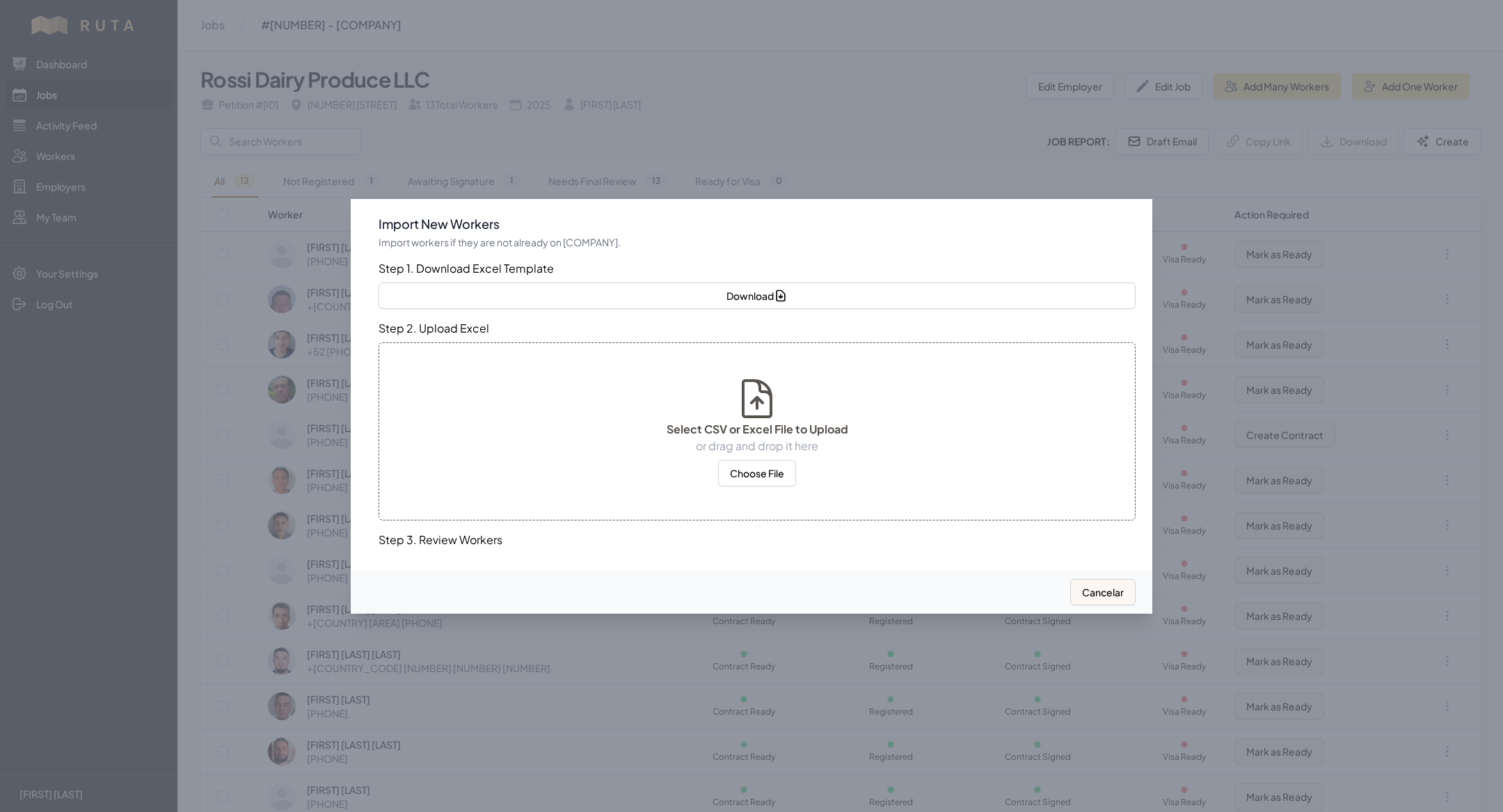 click at bounding box center (752, 406) 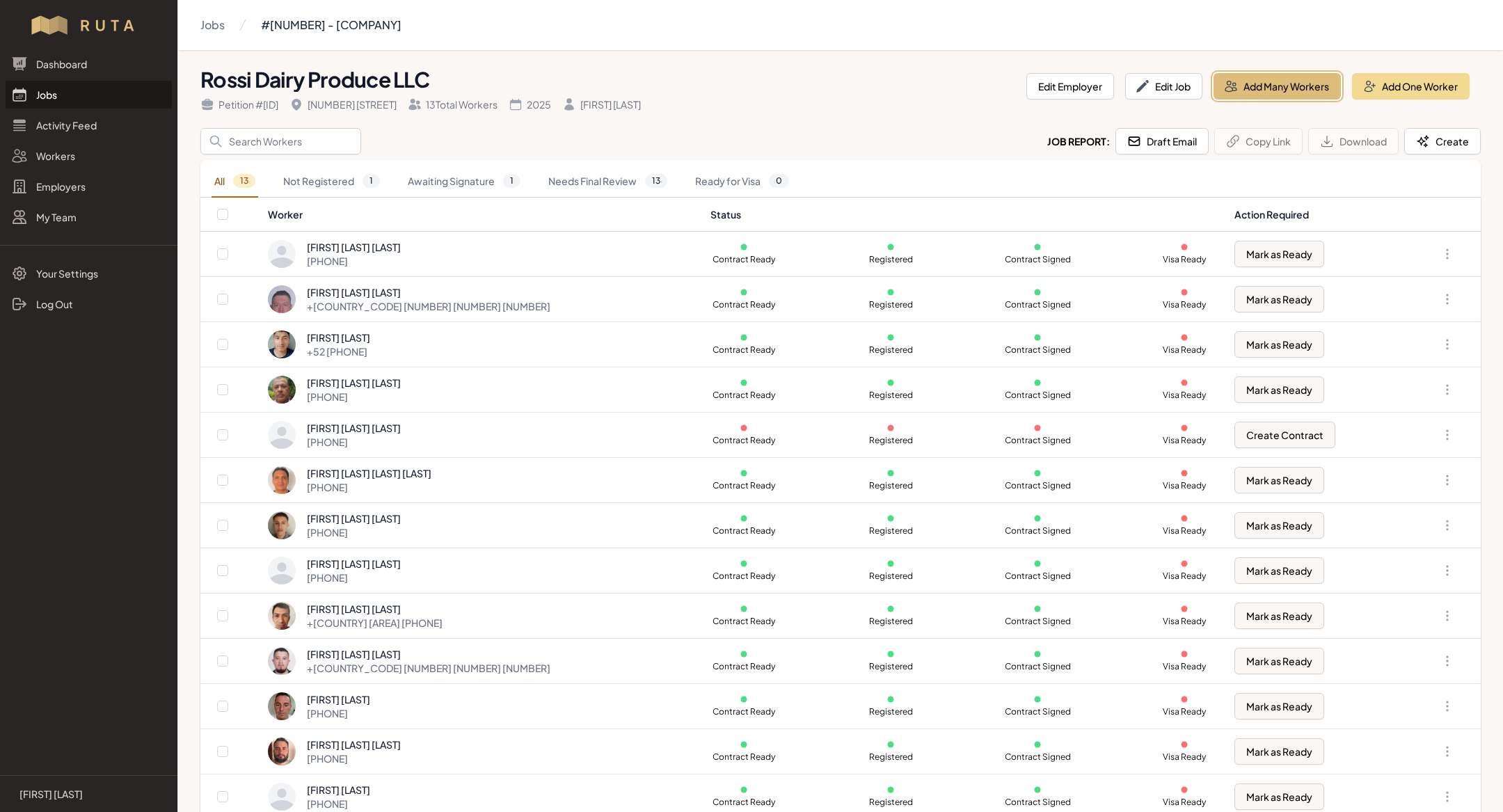 click on "Add Many Workers" at bounding box center (1277, 86) 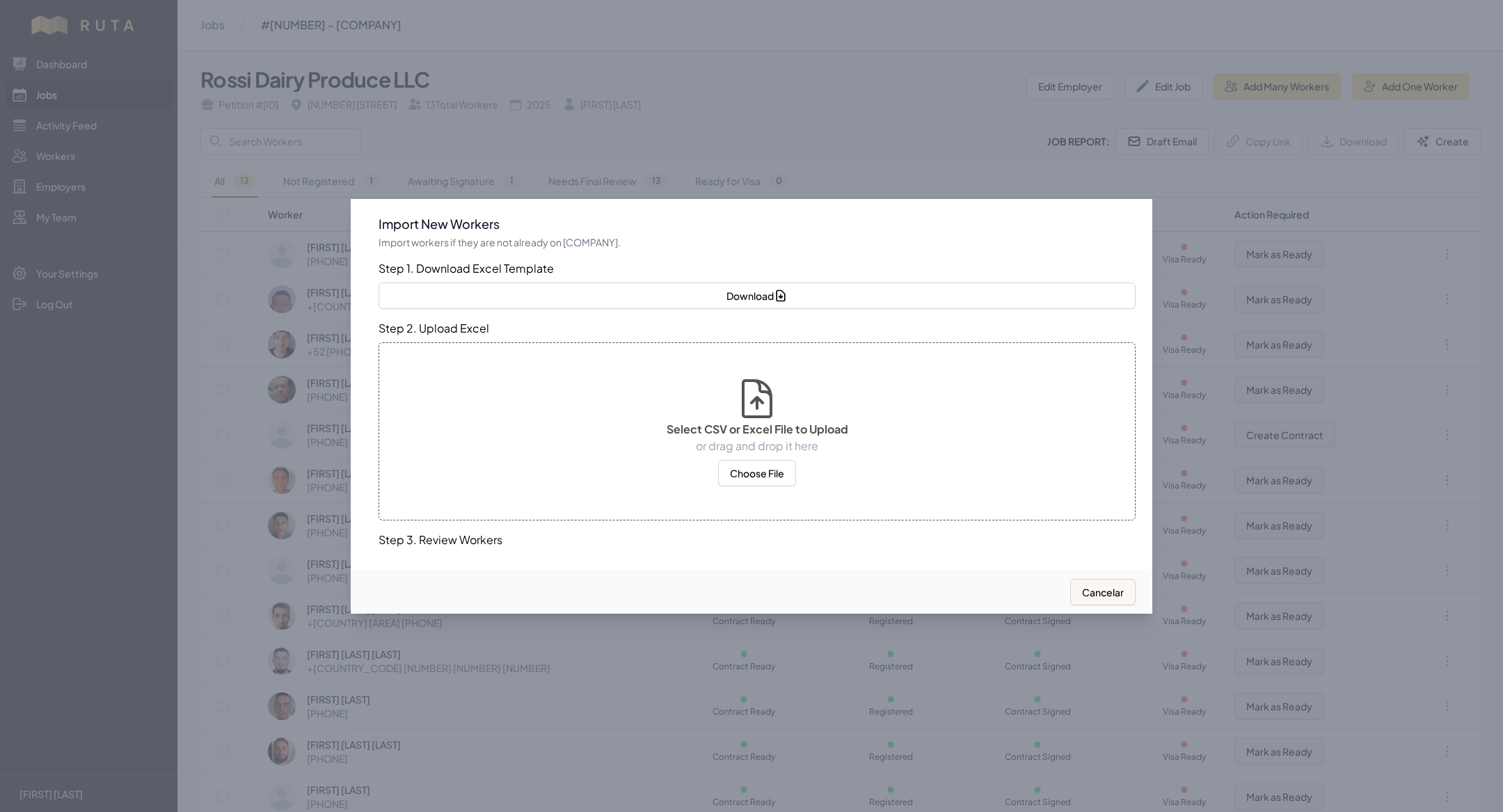 click on "Select CSV or Excel File to Upload or drag and drop it here Choose File" at bounding box center [757, 431] 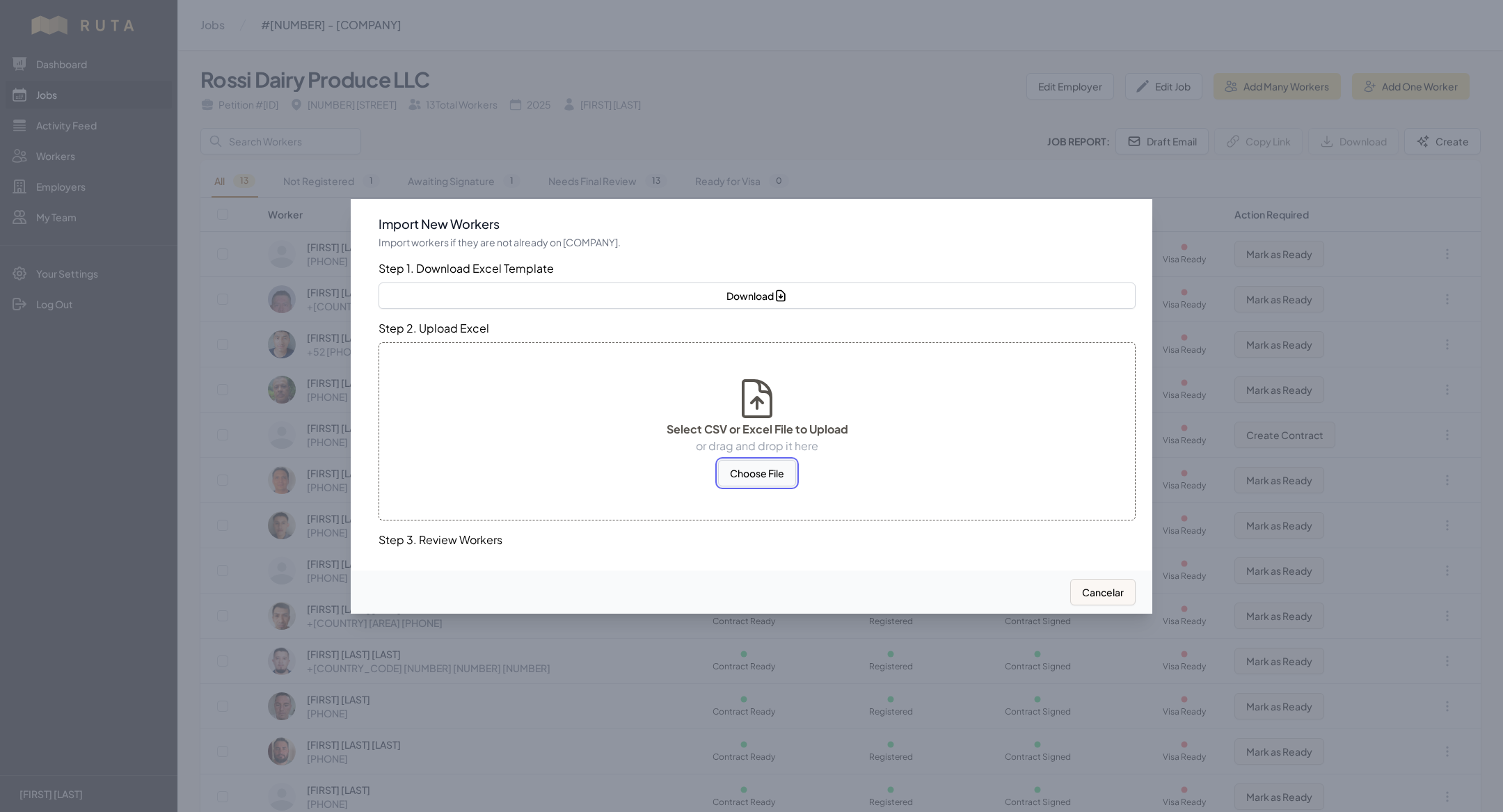 click on "Choose File" at bounding box center [757, 473] 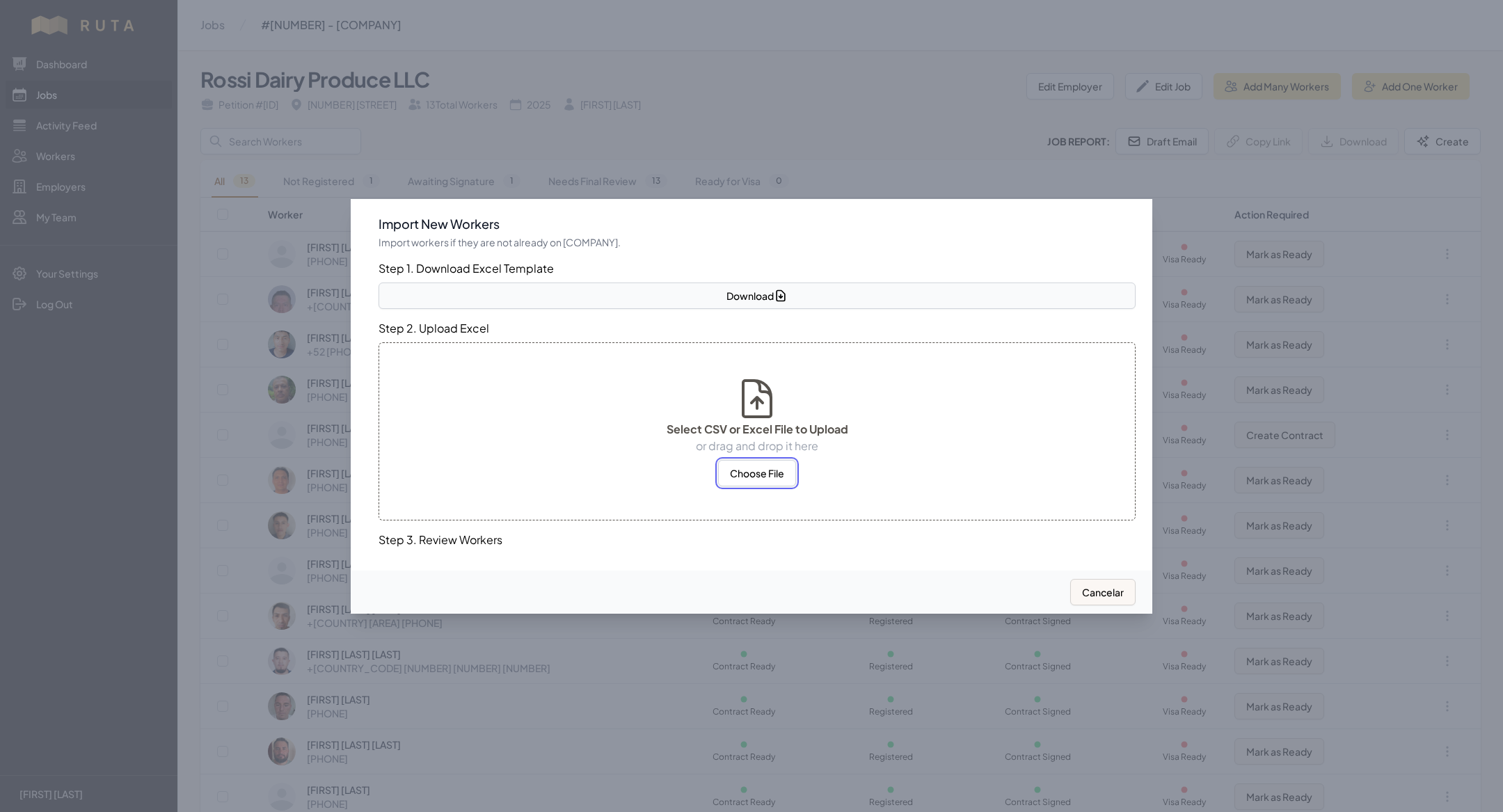 select on "MX" 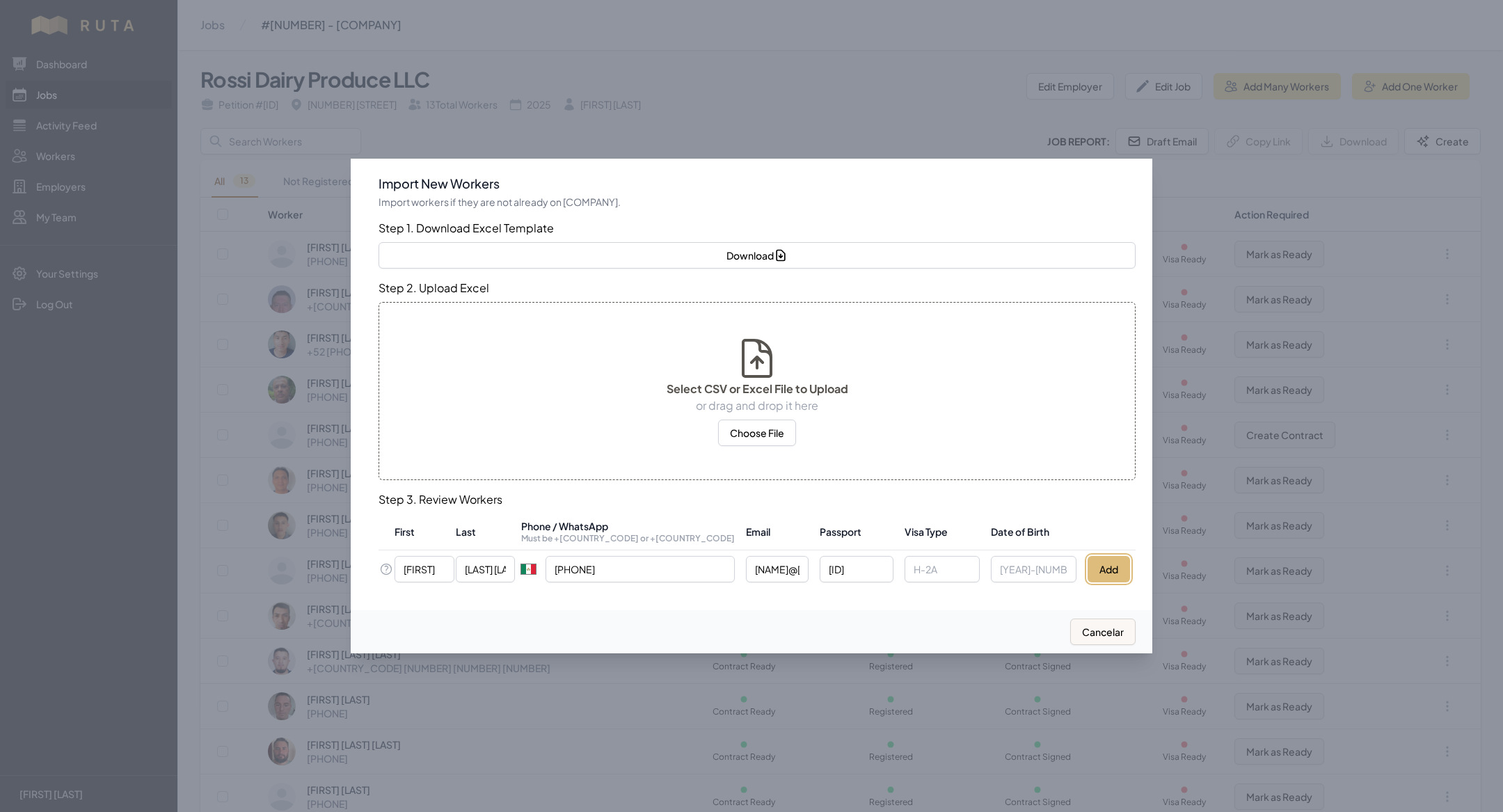 click on "Add" at bounding box center [1108, 569] 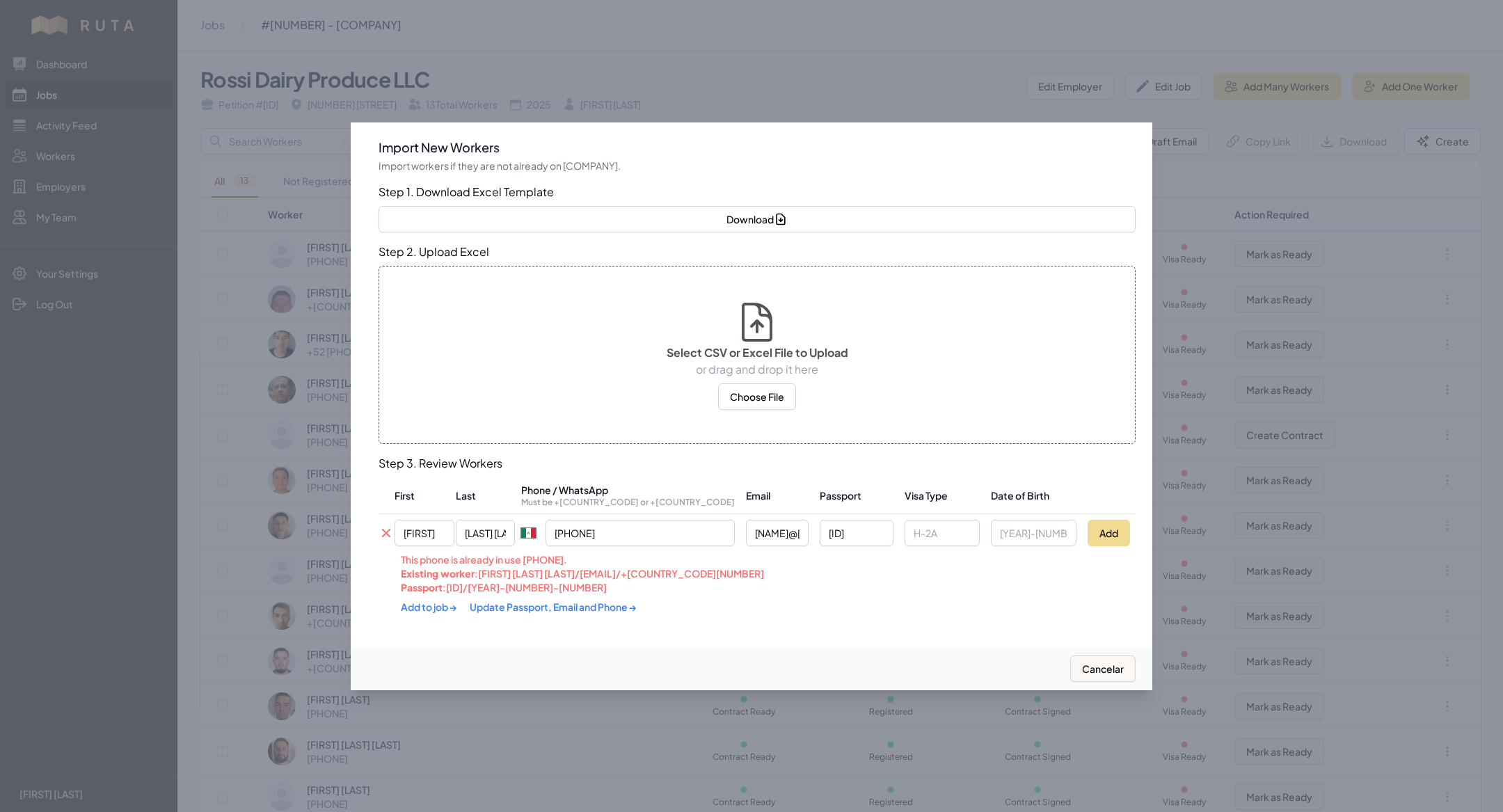 click on "Update Passport, Email and Phone →" at bounding box center [553, 607] 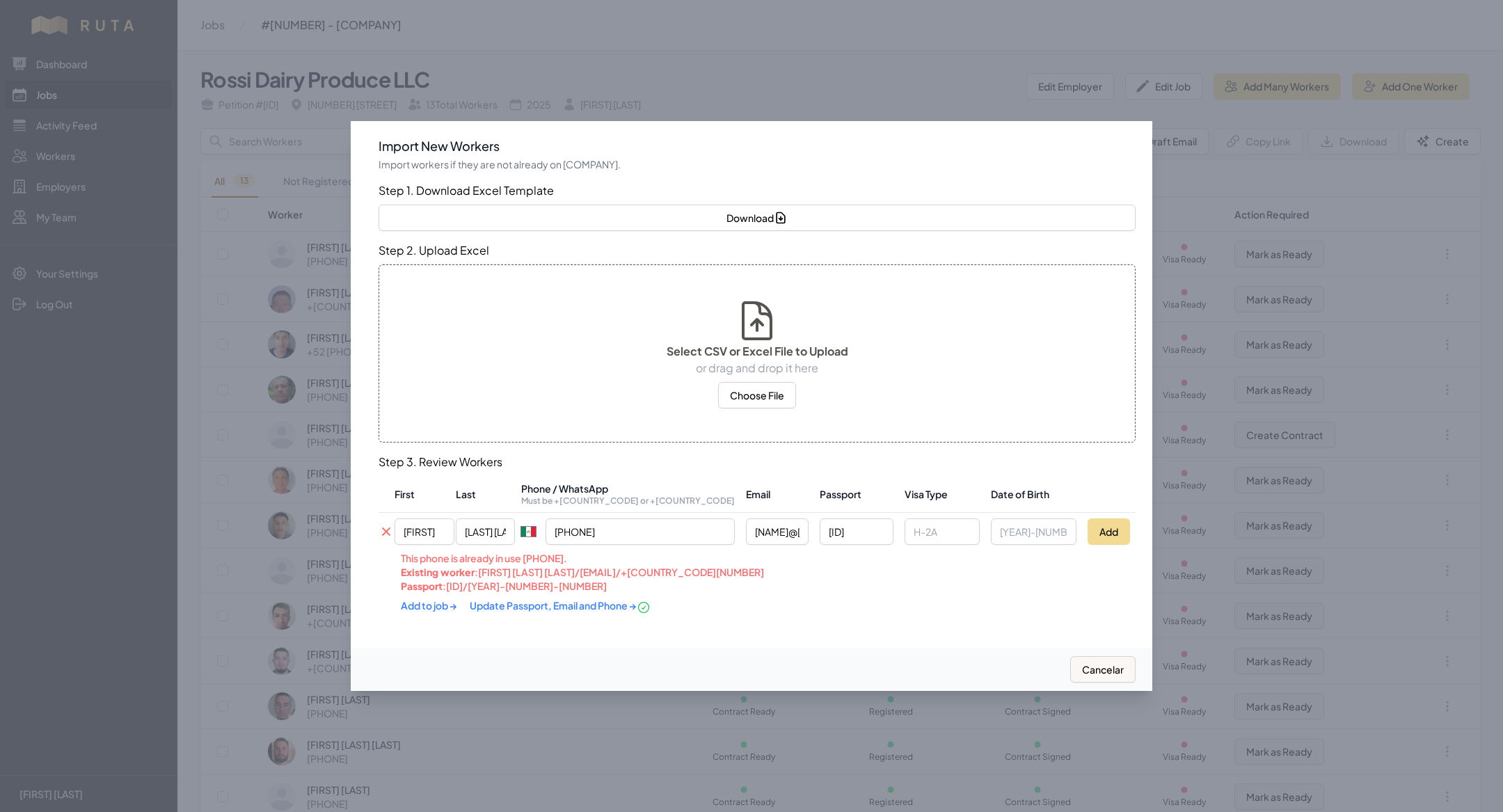 click on "Add to job →" at bounding box center (429, 605) 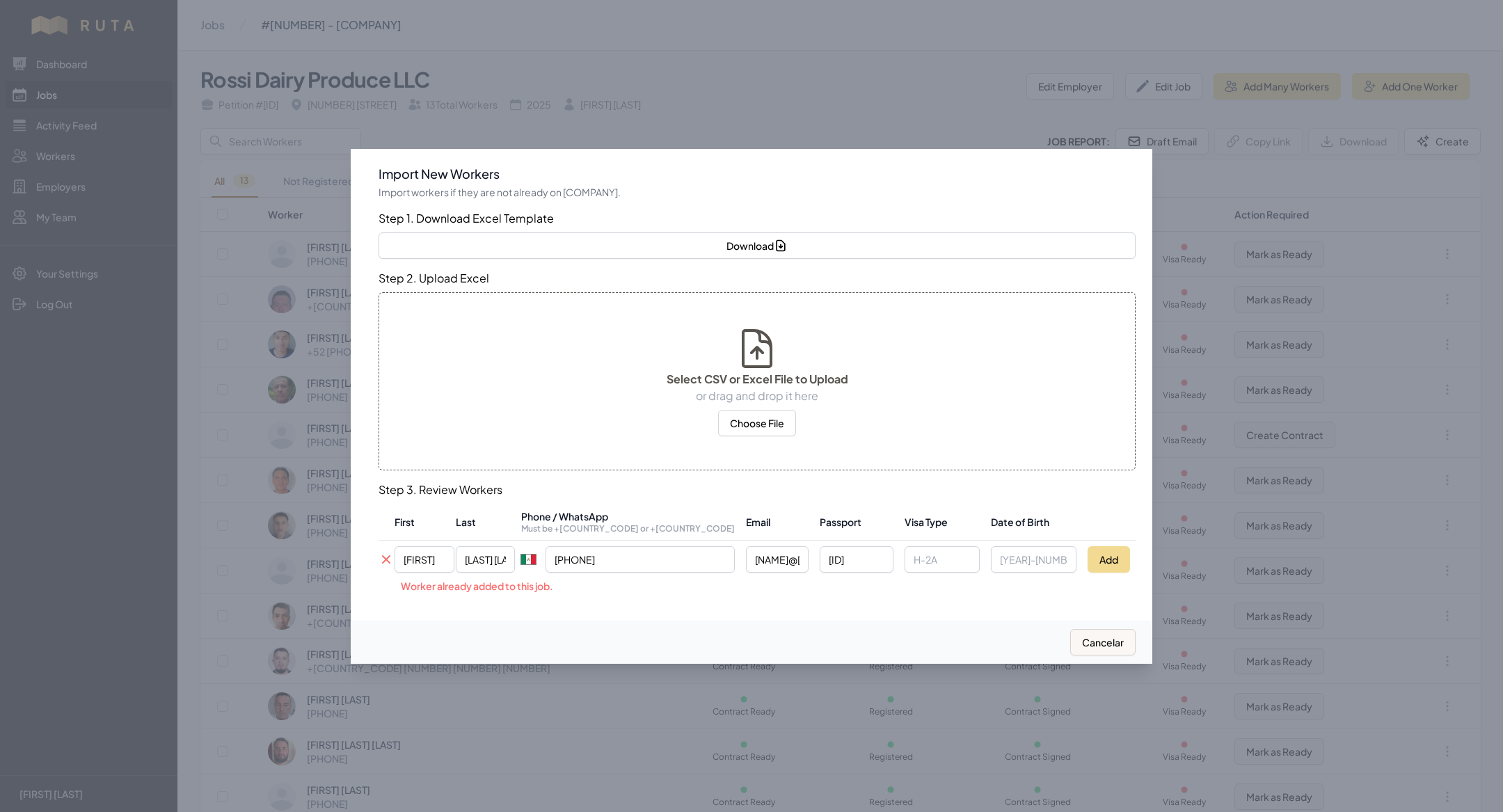 click at bounding box center (752, 406) 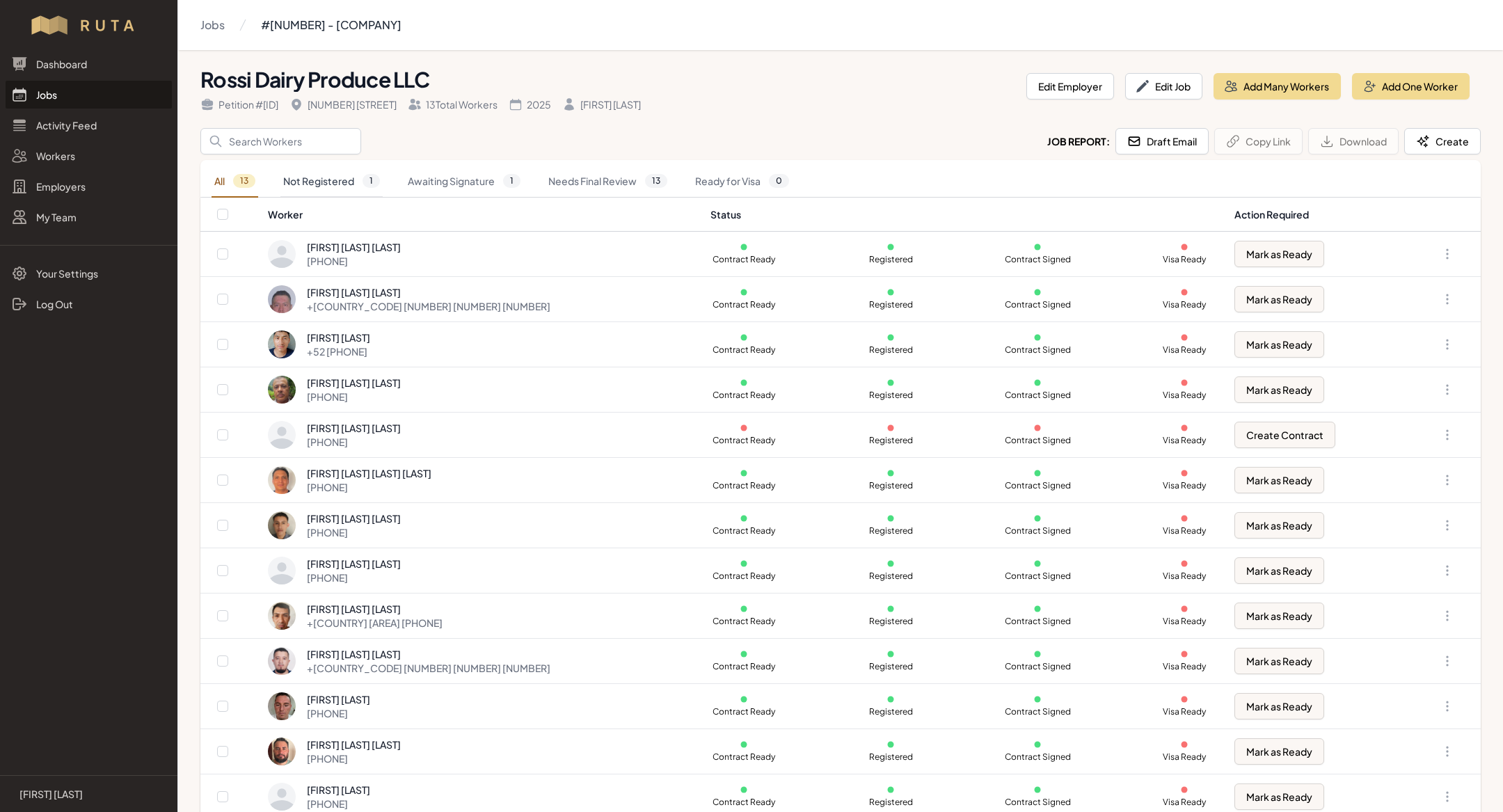 click on "Not Registered 1" at bounding box center (331, 182) 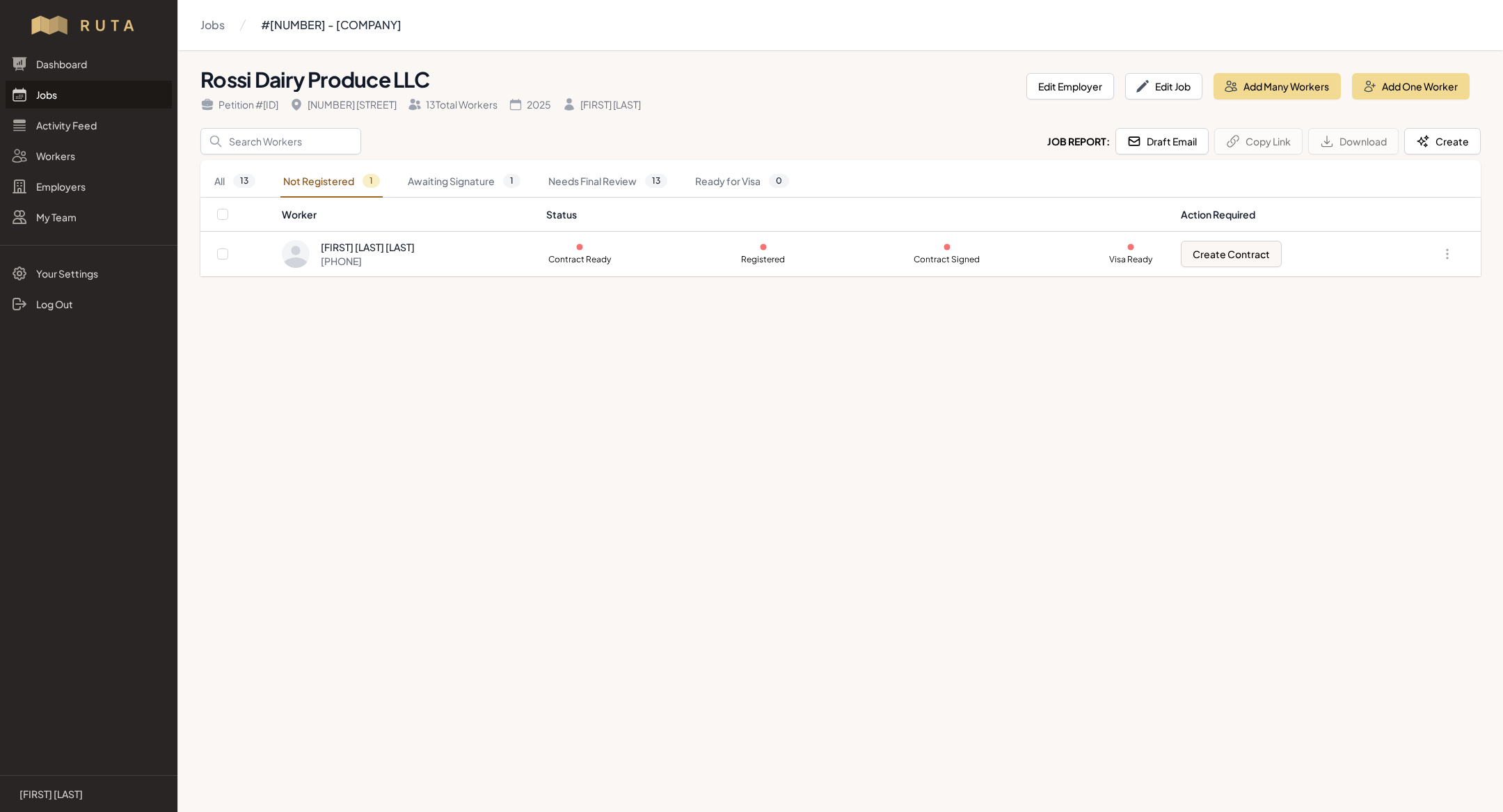 click on "Jobs" at bounding box center [88, 95] 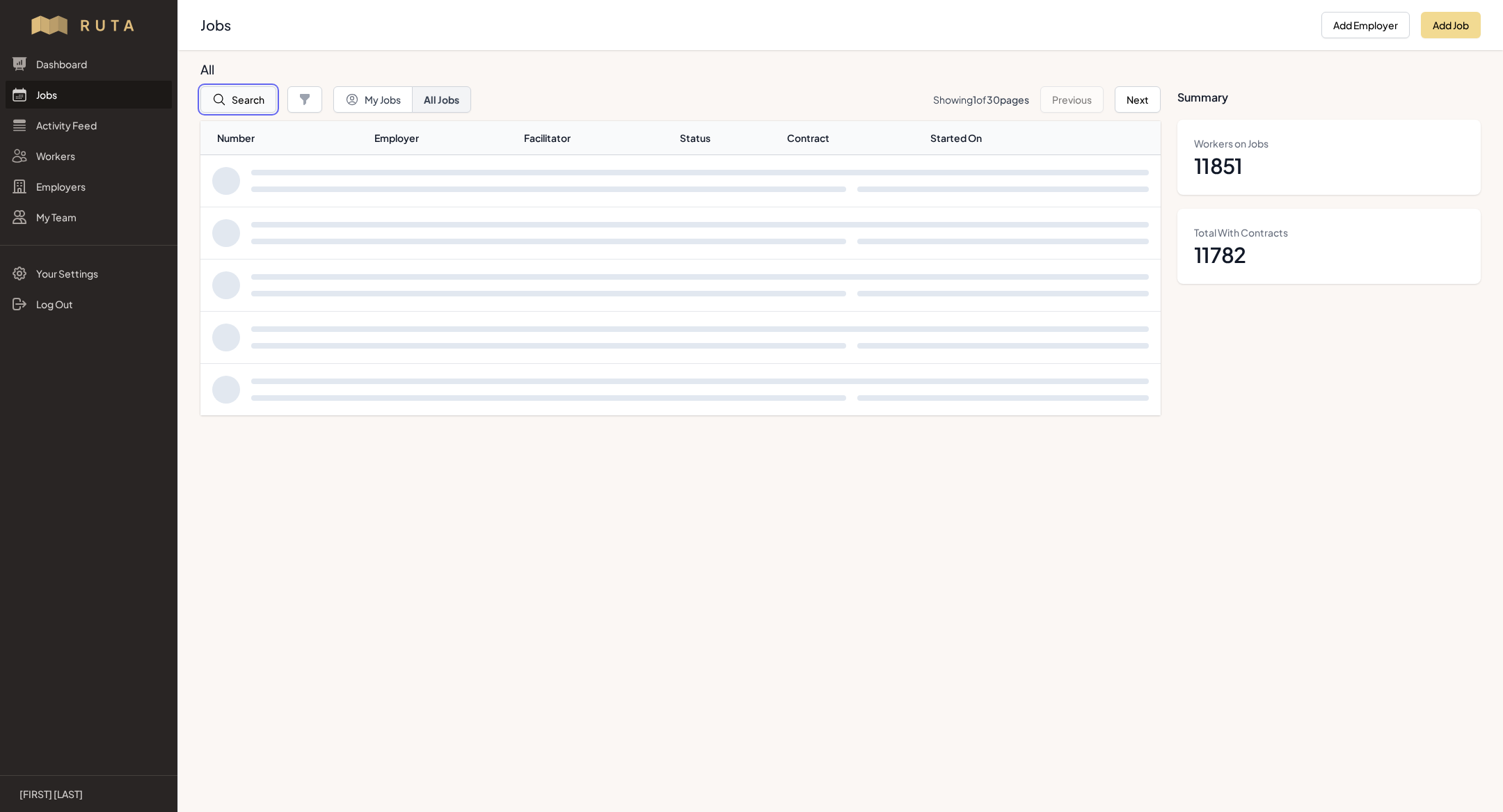 click on "Search" at bounding box center [238, 99] 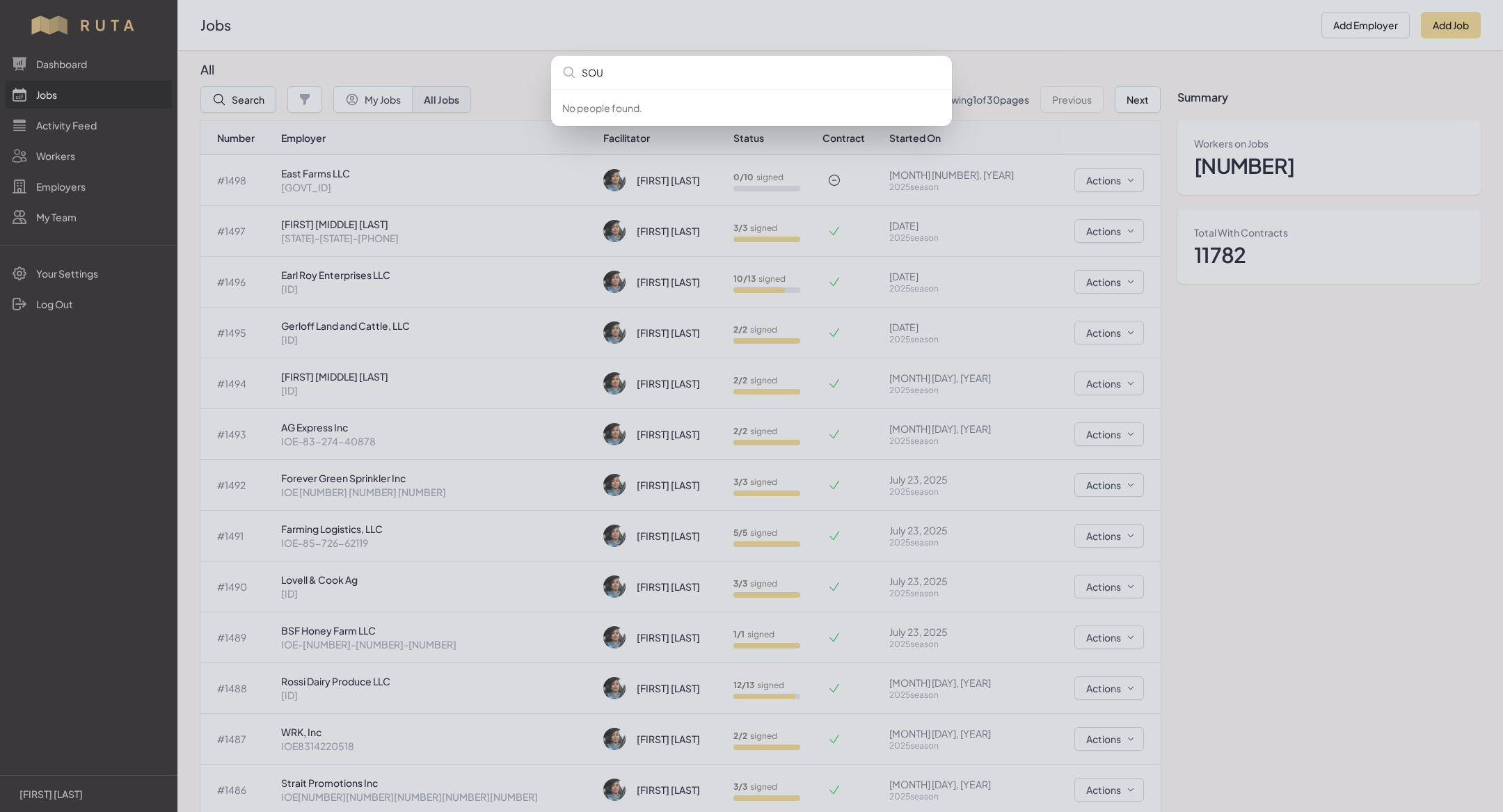 type on "SOUT" 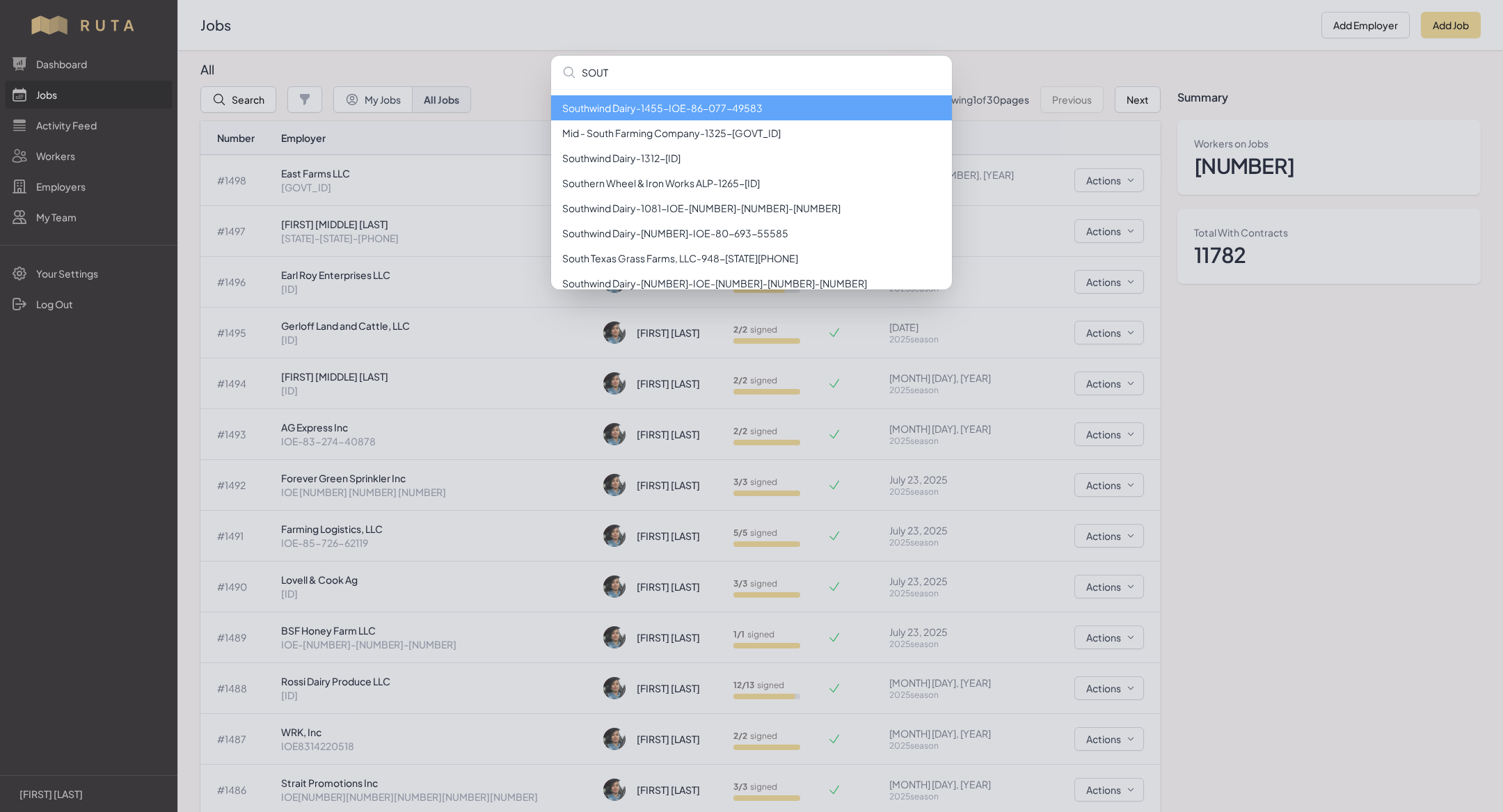 click on "[FIRST] [LAST] - [NUMBER] - [ID]" at bounding box center [752, 108] 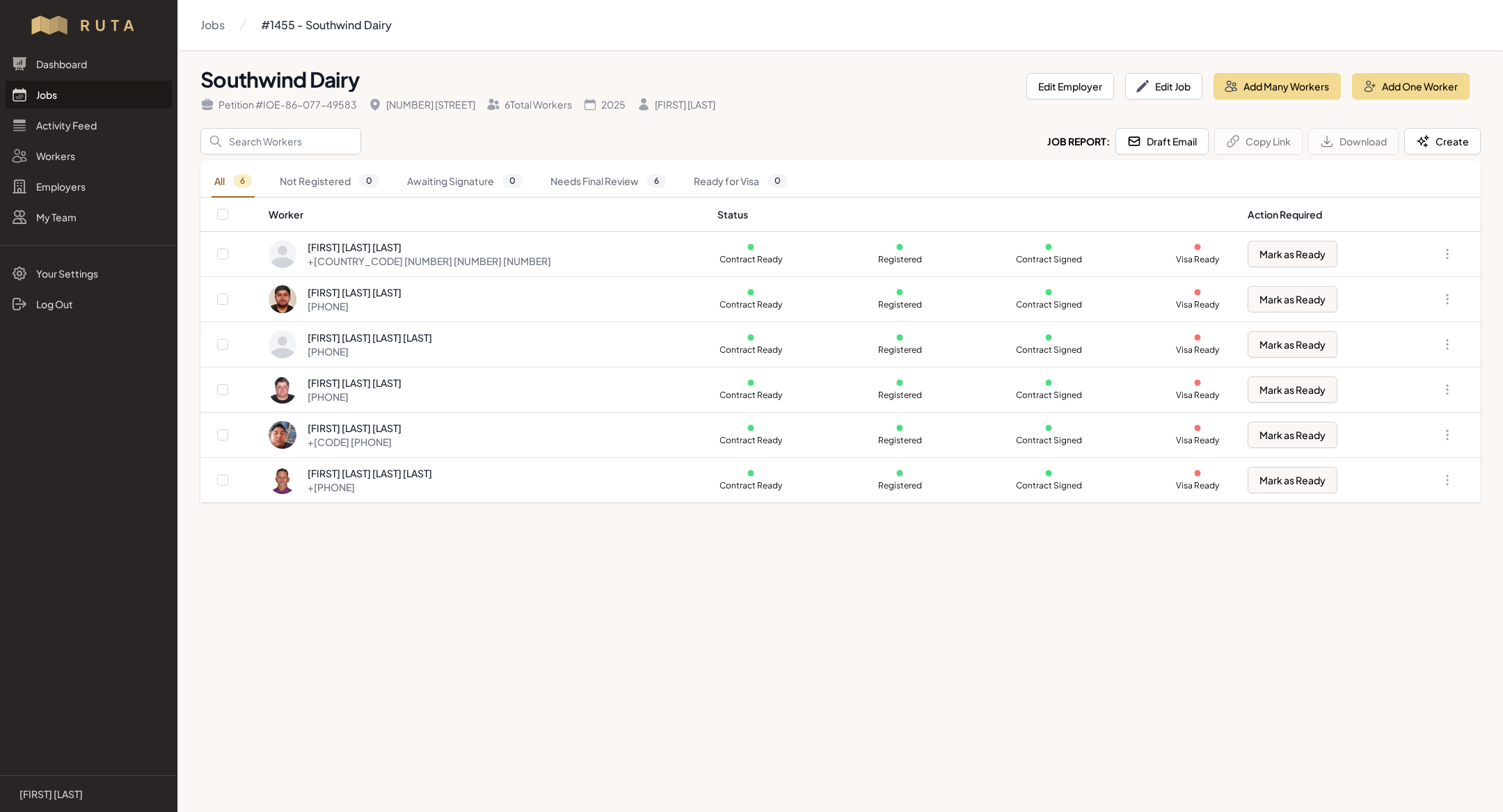 click on "Jobs" at bounding box center (88, 95) 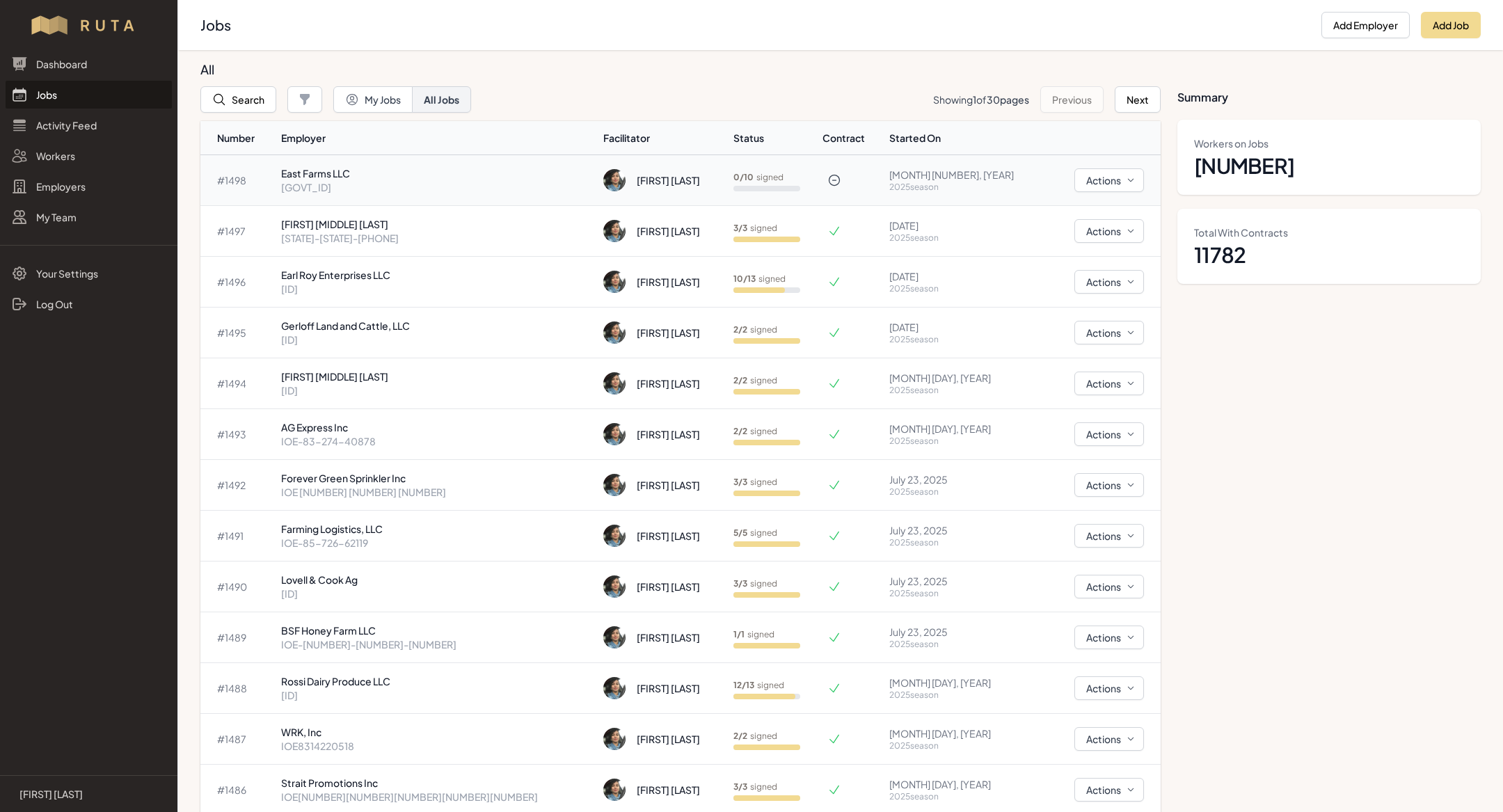 click on "[GOVT_ID]" at bounding box center (436, 187) 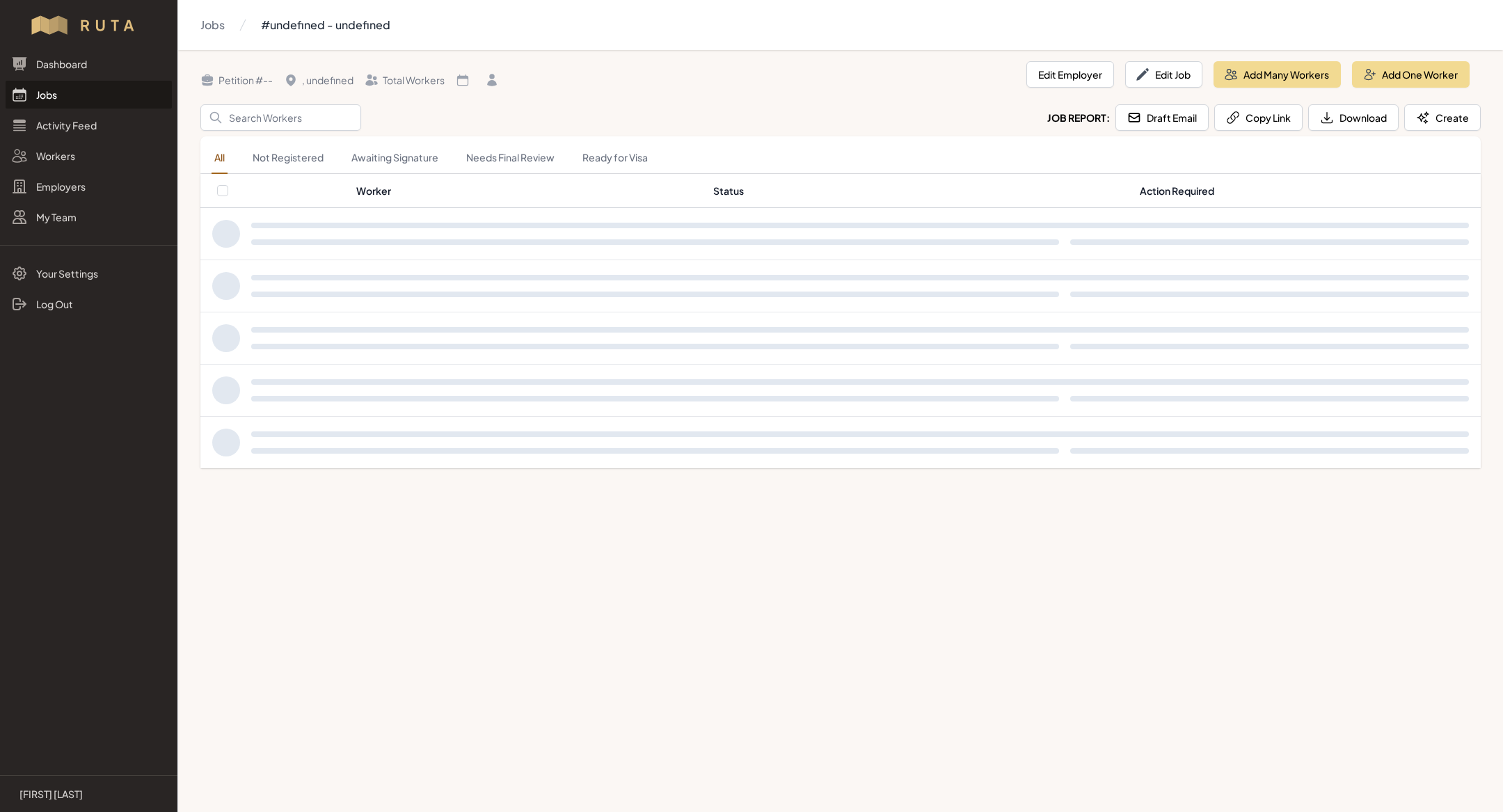 click on "Jobs" at bounding box center [88, 95] 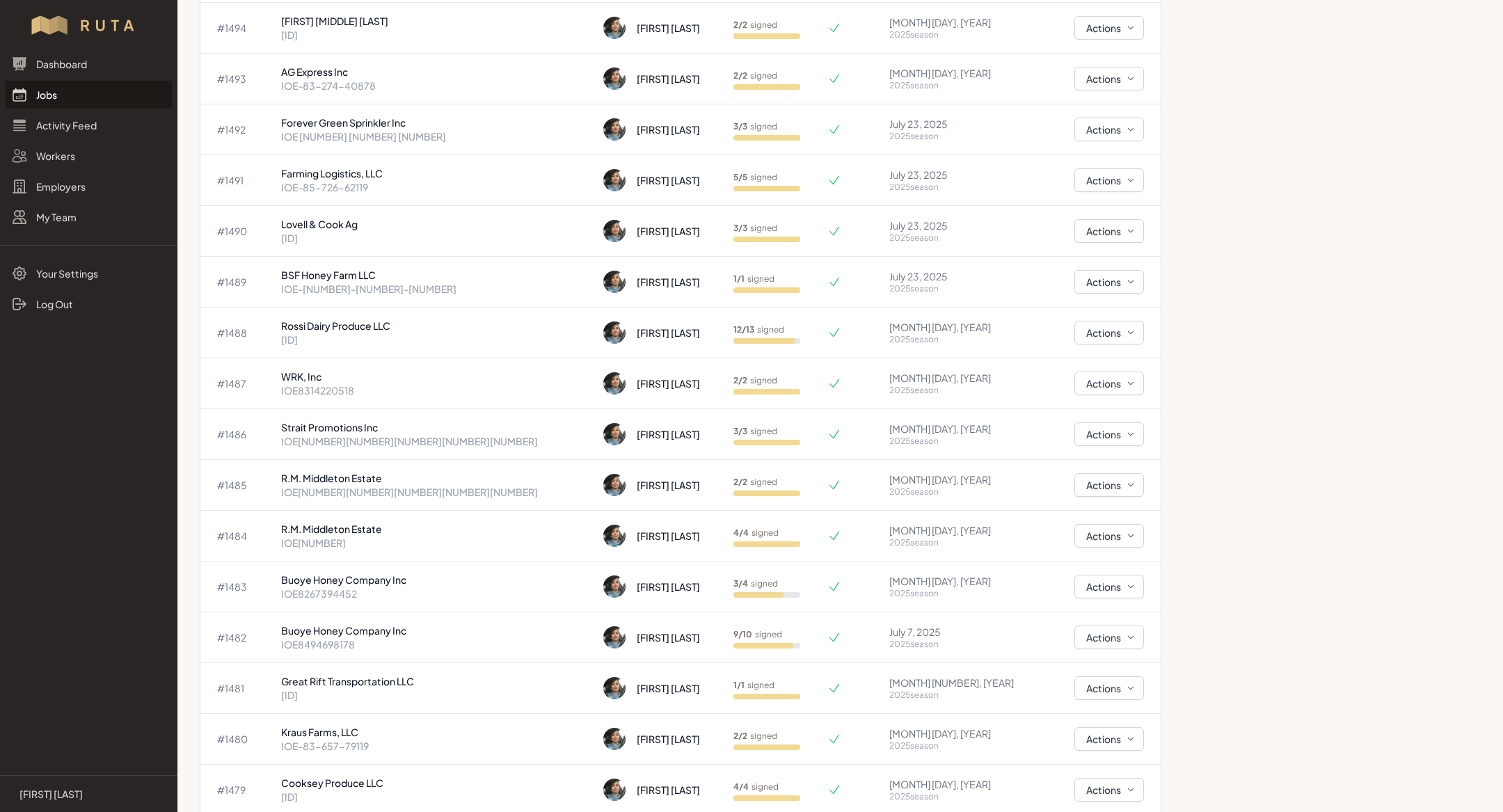 scroll, scrollTop: 0, scrollLeft: 0, axis: both 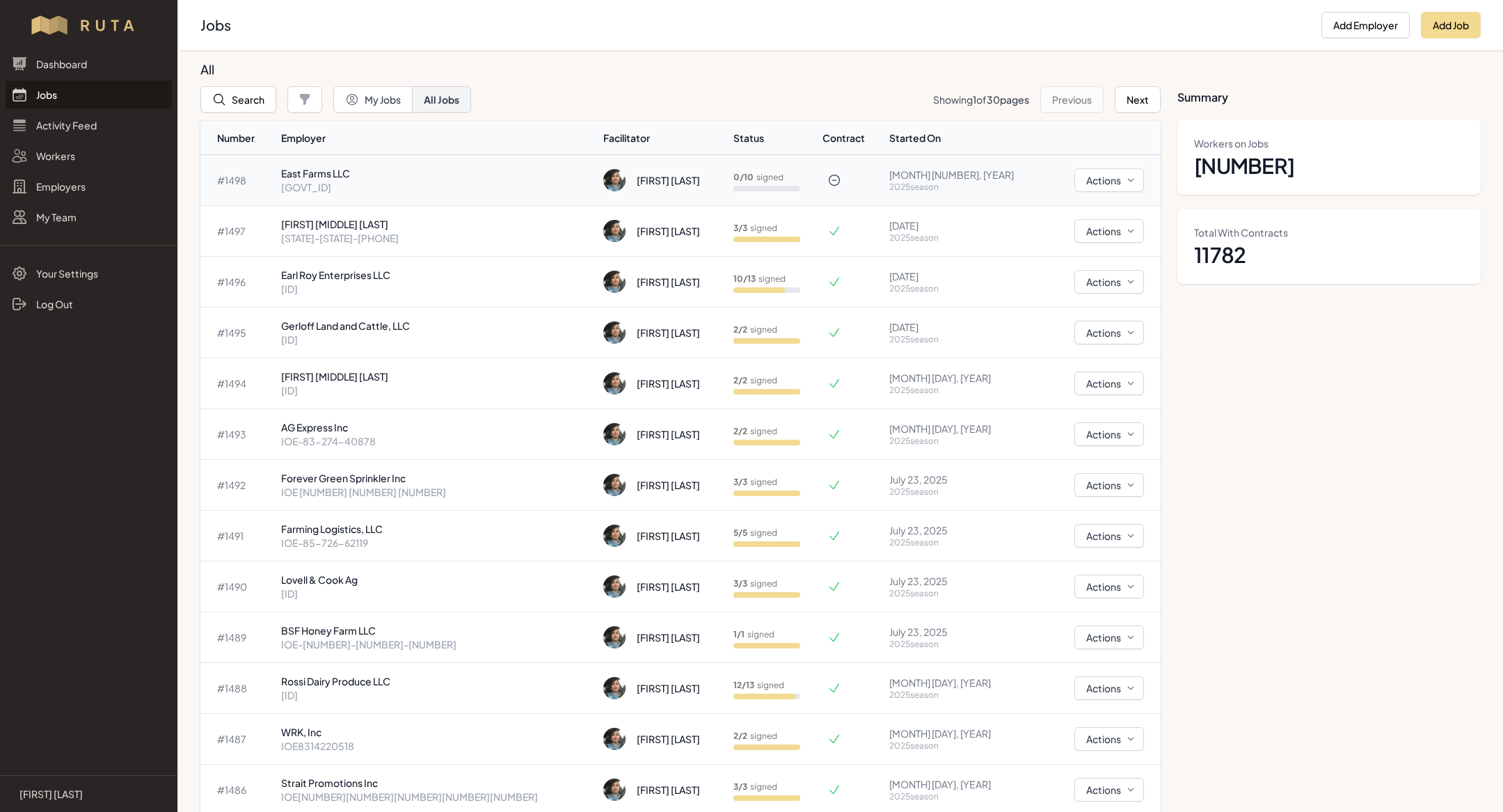 click on "[GOVT_ID]" at bounding box center (436, 187) 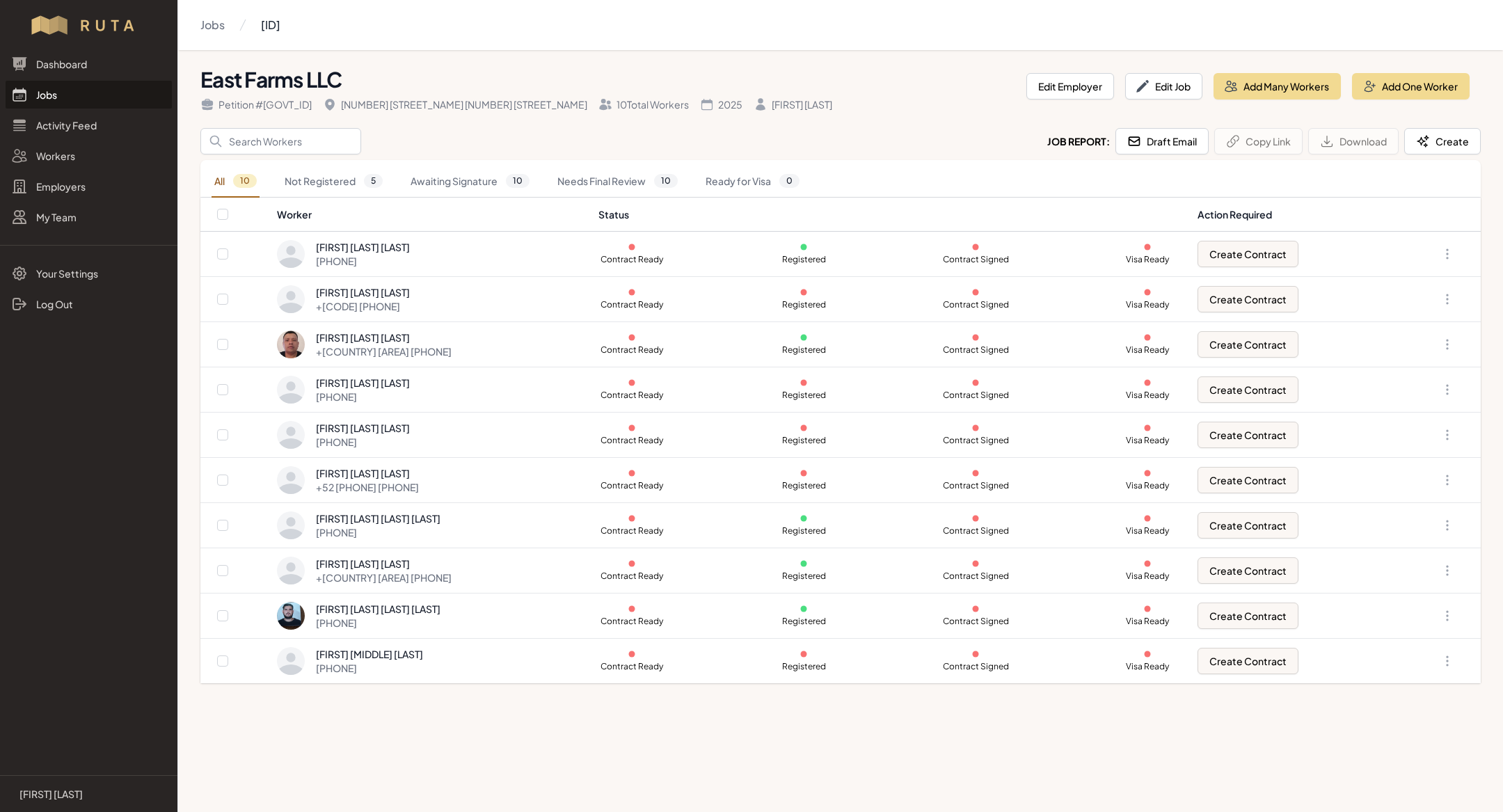 click on "Jobs" at bounding box center [88, 95] 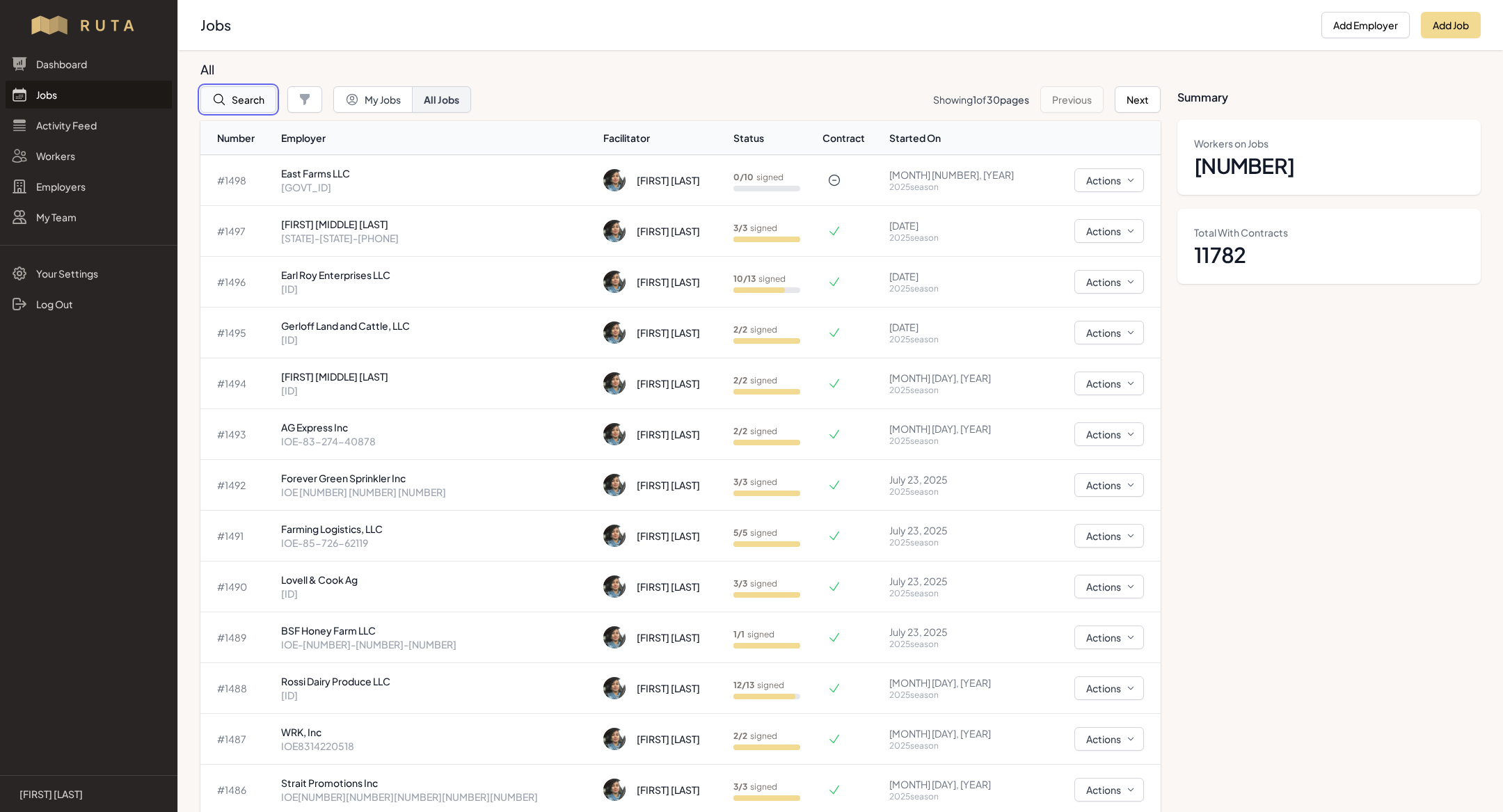 click on "Search" at bounding box center (238, 99) 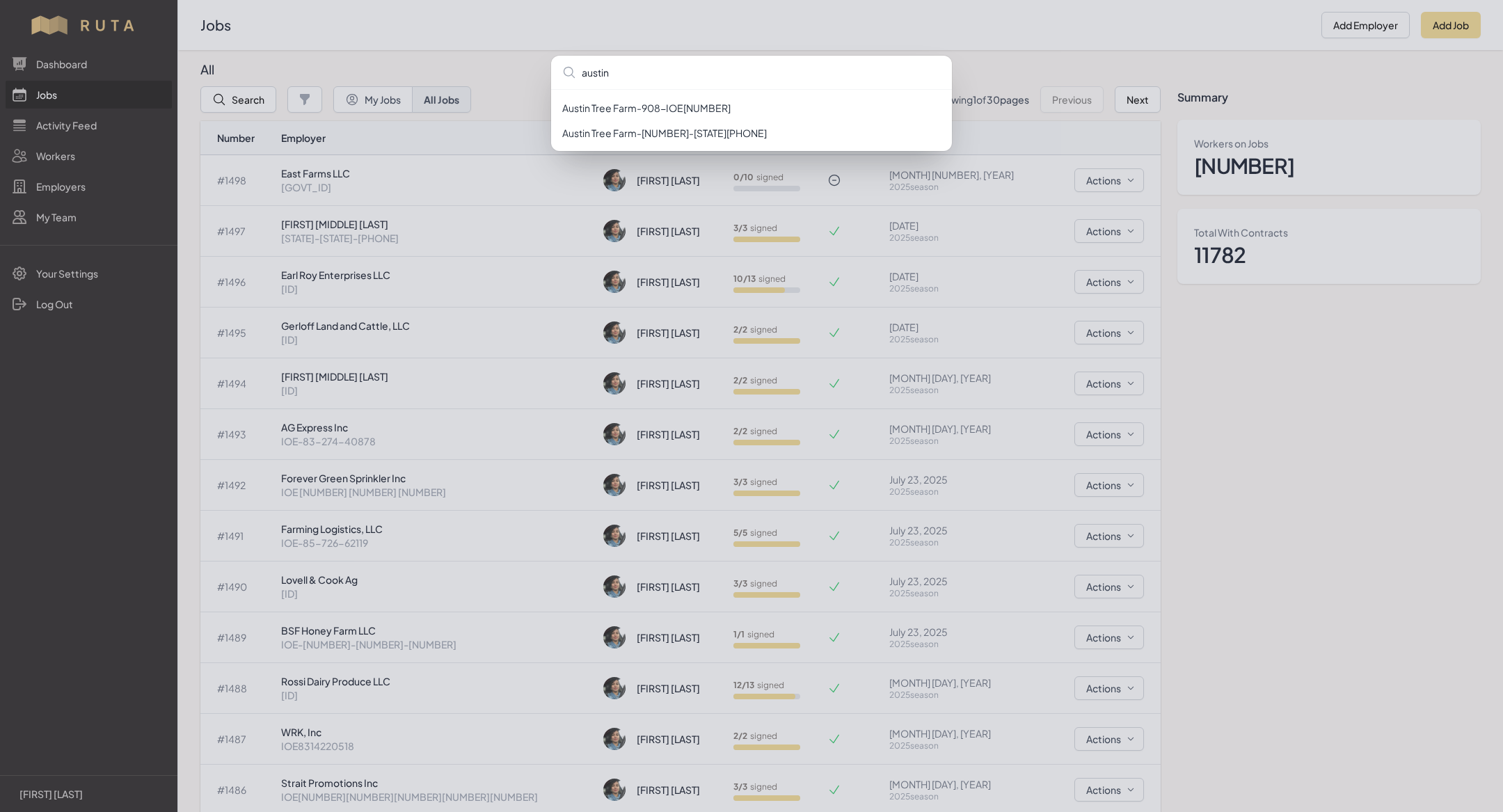 type on "austin" 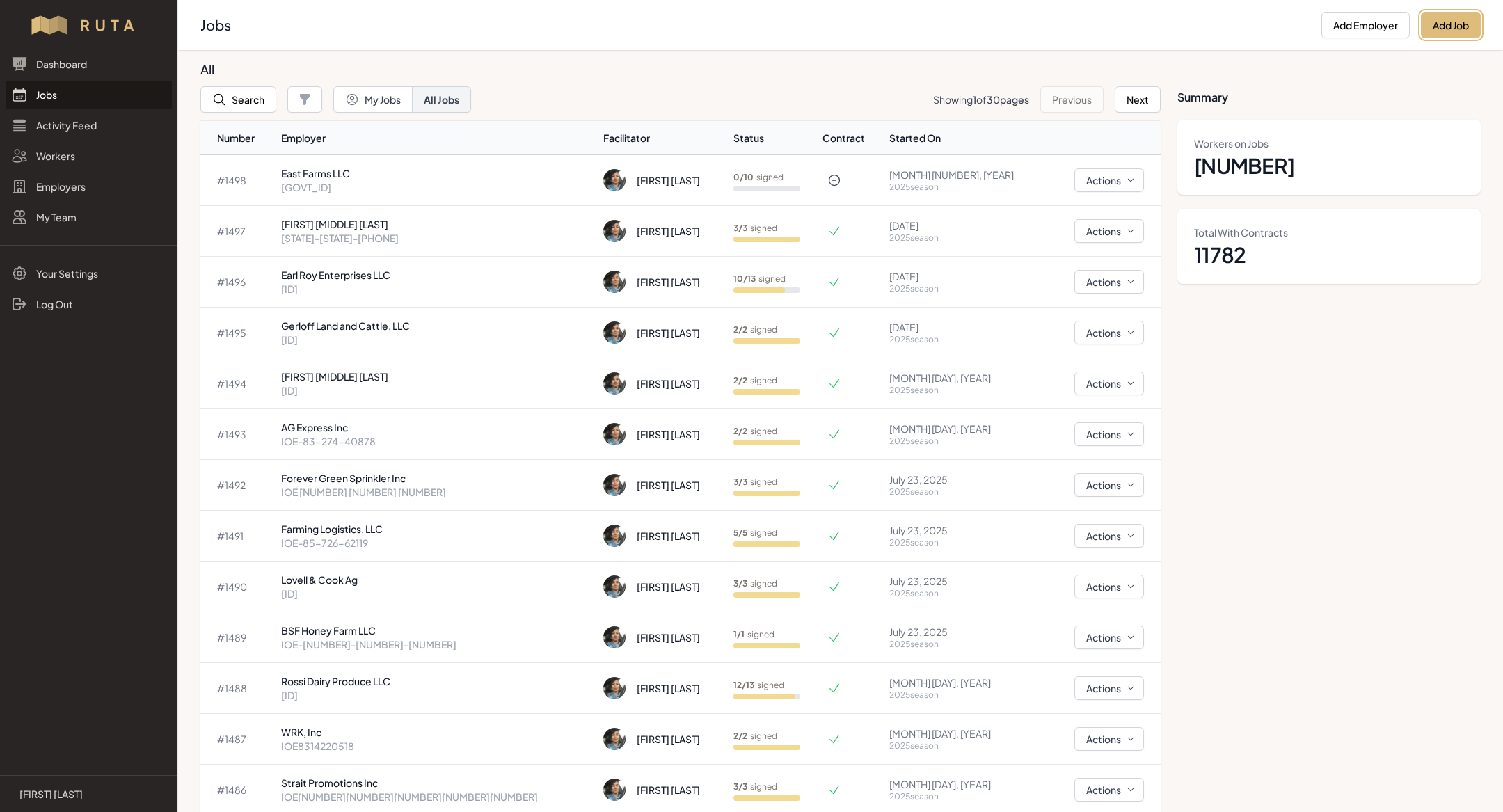 click on "Add Job" at bounding box center [1451, 25] 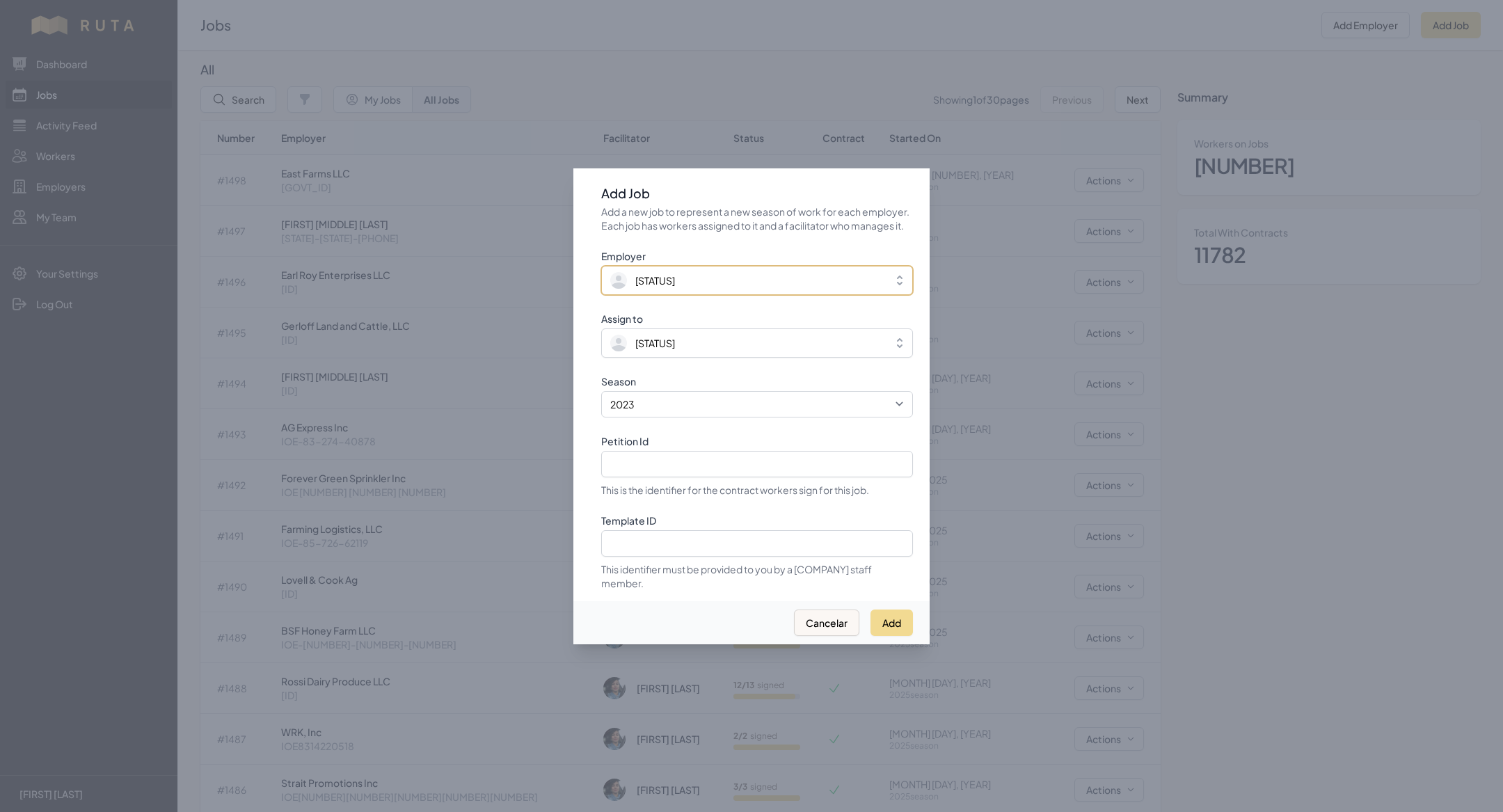 click on "[STATUS]" at bounding box center (655, 280) 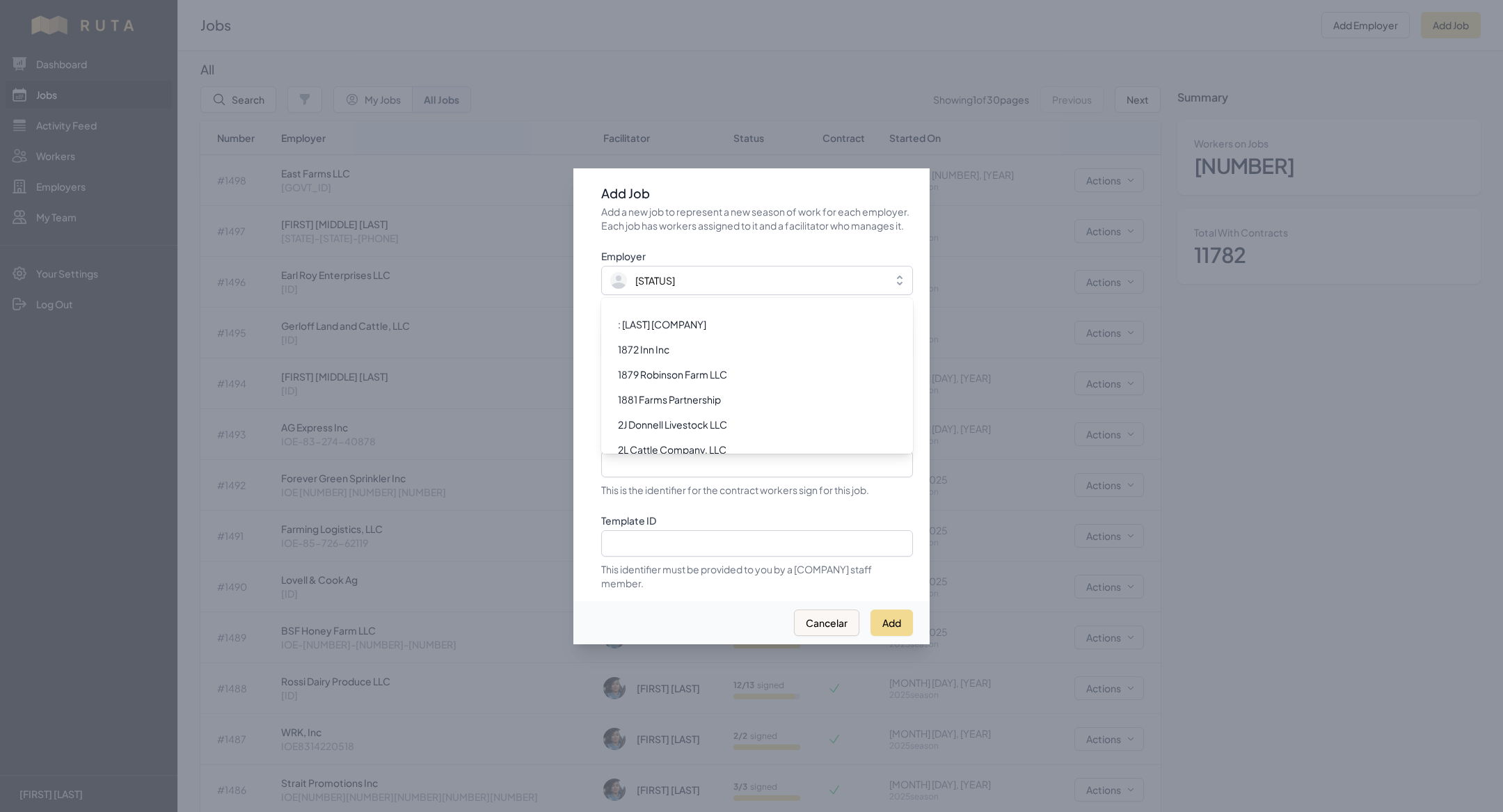 scroll, scrollTop: 1060, scrollLeft: 0, axis: vertical 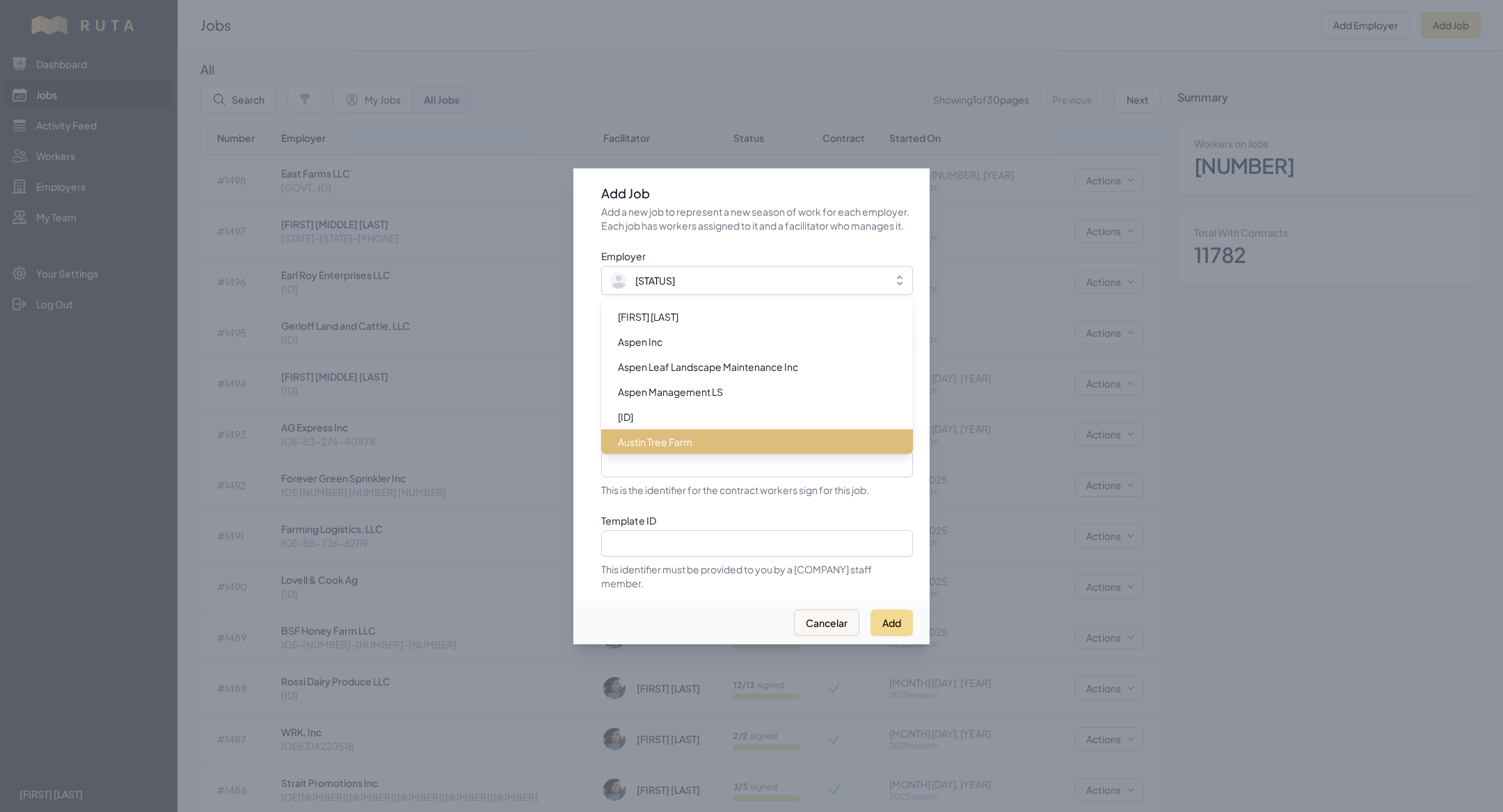 click on "Austin Tree Farm" at bounding box center [749, 442] 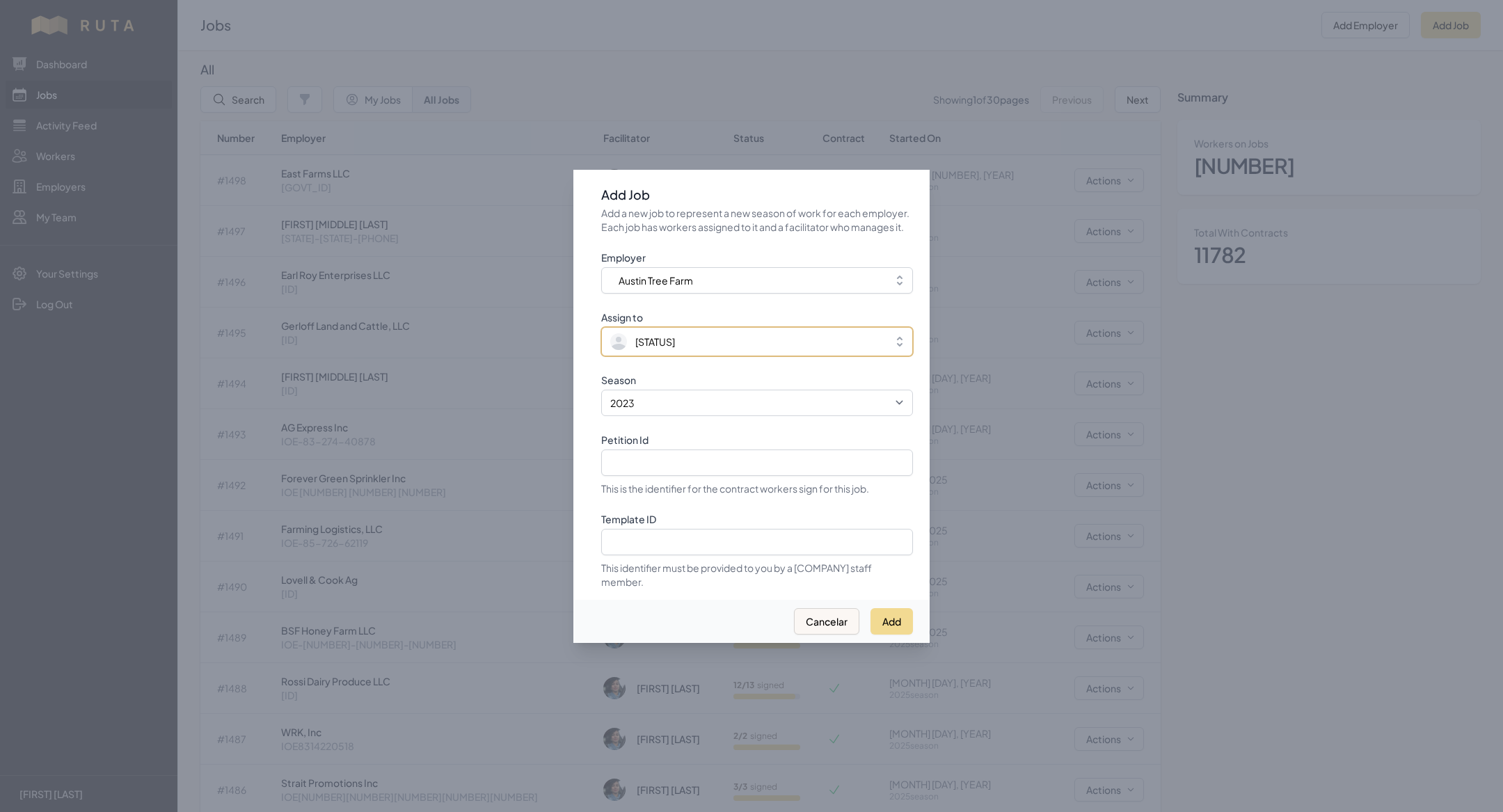 click on "[STATUS]" at bounding box center (757, 342) 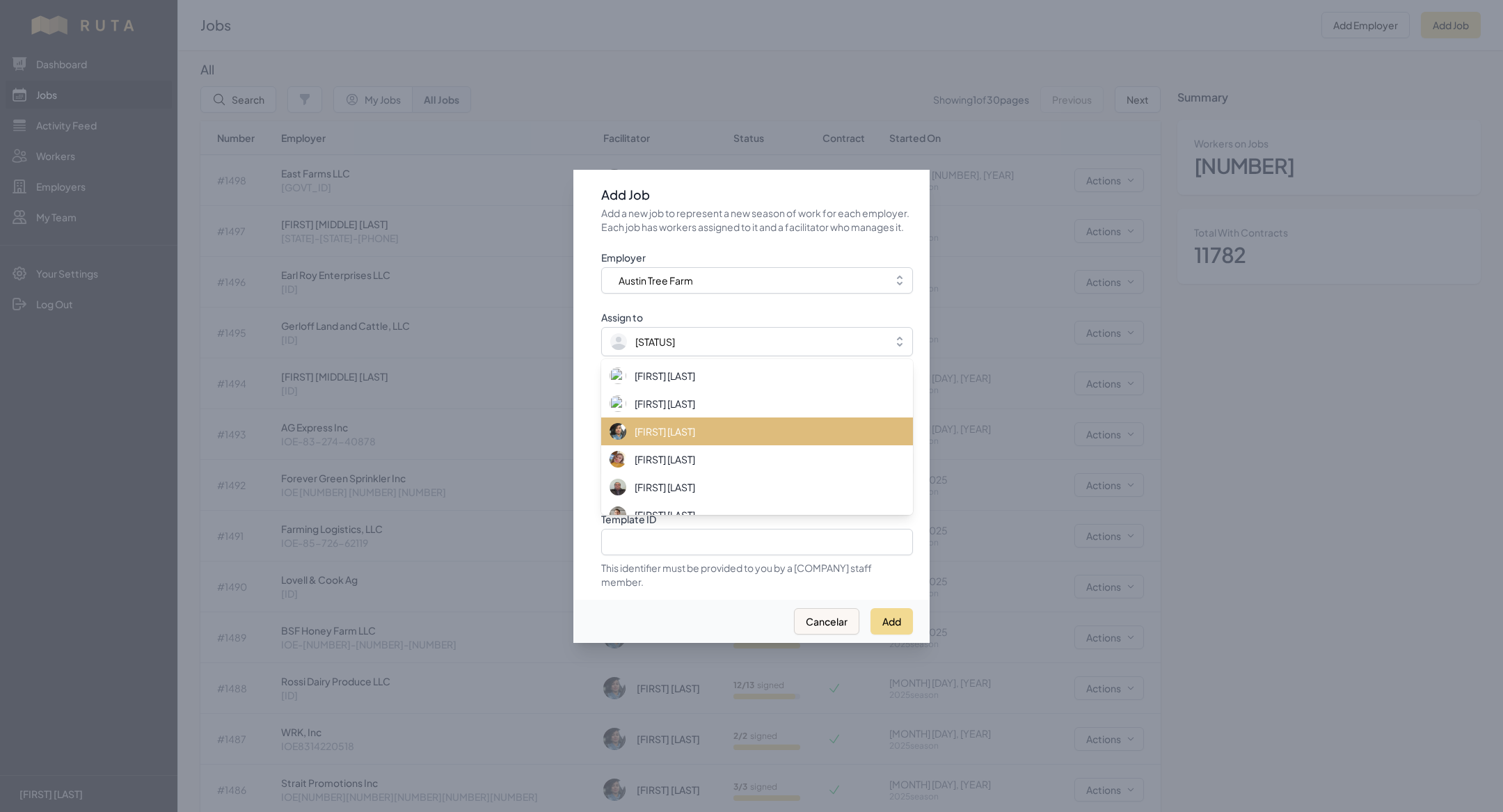 click on "[FIRST] [LAST]" at bounding box center (665, 431) 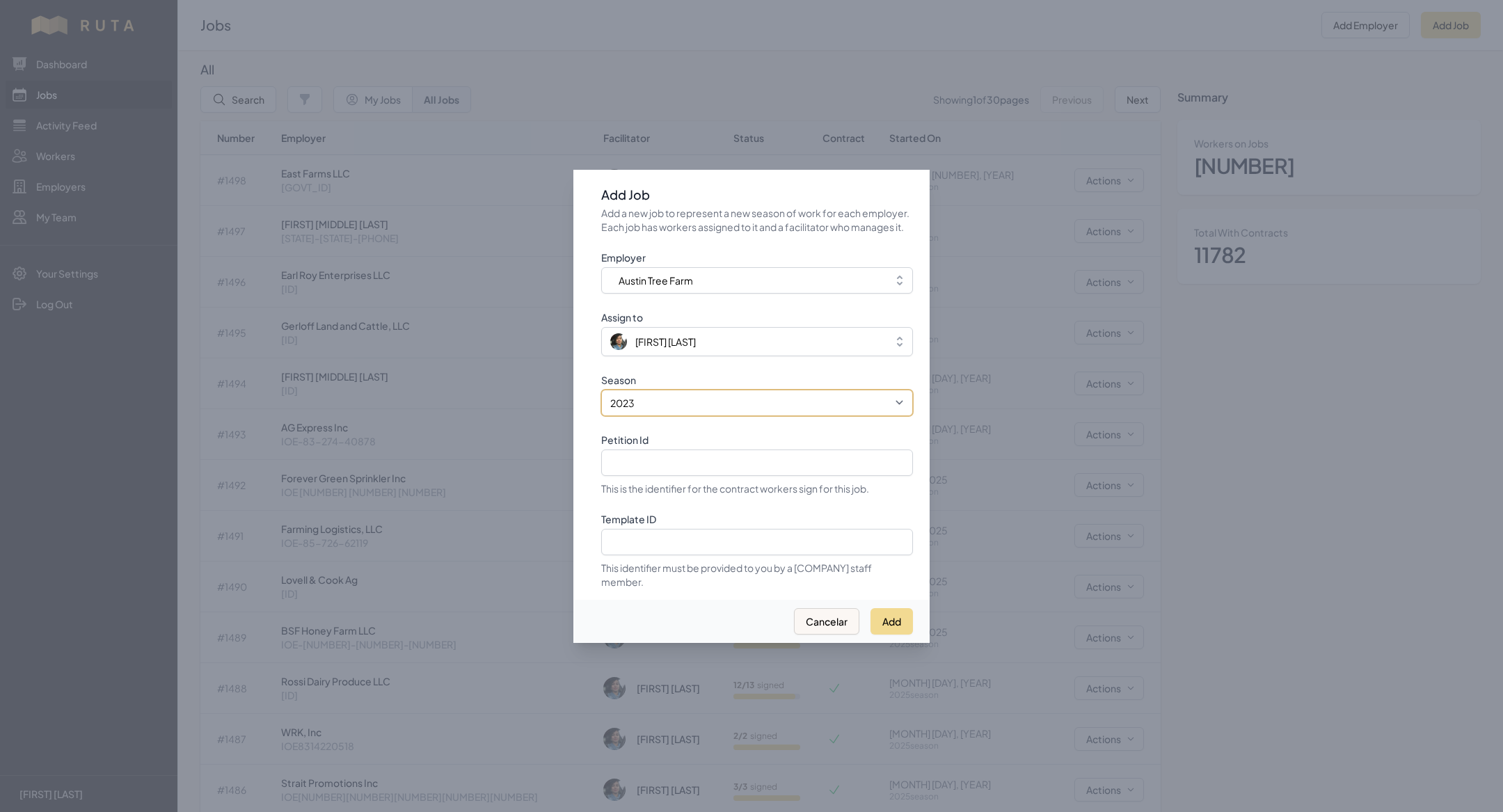 click on "[YEAR] [YEAR] [YEAR] [YEAR] [YEAR]" at bounding box center [757, 403] 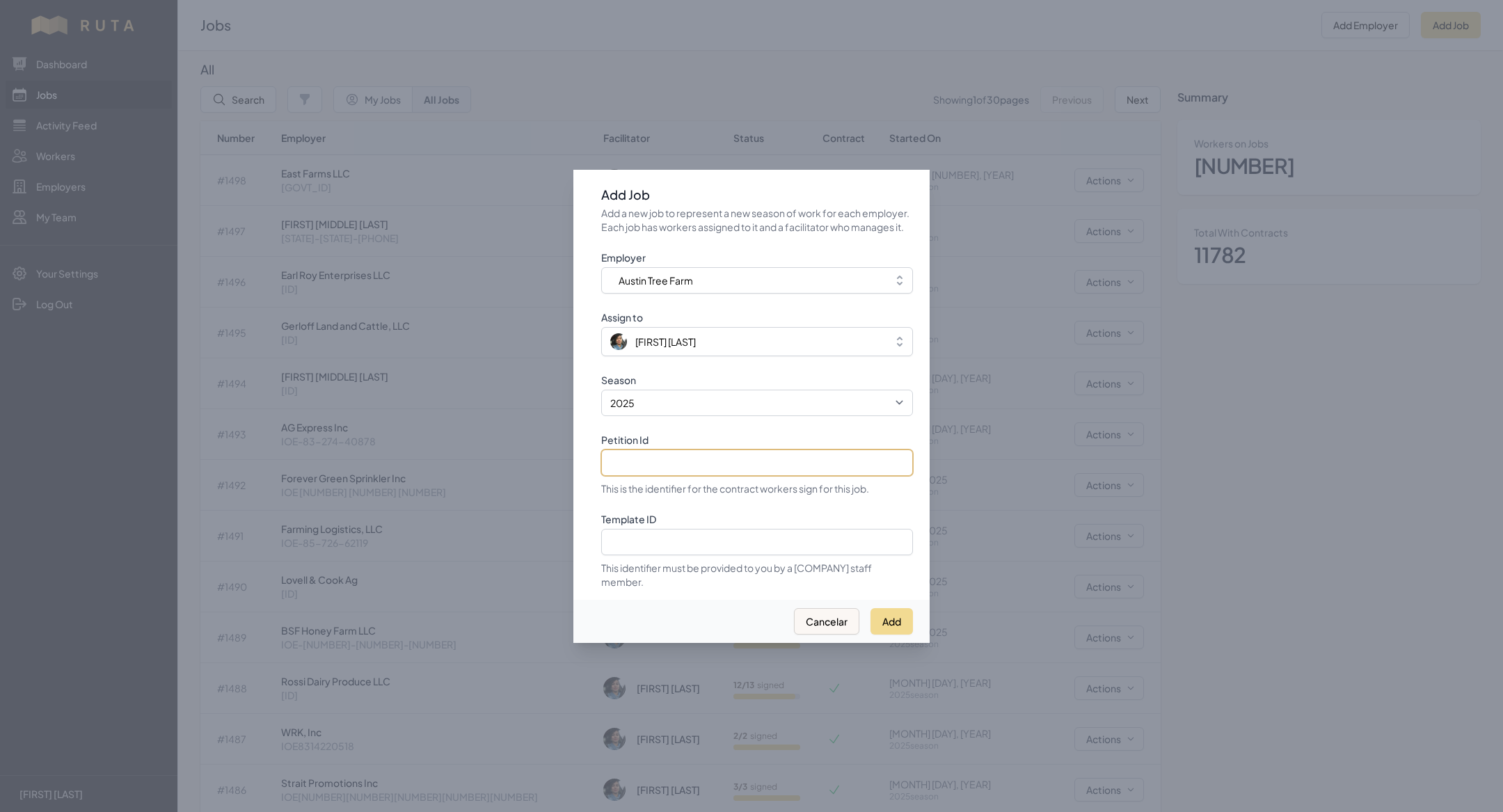 click on "Petition Id" at bounding box center (757, 463) 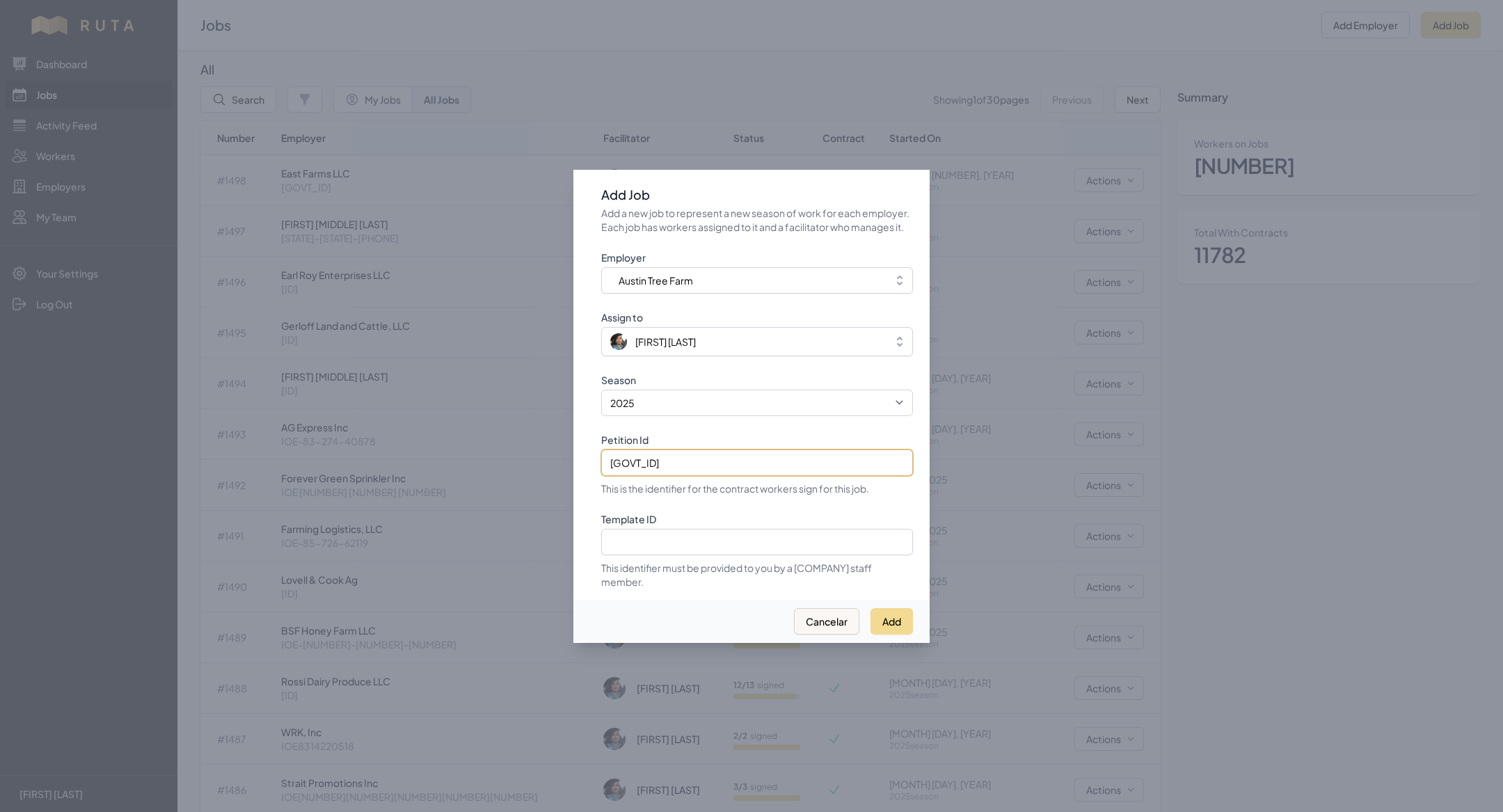 type on "[GOVT_ID]" 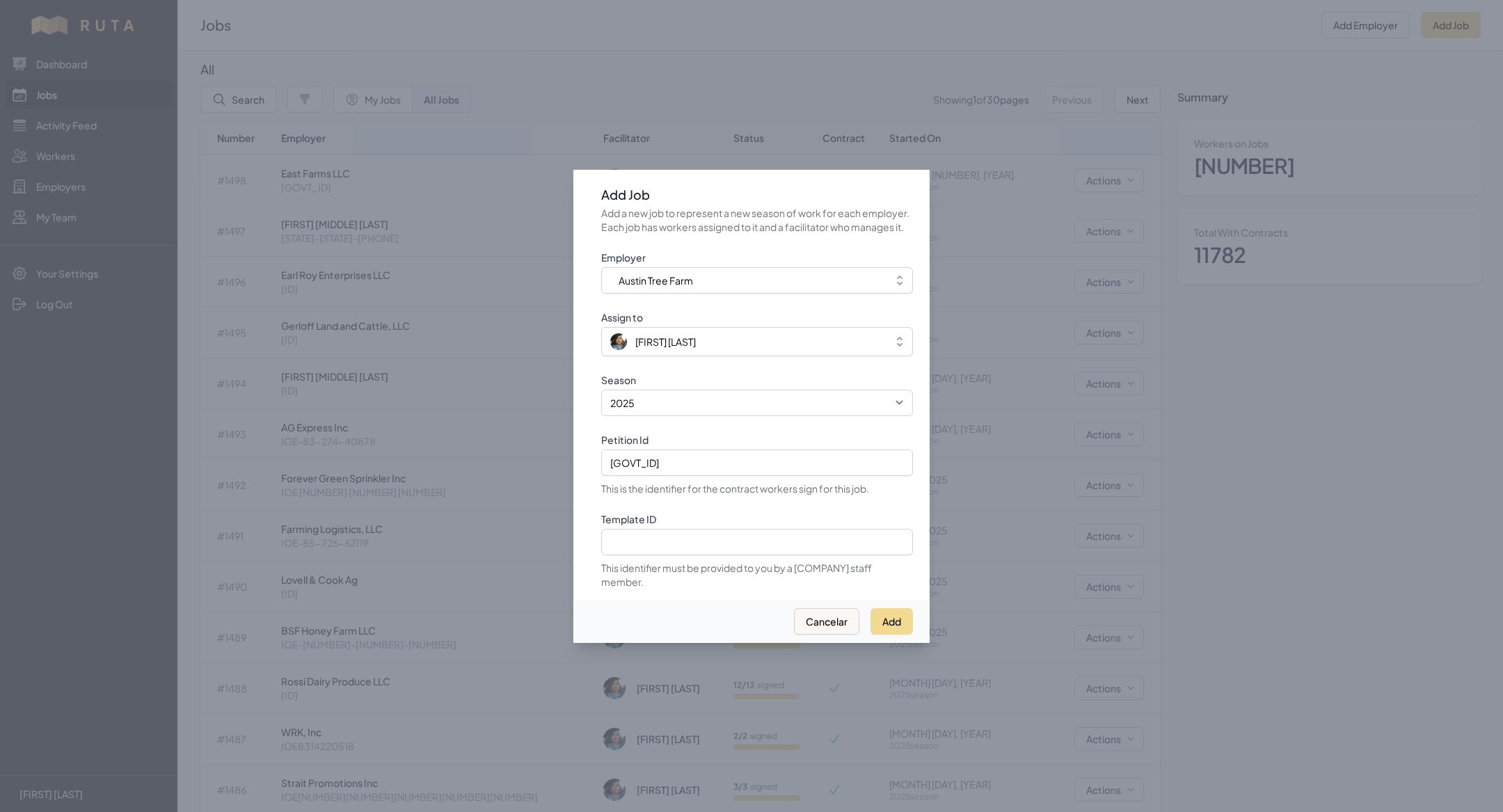 click on "Add Cancelar" at bounding box center [752, 621] 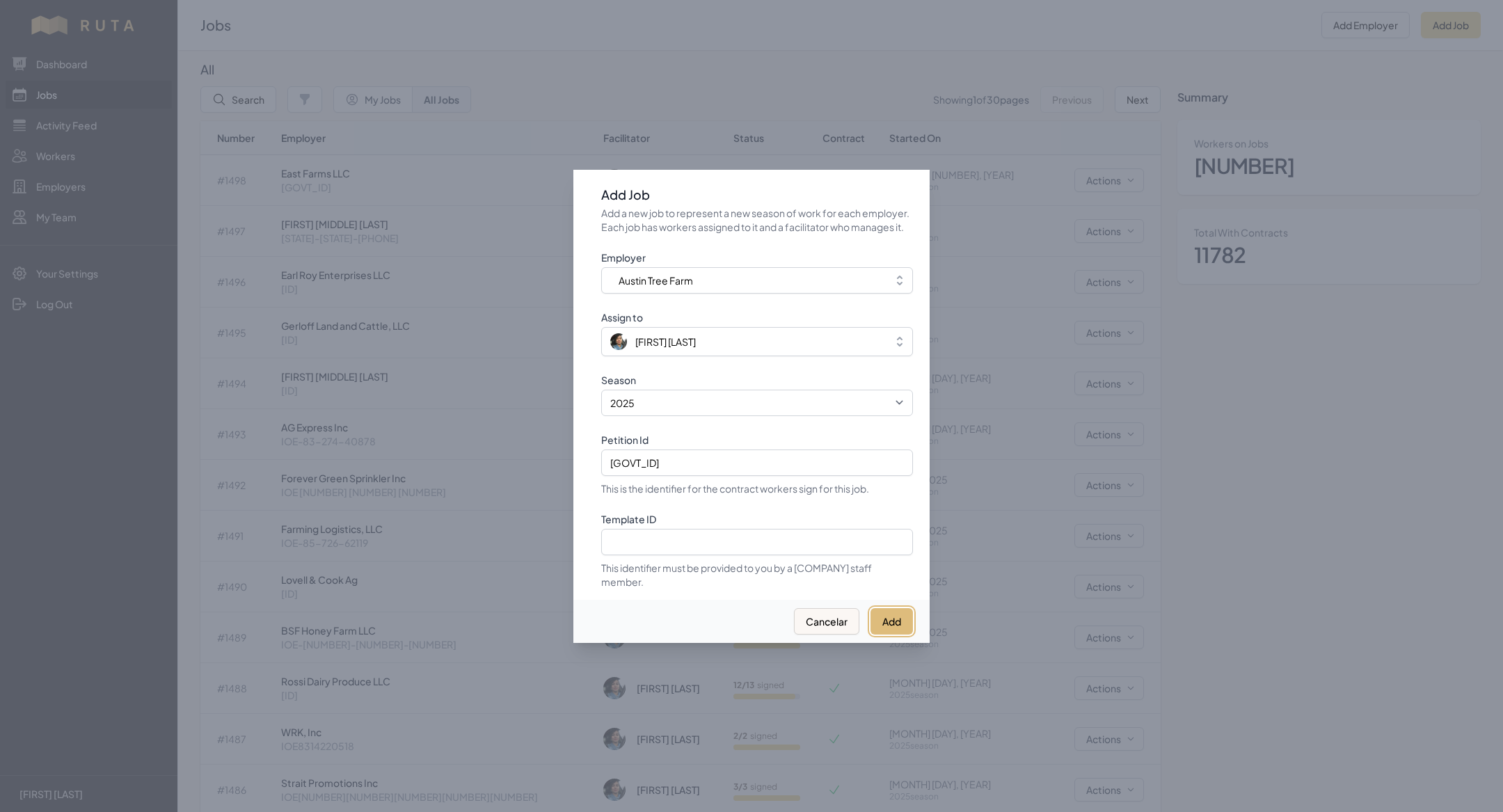 click on "Add" at bounding box center [891, 621] 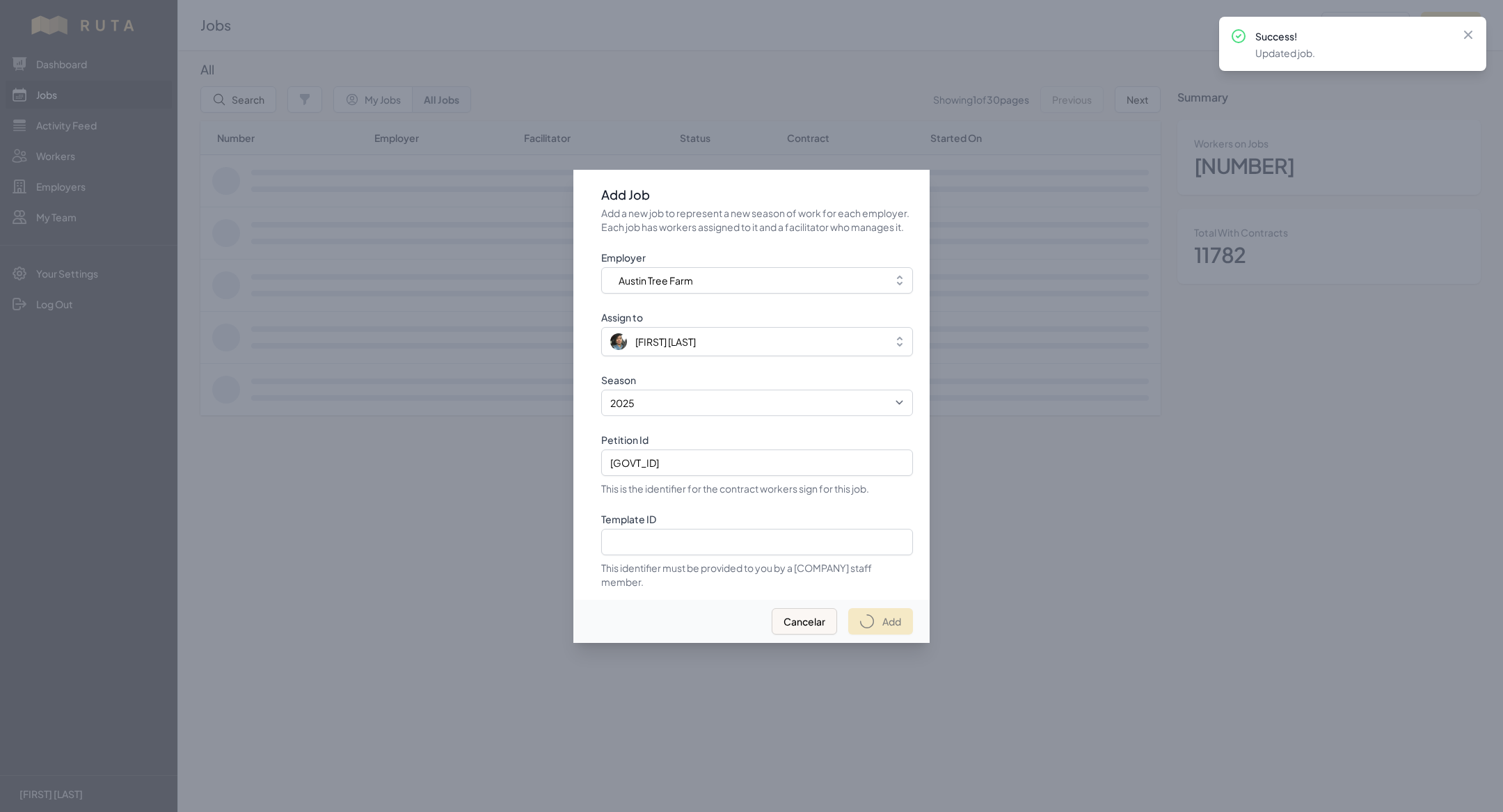select on "2023" 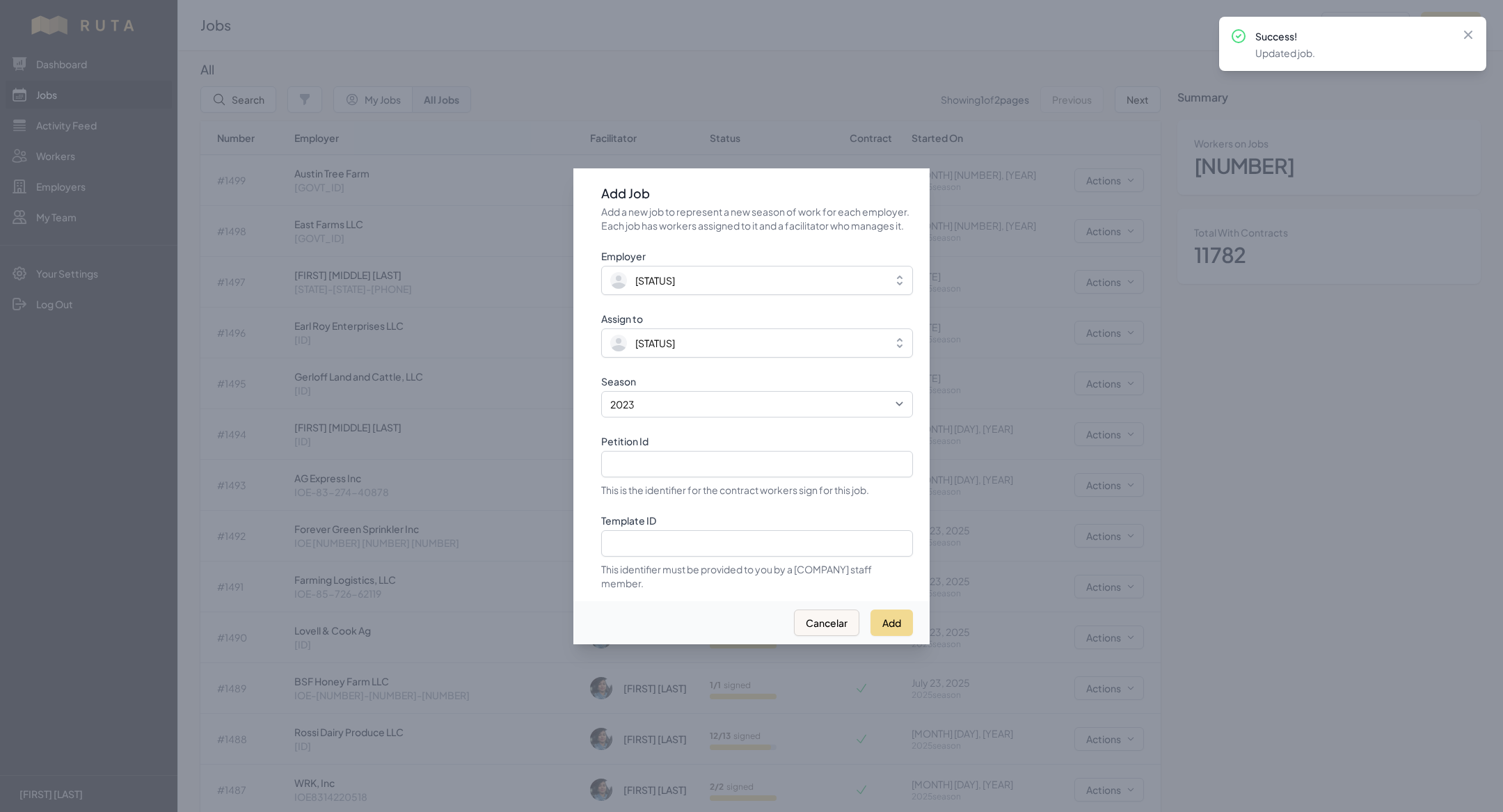 click at bounding box center (752, 406) 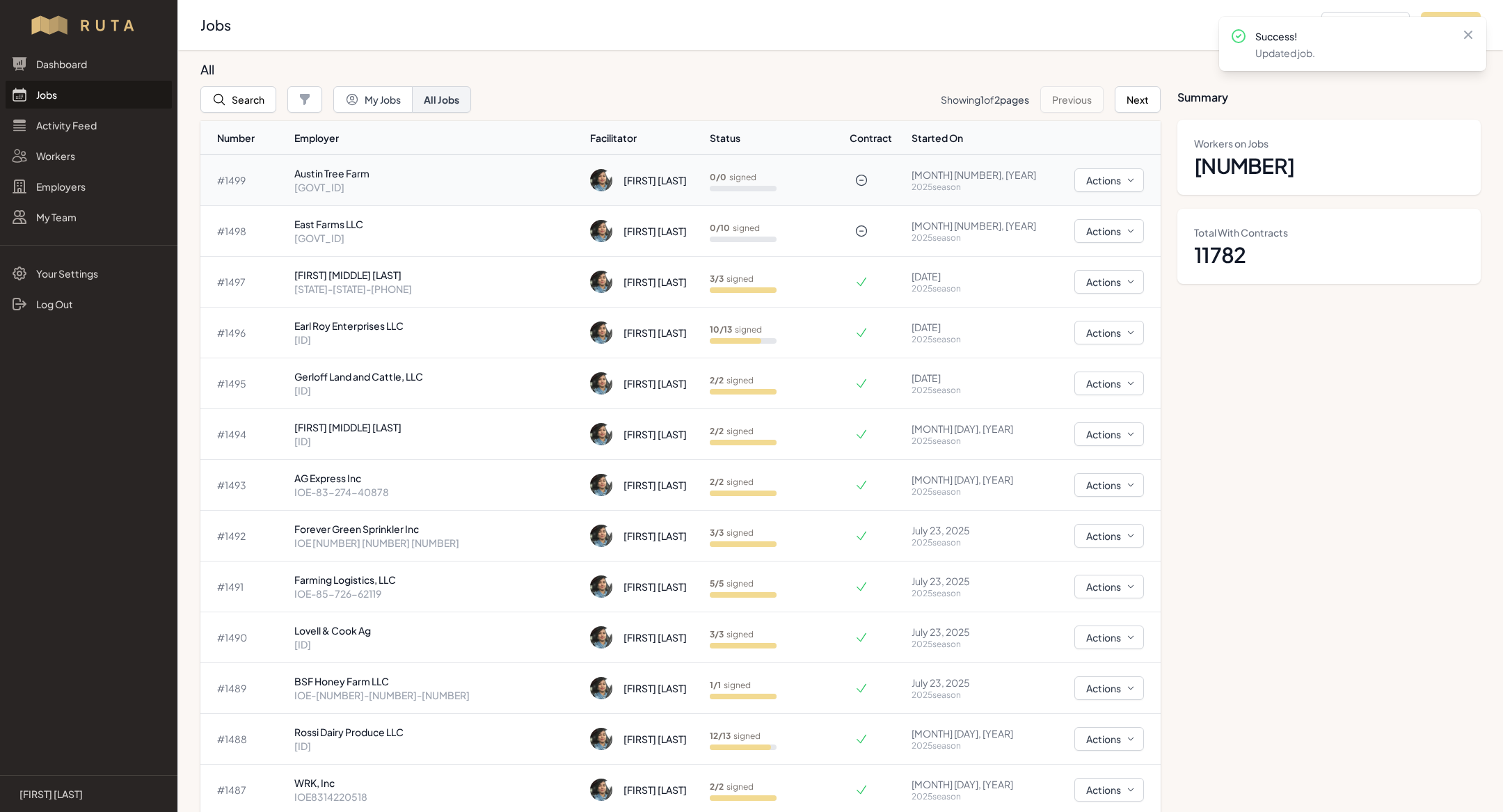 click on "[GOVT_ID]" at bounding box center [436, 187] 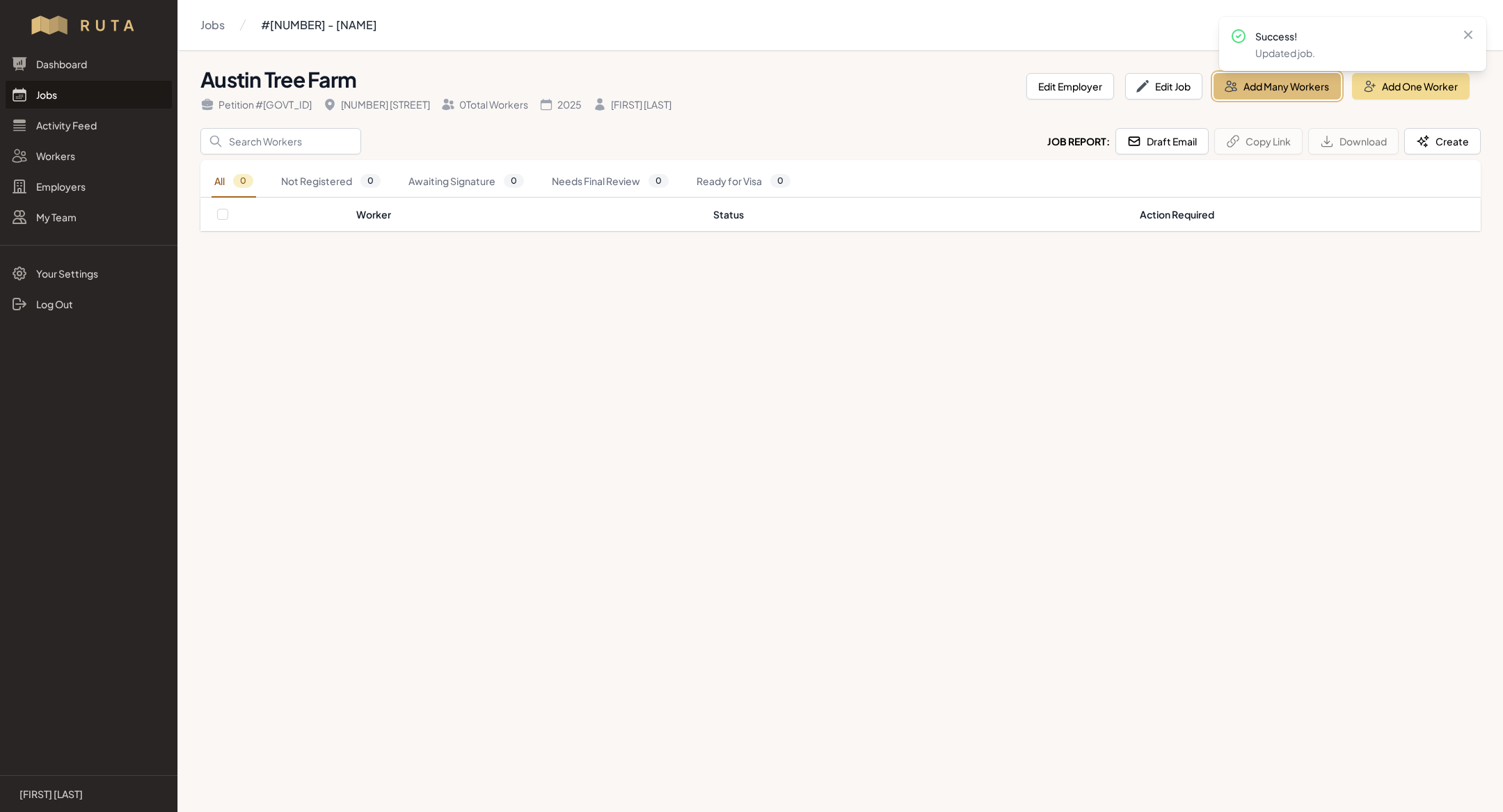 click on "Add Many Workers" at bounding box center [1277, 86] 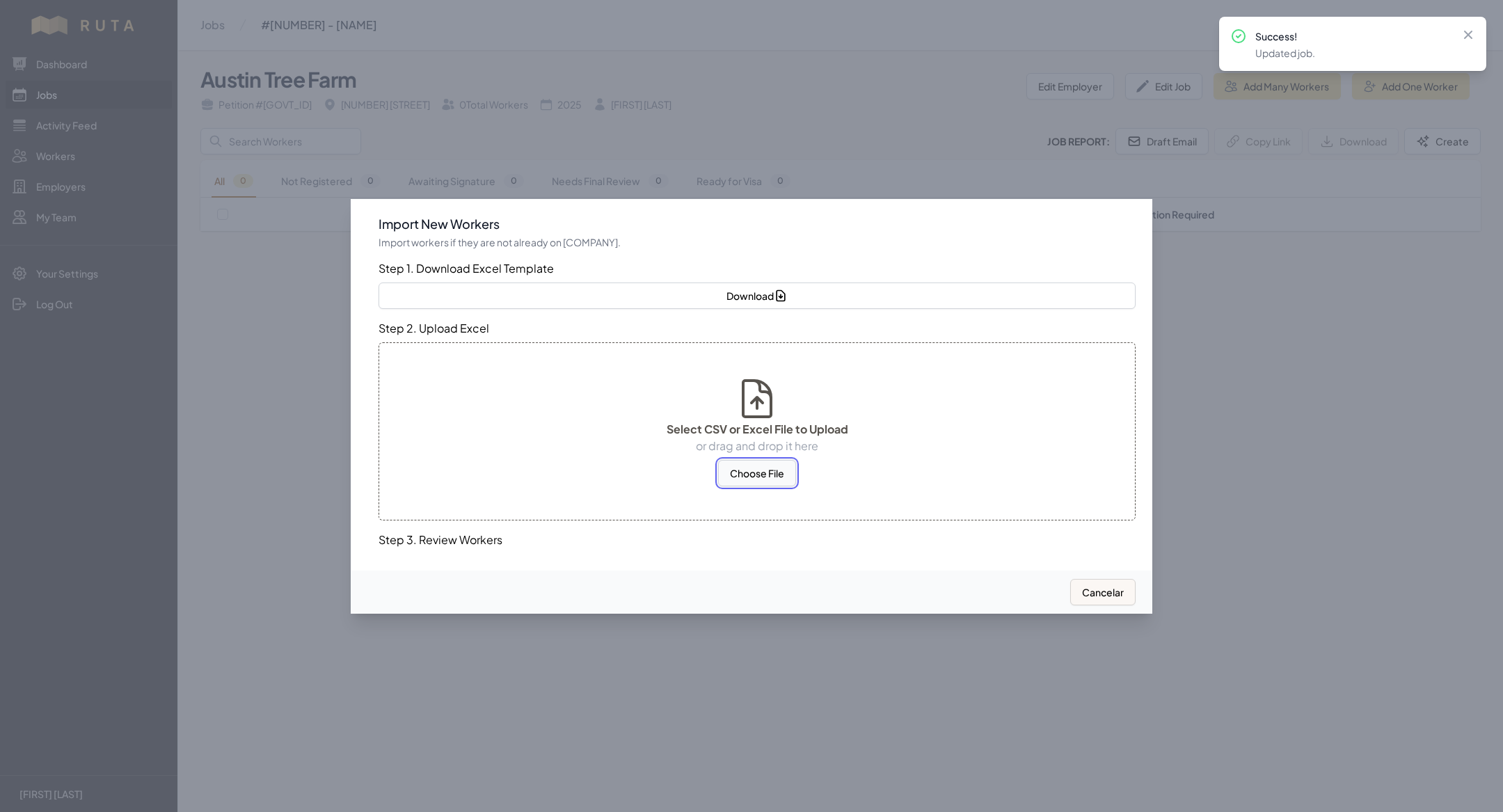 click on "Choose File" at bounding box center [757, 473] 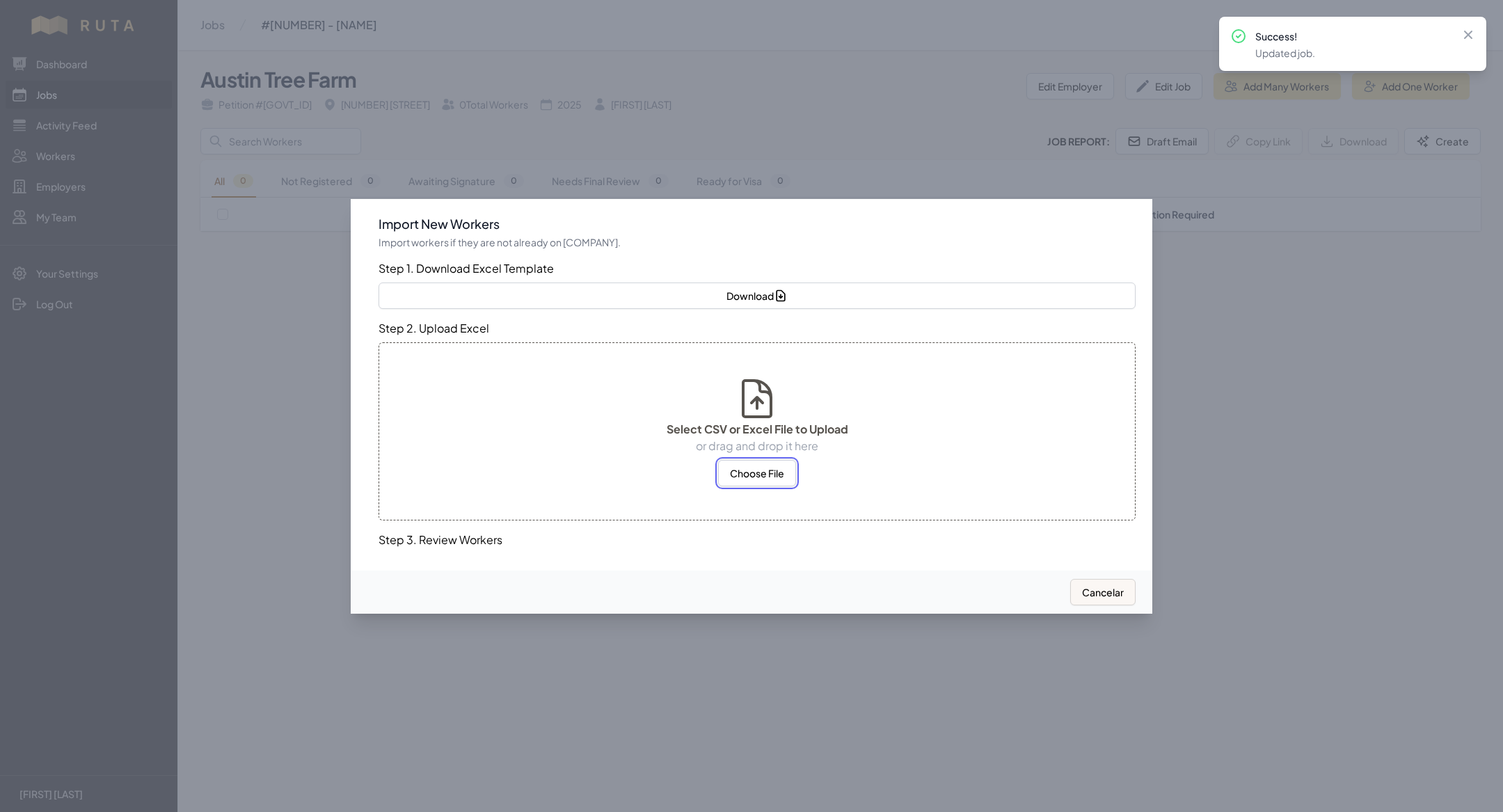 select on "US" 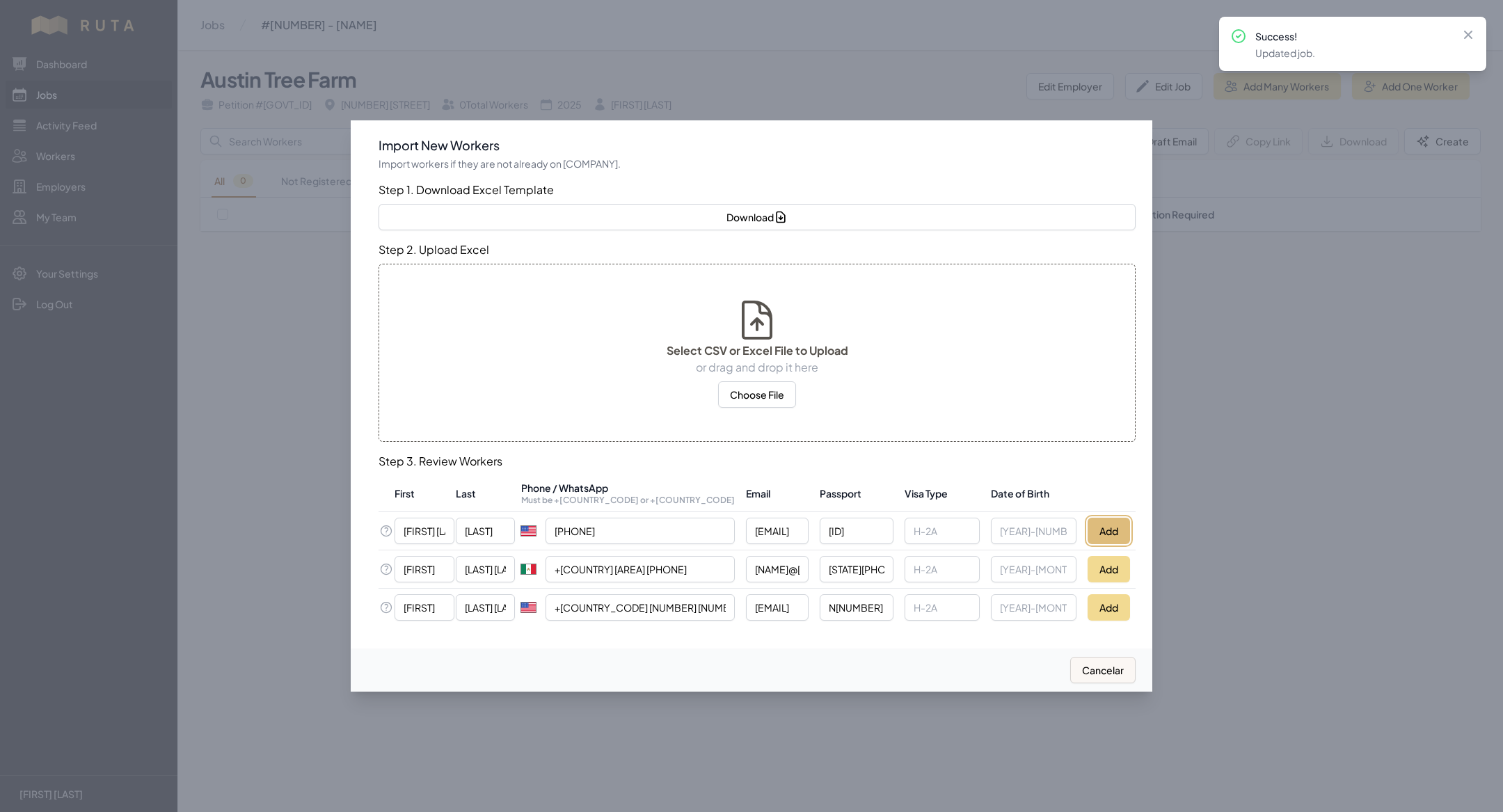 click on "Add" at bounding box center [1108, 531] 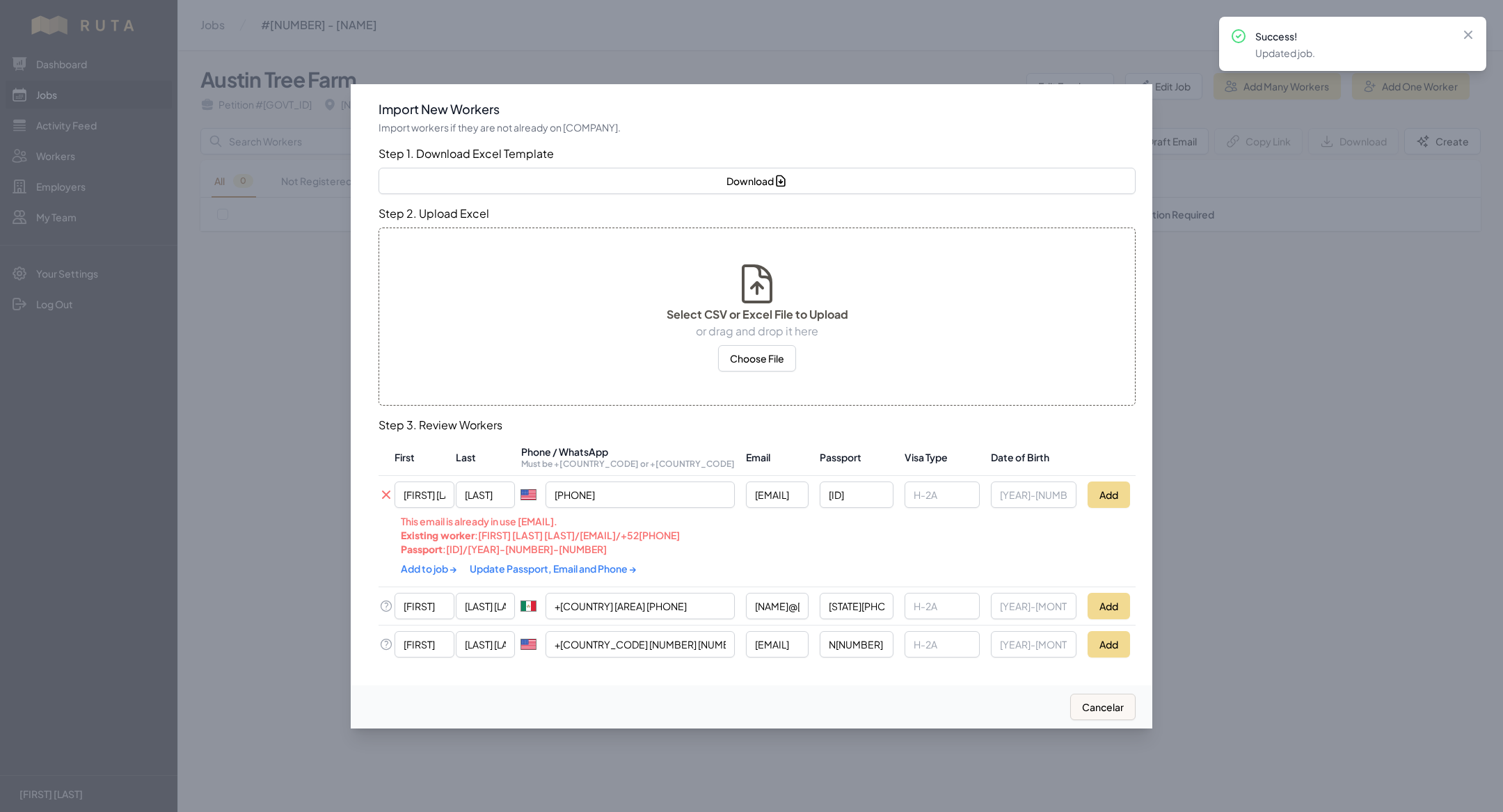 click on "Update Passport, Email and Phone →" at bounding box center (553, 568) 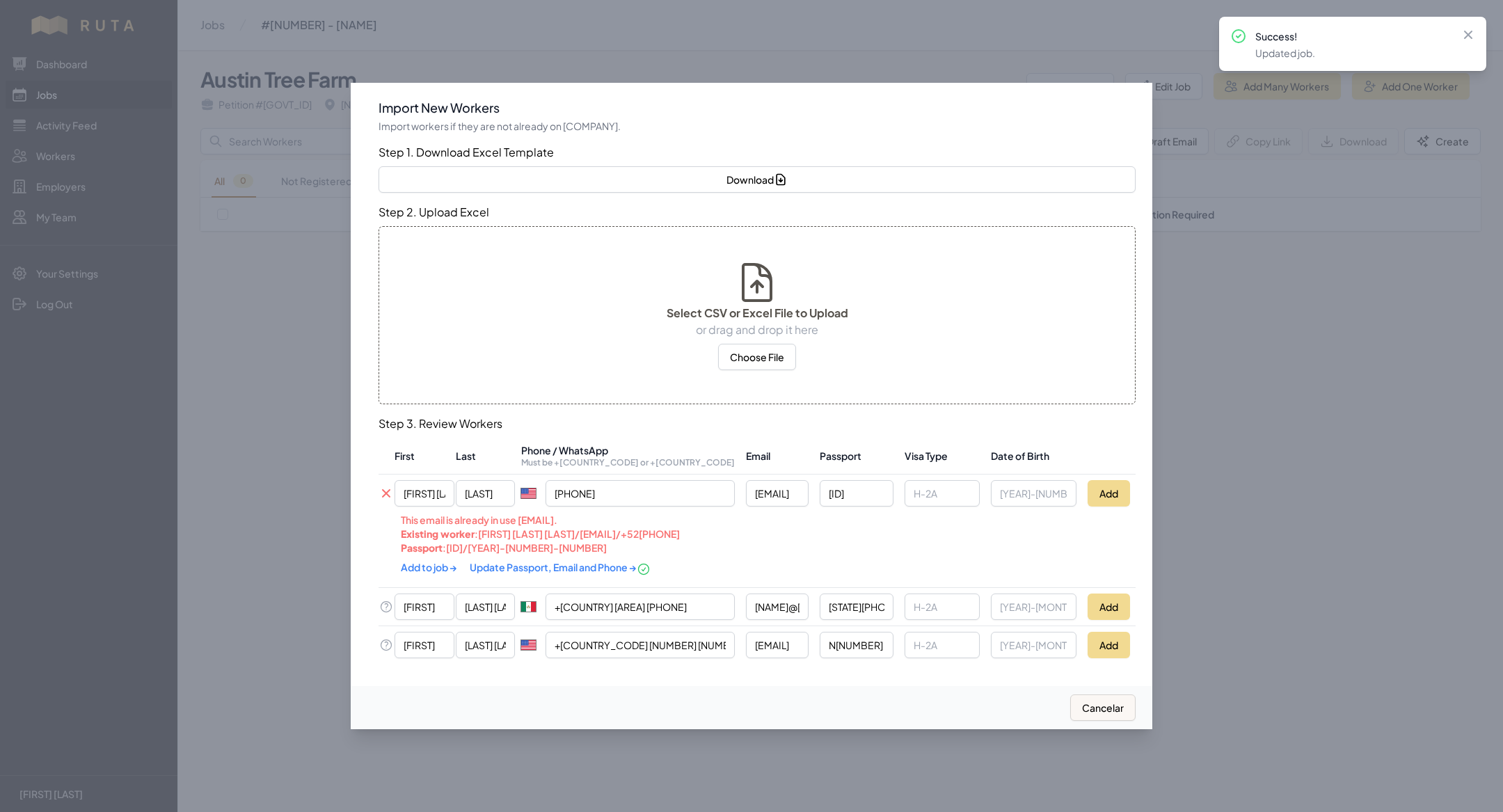 click on "Add to job →" at bounding box center (429, 567) 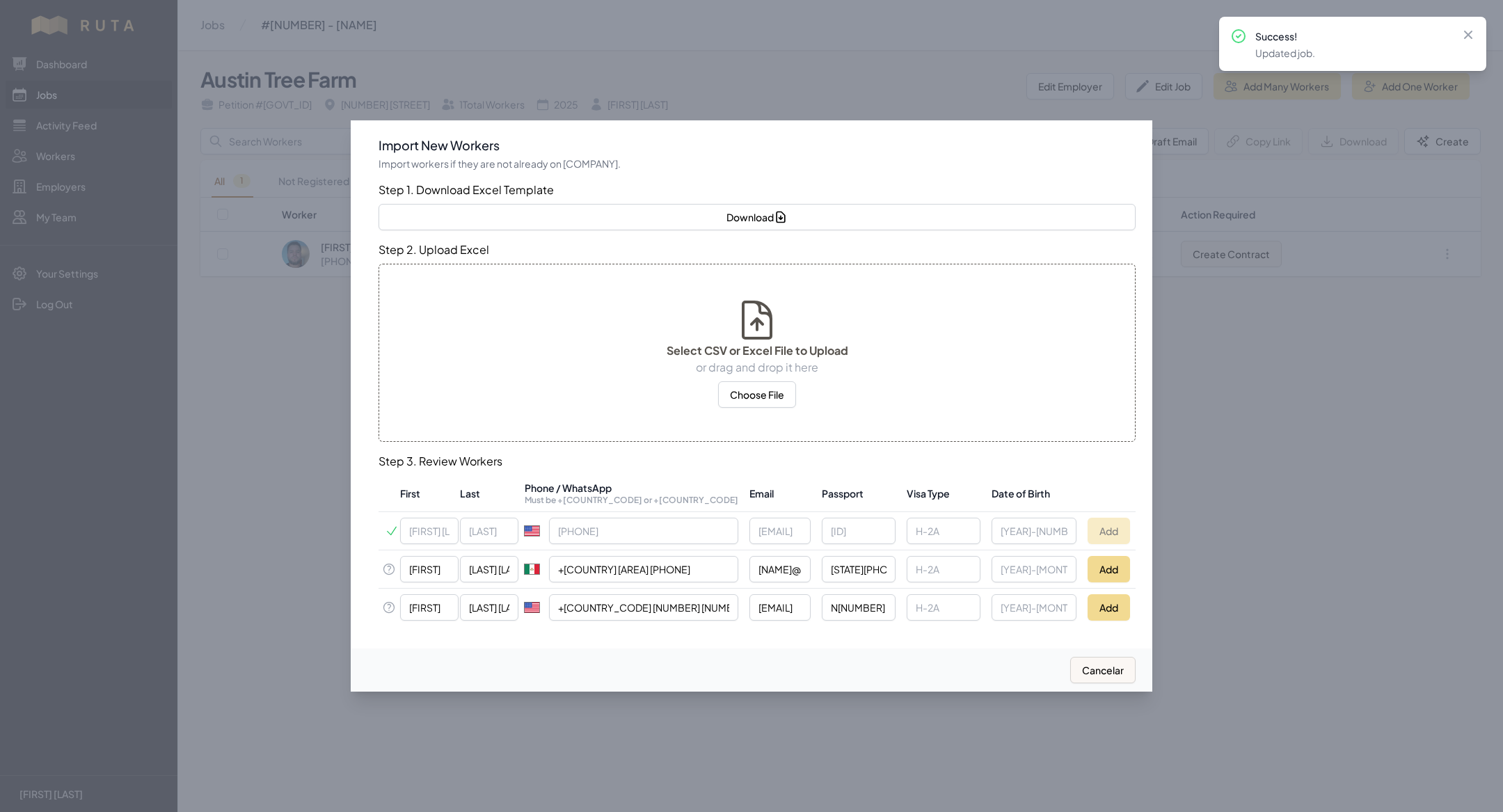 click on "Add" at bounding box center (1108, 607) 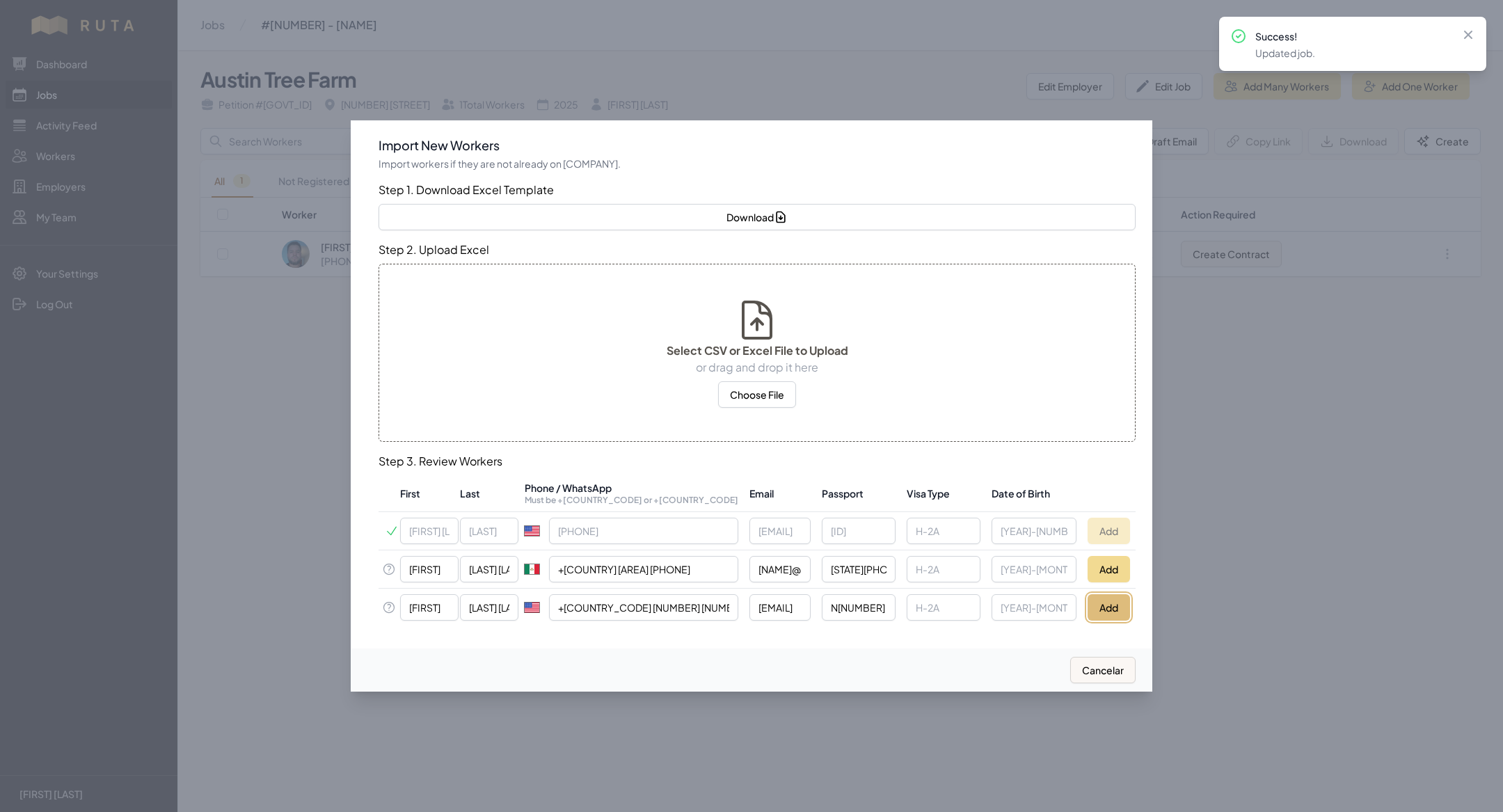 click on "Add" at bounding box center (1108, 607) 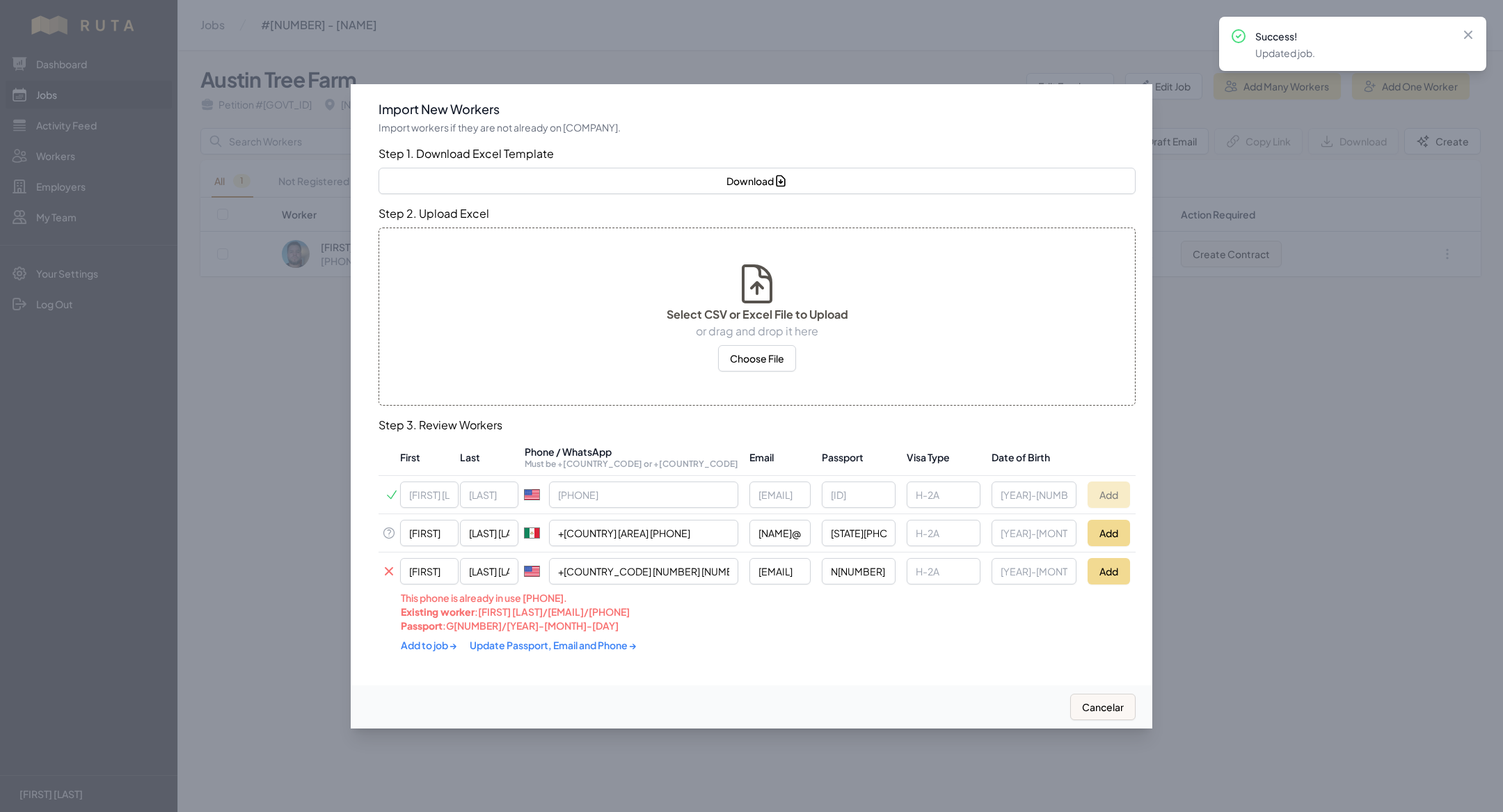 click on "Update Passport, Email and Phone →" at bounding box center [553, 645] 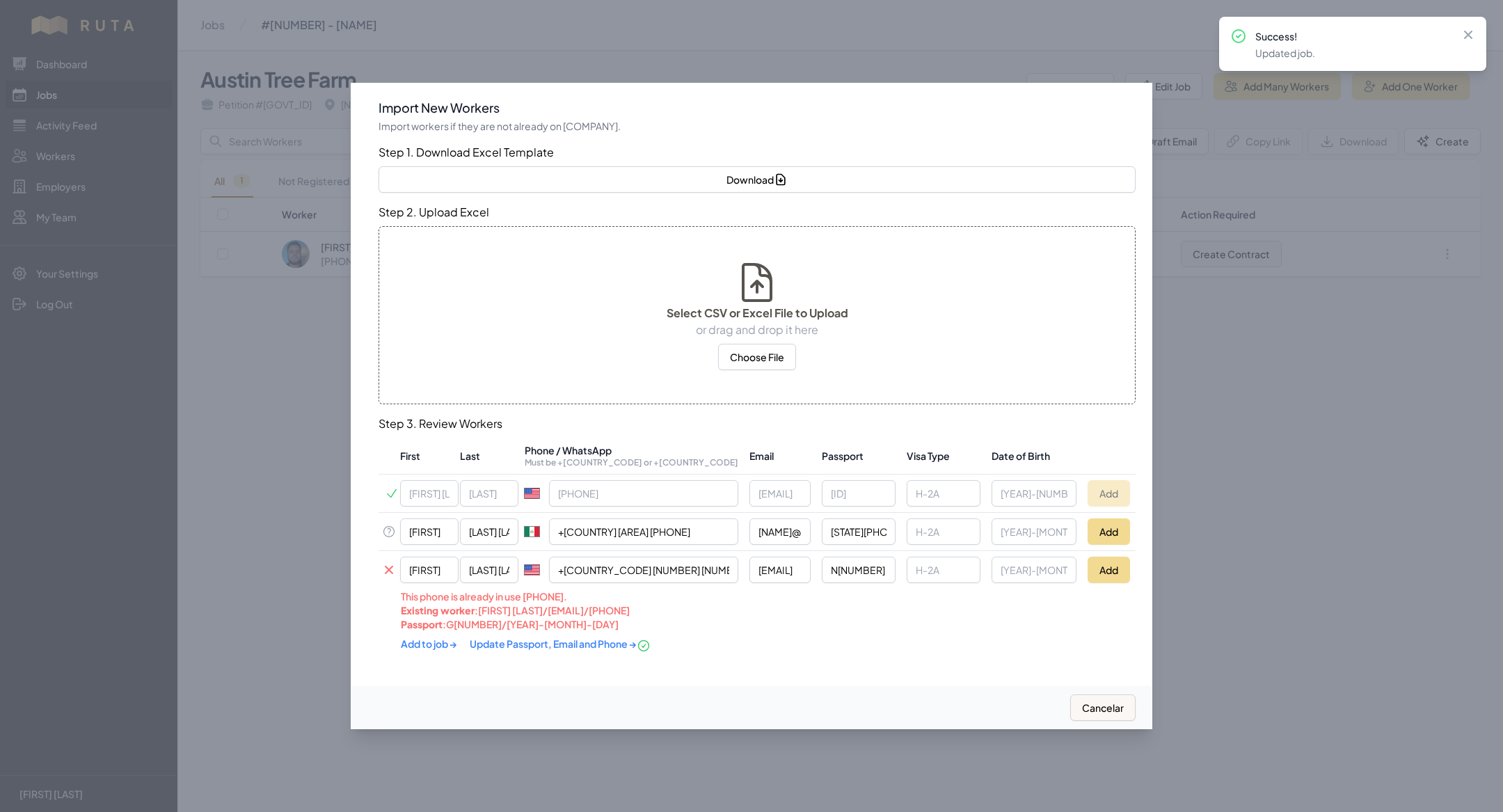 click on "Add to job →" at bounding box center [429, 644] 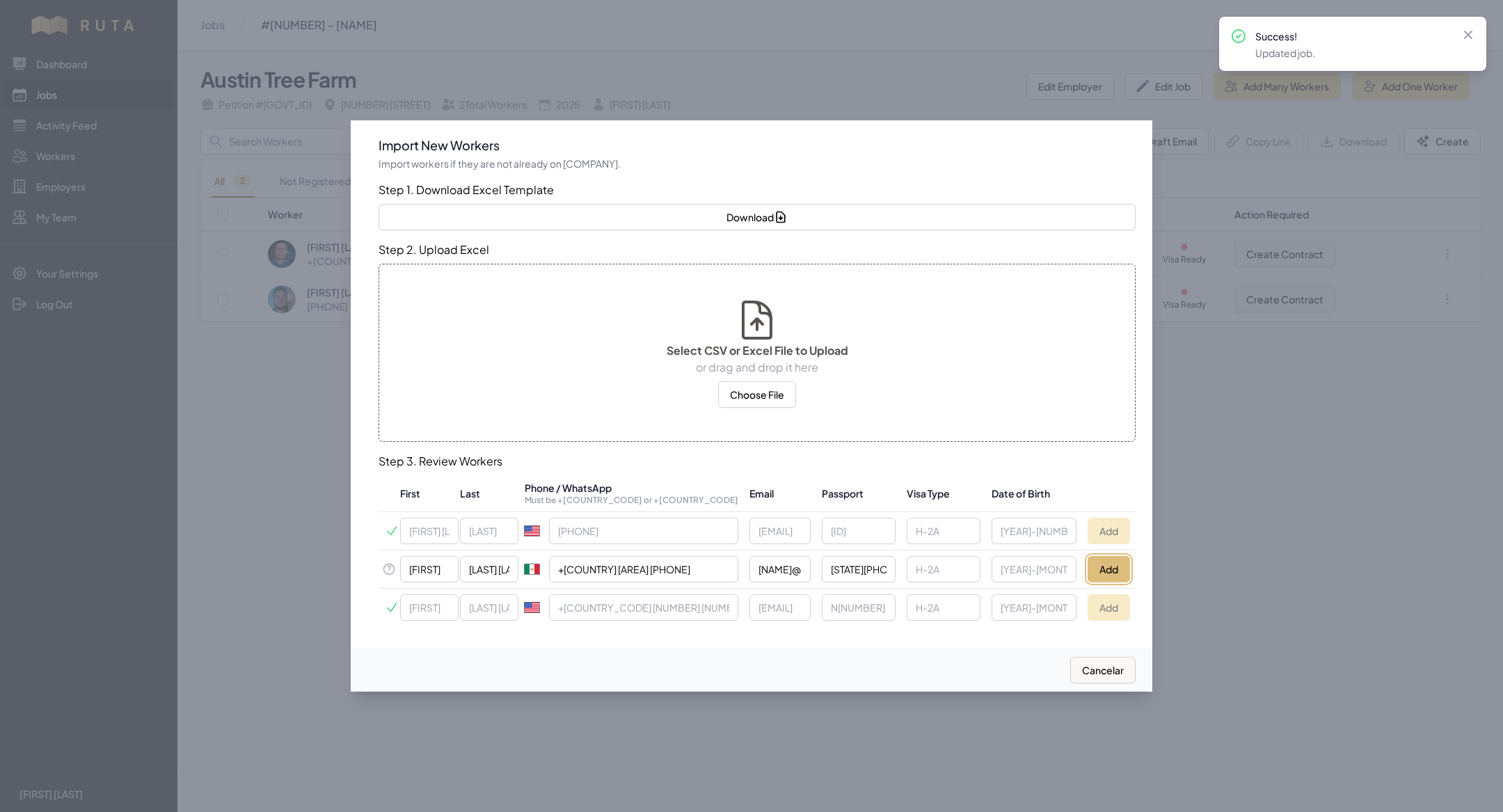 click on "Add" at bounding box center [1108, 569] 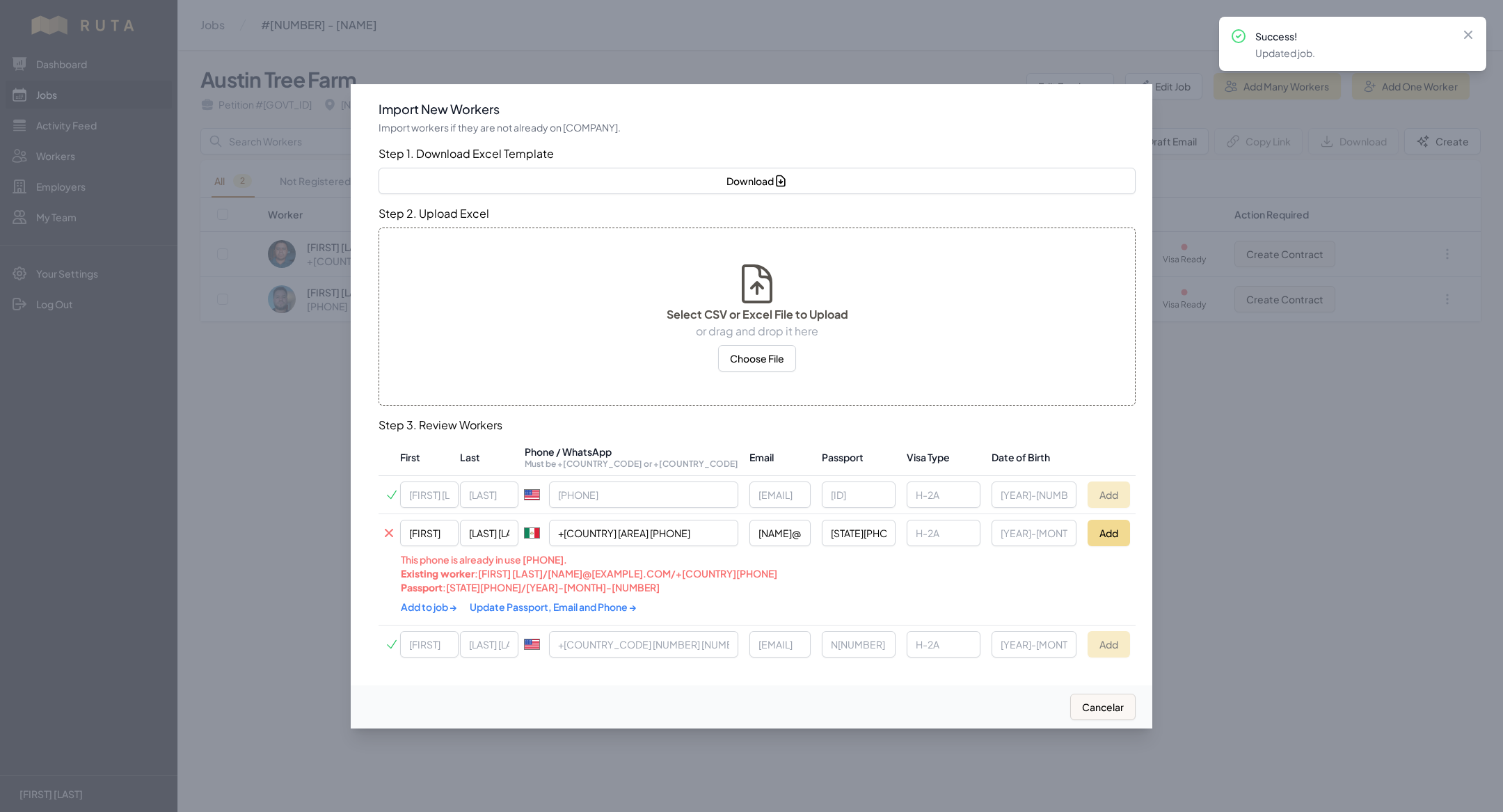 click on "Update Passport, Email and Phone →" at bounding box center [553, 607] 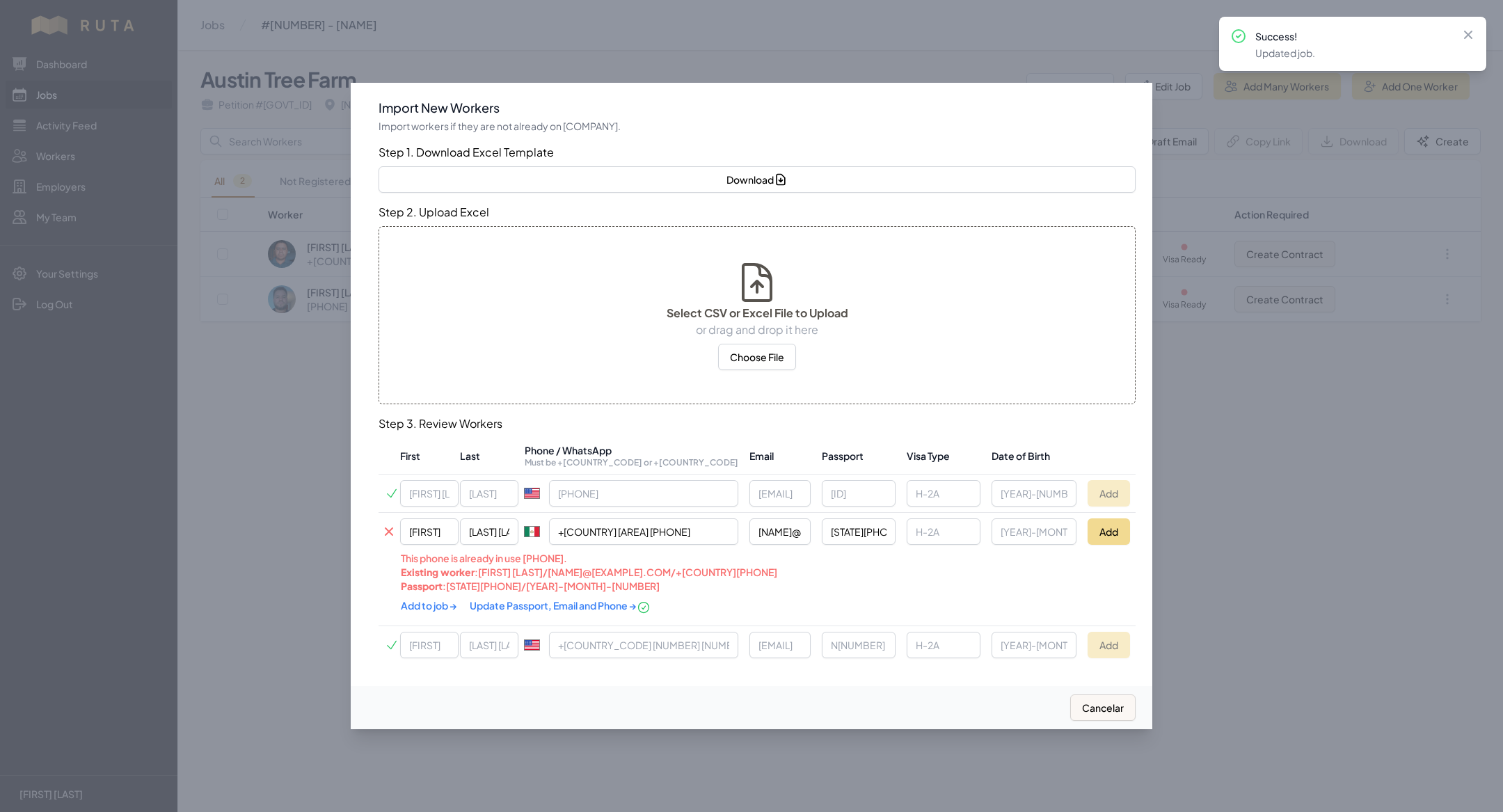 click on "Add to job →" at bounding box center (429, 605) 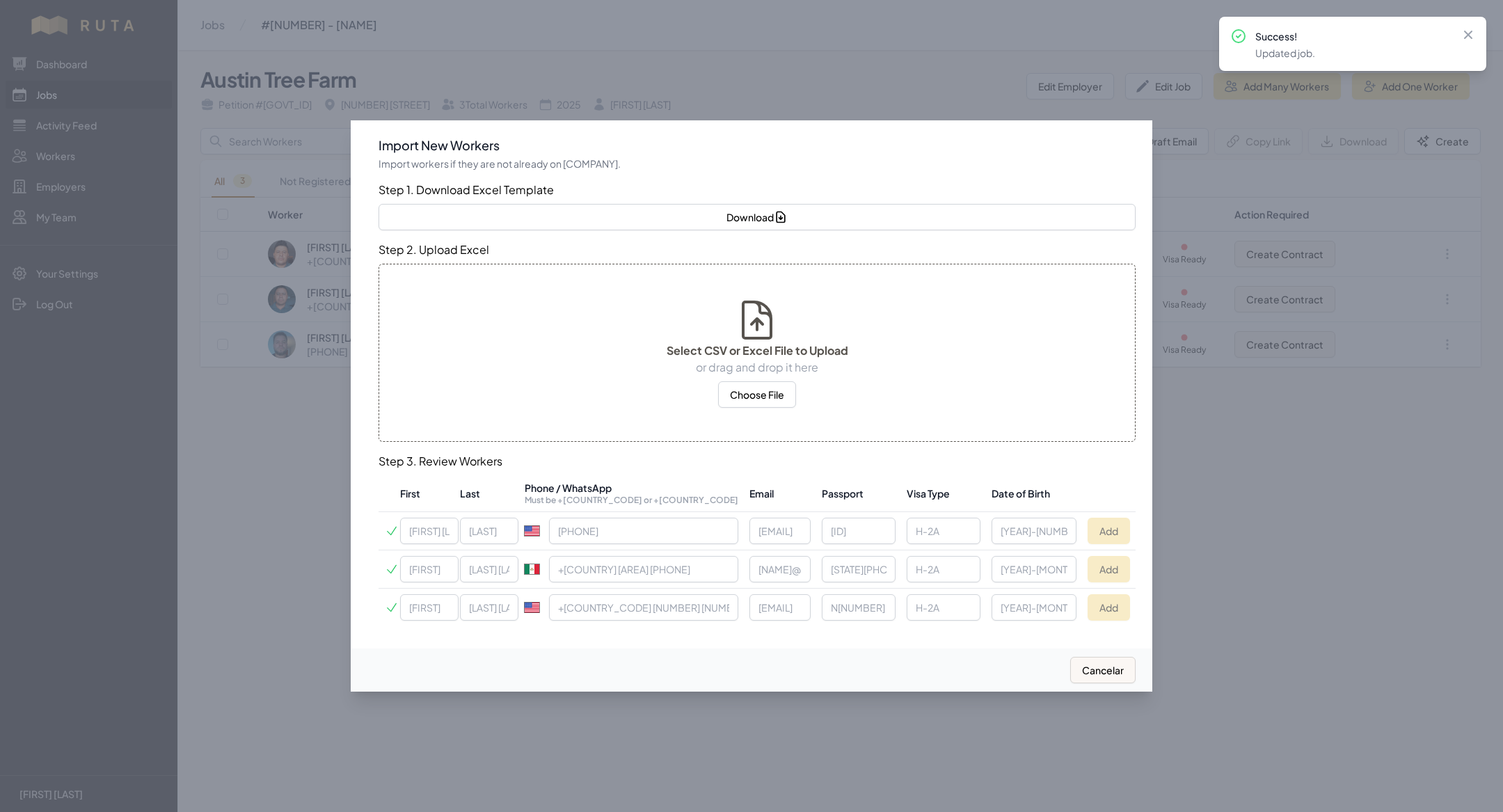 click at bounding box center [752, 406] 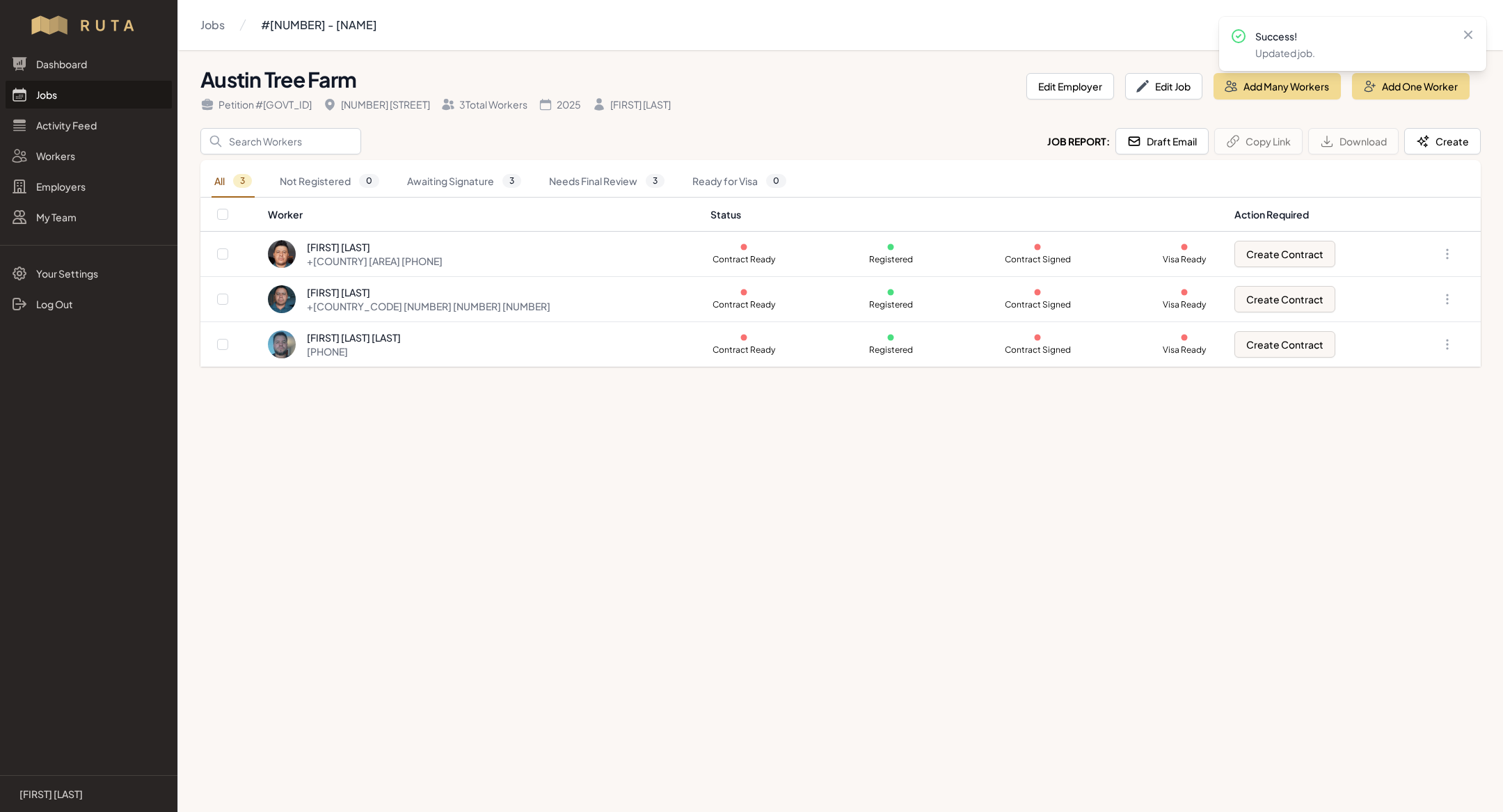 click on "Jobs" at bounding box center (88, 95) 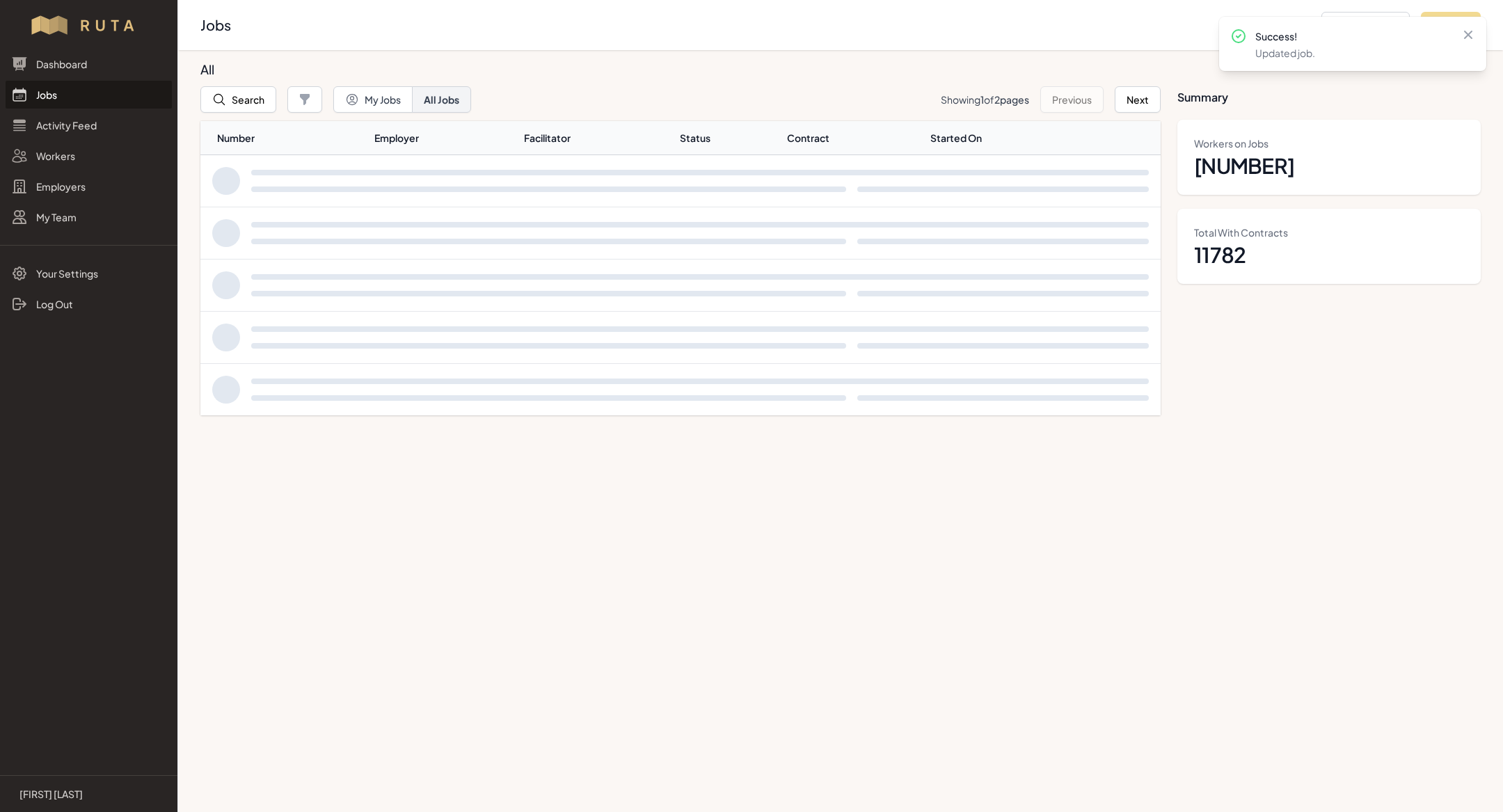 click on "Jobs" at bounding box center [88, 95] 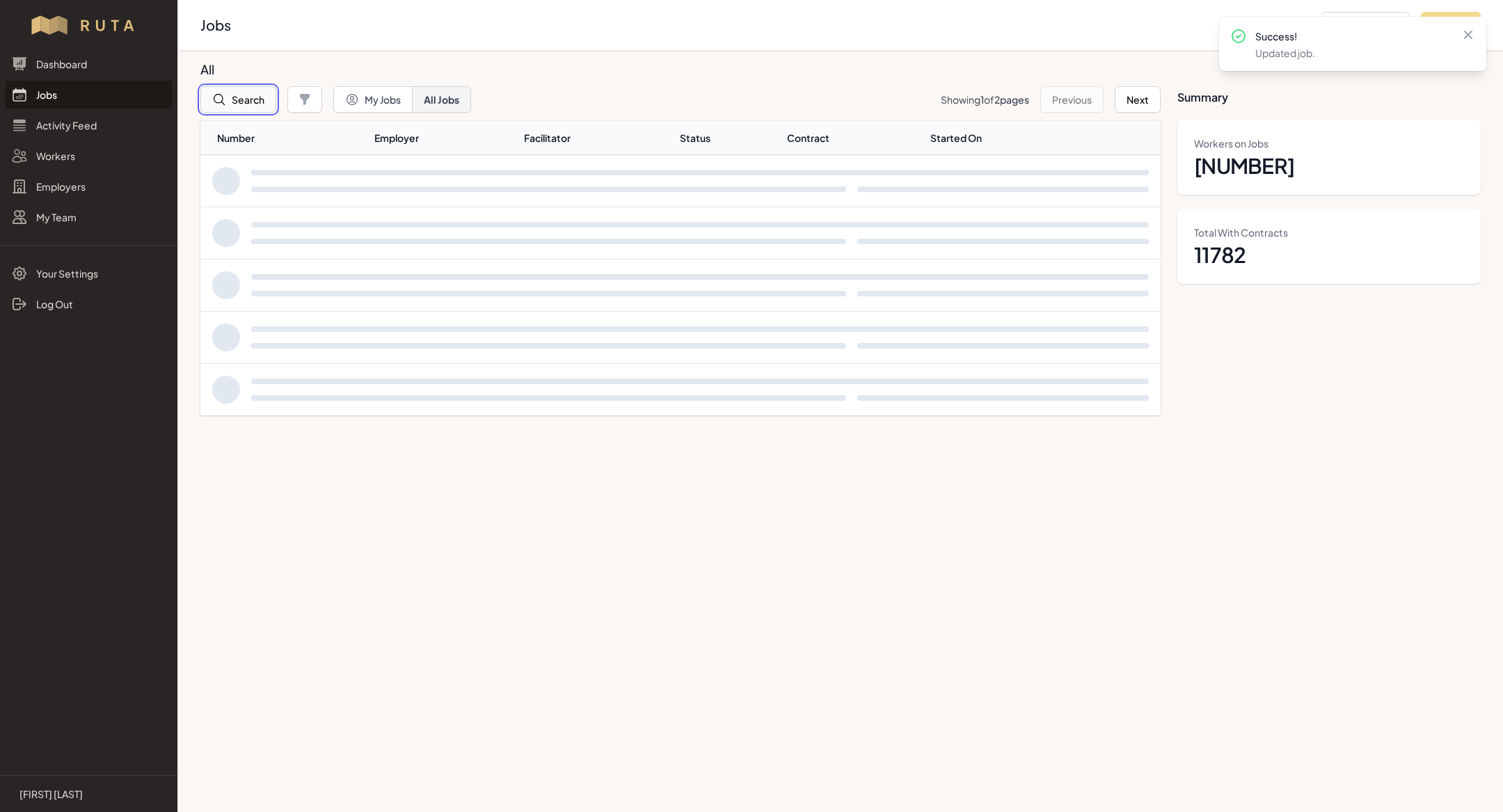 click on "Search" at bounding box center (238, 99) 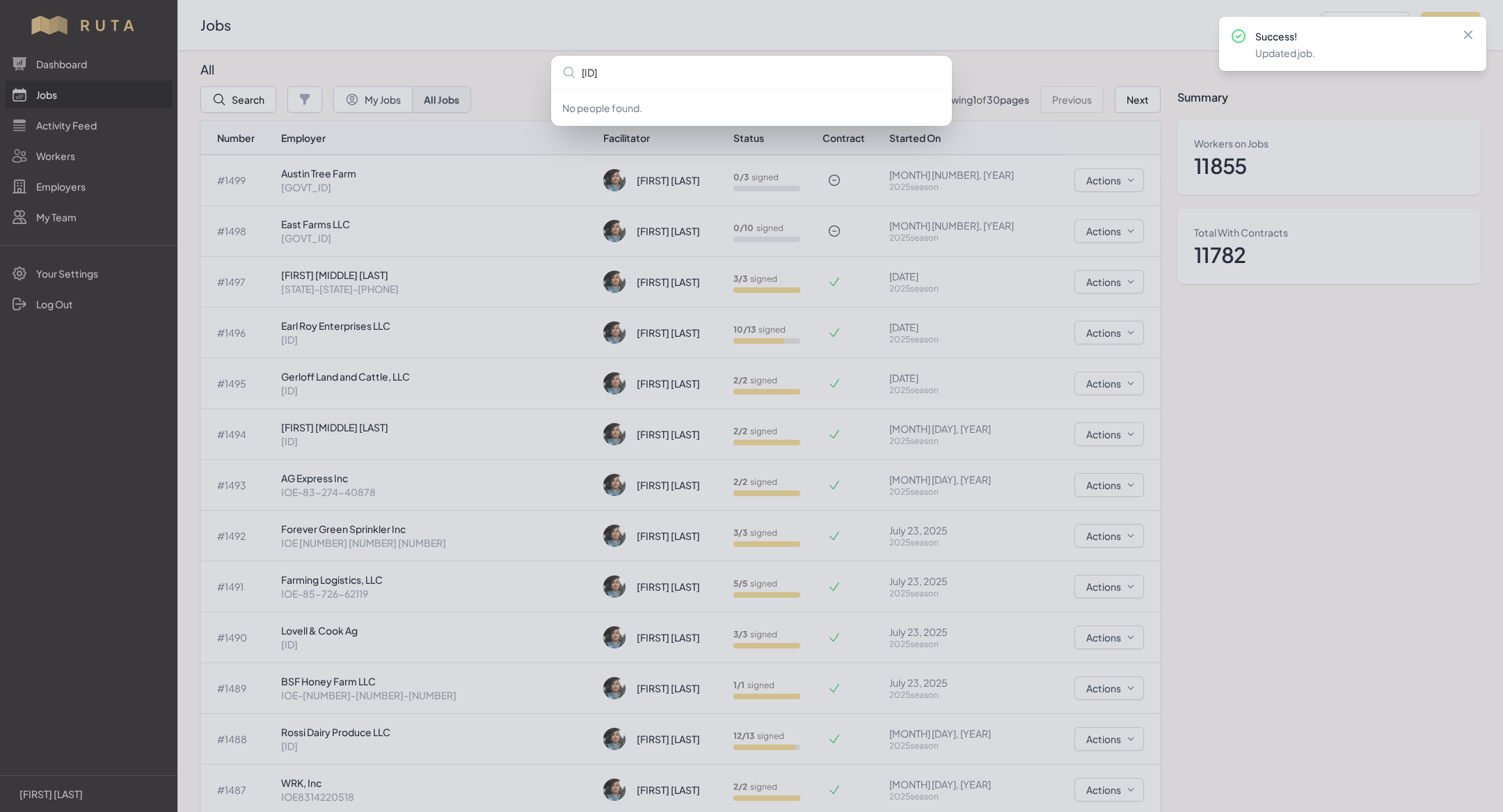 type on "[FIRST] [LAST]" 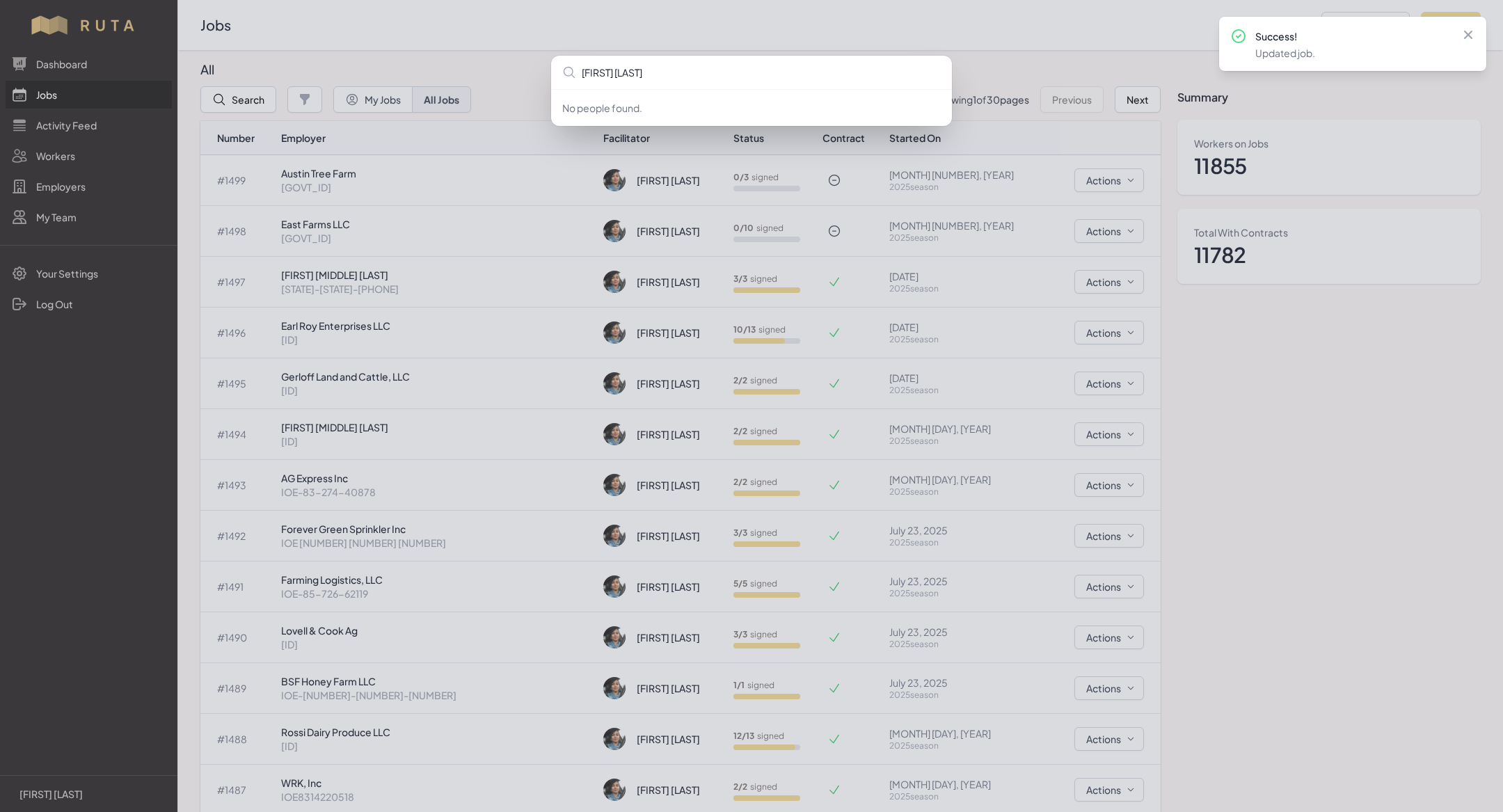 click on "[FIRST] [LAST] No people found." at bounding box center [752, 406] 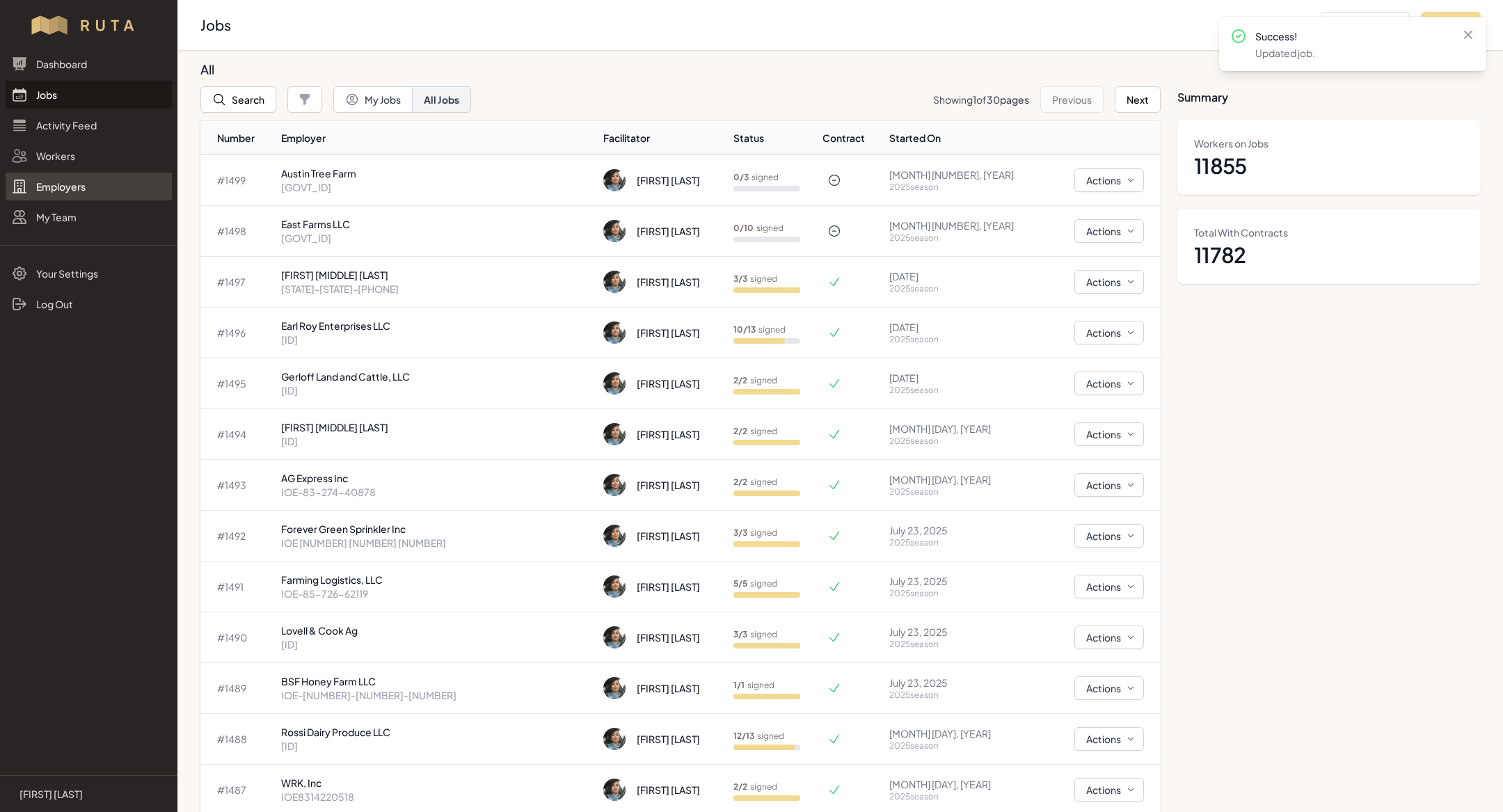 click on "Employers" at bounding box center (88, 186) 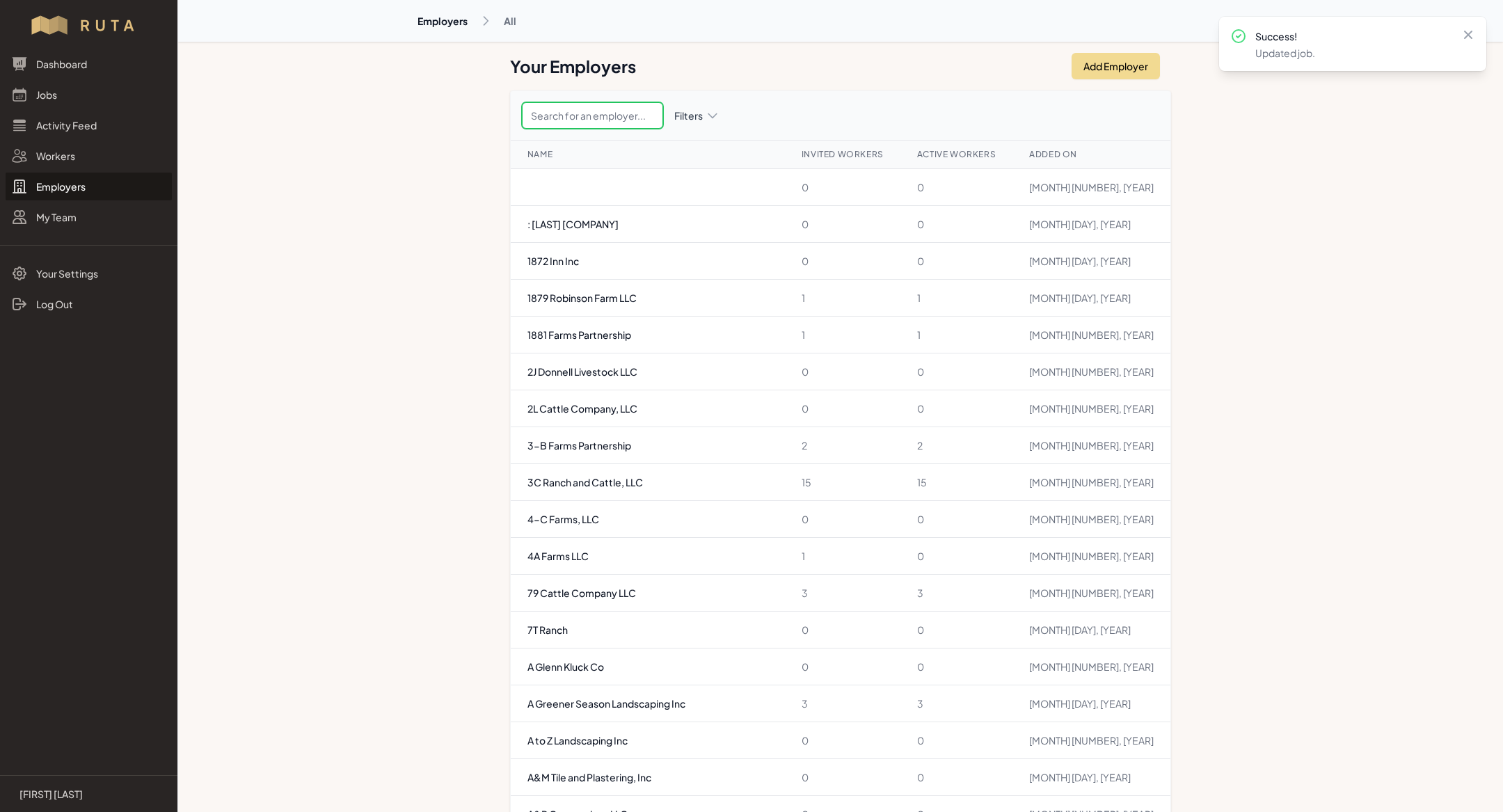 click at bounding box center [592, 116] 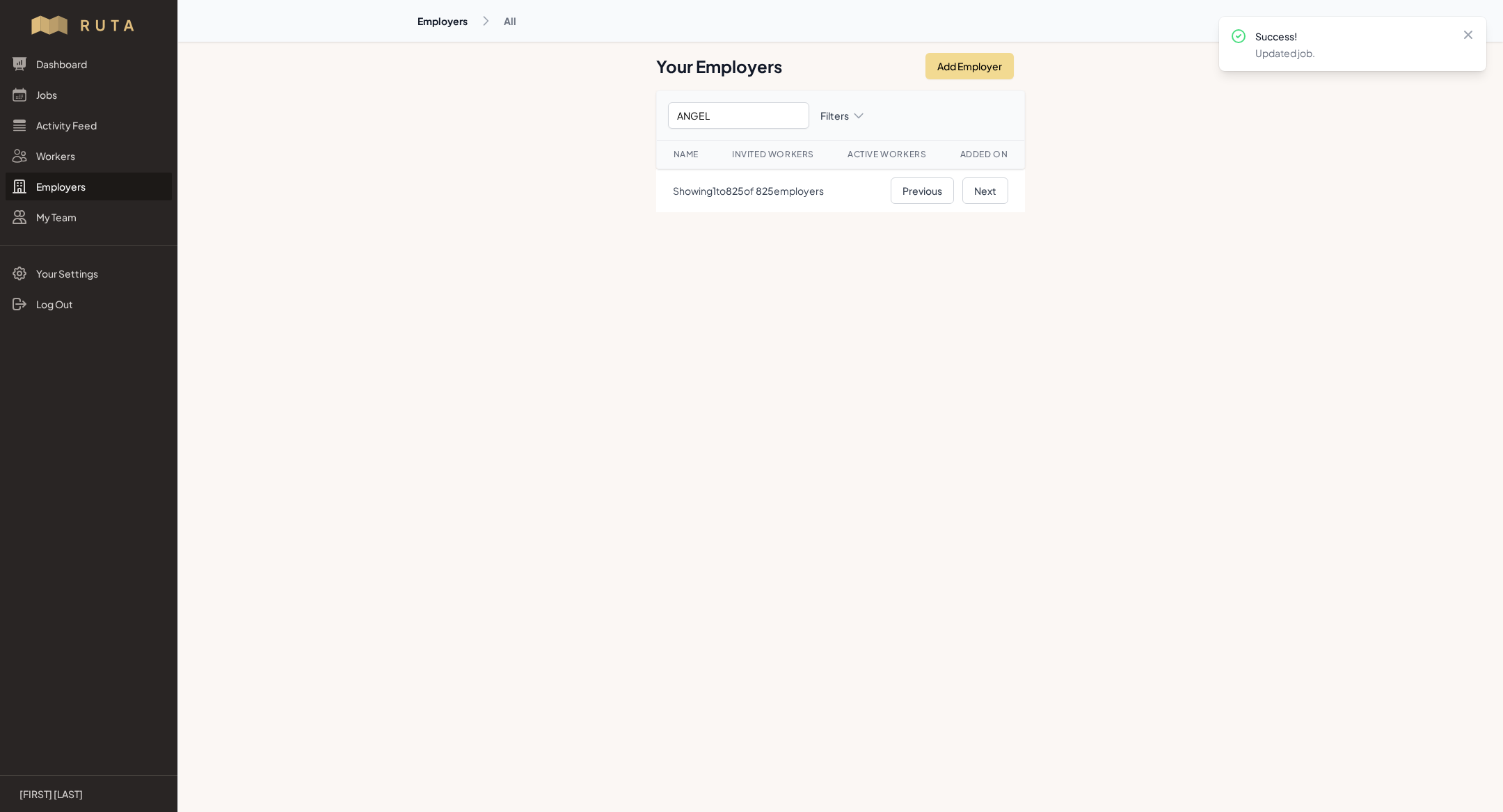 click on "Employers All Your Employers Add Employer Product filters ANGEL Filters Name Invited Workers Active Workers Added on Showing 1 to 825 of 825 employers Previous Next" at bounding box center [752, 406] 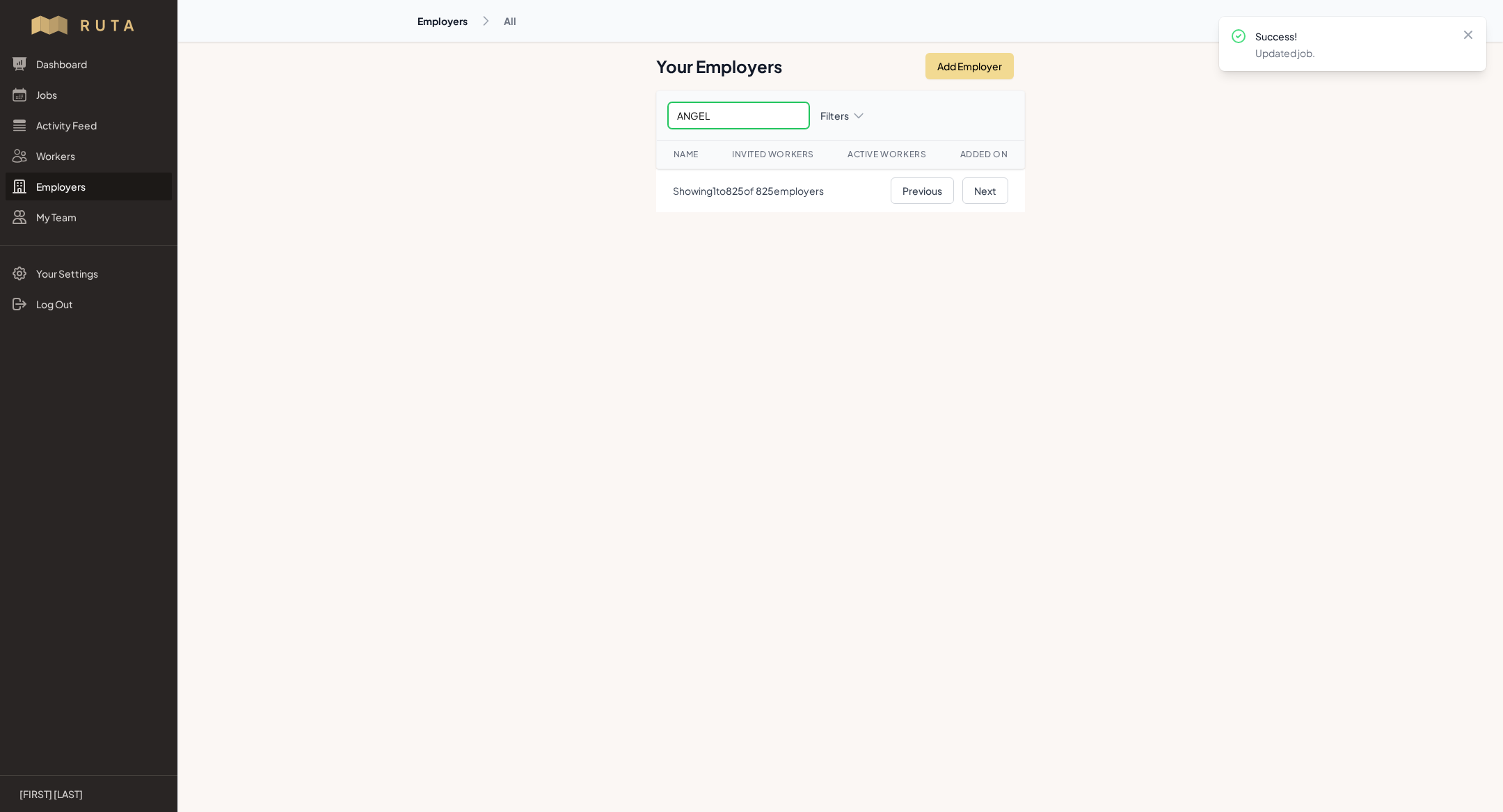 click on "ANGEL" at bounding box center [738, 116] 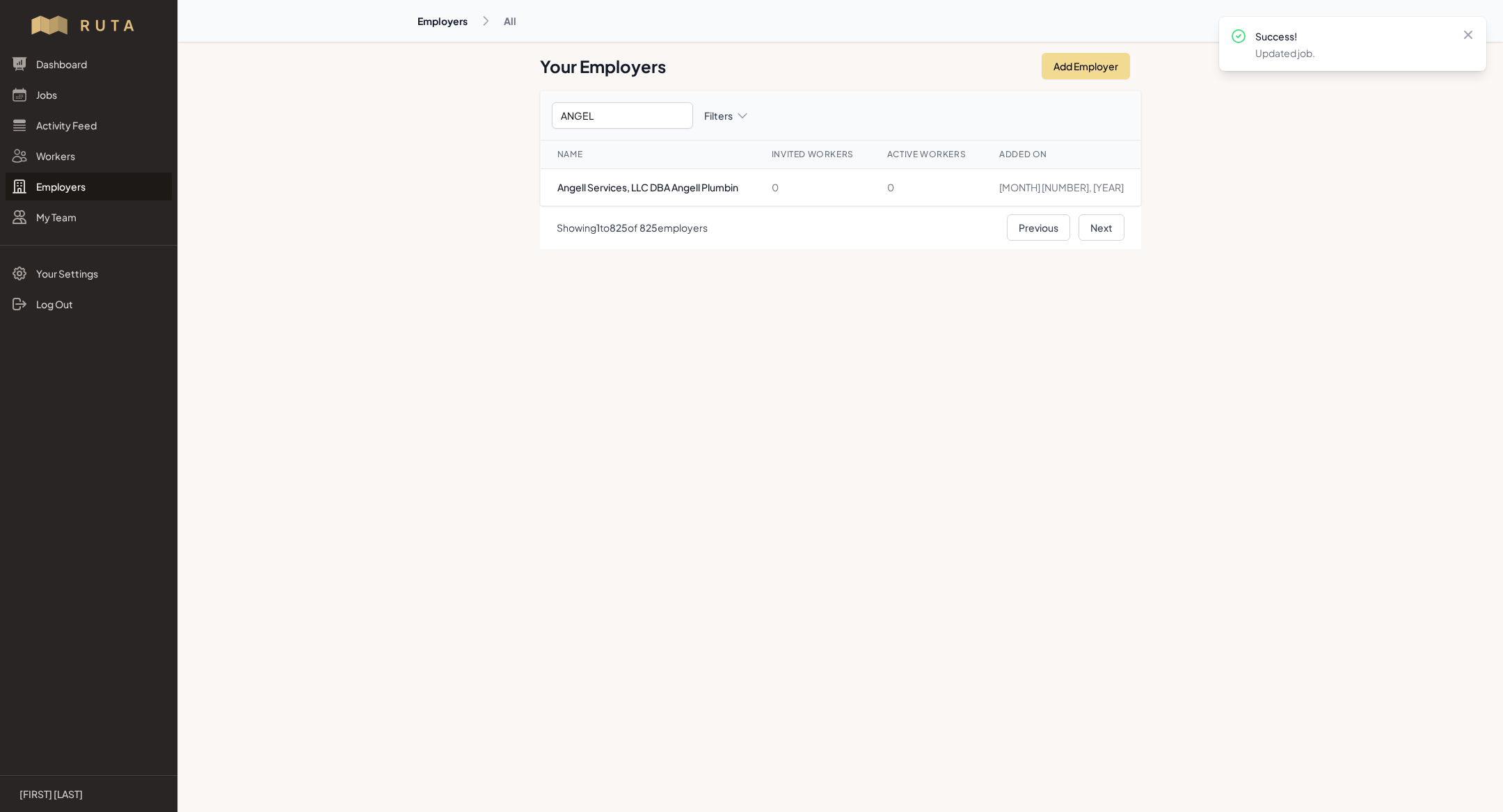 click on "Employers All Your Employers Add Employer Product filters ANGEL Filters Name Invited Workers Active Workers Added on Angell Services, LLC DBA Angell Plumbin 0 0 [MONTH] [NUMBER], [YEAR] Showing 1 to 825 of 825 employers Previous Next" at bounding box center [752, 406] 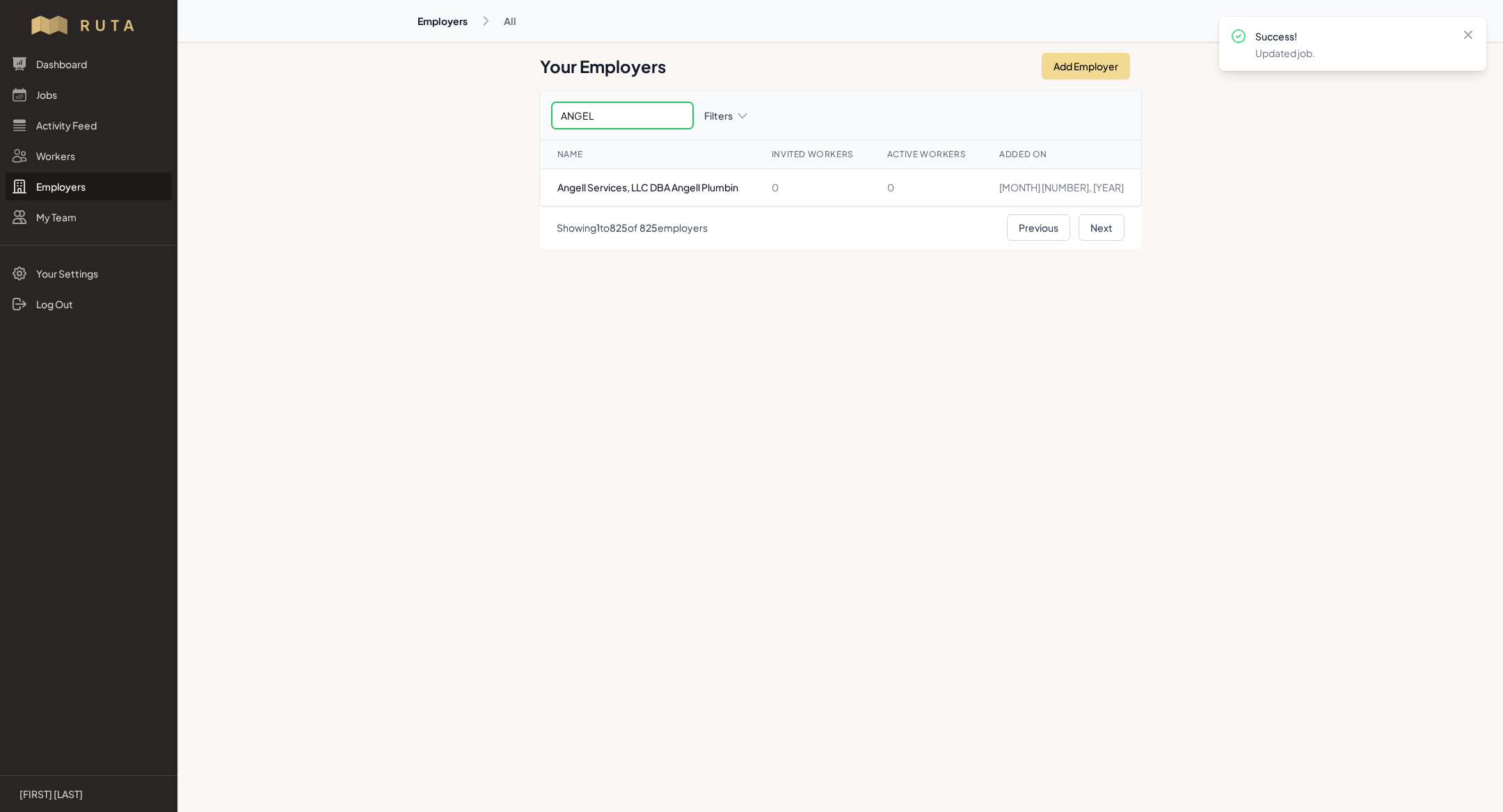 click on "ANGEL" at bounding box center (622, 116) 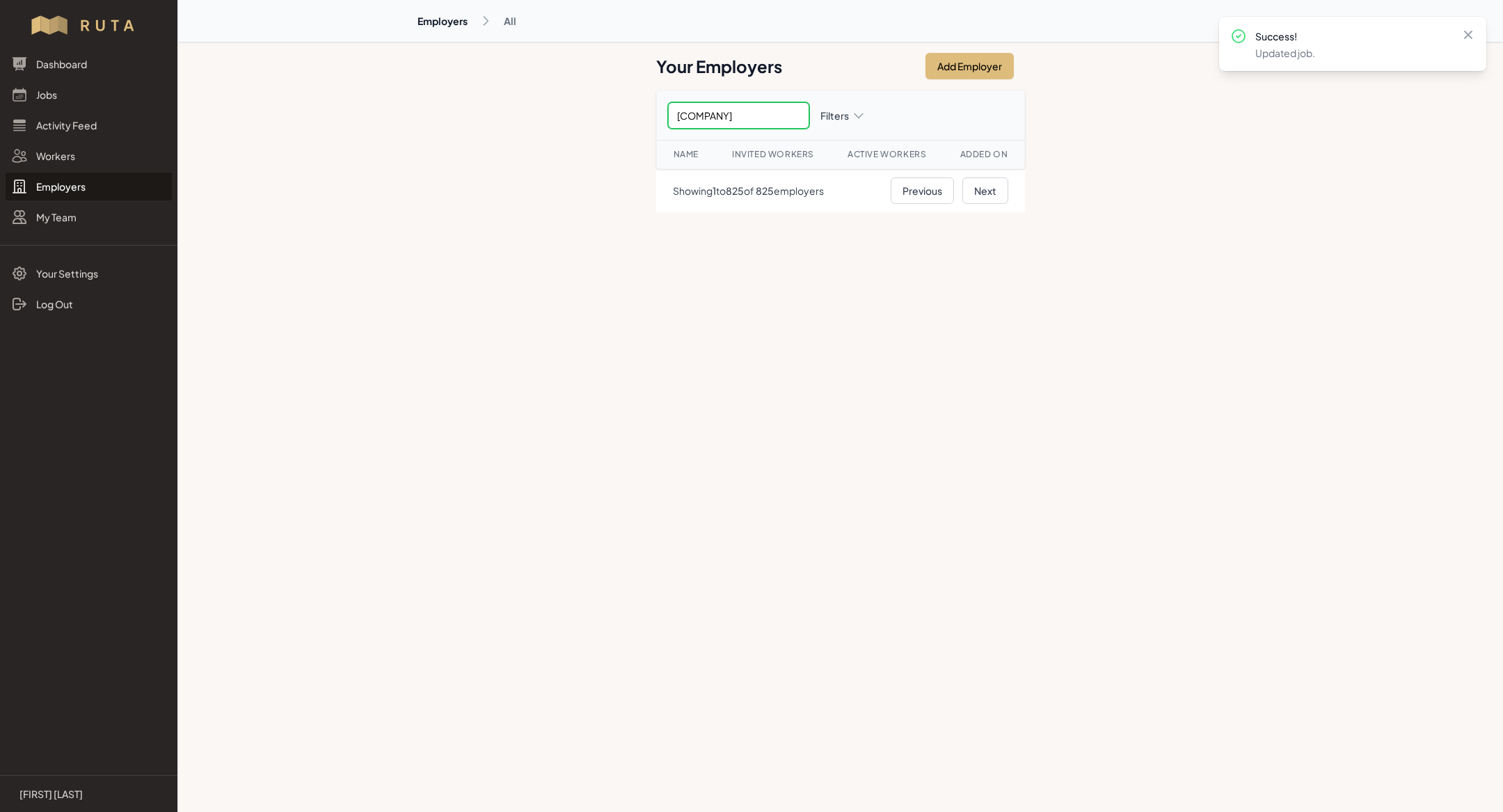 type on "[COMPANY]" 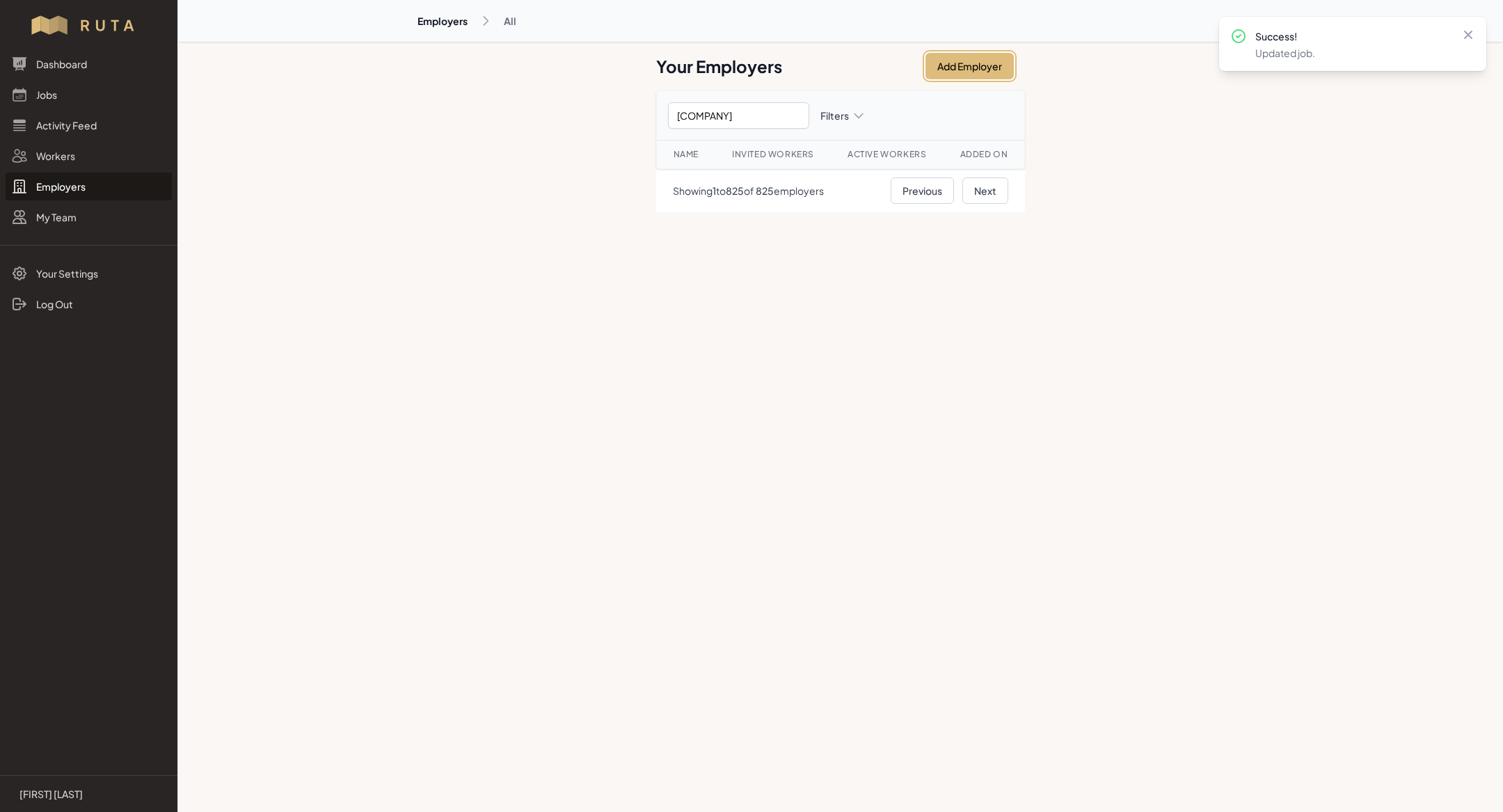 click on "Add Employer" at bounding box center (969, 66) 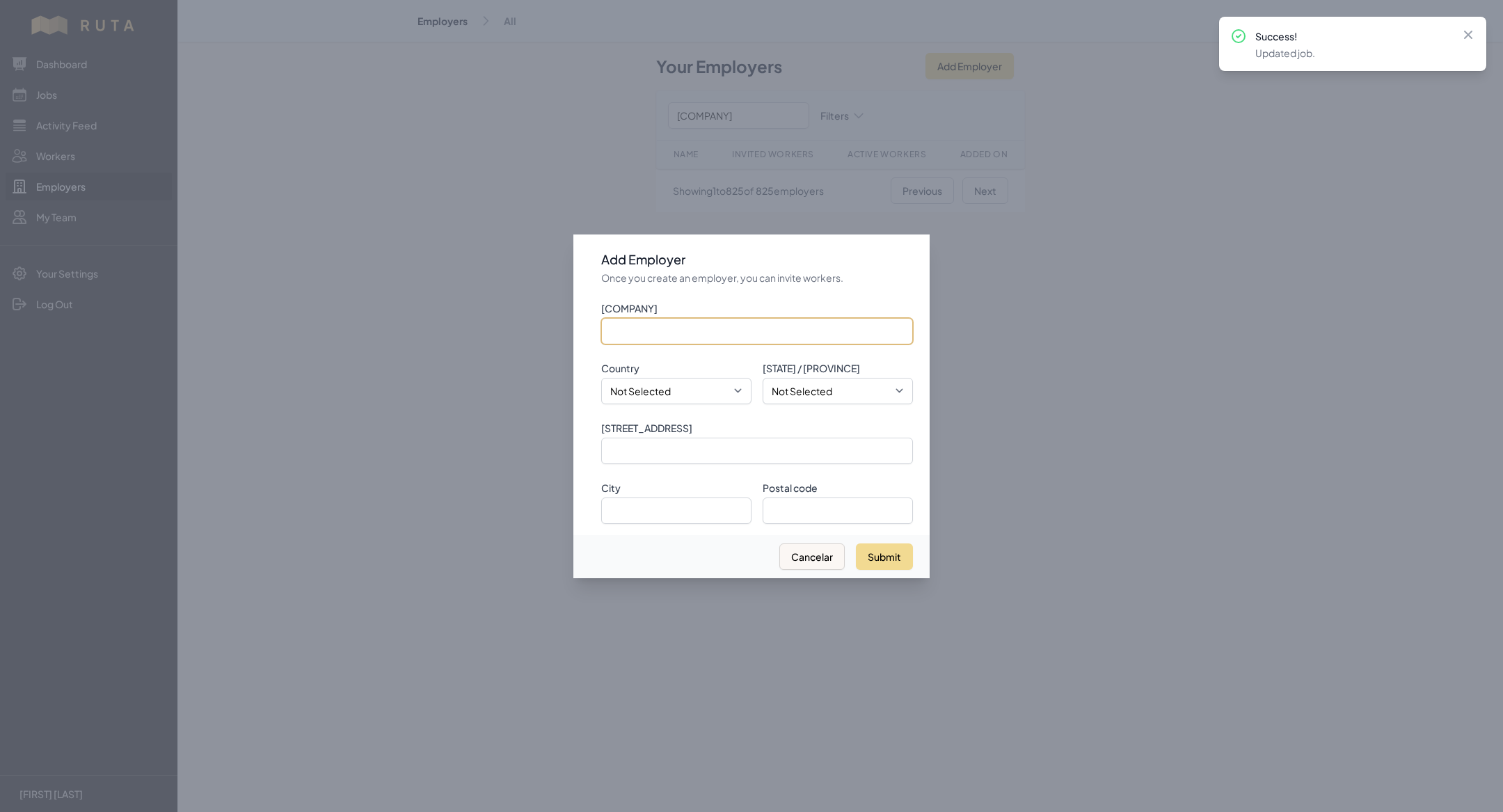 click on "[COMPANY]" at bounding box center [757, 331] 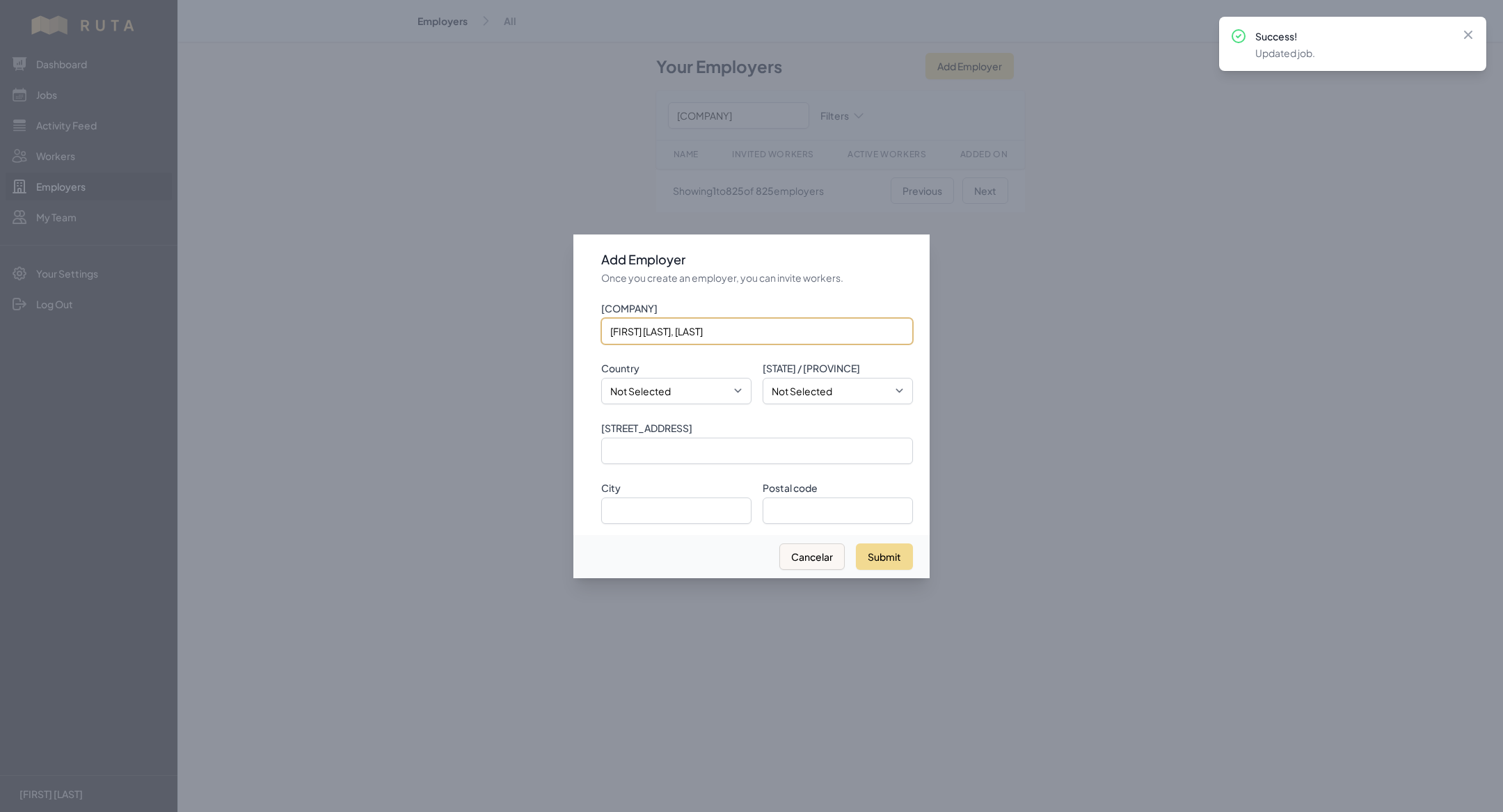 type on "[FIRST] [LAST], [LAST]" 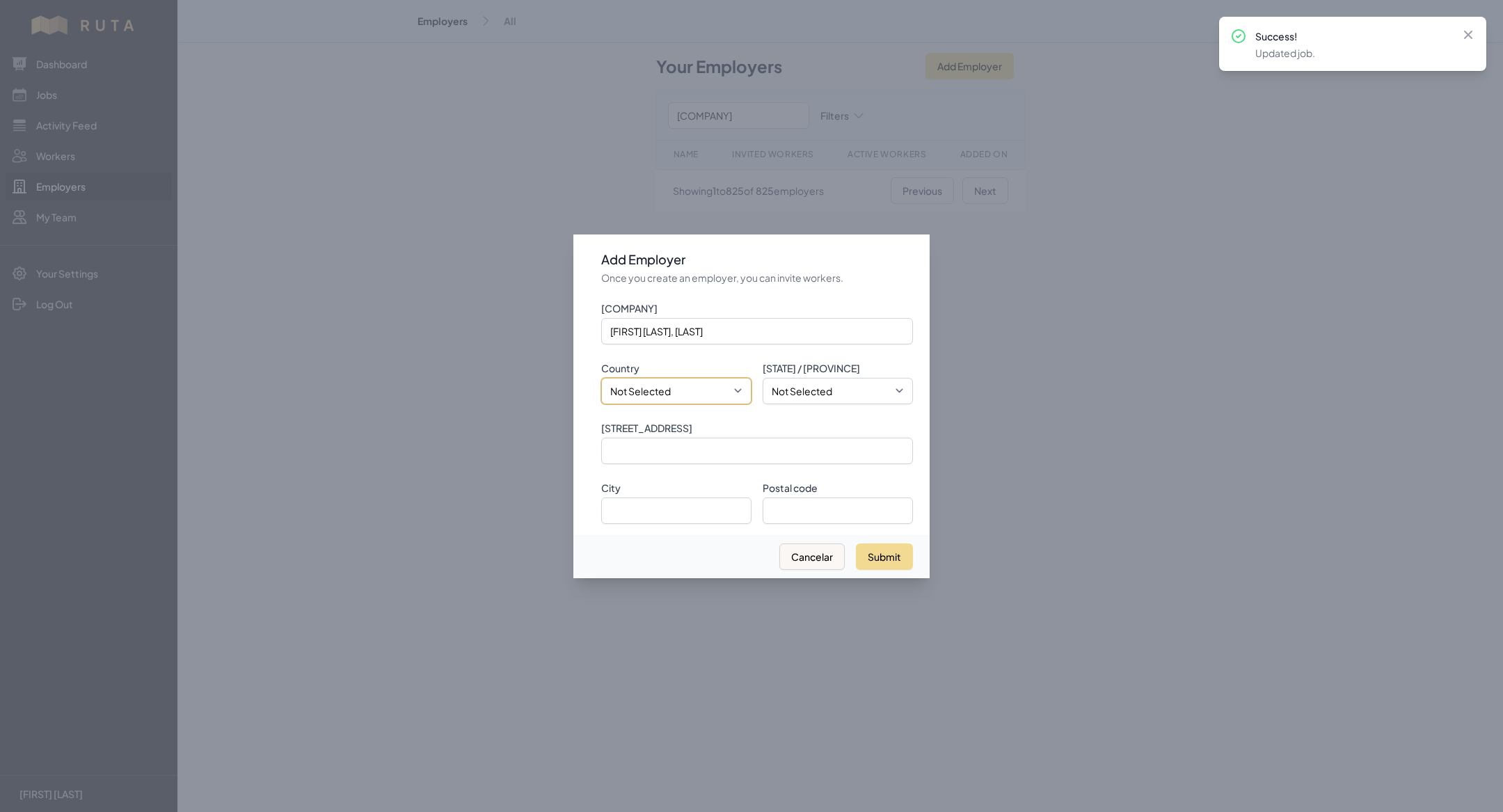 click on "Not Selected [COUNTRY] [COUNTRY]" at bounding box center (676, 391) 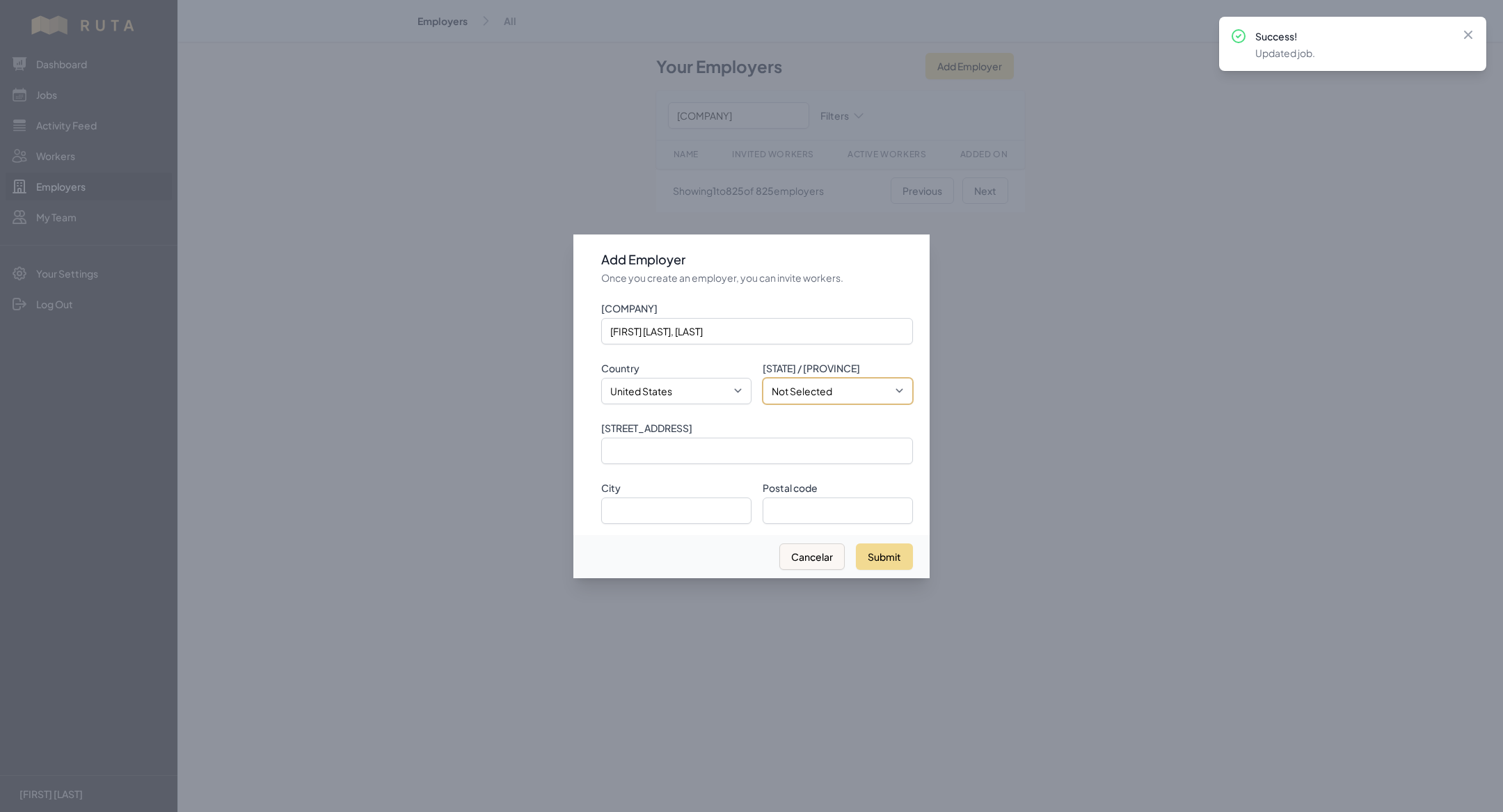 click on "Not Selected Alabama Alaska Arizona Arkansas California Colorado Connecticut Delaware District of Columbia Florida Georgia Hawaii Idaho Illinois Indiana Iowa Kansas Kentucky Louisiana Maine Maryland Massachusetts Michigan Minnesota Mississippi Missouri Montana Nebraska Nevada New Hampshire New Jersey New Mexico New York North Carolina North Dakota Ohio Oklahoma Oregon Pennsylvania Puerto Rico Rhode Island South Carolina South Dakota Tennessee Texas Utah Vermont Virginia Washington West Virginia Wisconsin Wyoming" at bounding box center (838, 391) 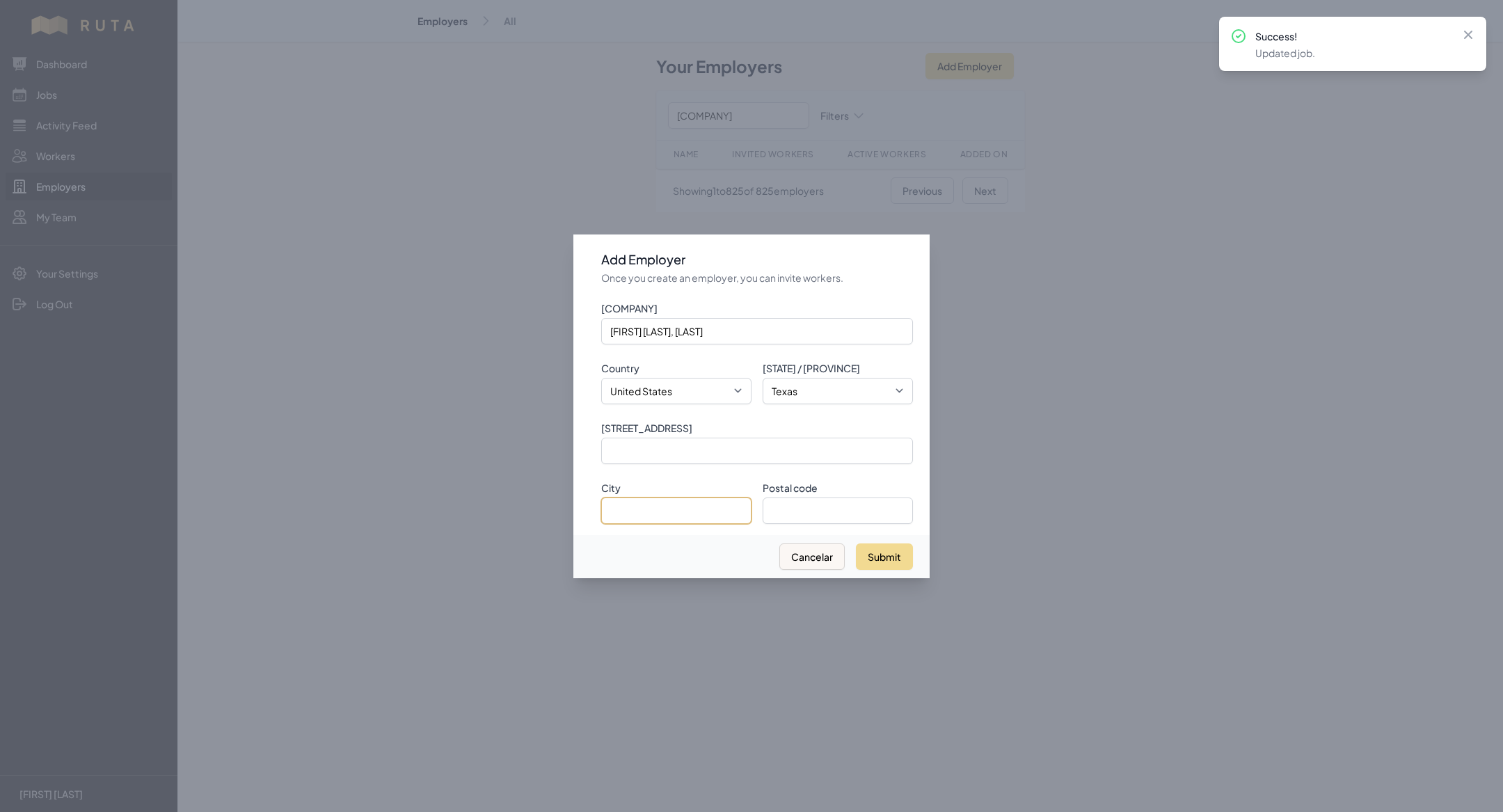 click on "City" at bounding box center (676, 511) 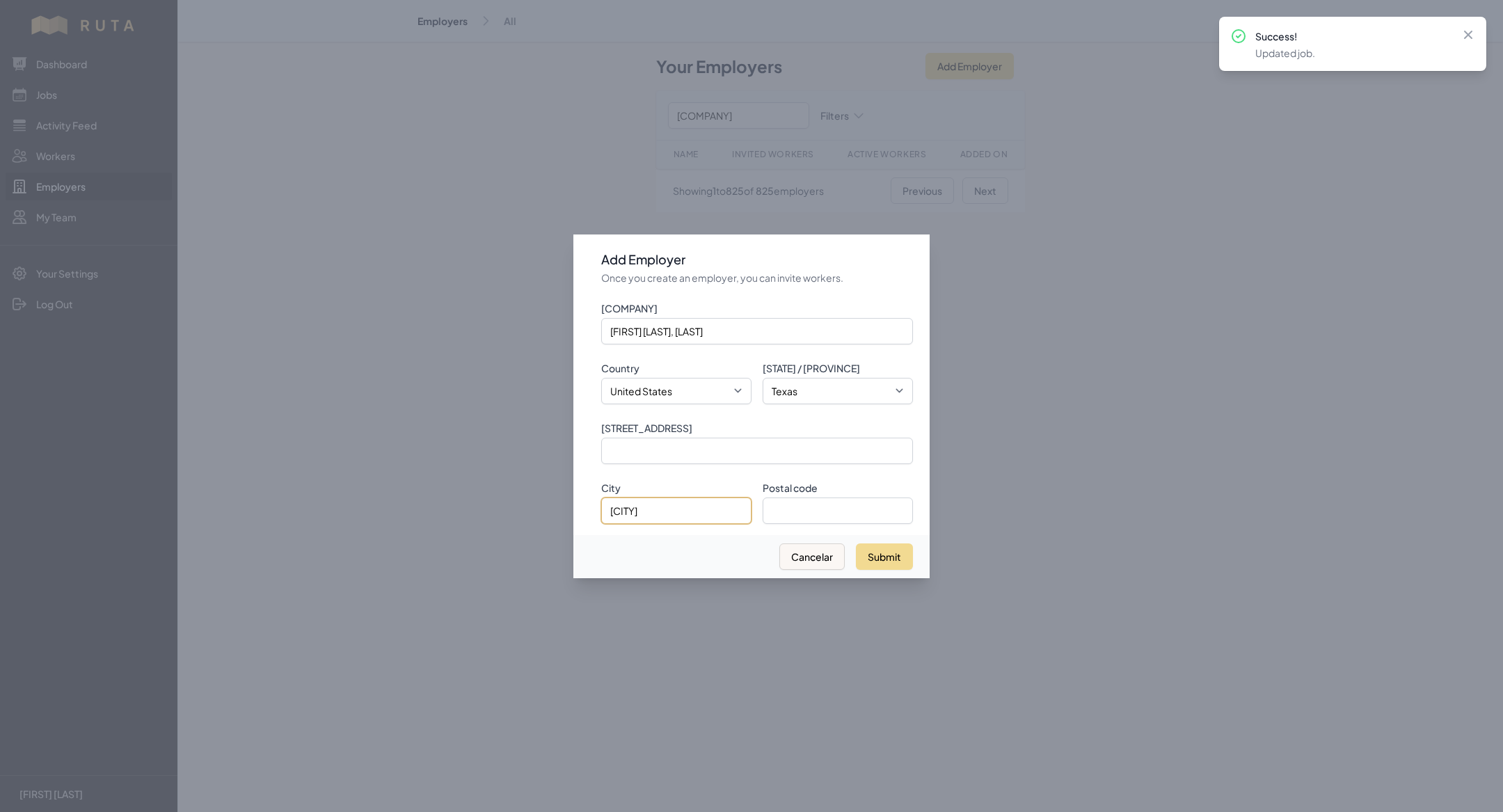 type on "[CITY]" 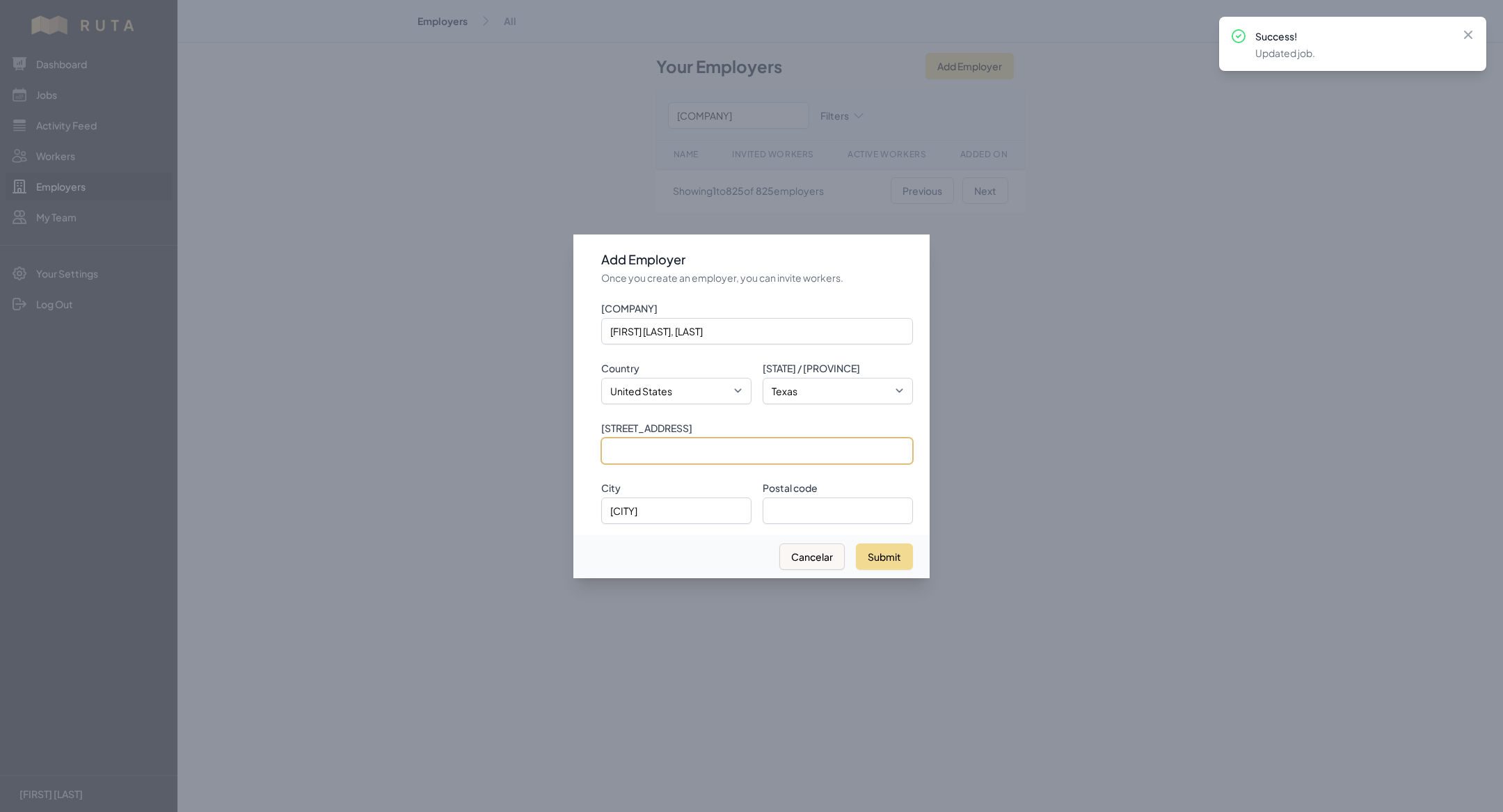 click on "[STREET_ADDRESS]" at bounding box center [757, 451] 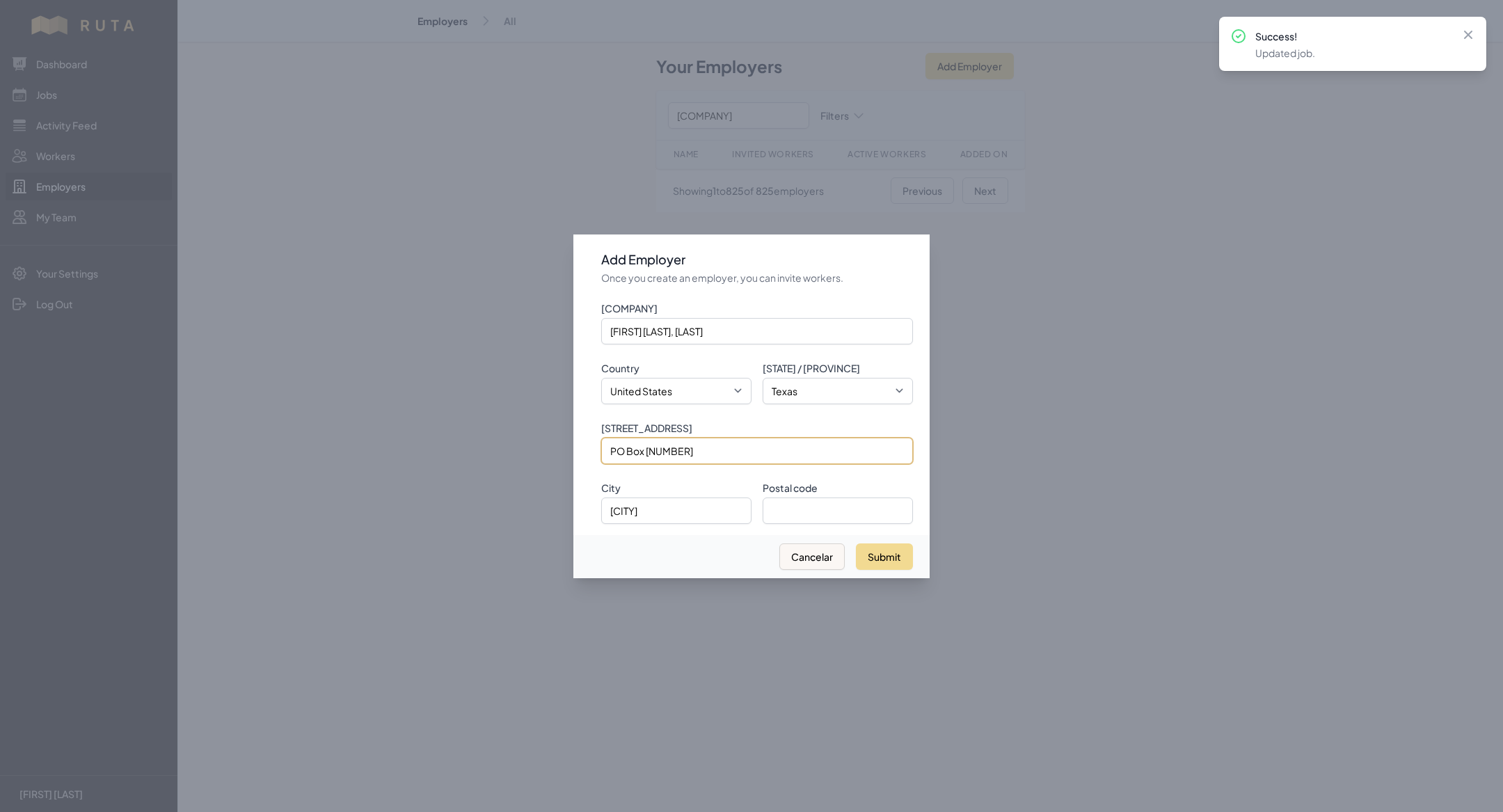 type on "PO Box [NUMBER]" 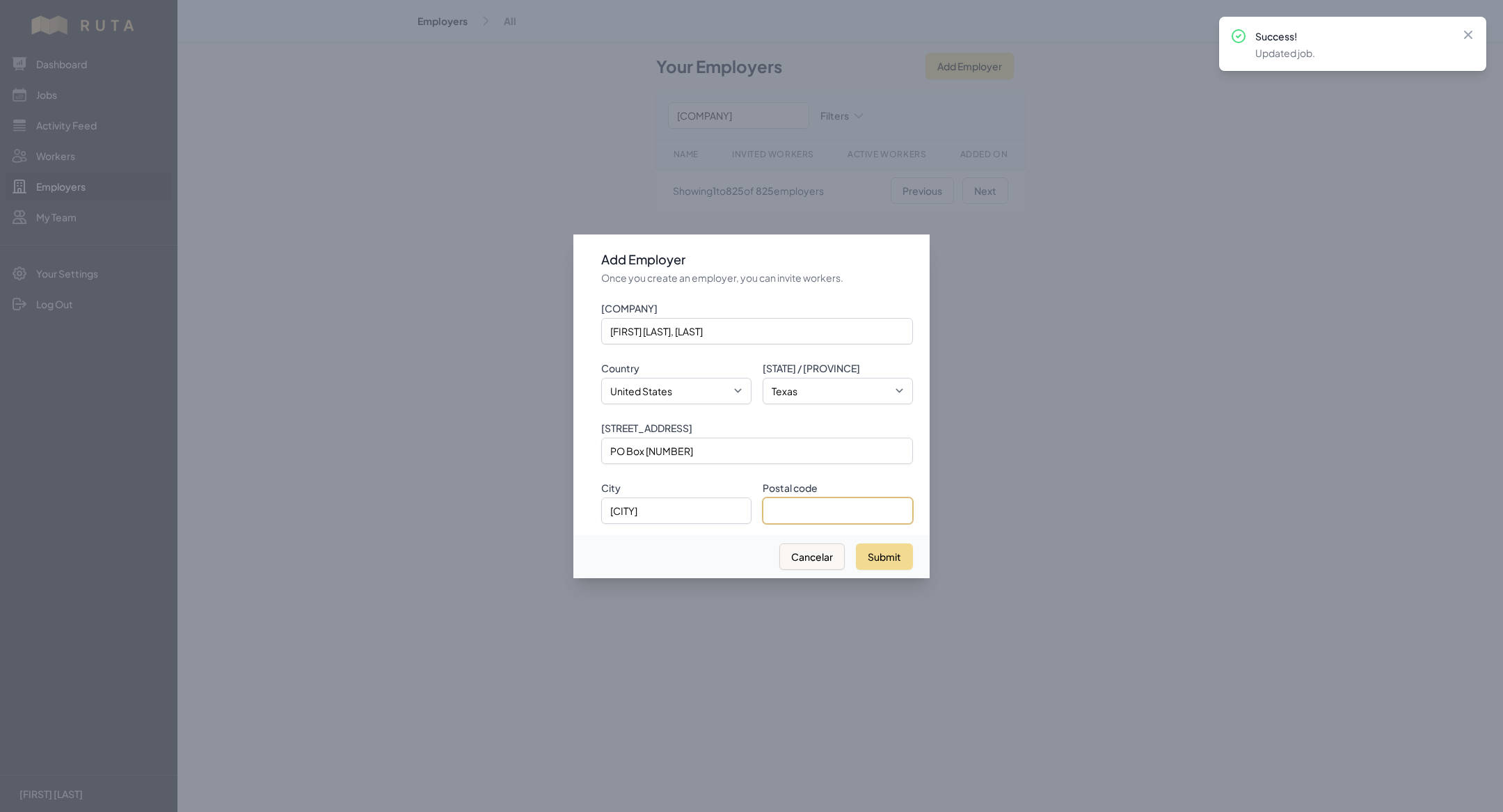click on "Postal code" at bounding box center [838, 511] 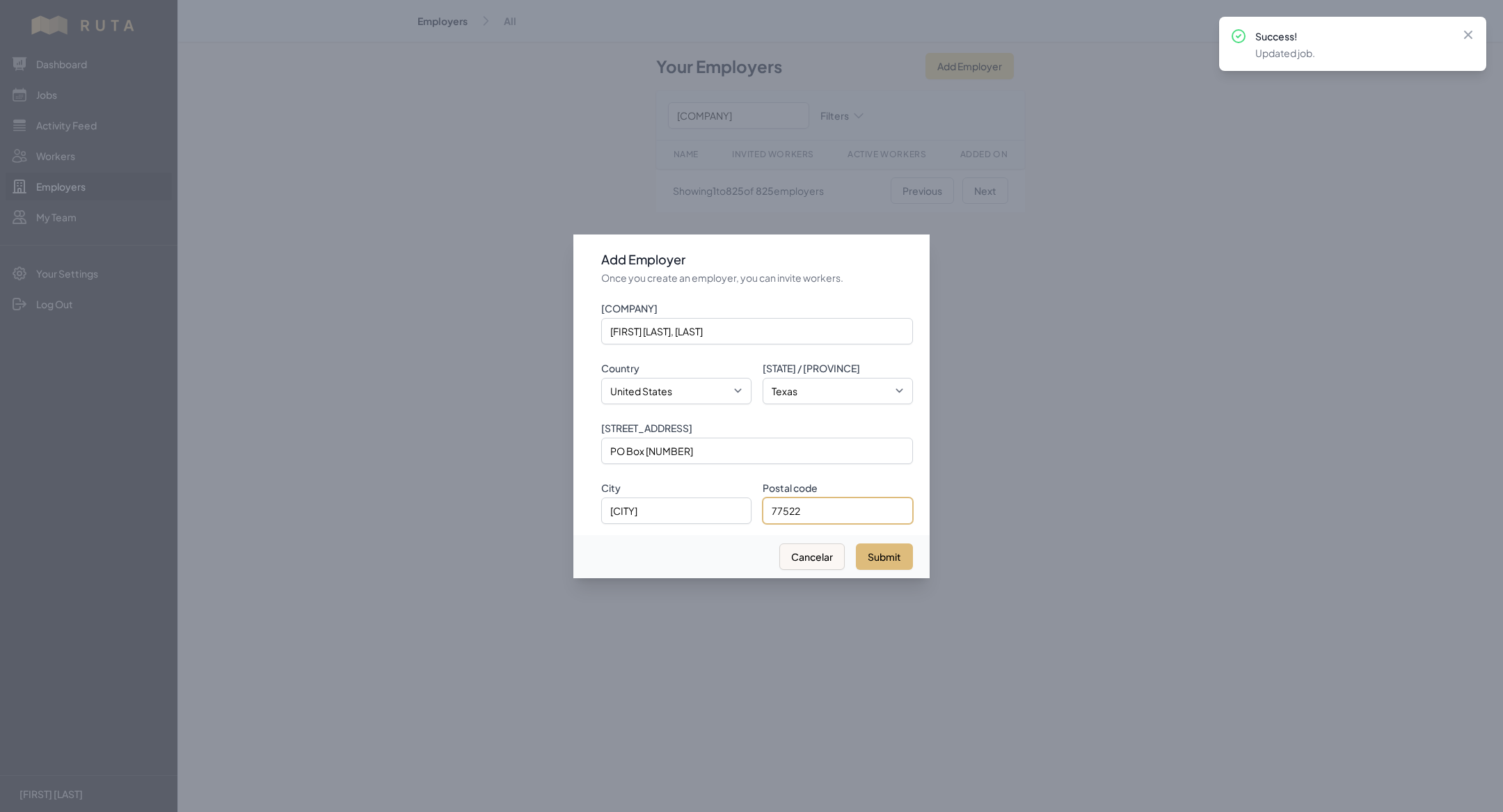 type on "77522" 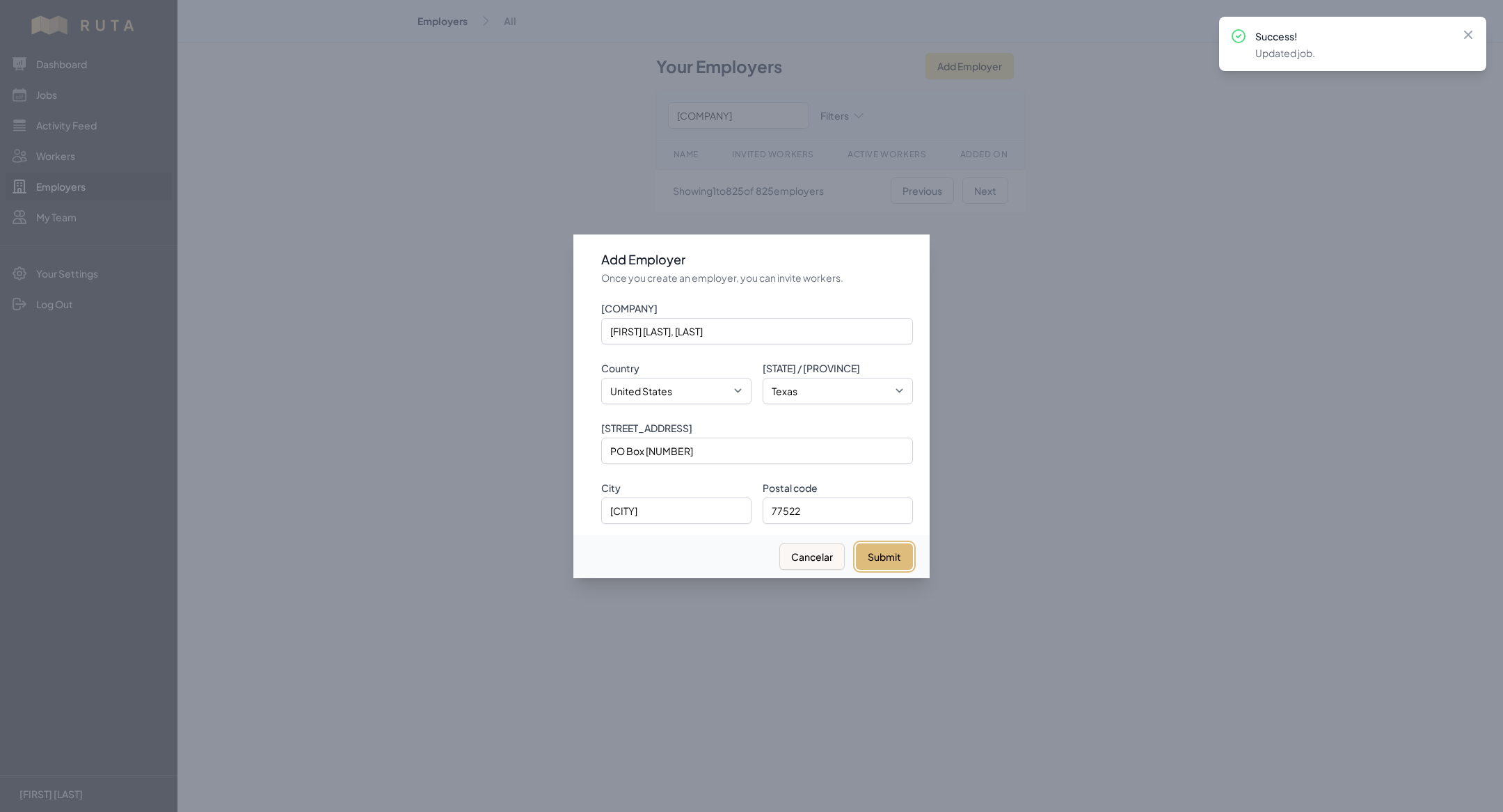 click on "Submit" at bounding box center (884, 557) 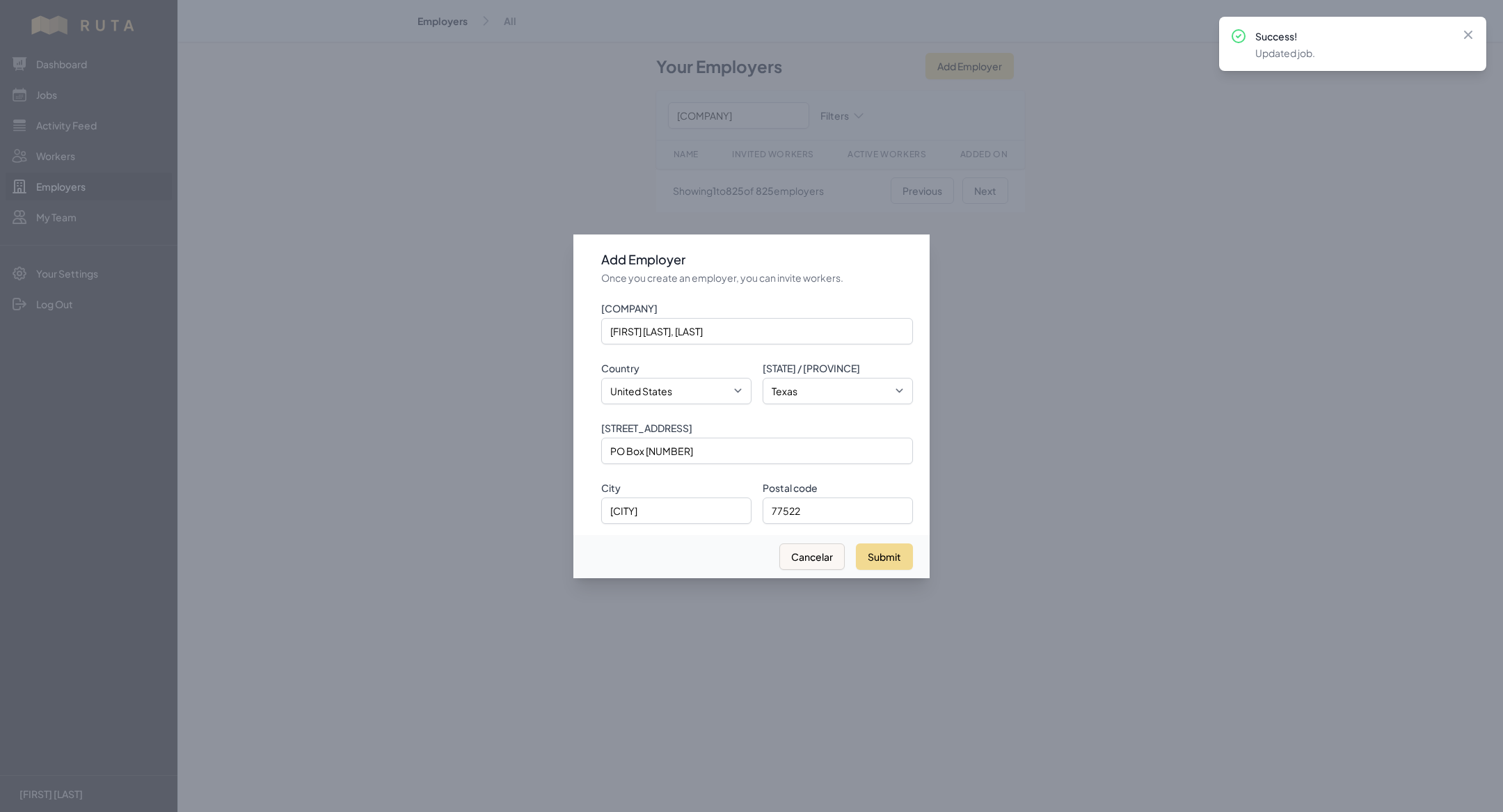 type 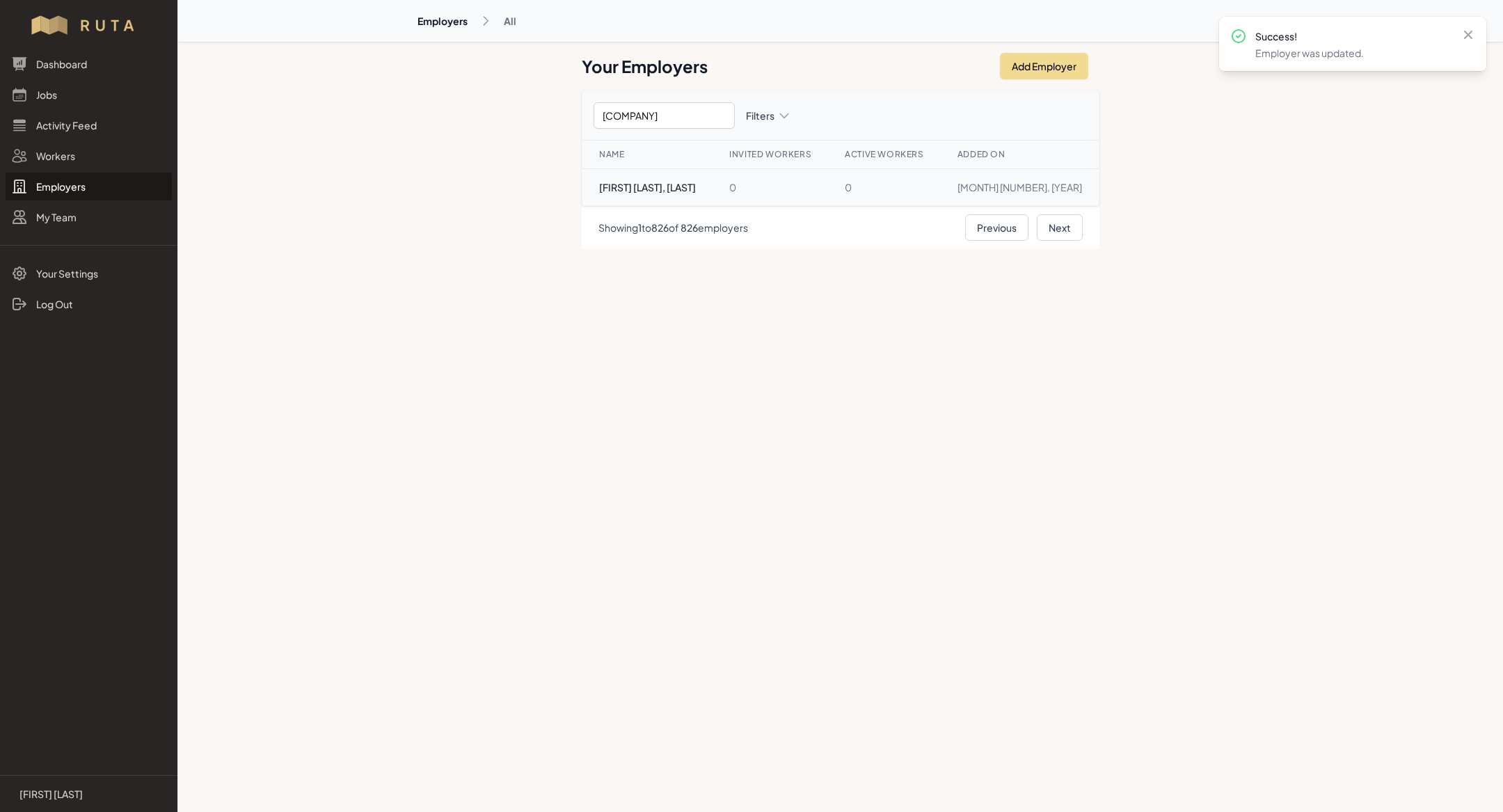 click on "[FIRST] [LAST], [LAST]" at bounding box center (647, 187) 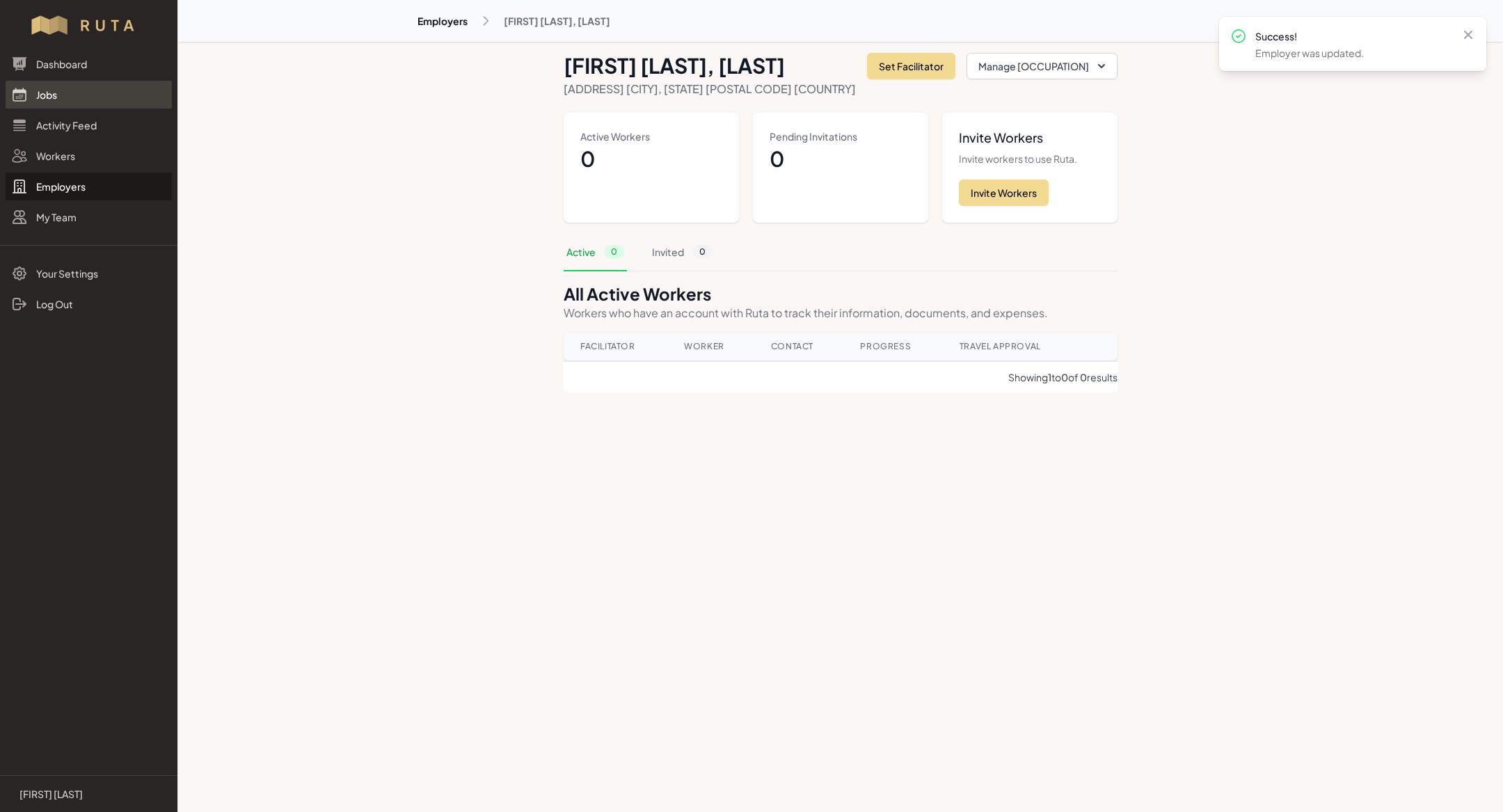 click on "Jobs" at bounding box center [88, 95] 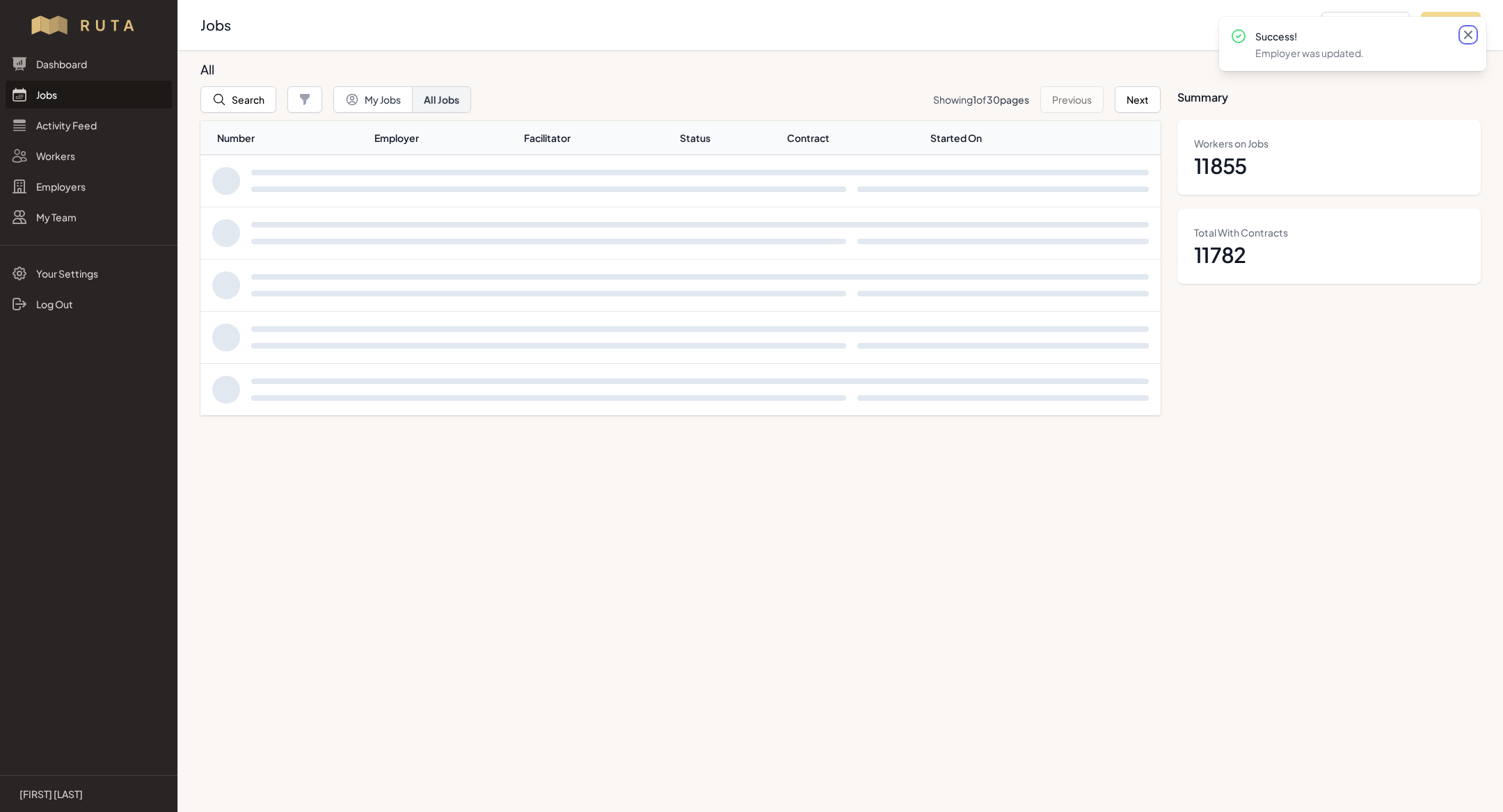 click 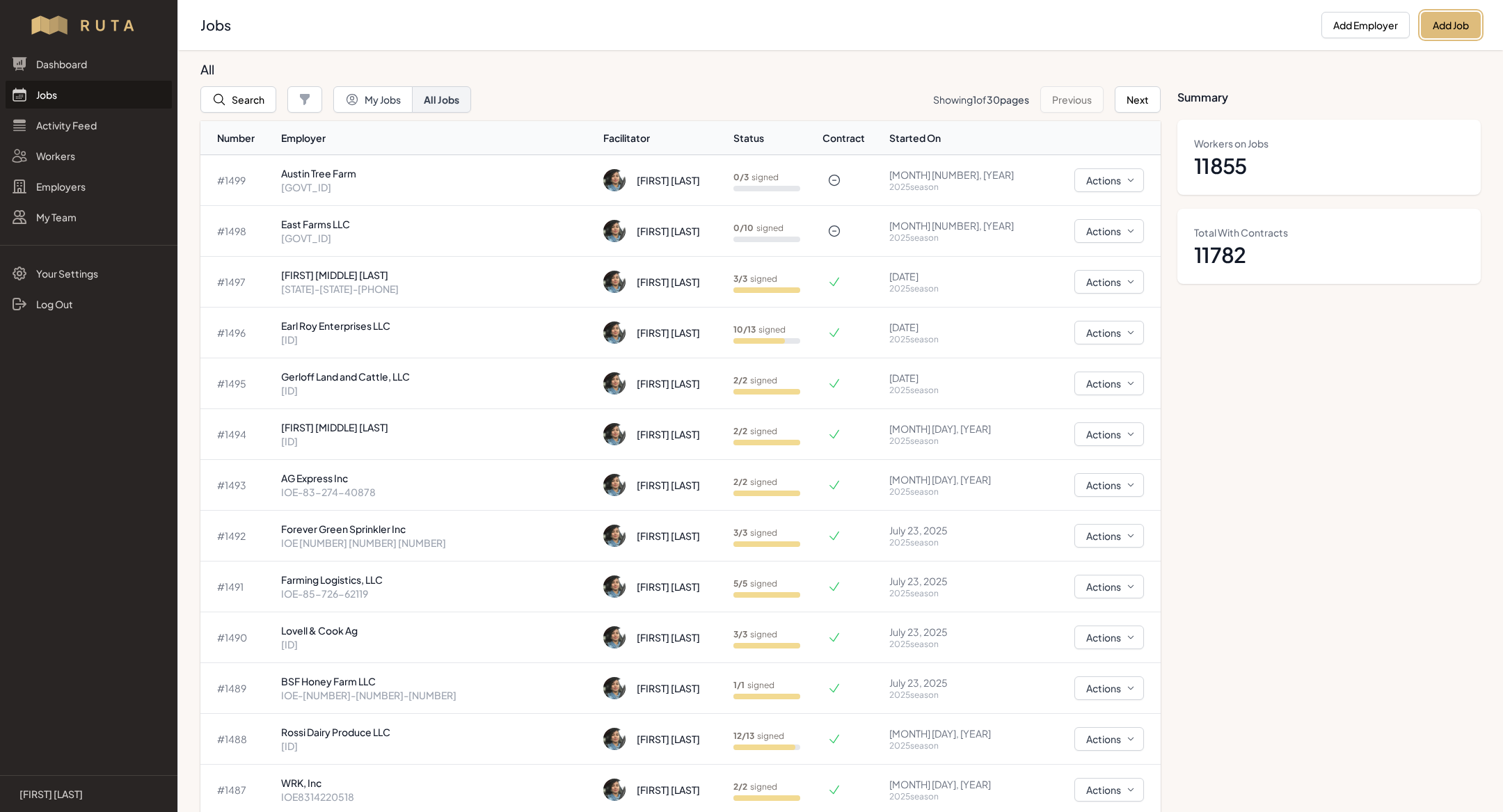 click on "Add Job" at bounding box center [1451, 25] 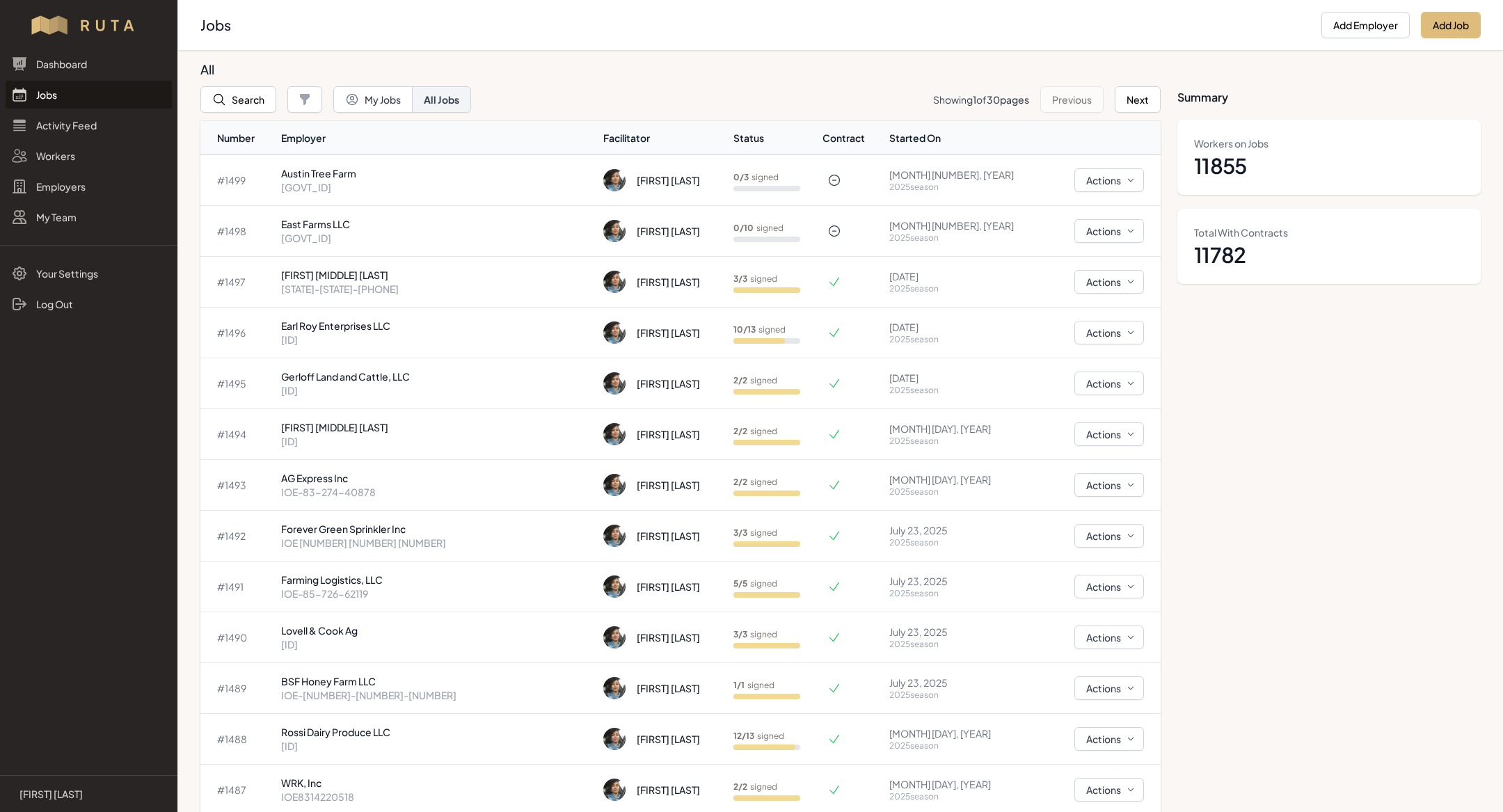 select on "2023" 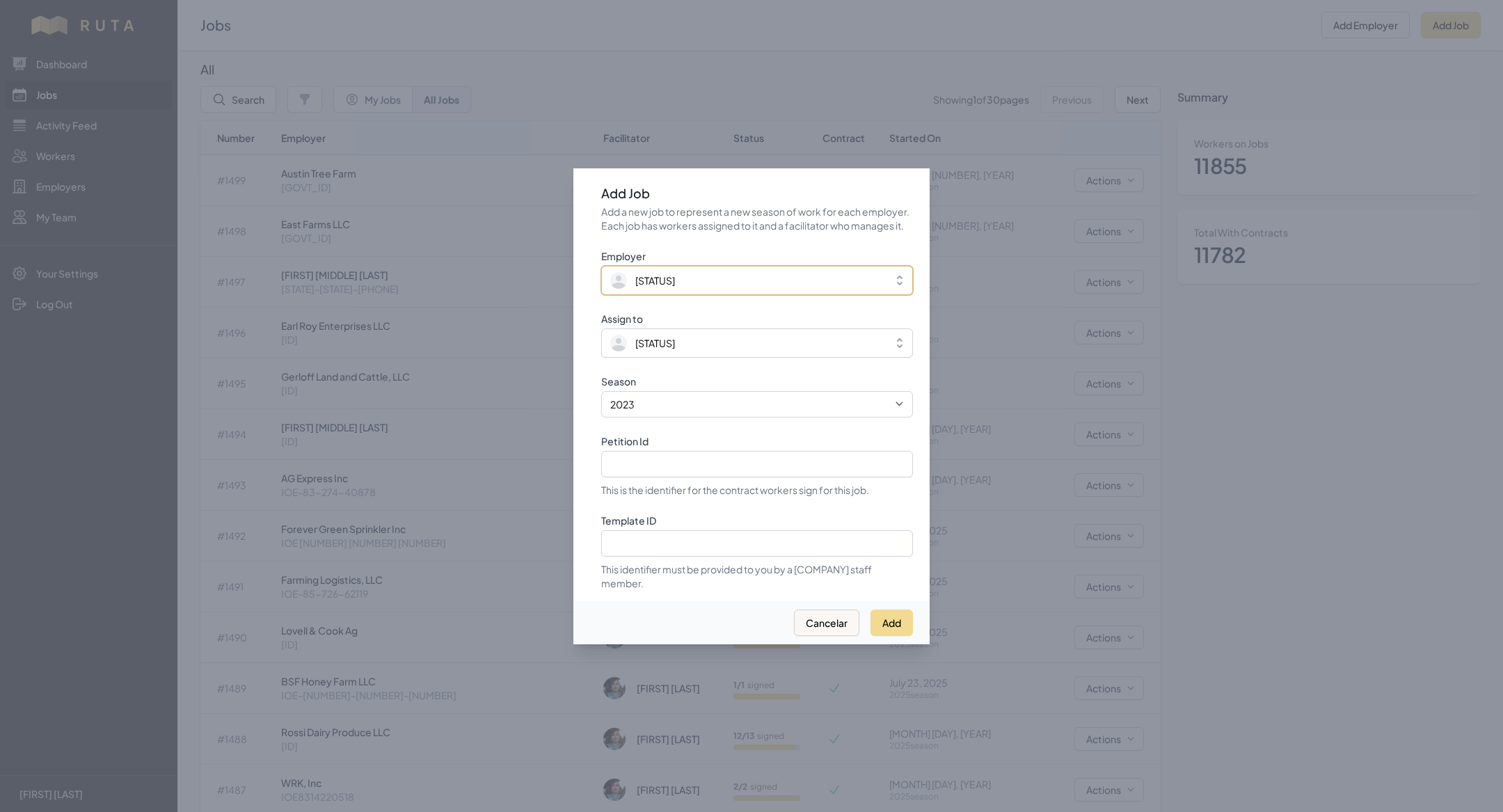 click on "[STATUS]" at bounding box center (747, 280) 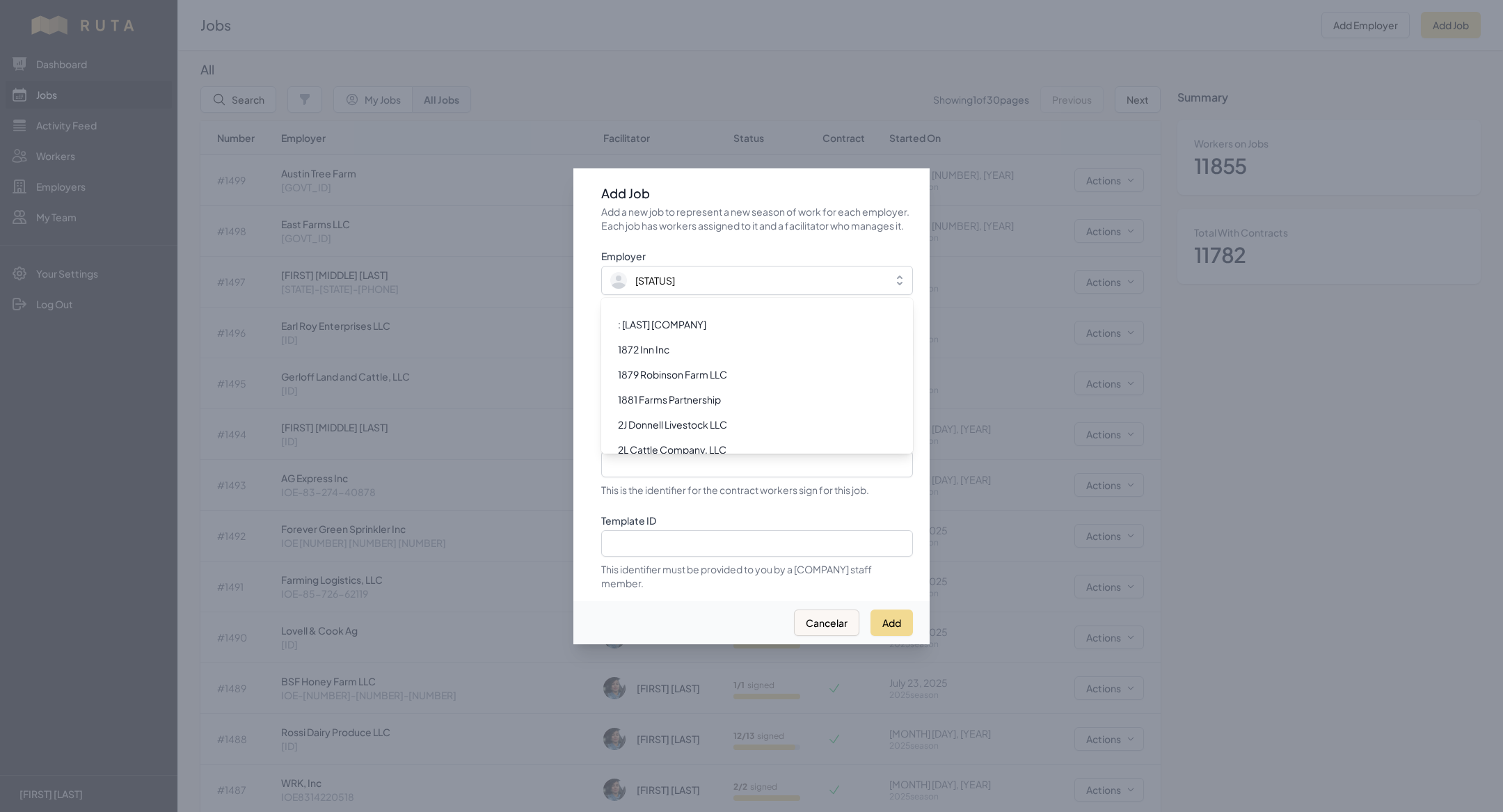 scroll, scrollTop: 759, scrollLeft: 0, axis: vertical 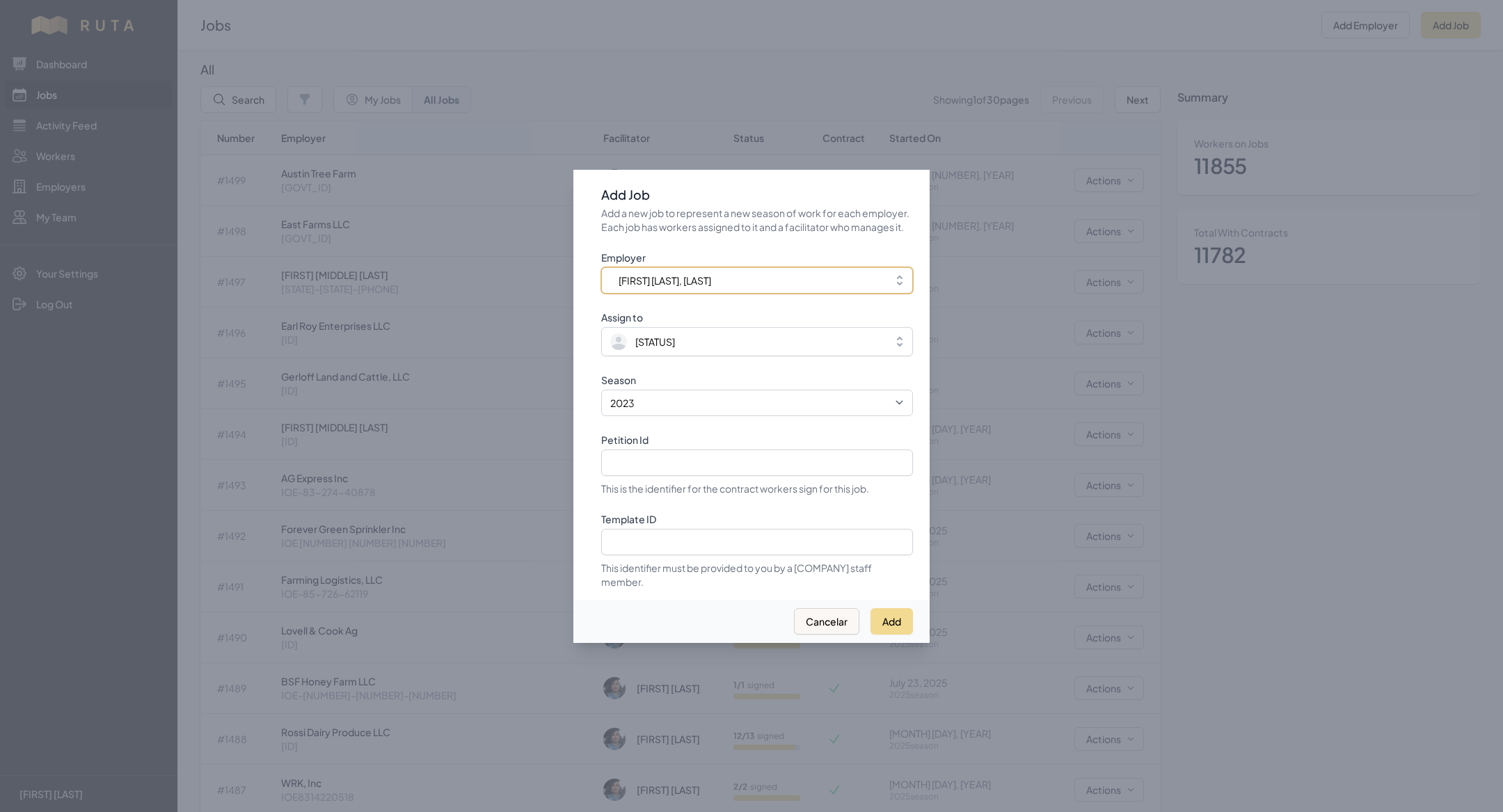type 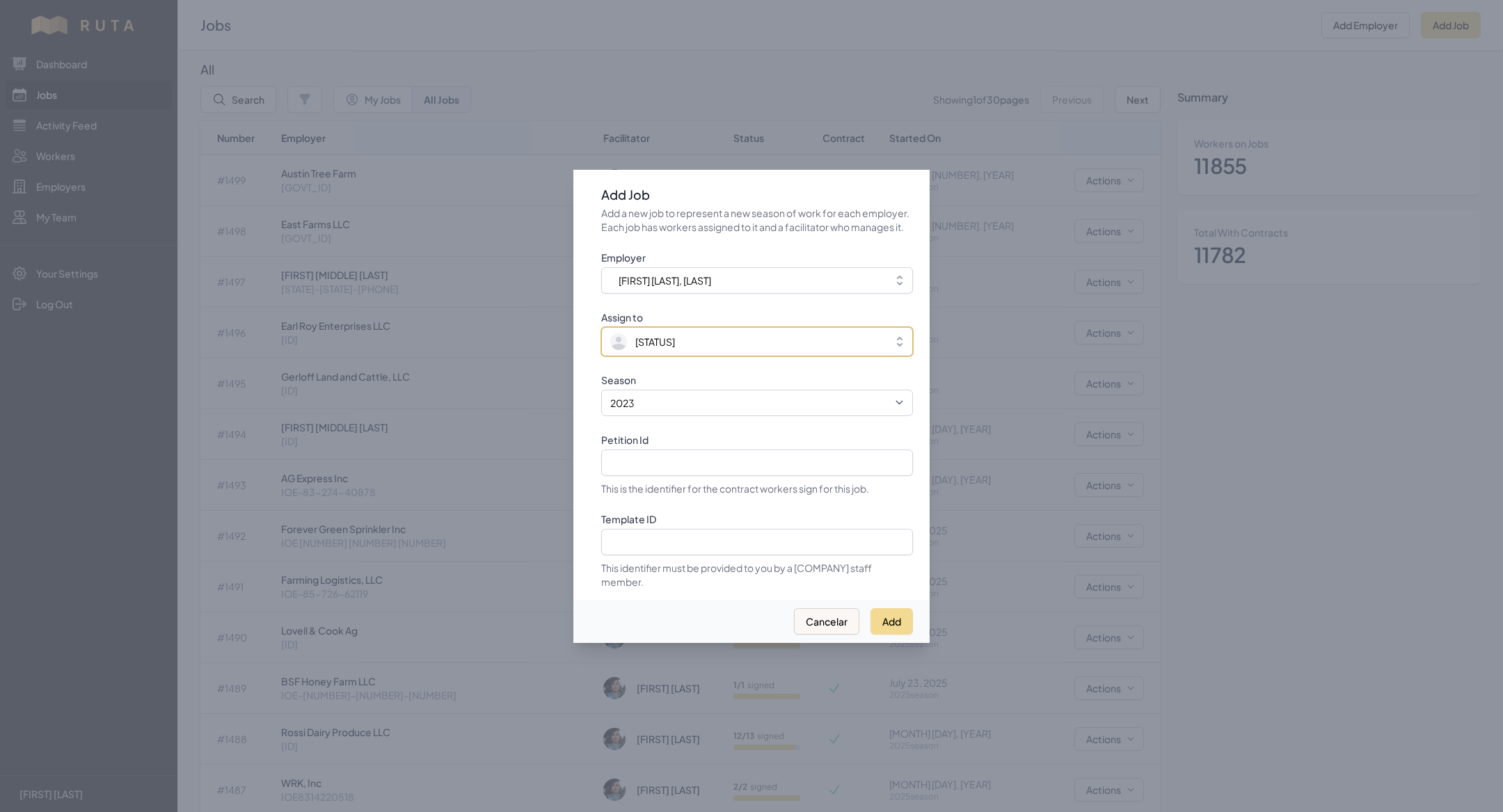 click on "[STATUS]" at bounding box center (747, 342) 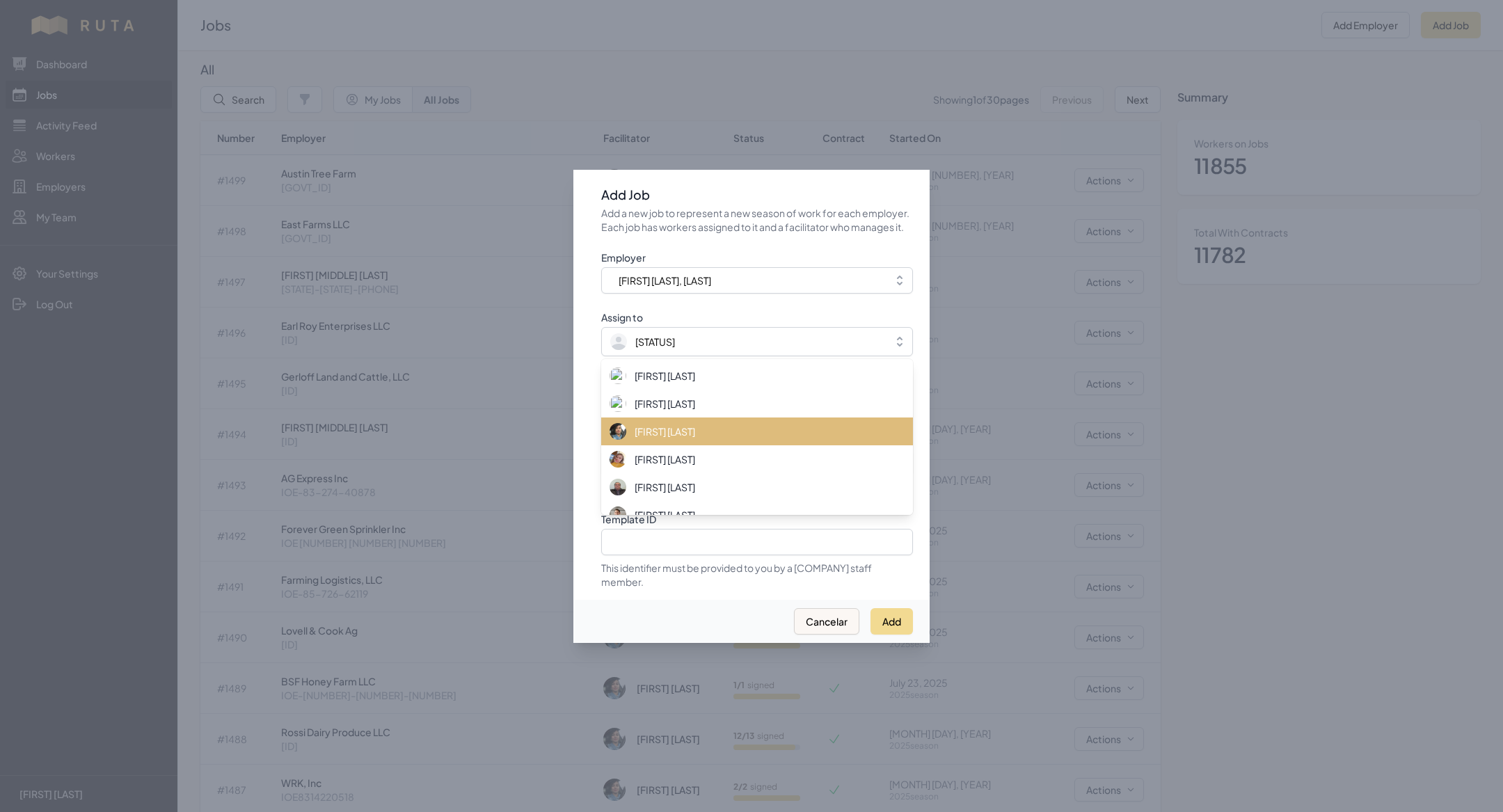 click on "[FIRST] [LAST]" at bounding box center [757, 431] 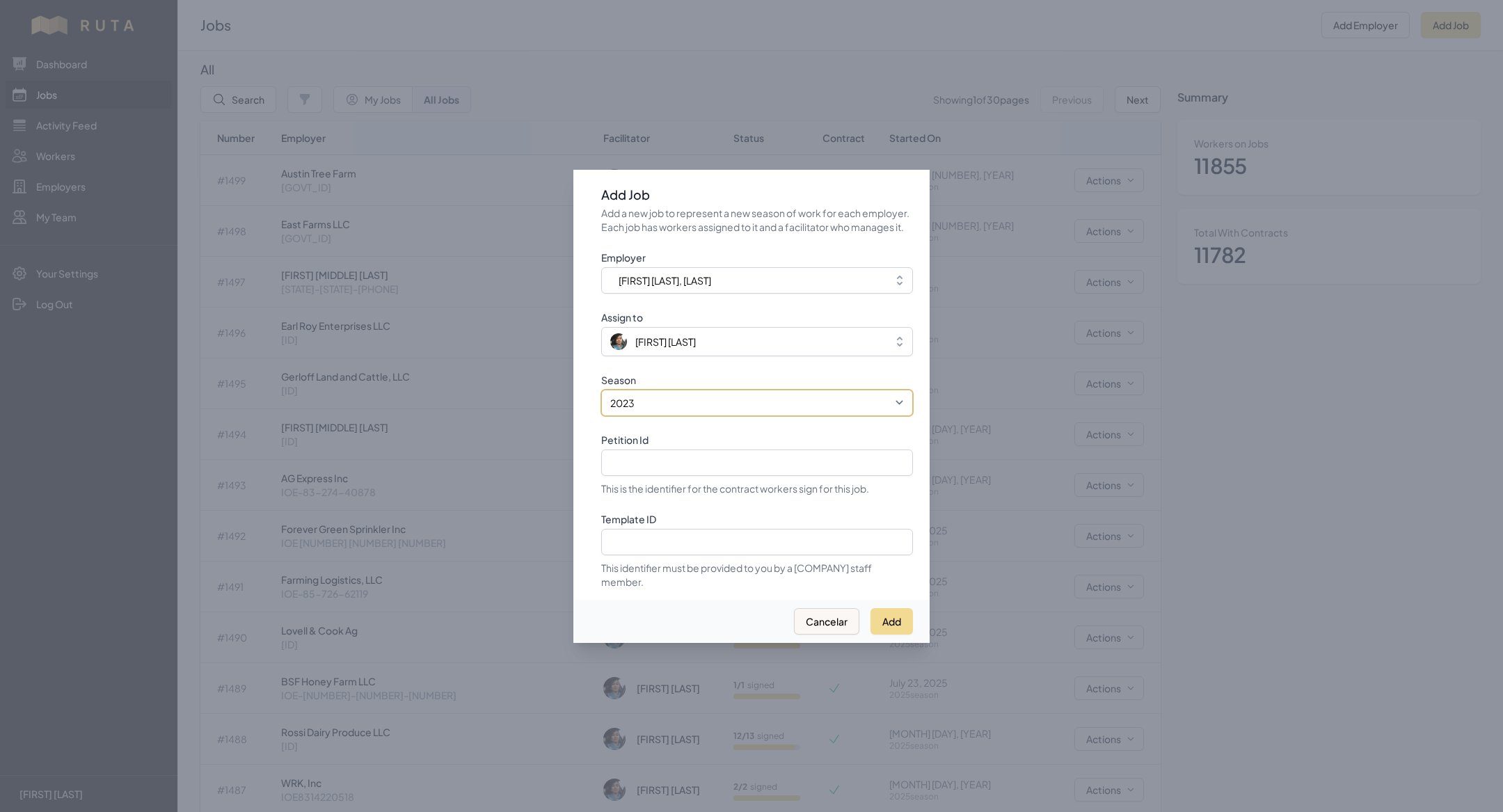 click on "[YEAR] [YEAR] [YEAR] [YEAR] [YEAR]" at bounding box center [757, 403] 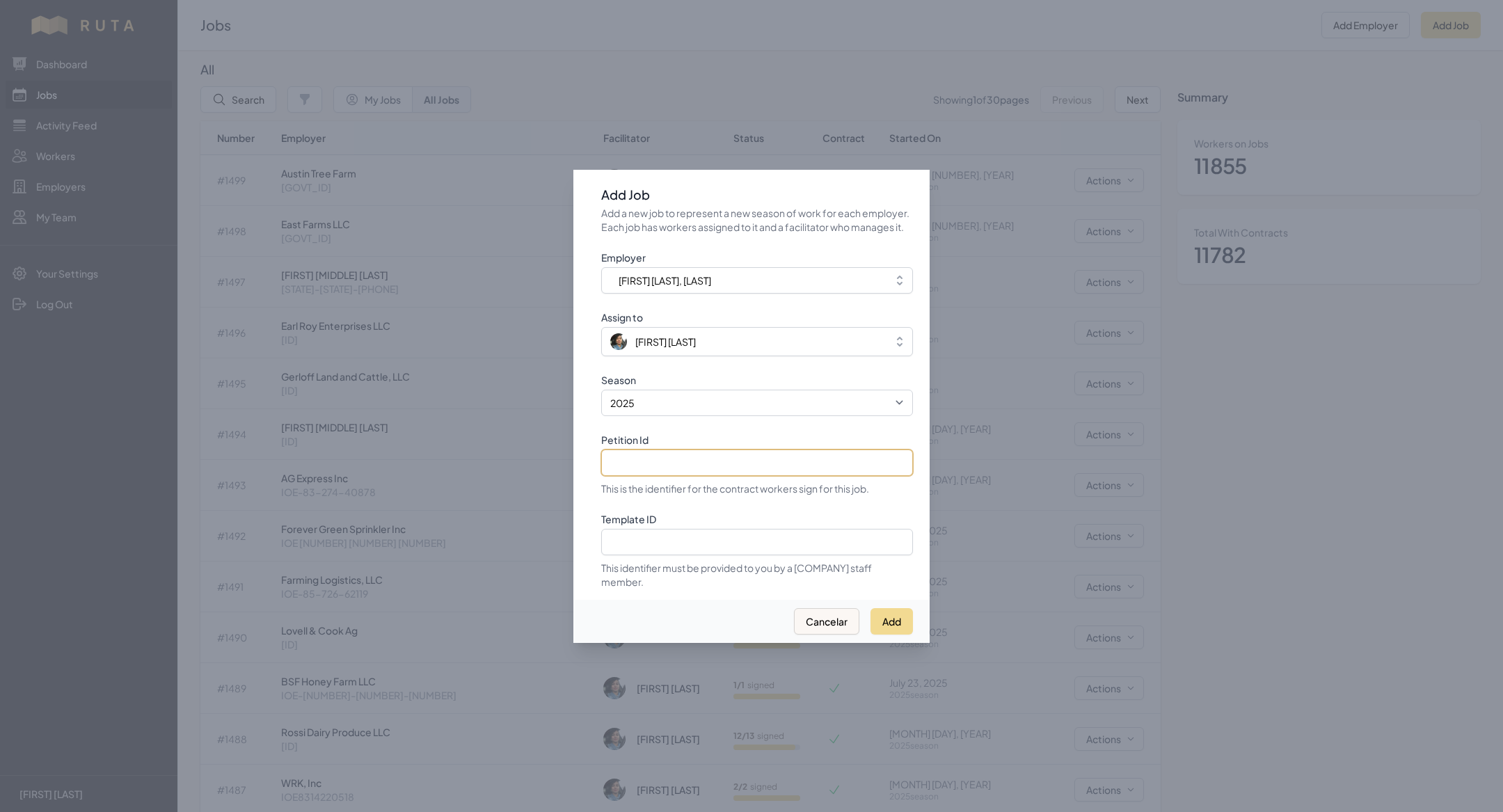 click on "Petition Id" at bounding box center (757, 463) 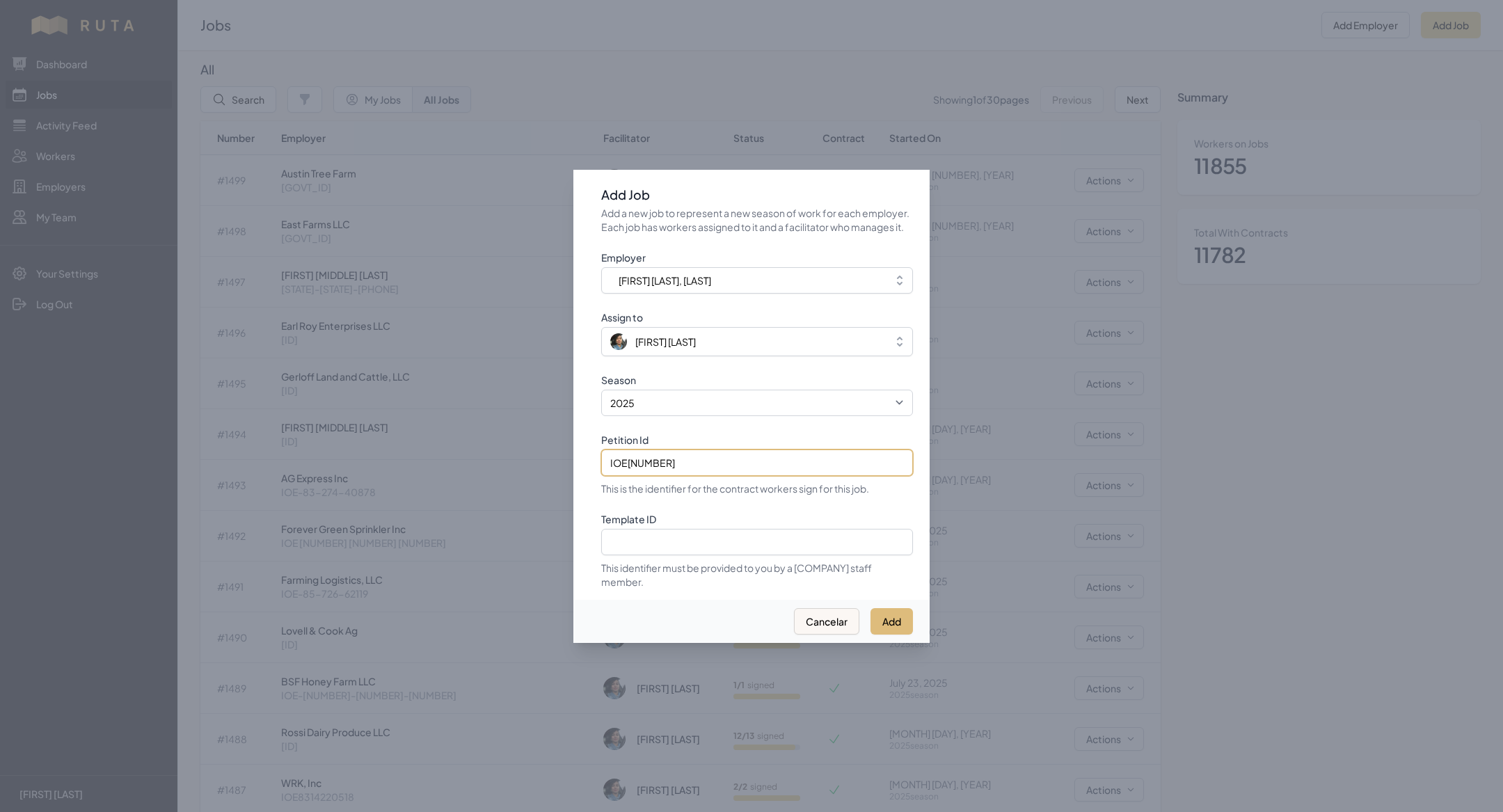 type on "IOE[NUMBER]" 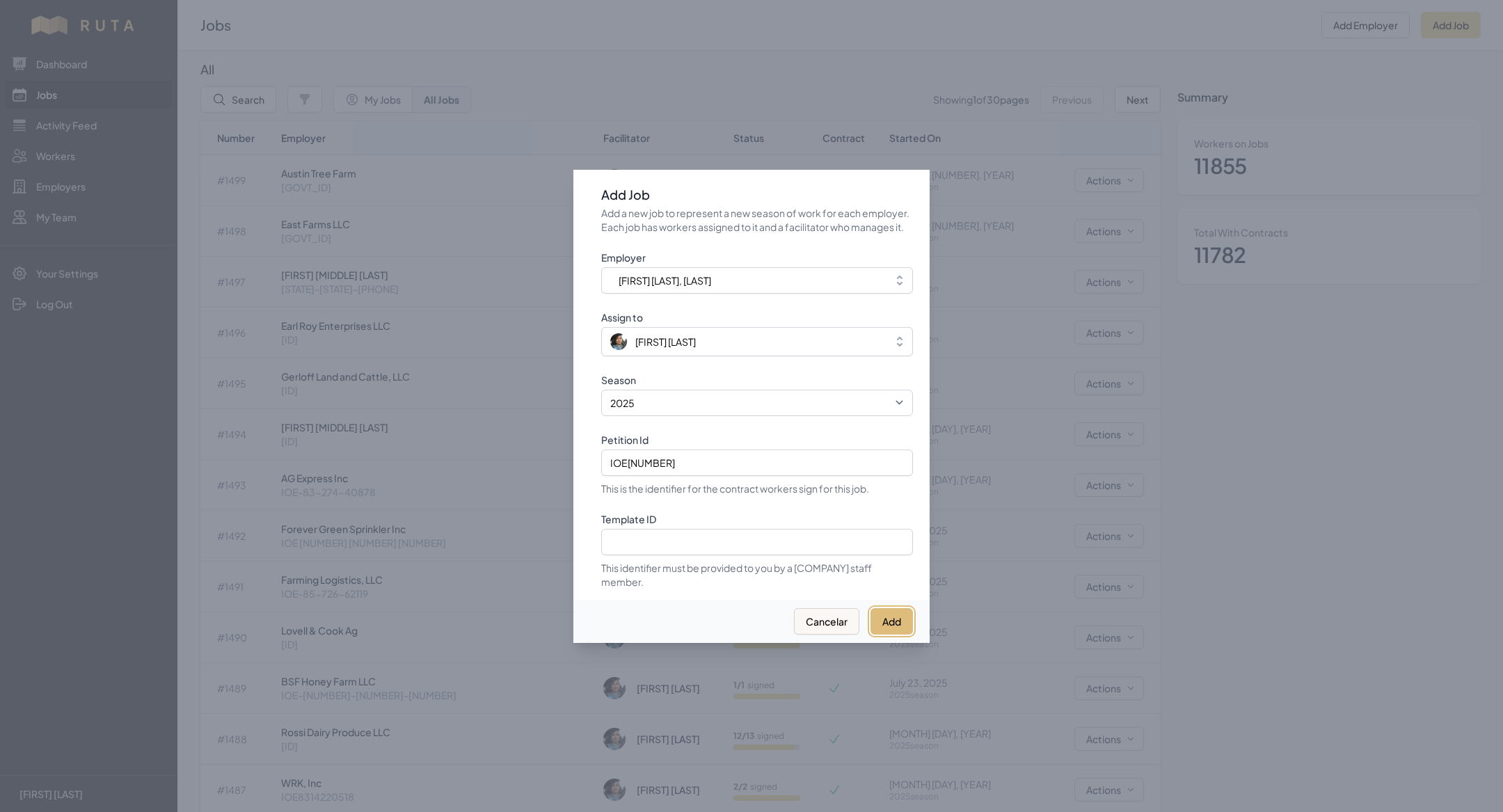 click on "Add" at bounding box center [891, 621] 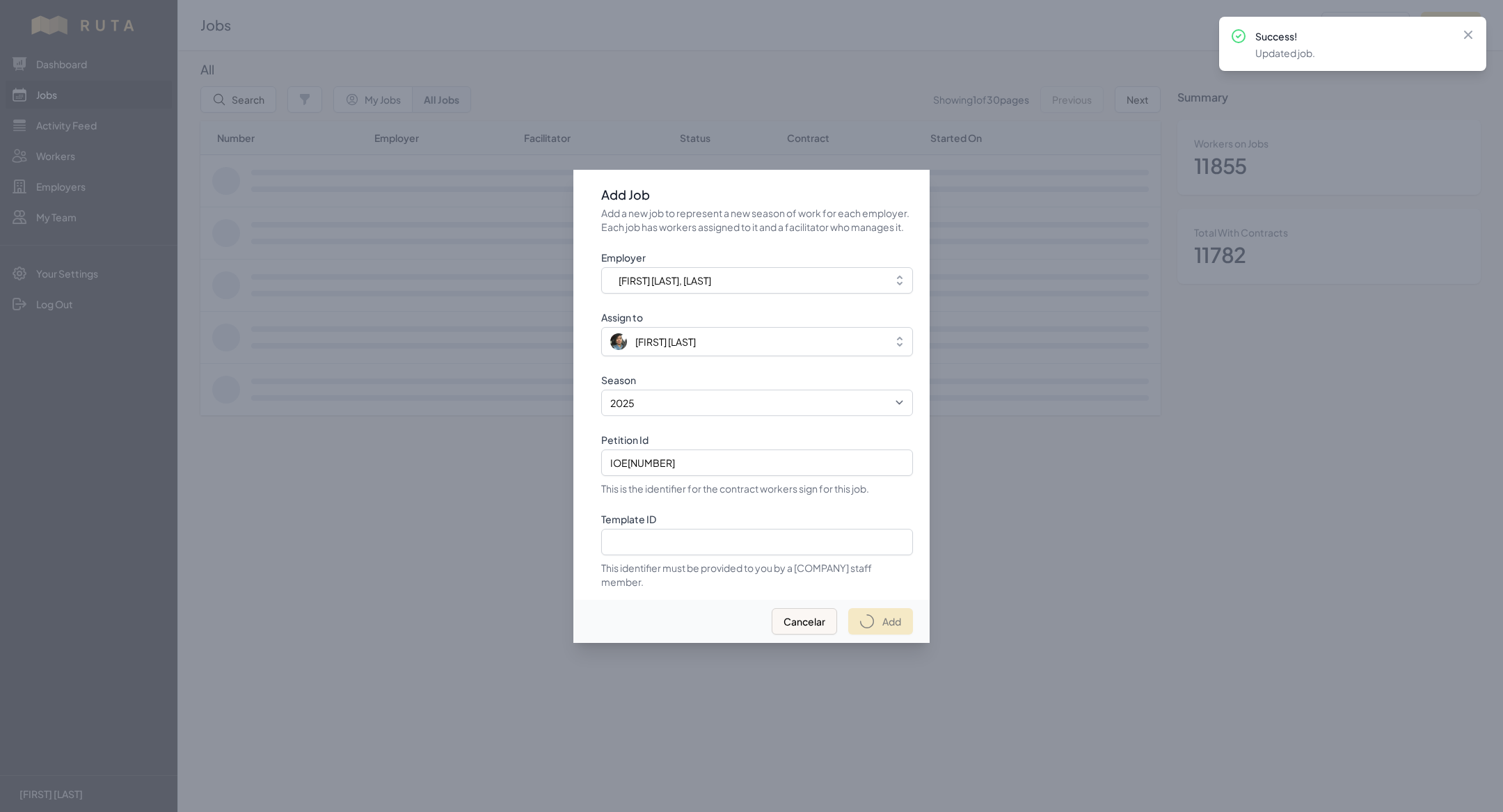 select on "2023" 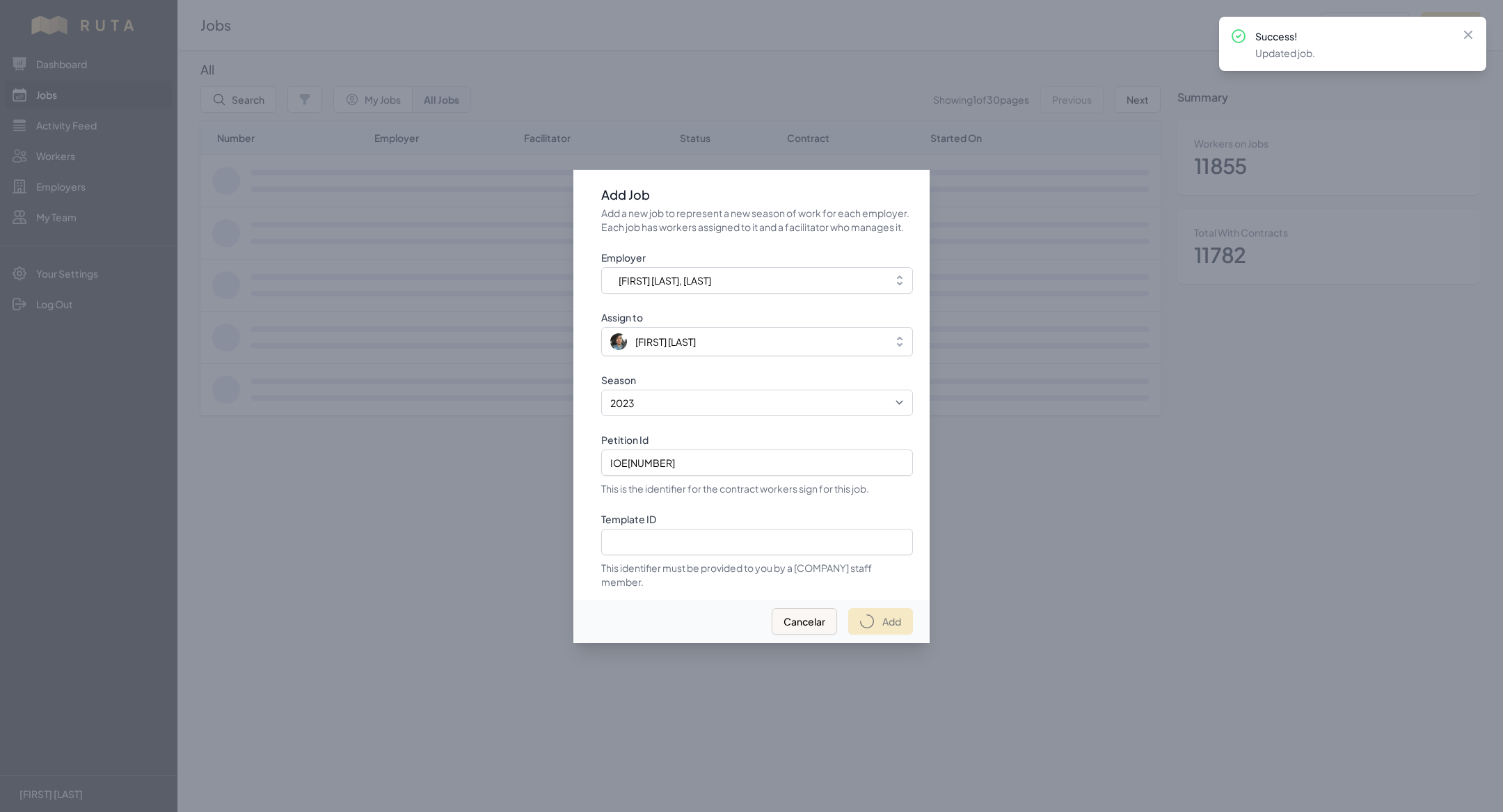type 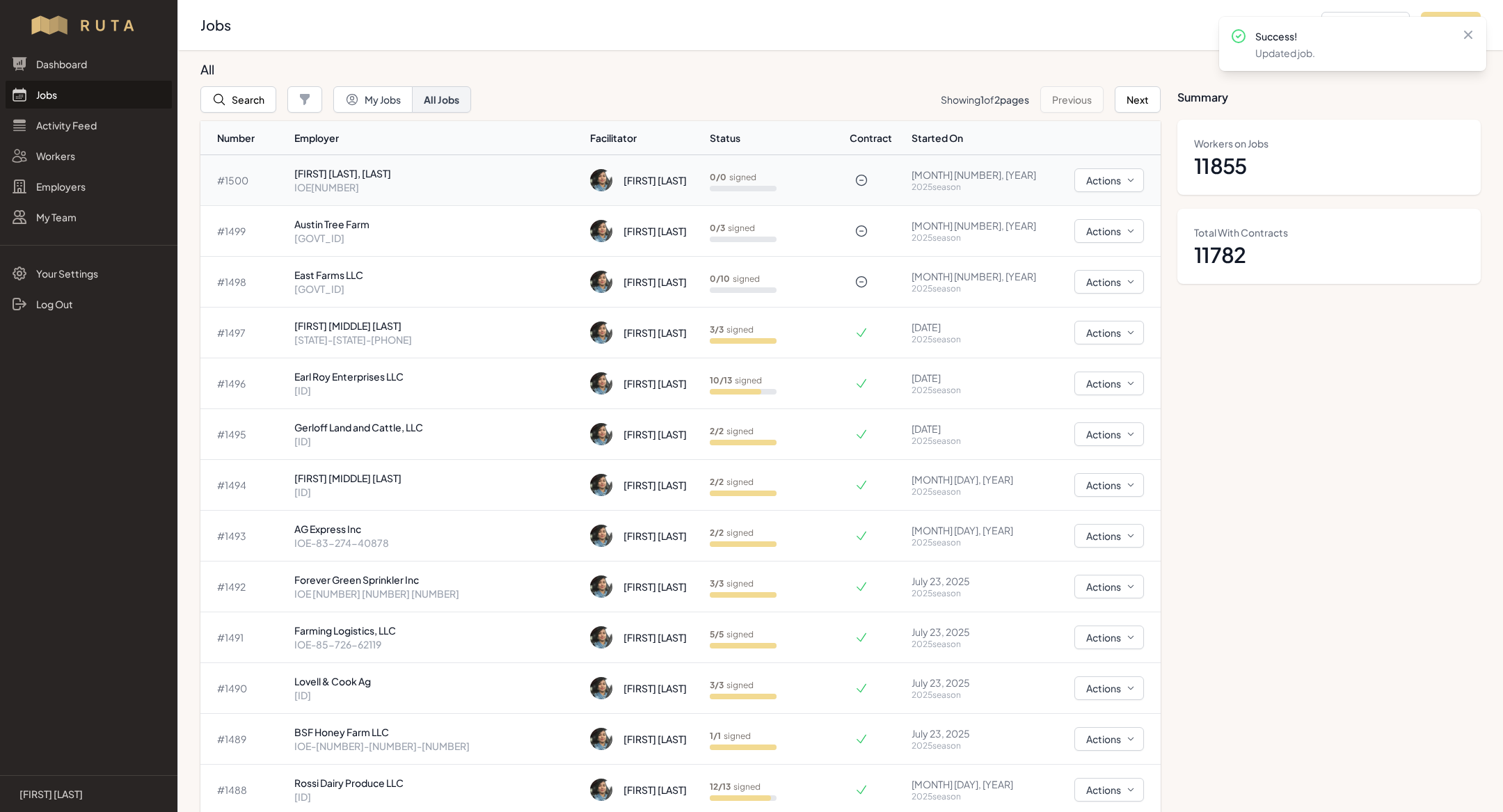 click on "[FIRST] [LAST] Enterprises, Ltd. IOE8174691709" at bounding box center [436, 180] 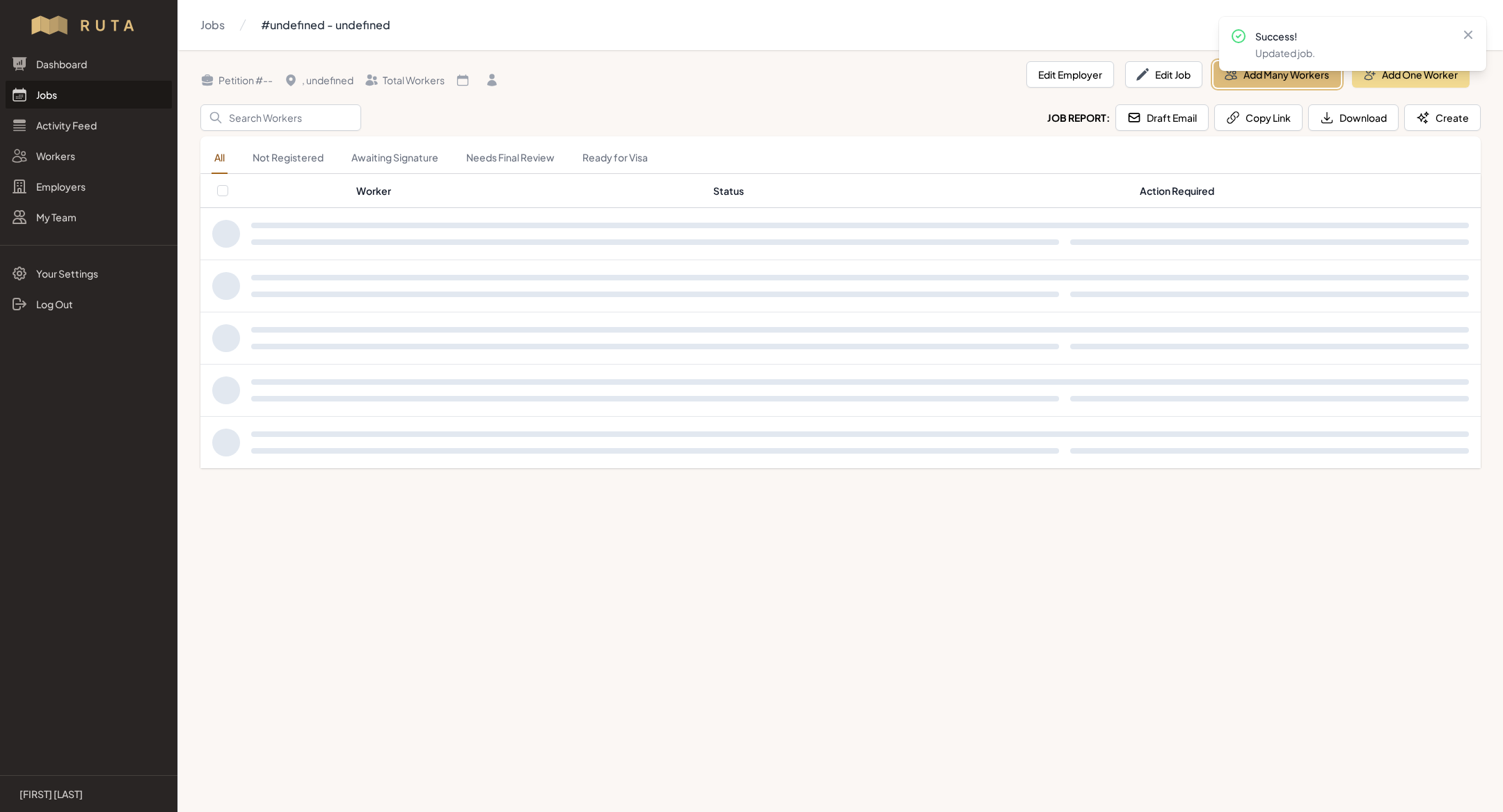 click on "Add Many Workers" at bounding box center [1277, 74] 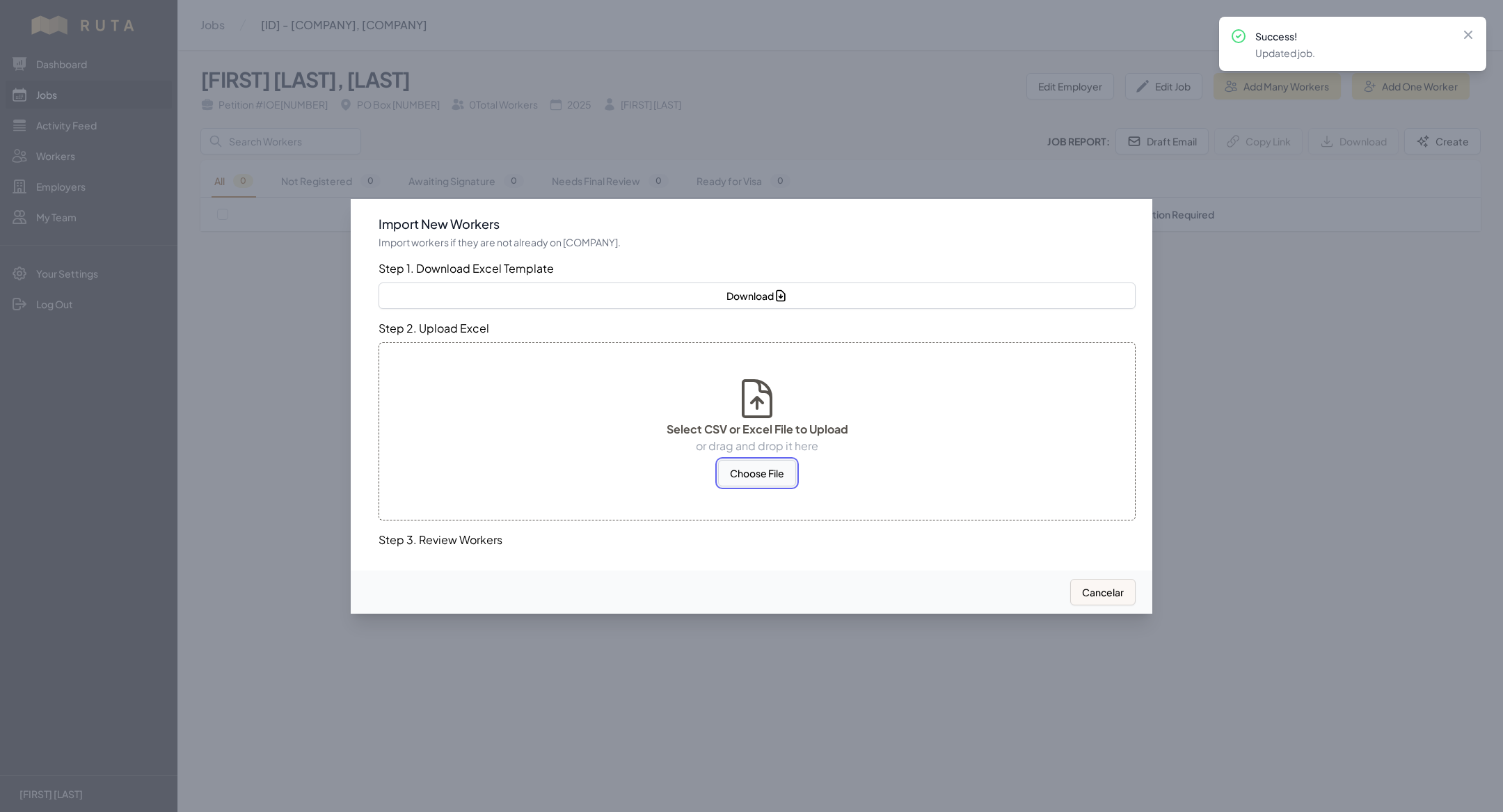 click on "Choose File" at bounding box center [757, 473] 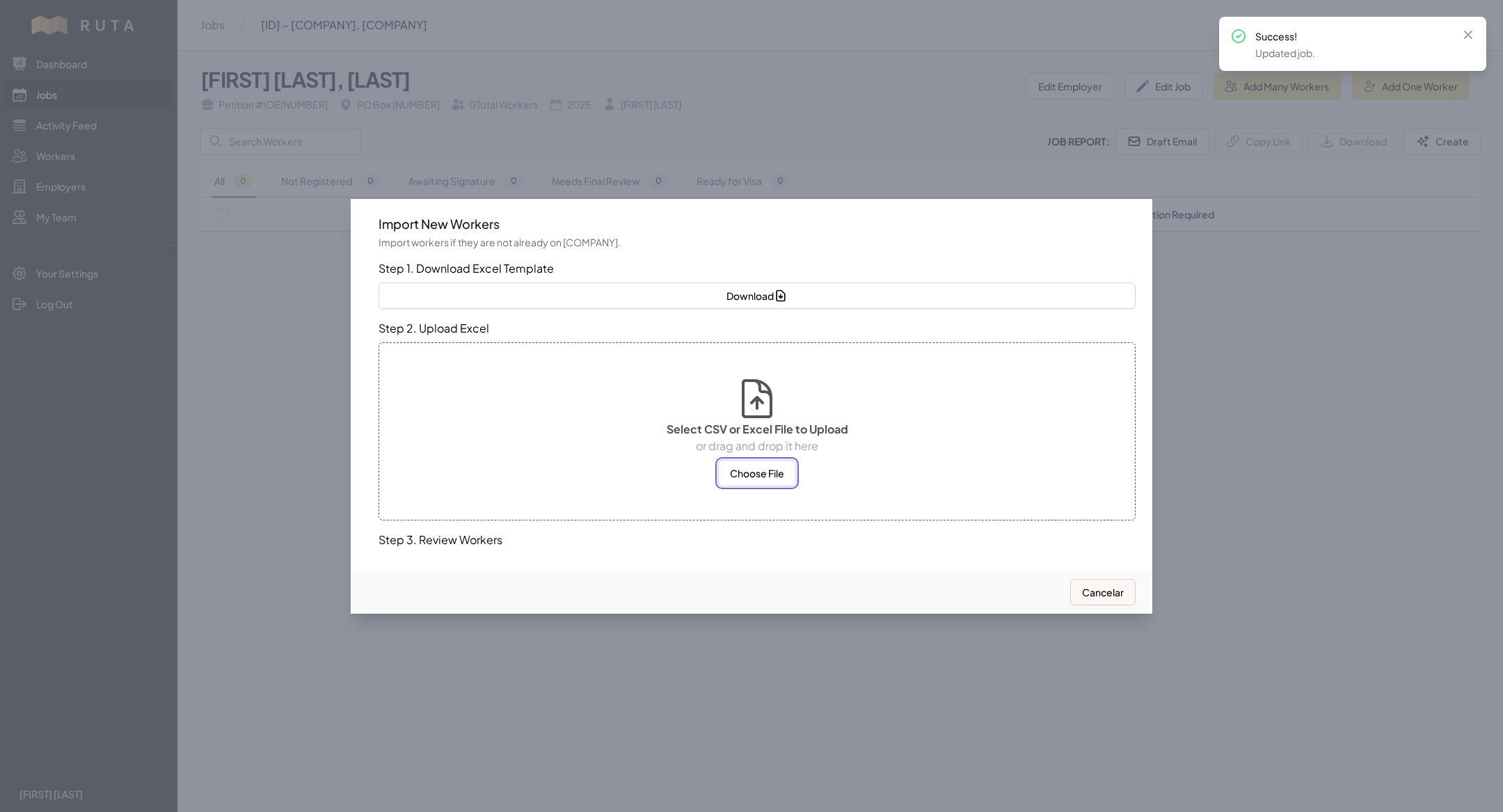 select on "MX" 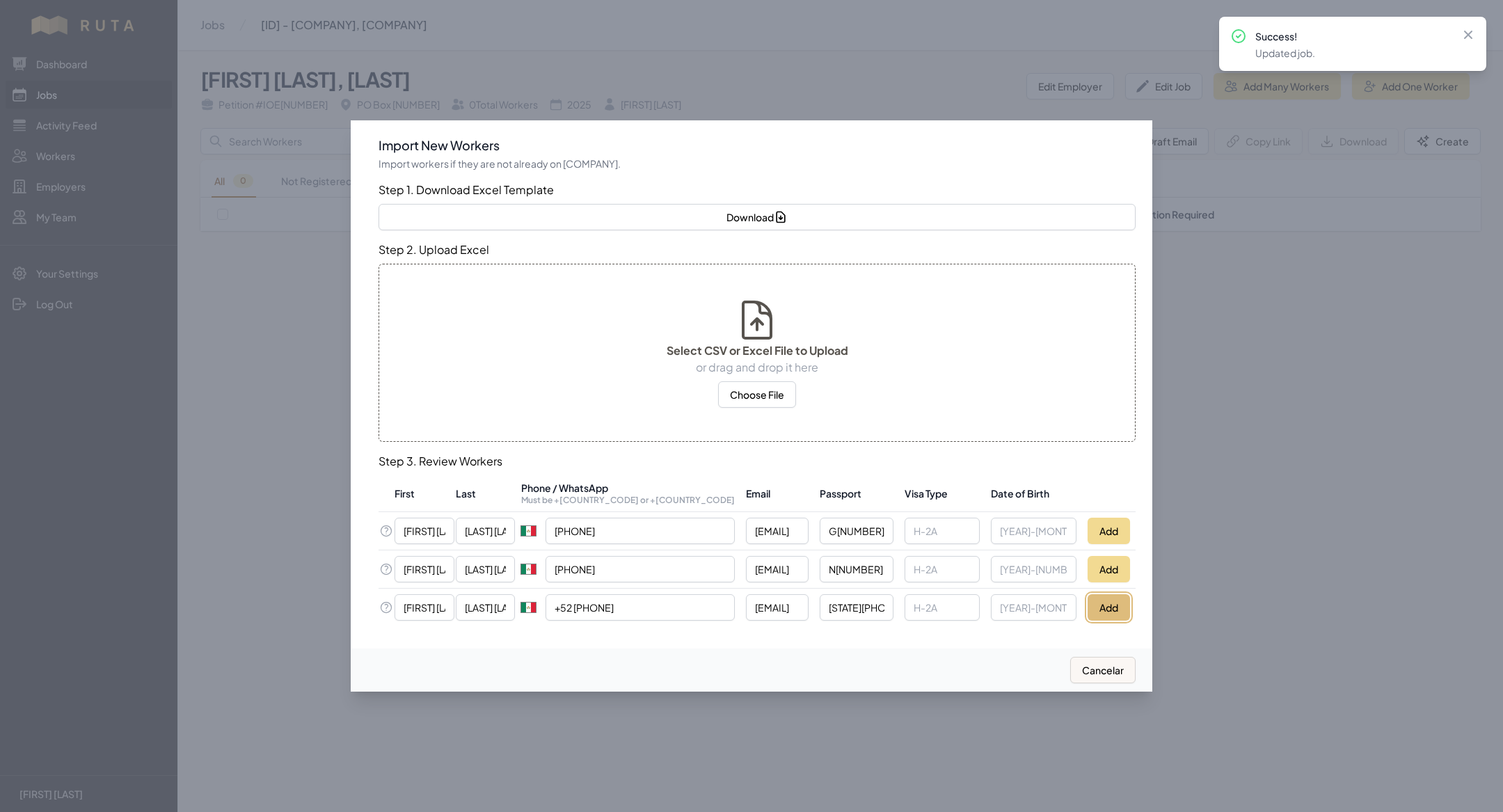 click on "Add" at bounding box center [1108, 607] 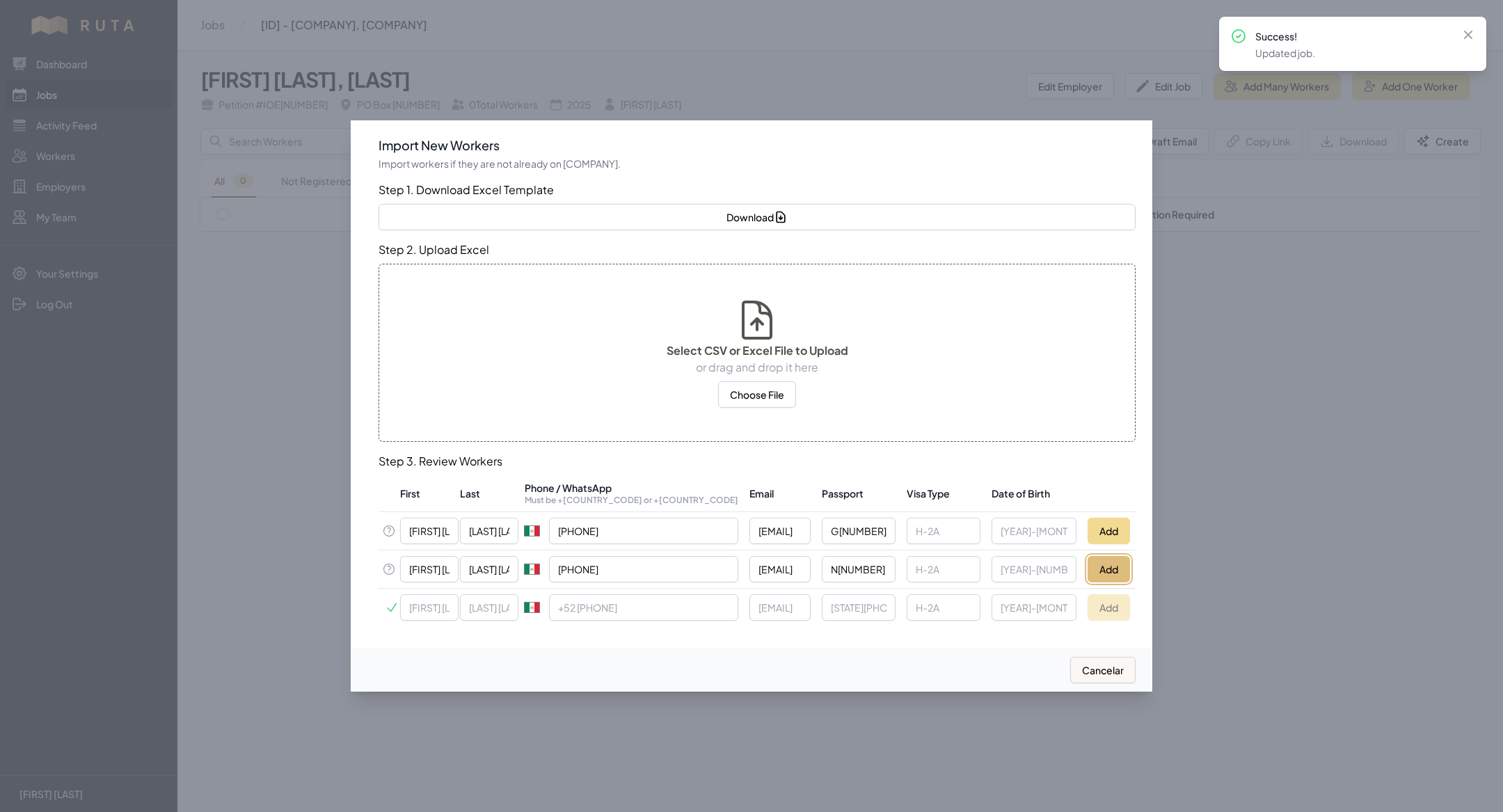 click on "Add" at bounding box center [1108, 569] 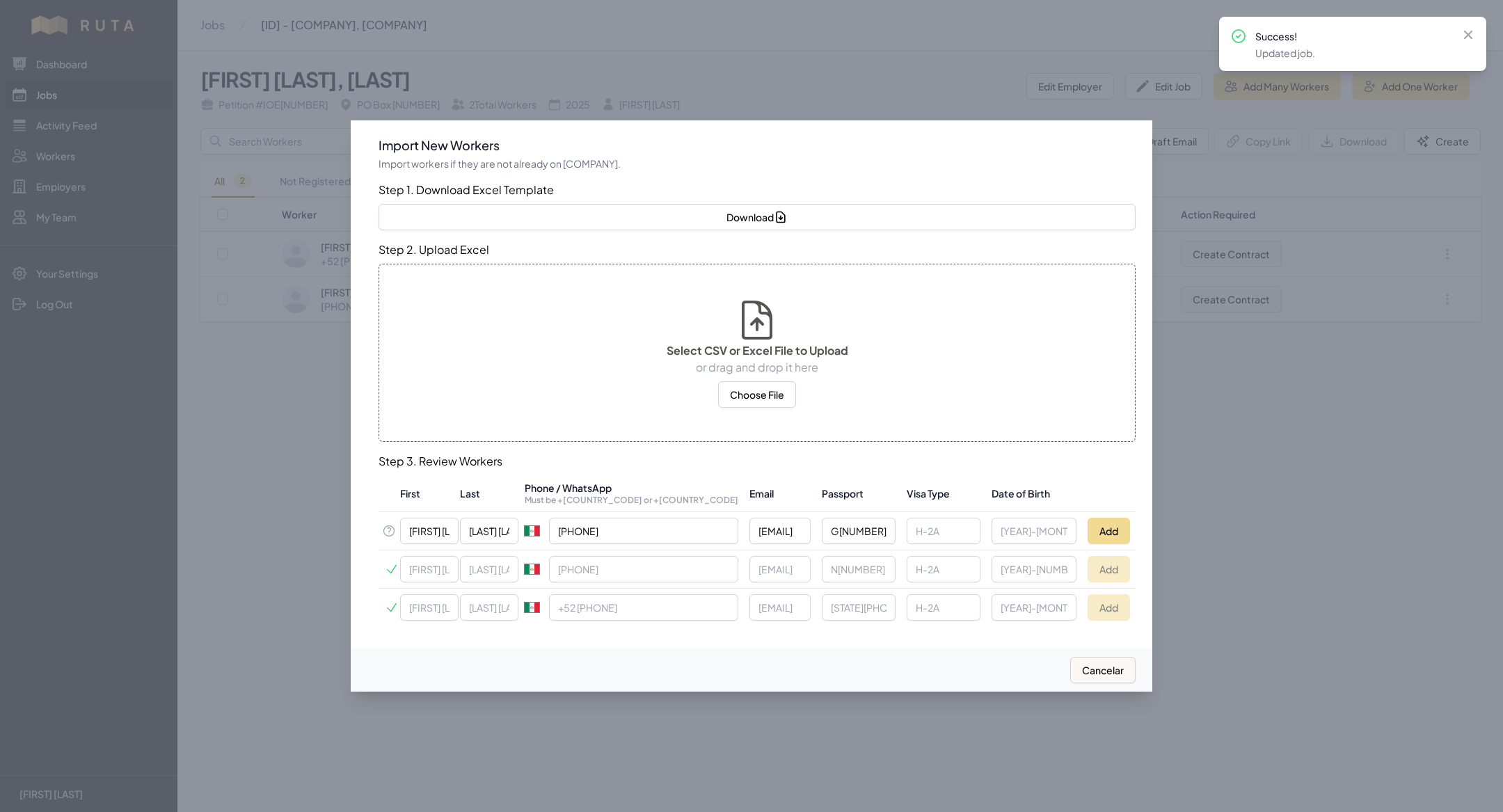 click at bounding box center (752, 406) 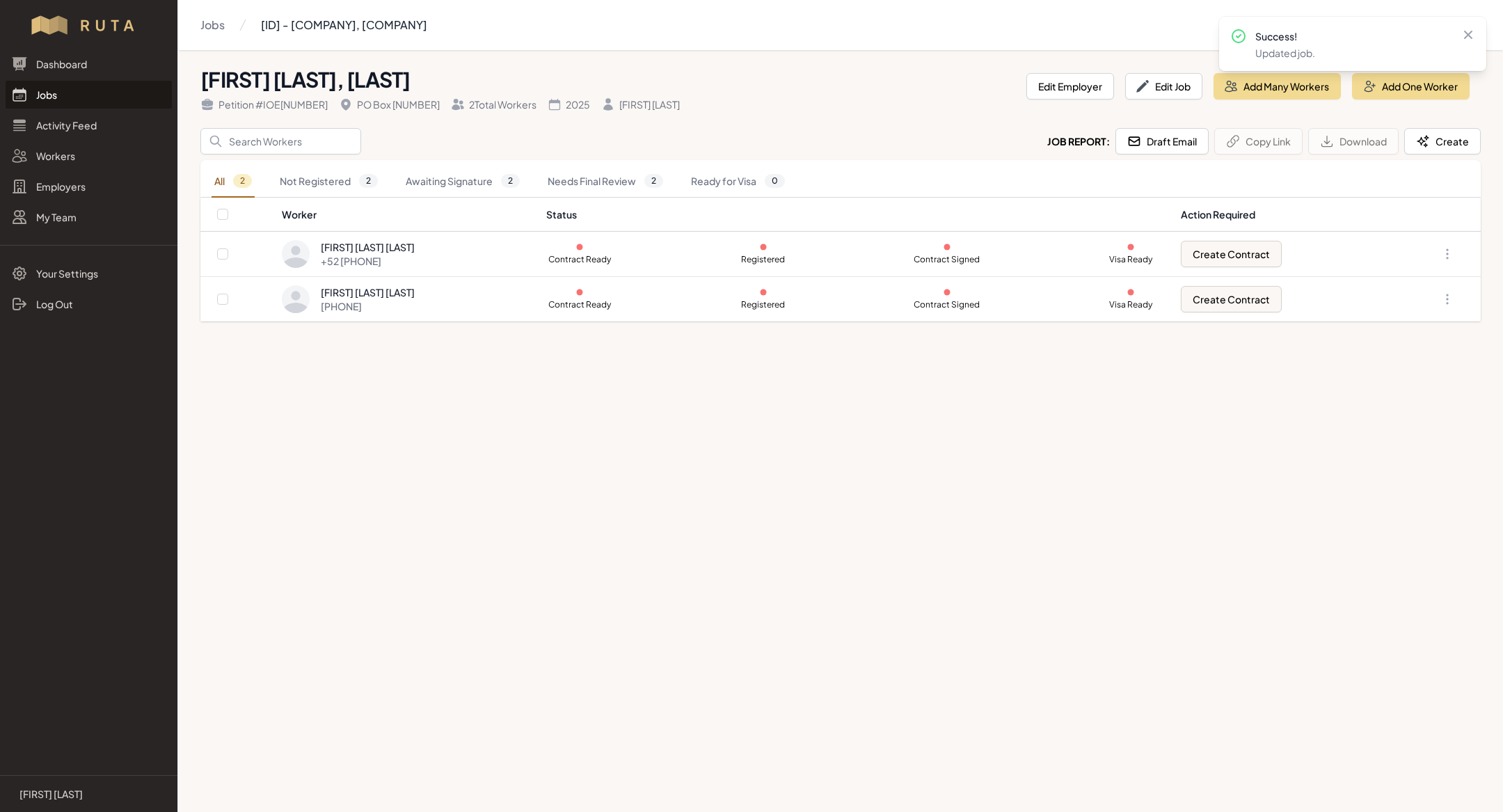 click on "Jobs" at bounding box center (88, 95) 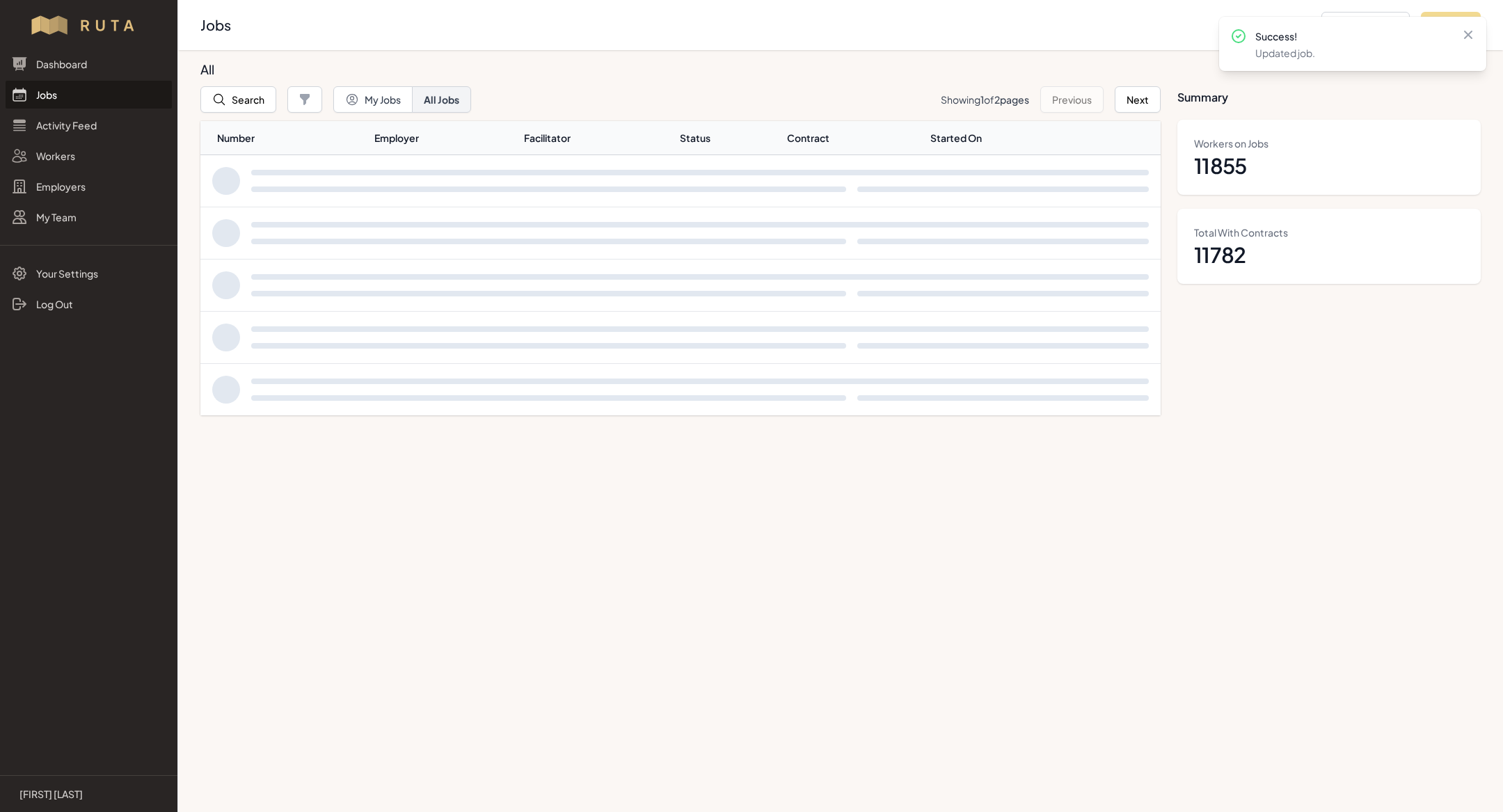 click on "All" at bounding box center (675, 70) 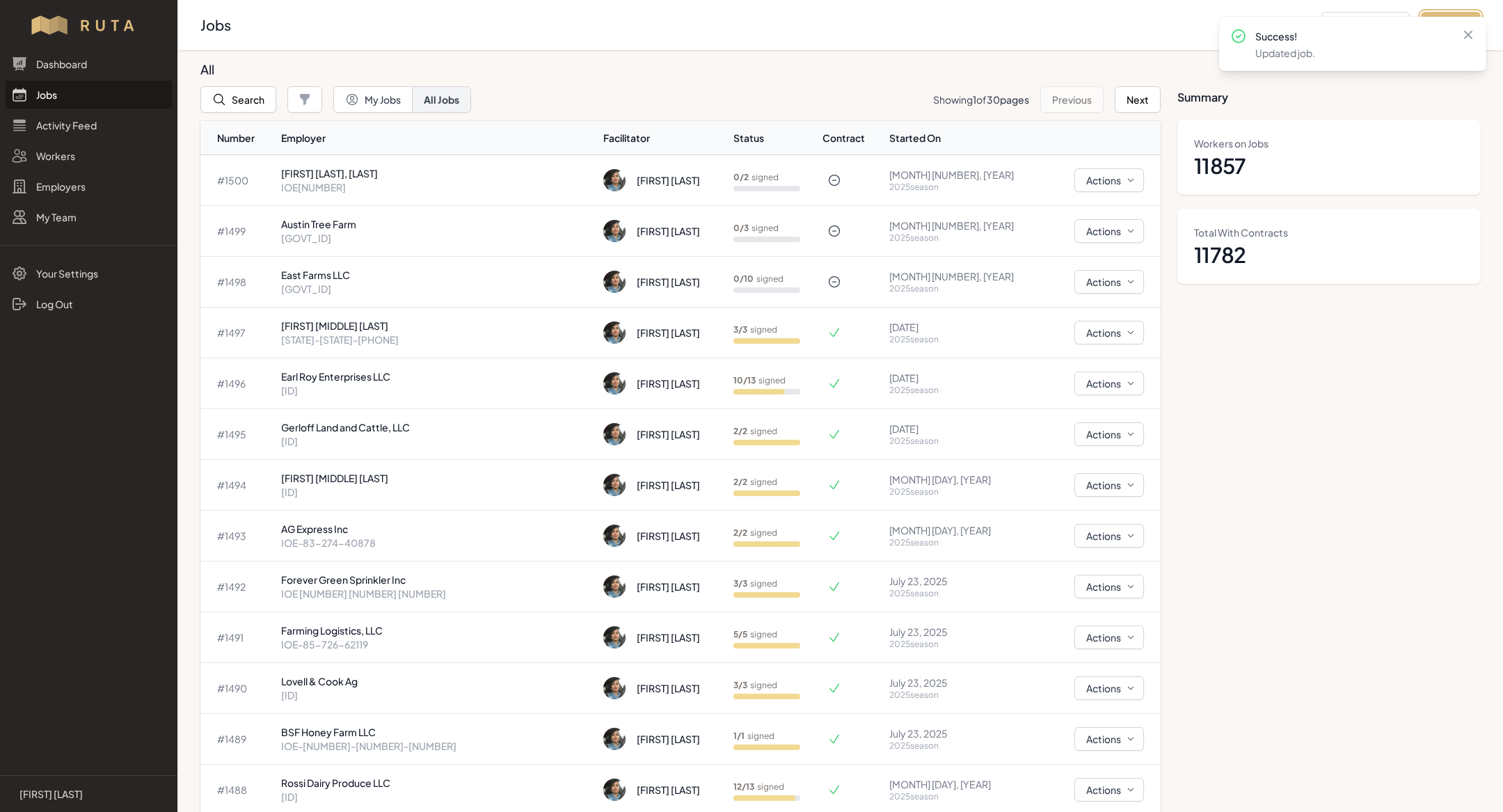 click on "Add Job" at bounding box center [1451, 25] 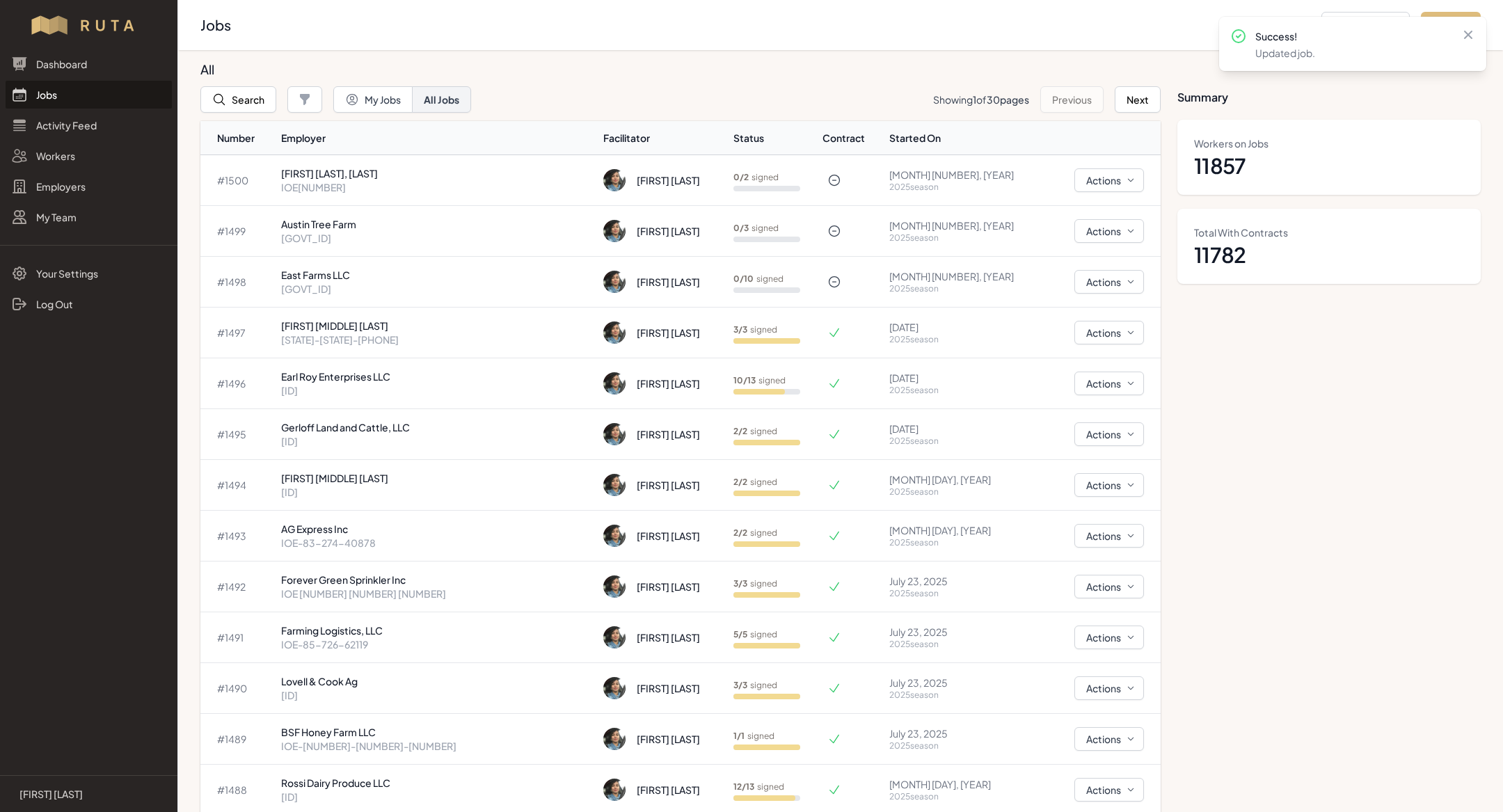 select on "2023" 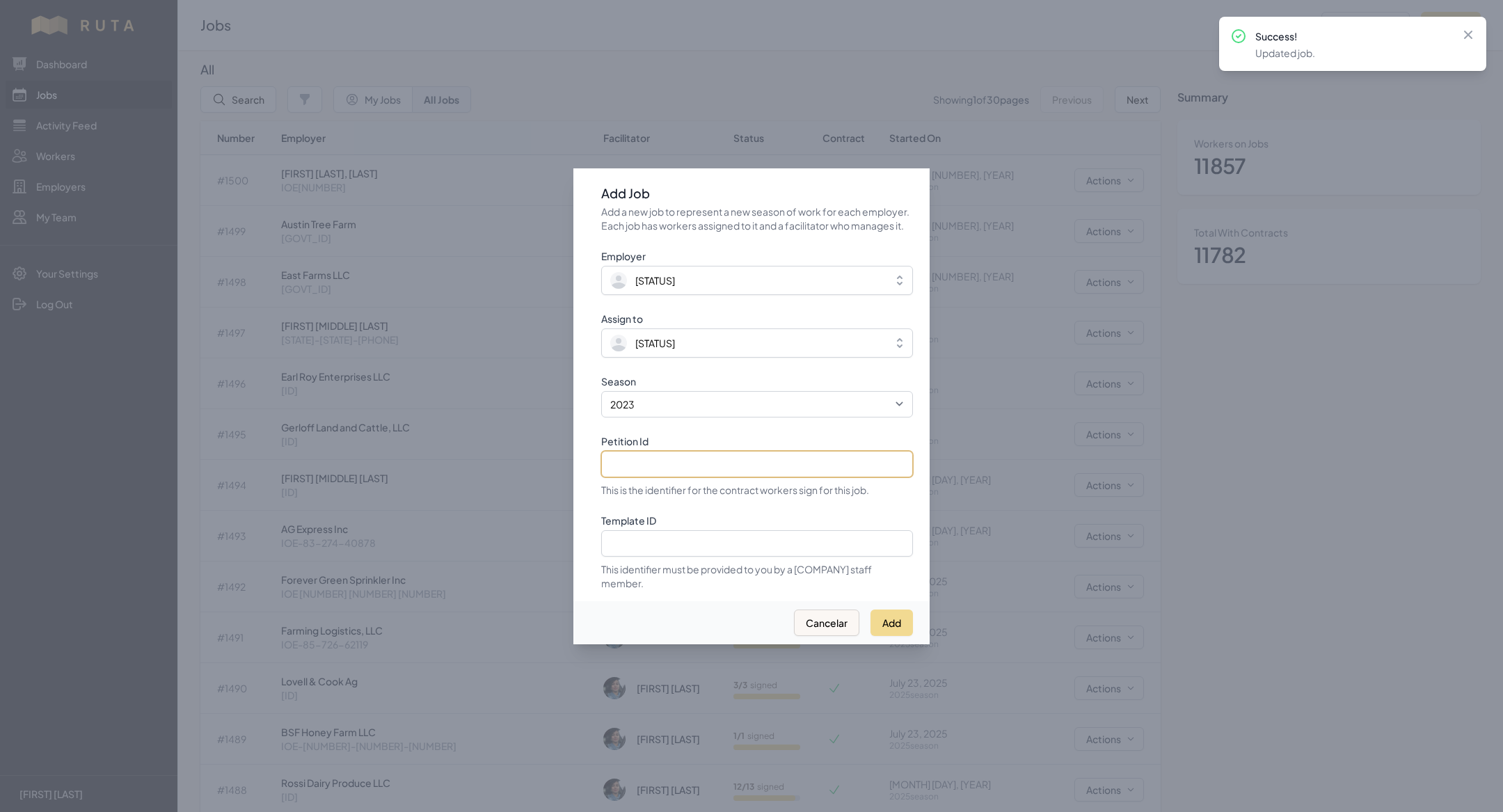 click on "Petition Id" at bounding box center (757, 464) 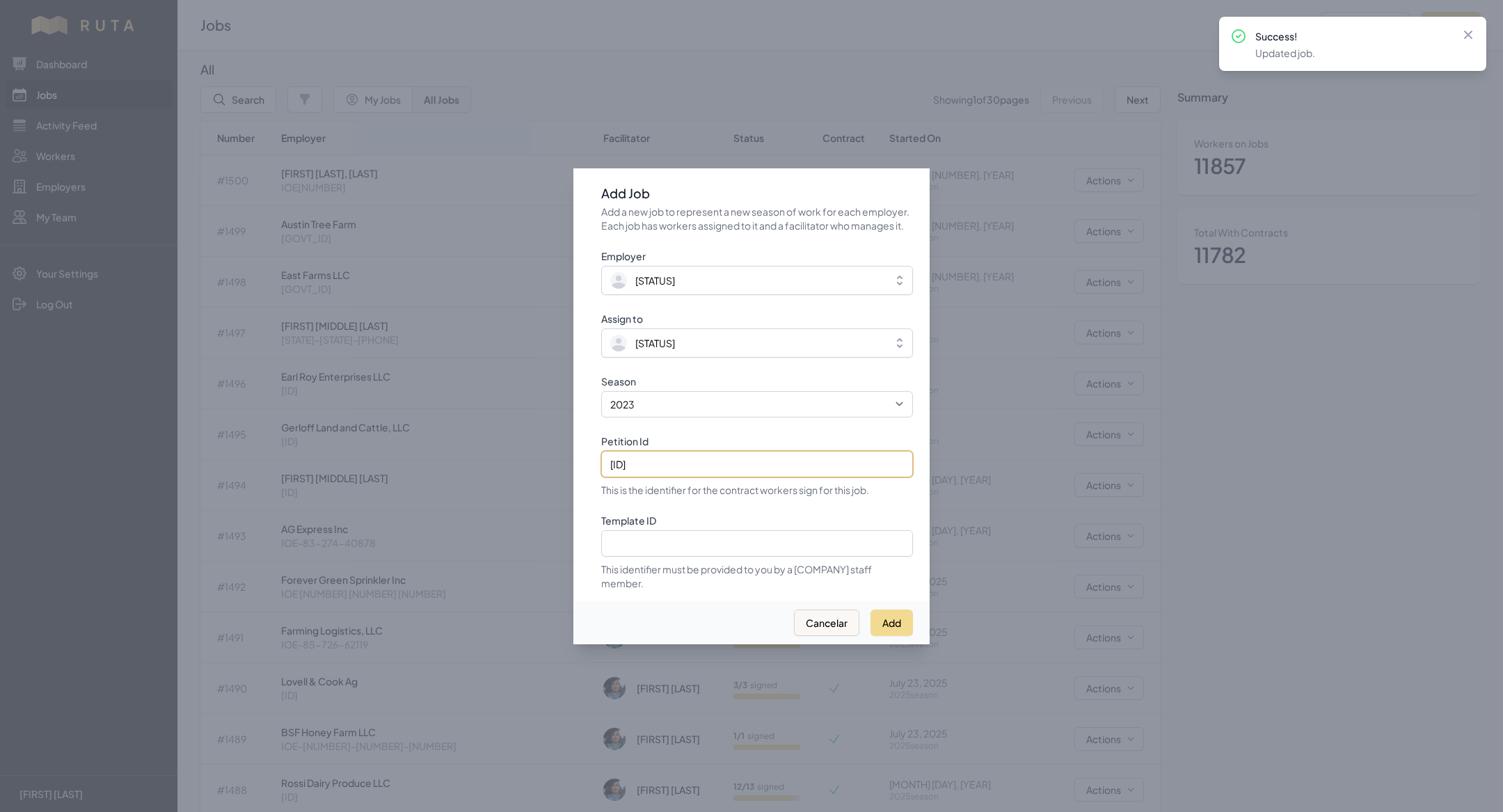 type on "[ID]" 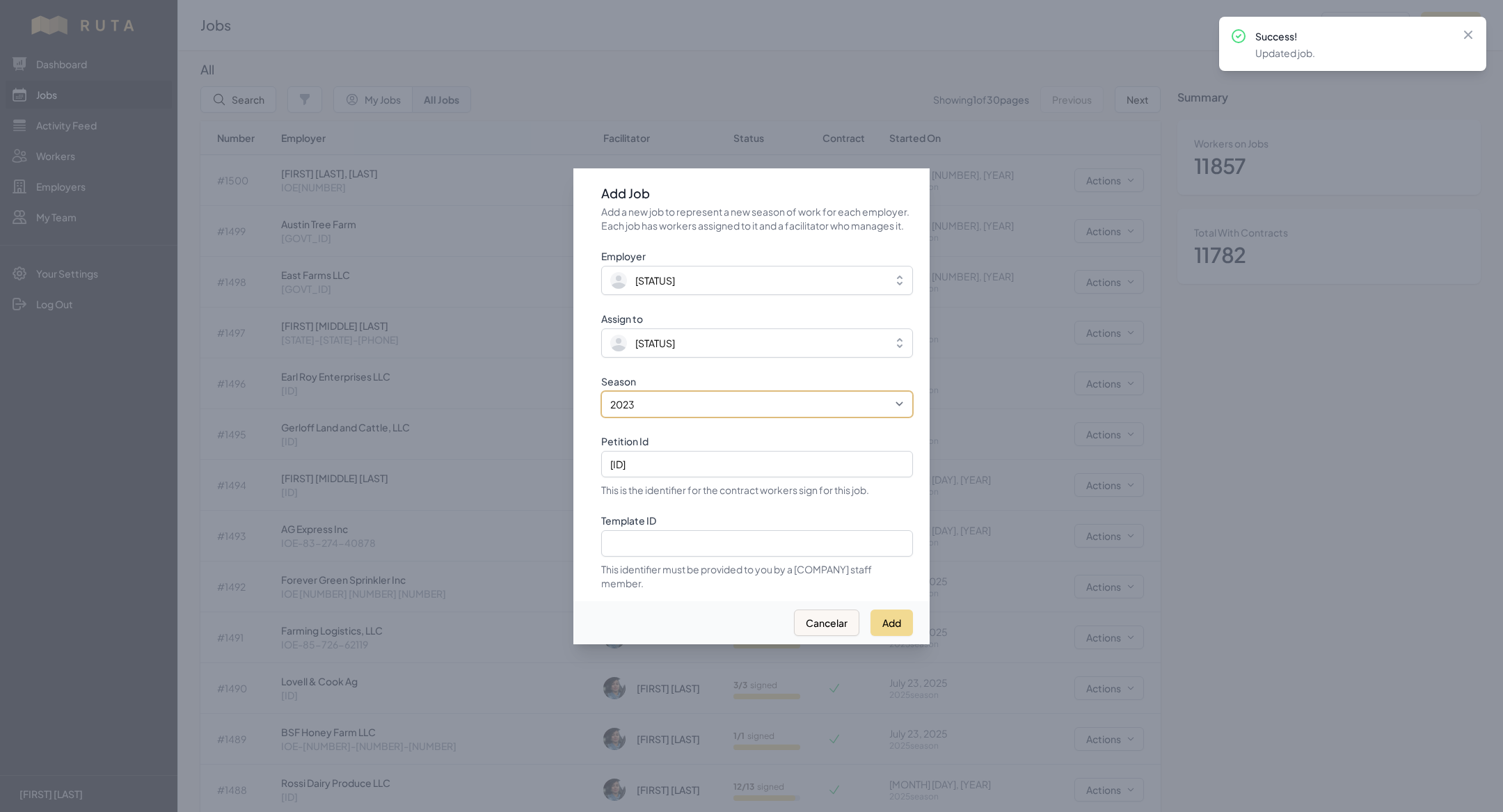 click on "[YEAR] [YEAR] [YEAR] [YEAR] [YEAR]" at bounding box center [757, 404] 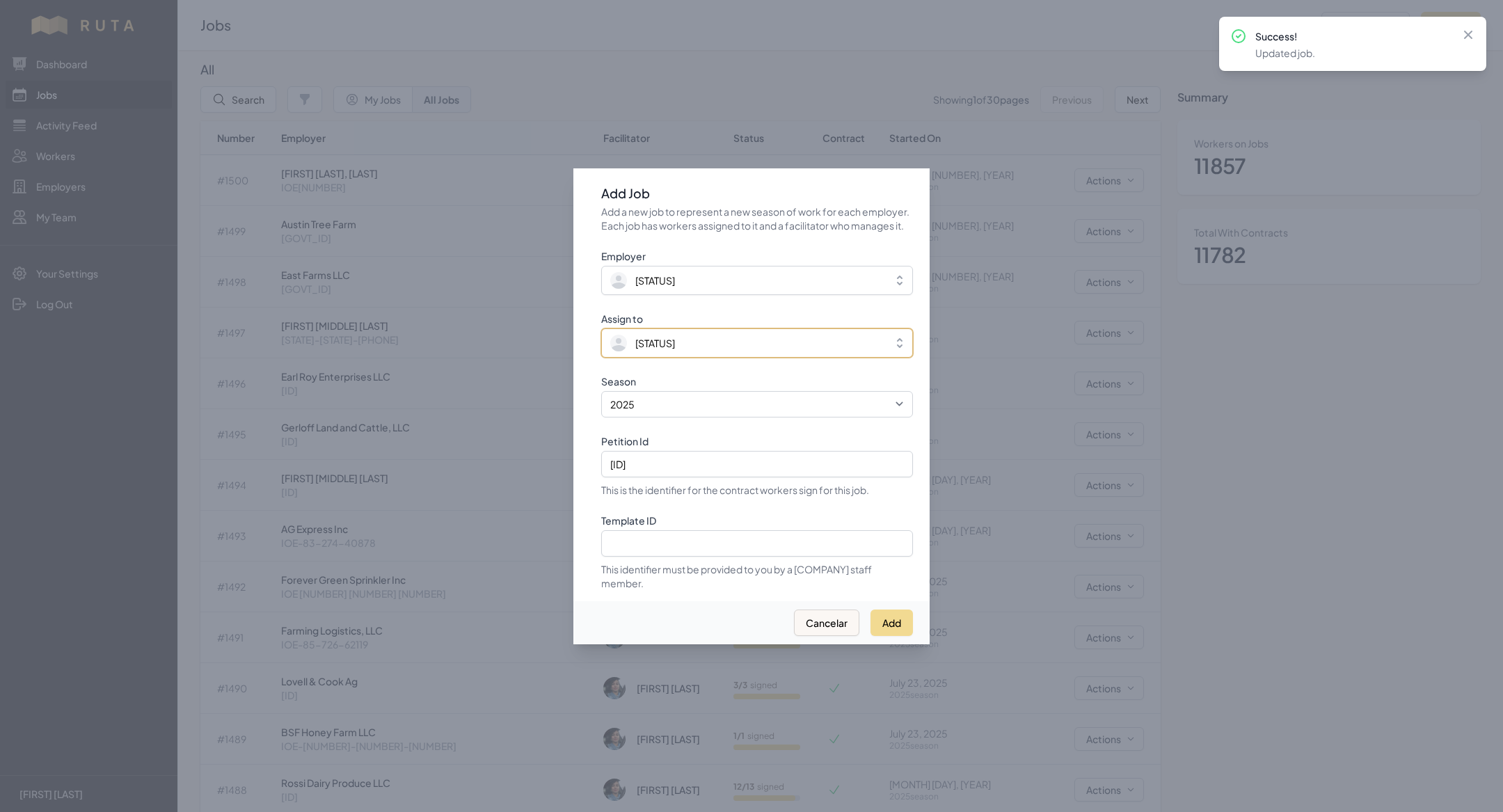 click on "[STATUS]" at bounding box center [757, 343] 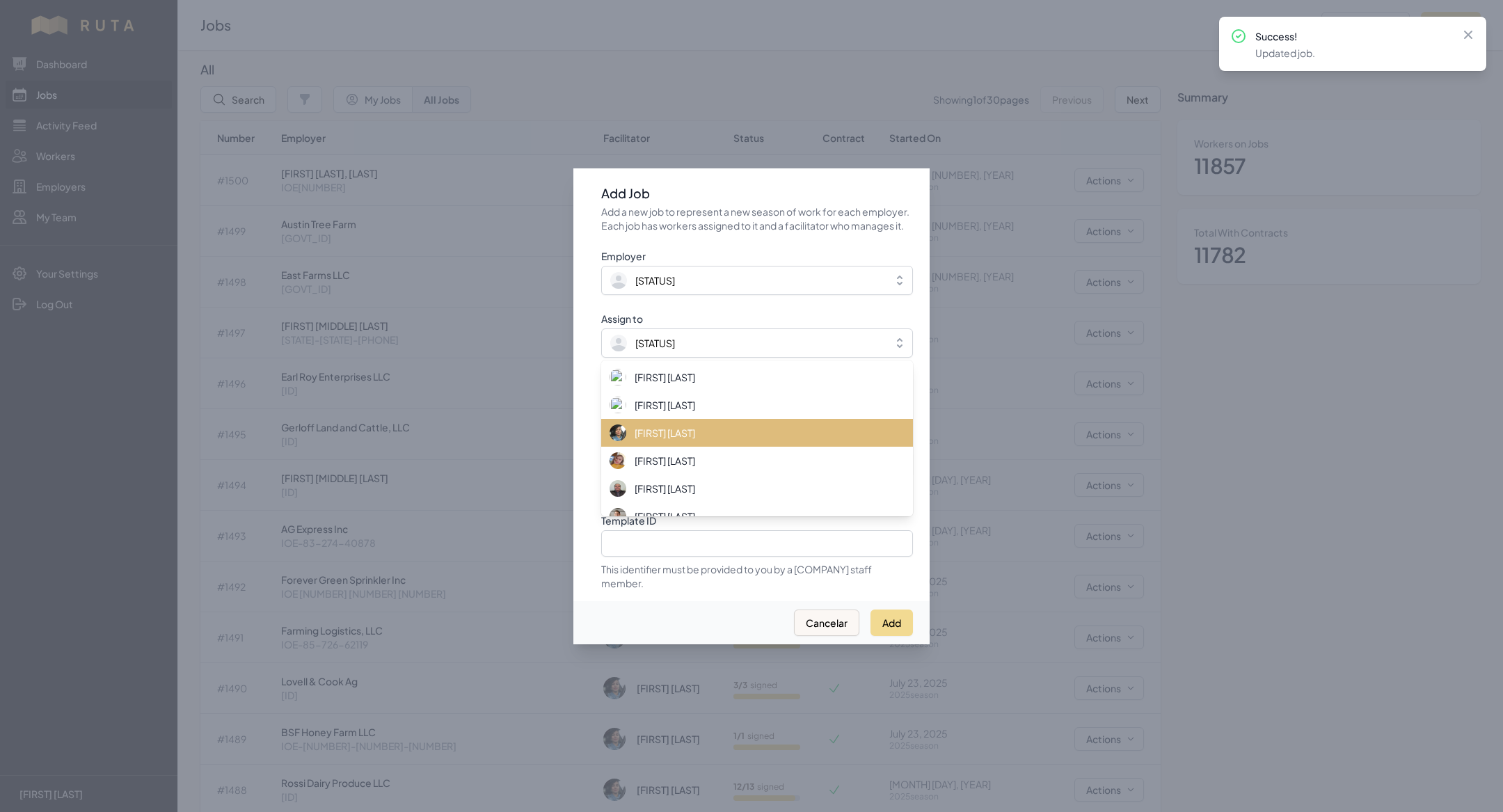 click on "[FIRST] [LAST]" at bounding box center [665, 433] 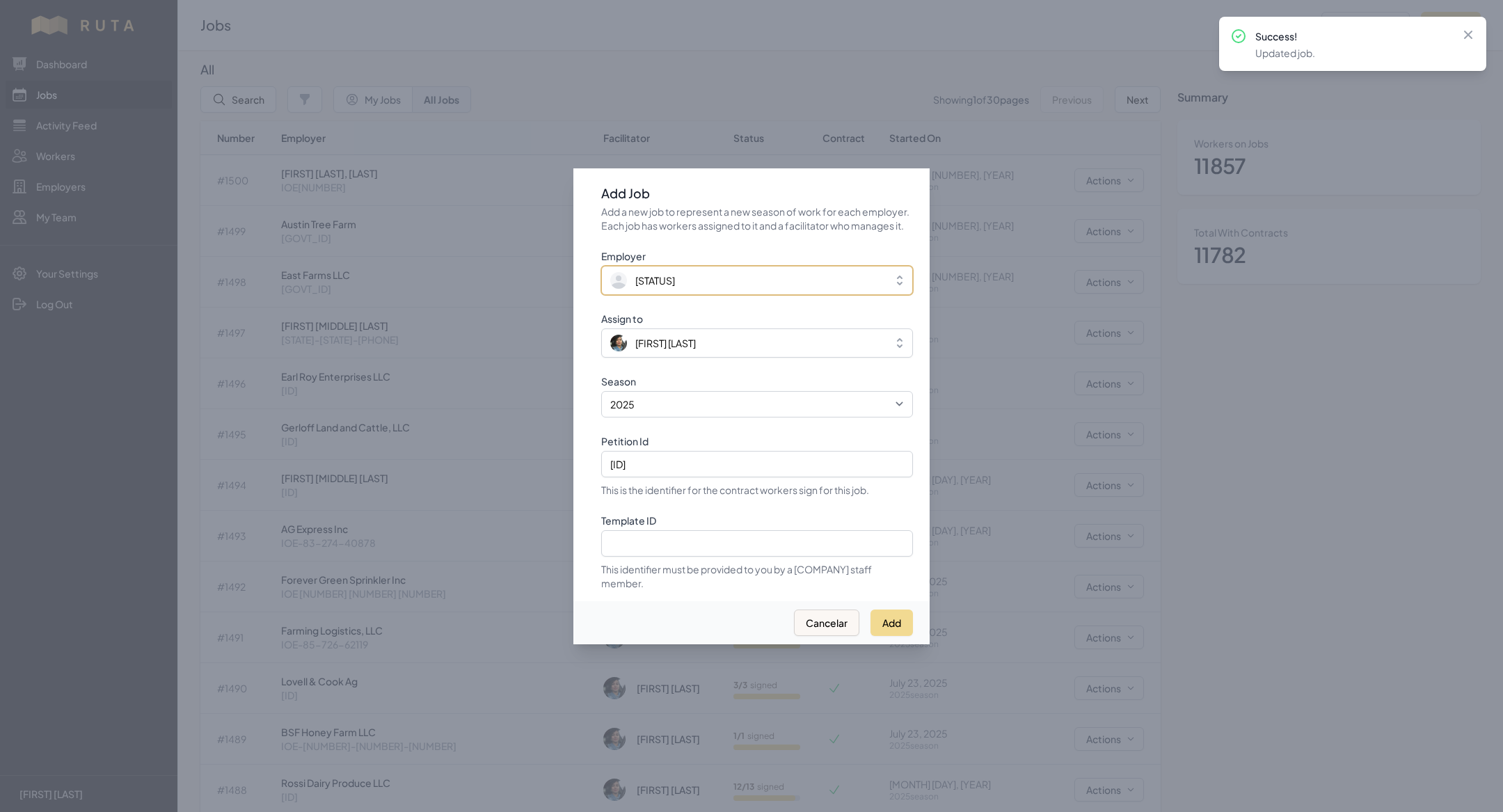 click on "[STATUS]" at bounding box center [655, 280] 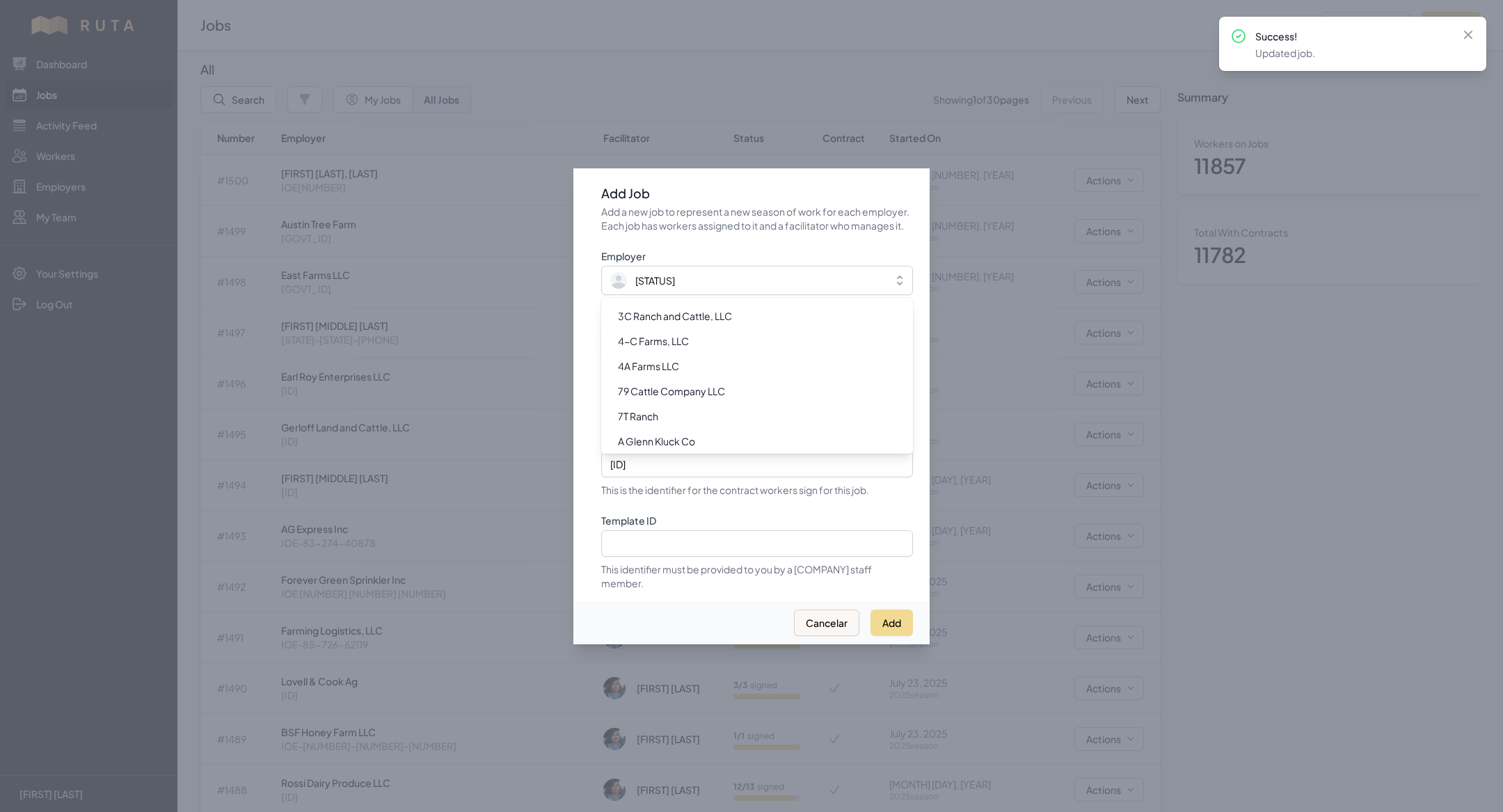 scroll, scrollTop: 759, scrollLeft: 0, axis: vertical 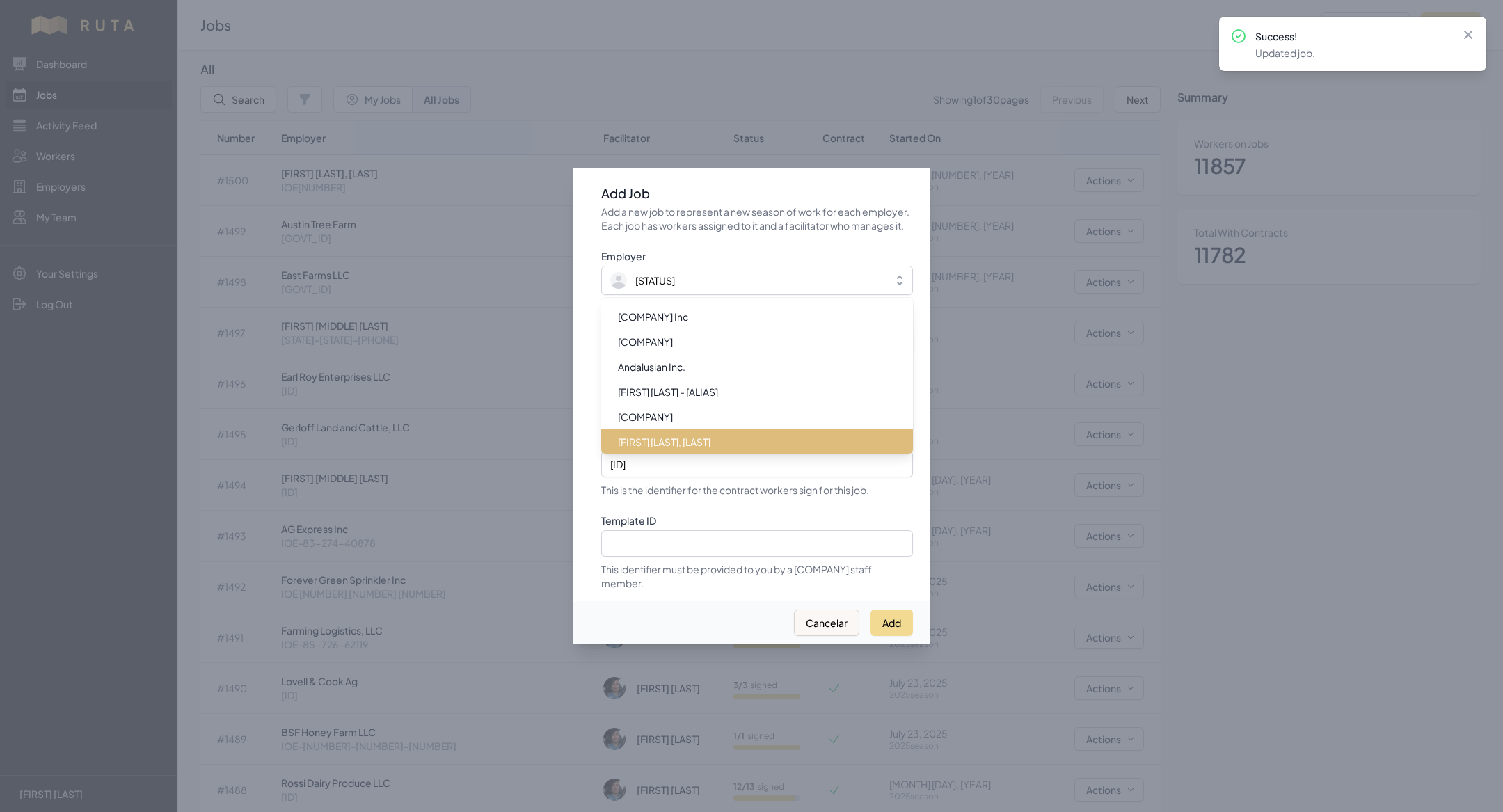 click on "[FIRST] [LAST], [LAST]" at bounding box center [664, 442] 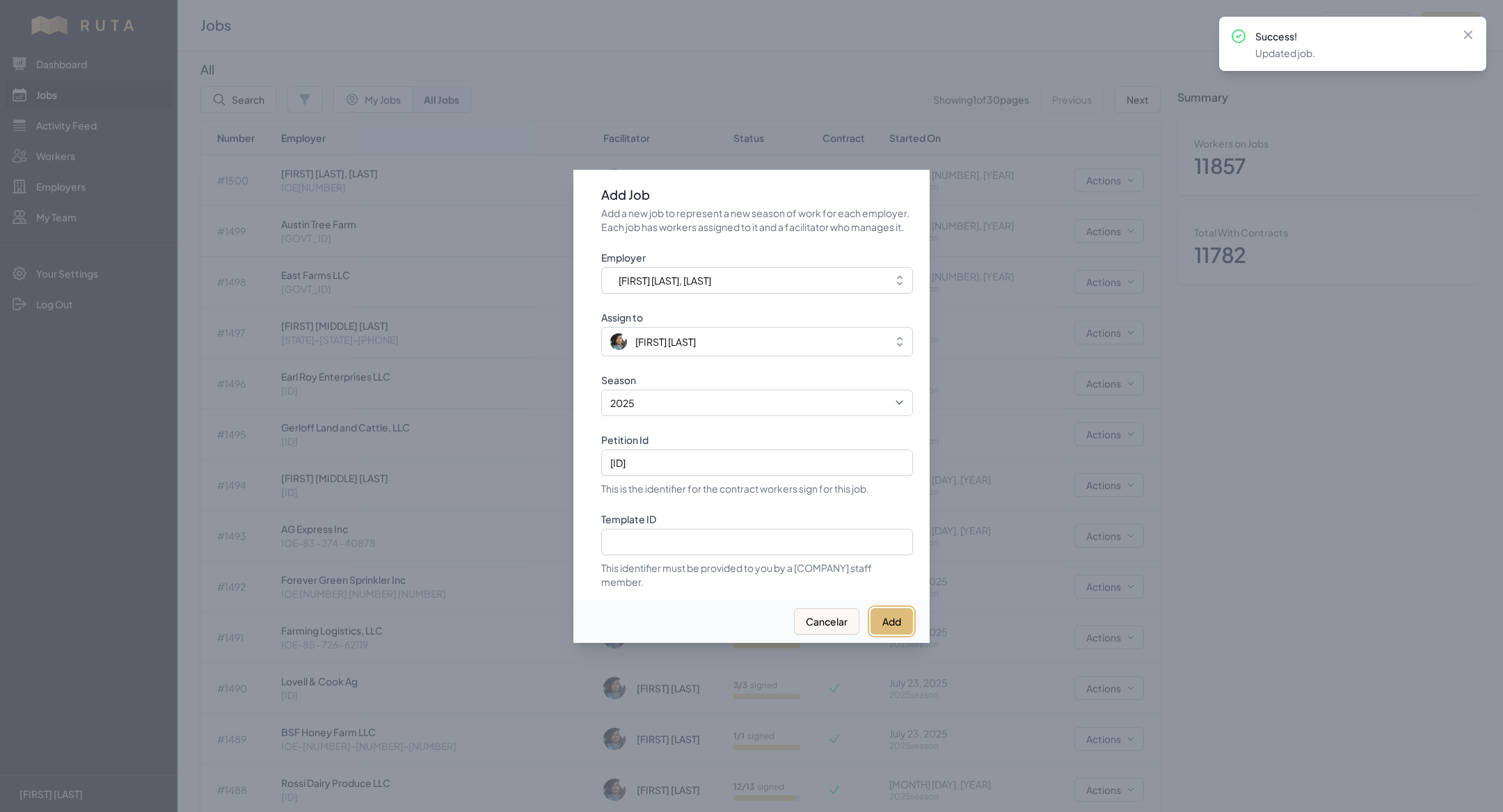 click on "Add" at bounding box center [891, 621] 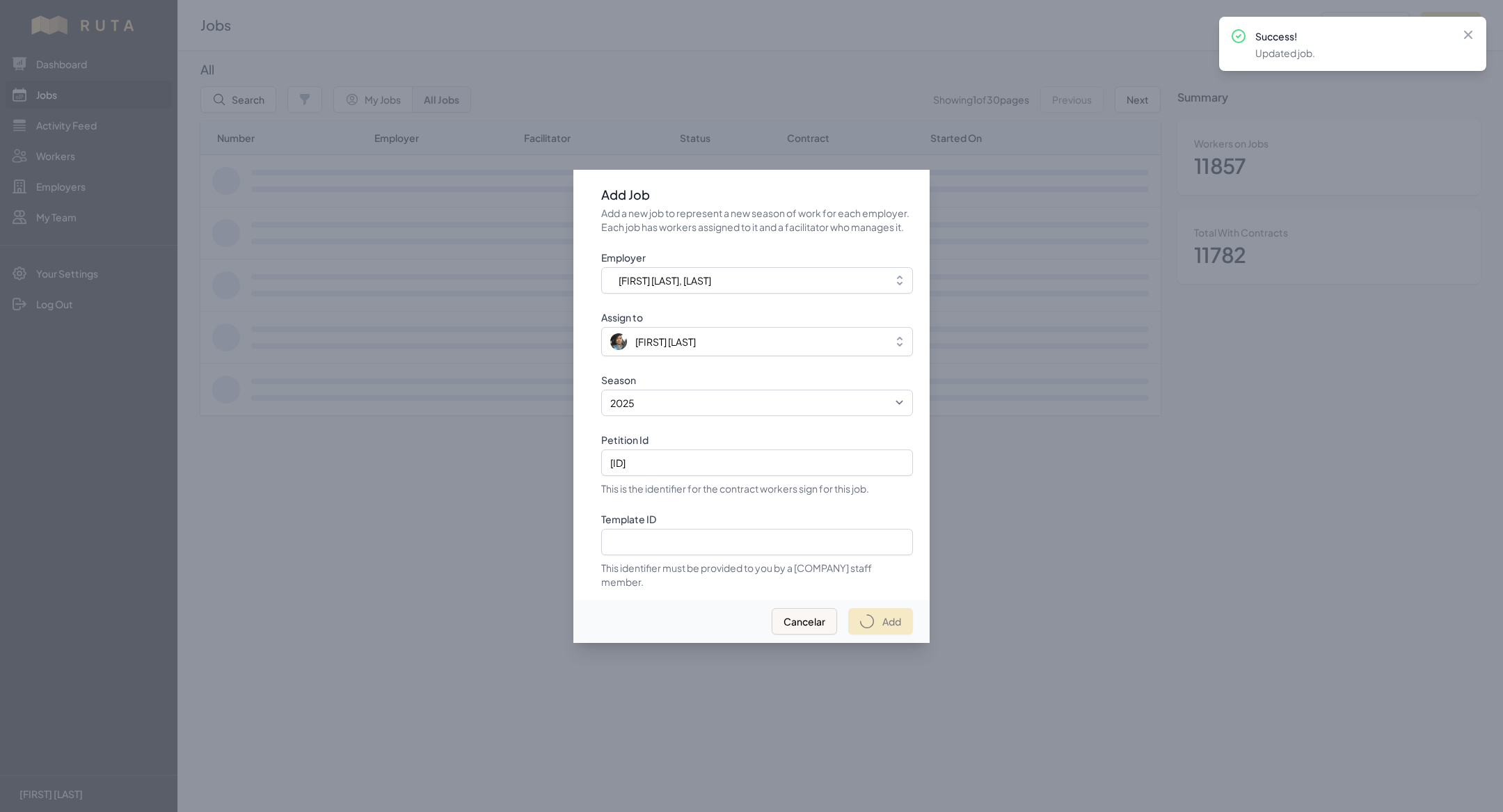 select on "2023" 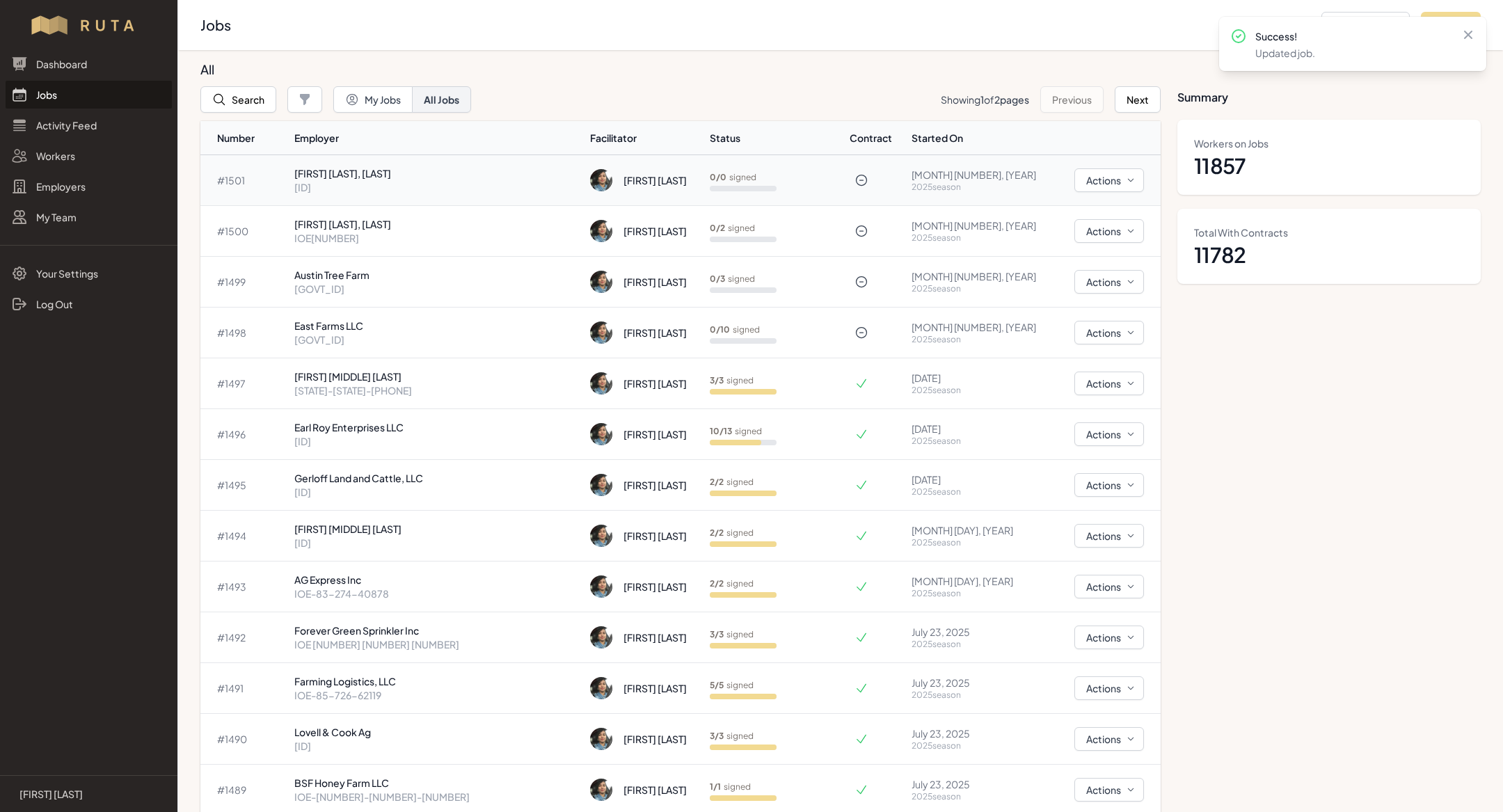 click on "[COMPANY] [ID]" at bounding box center (436, 180) 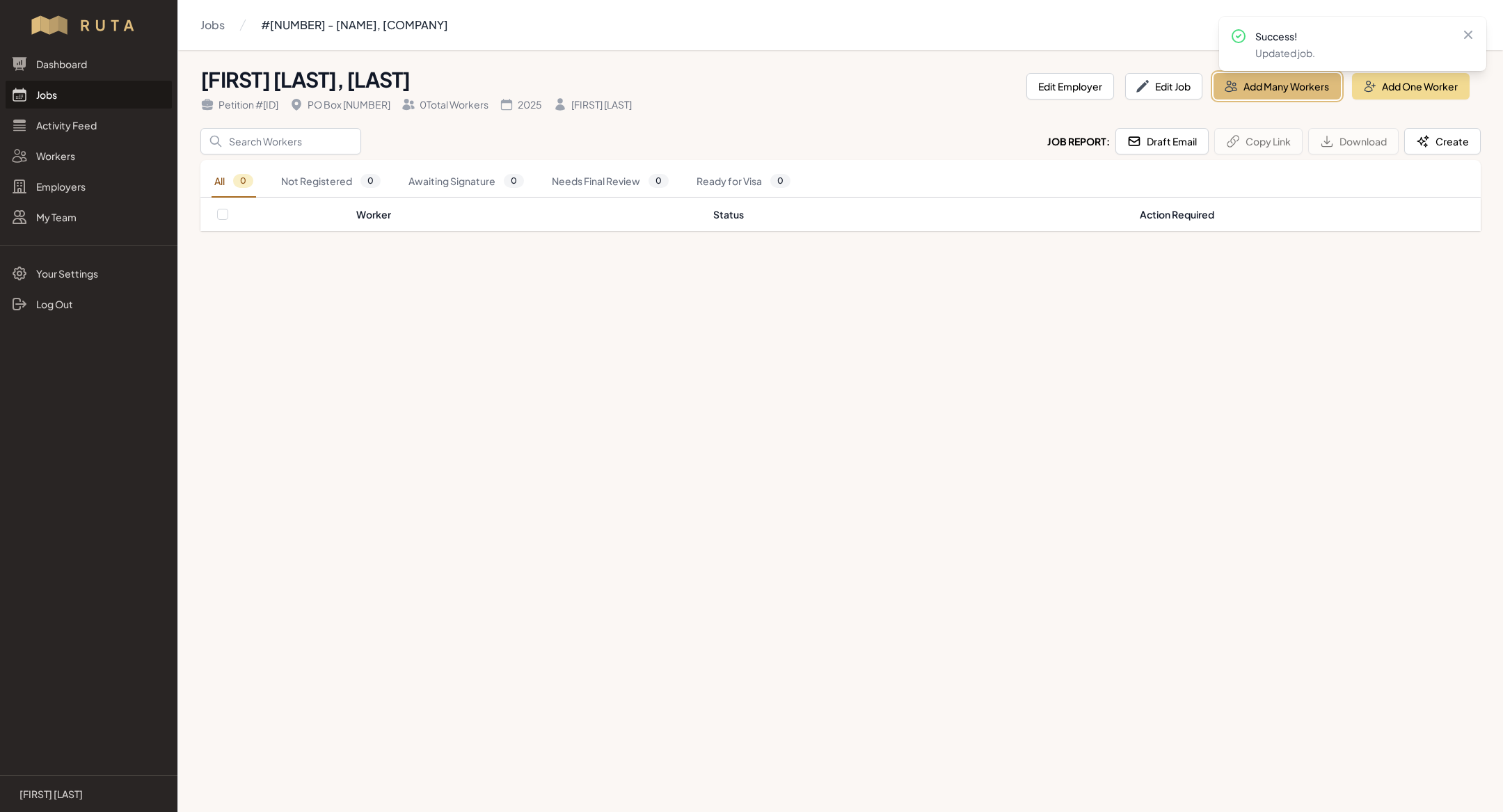 click on "Add Many Workers" at bounding box center (1277, 86) 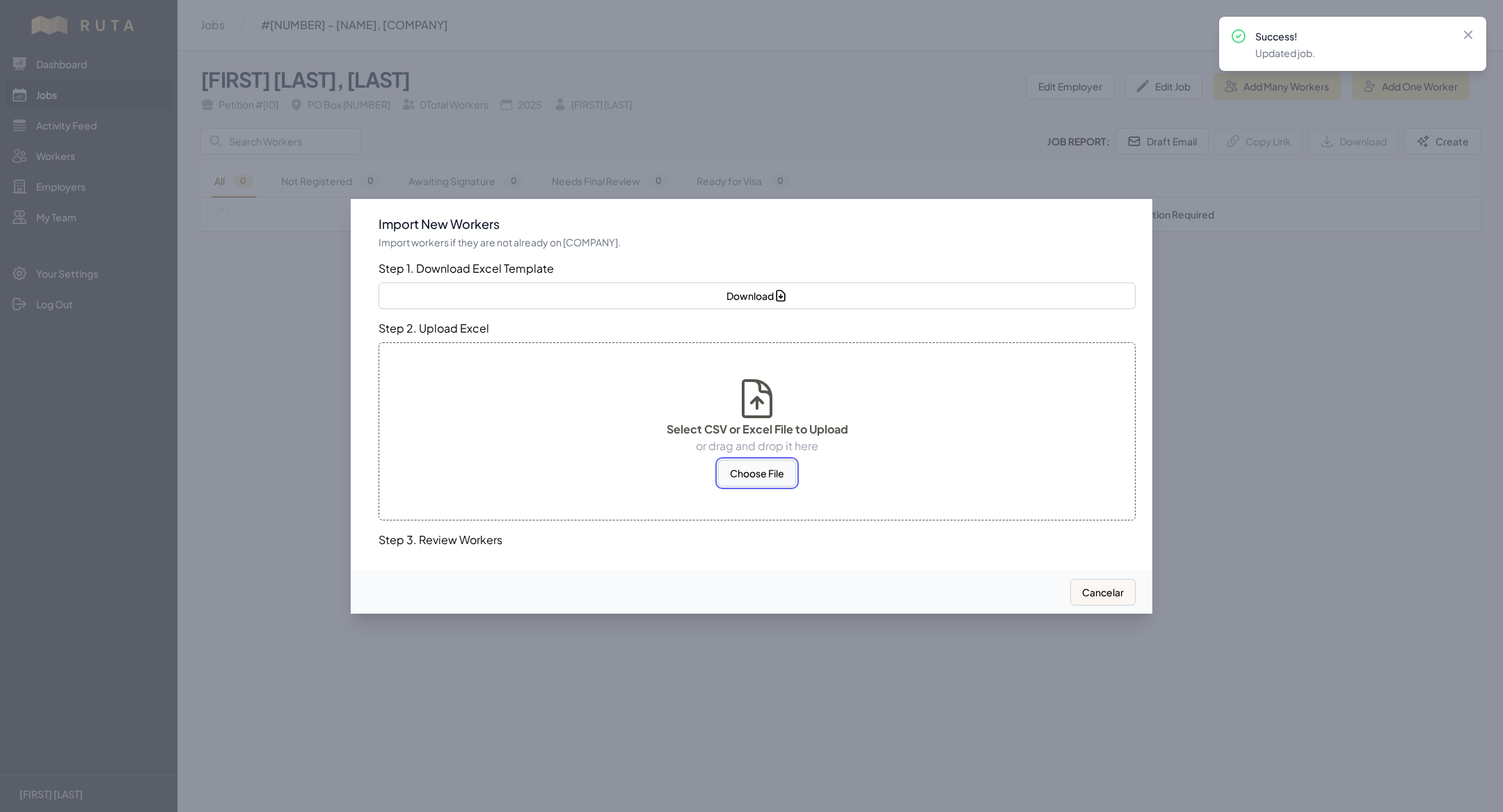 click on "Choose File" at bounding box center (757, 473) 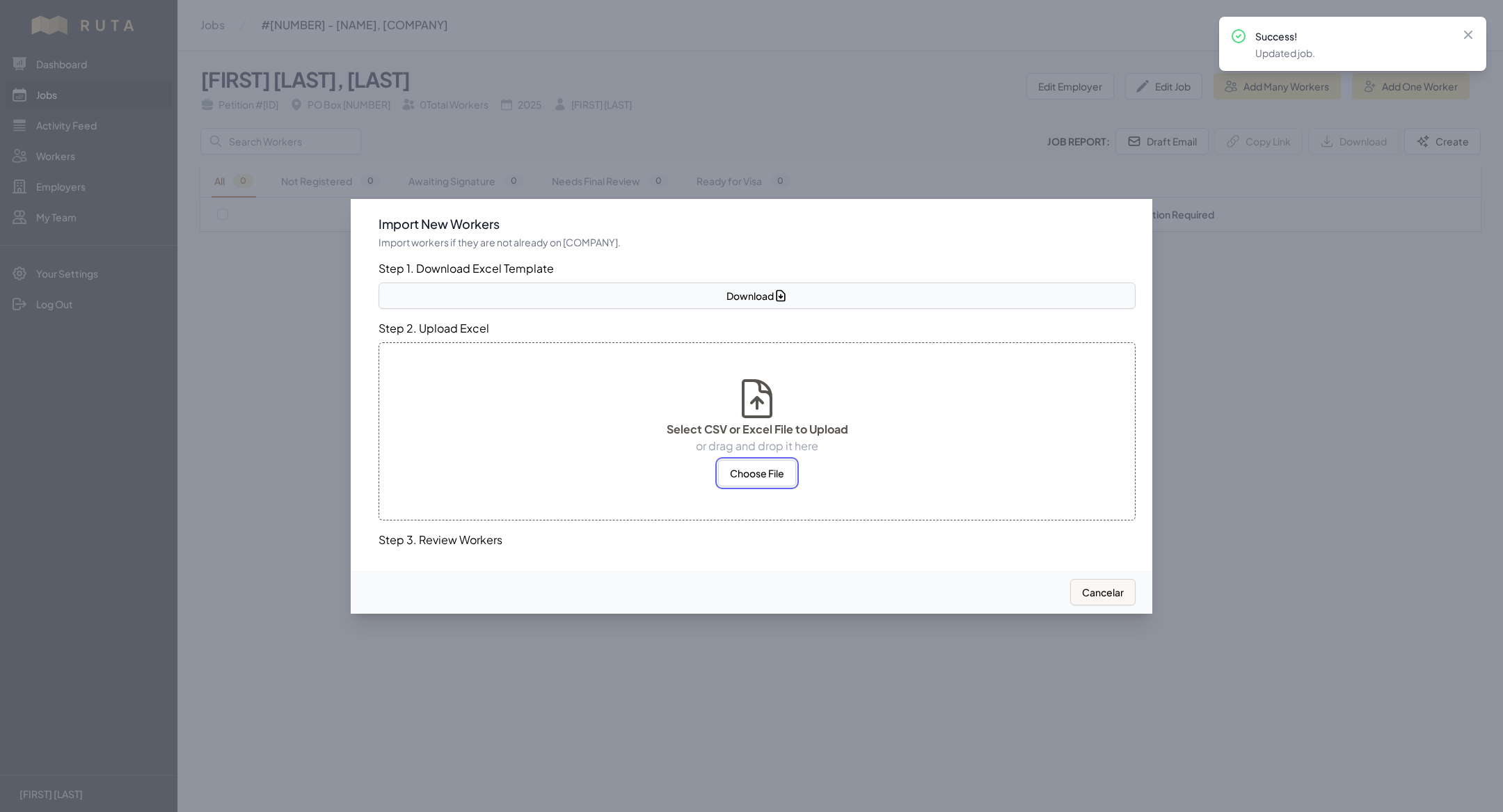select on "MX" 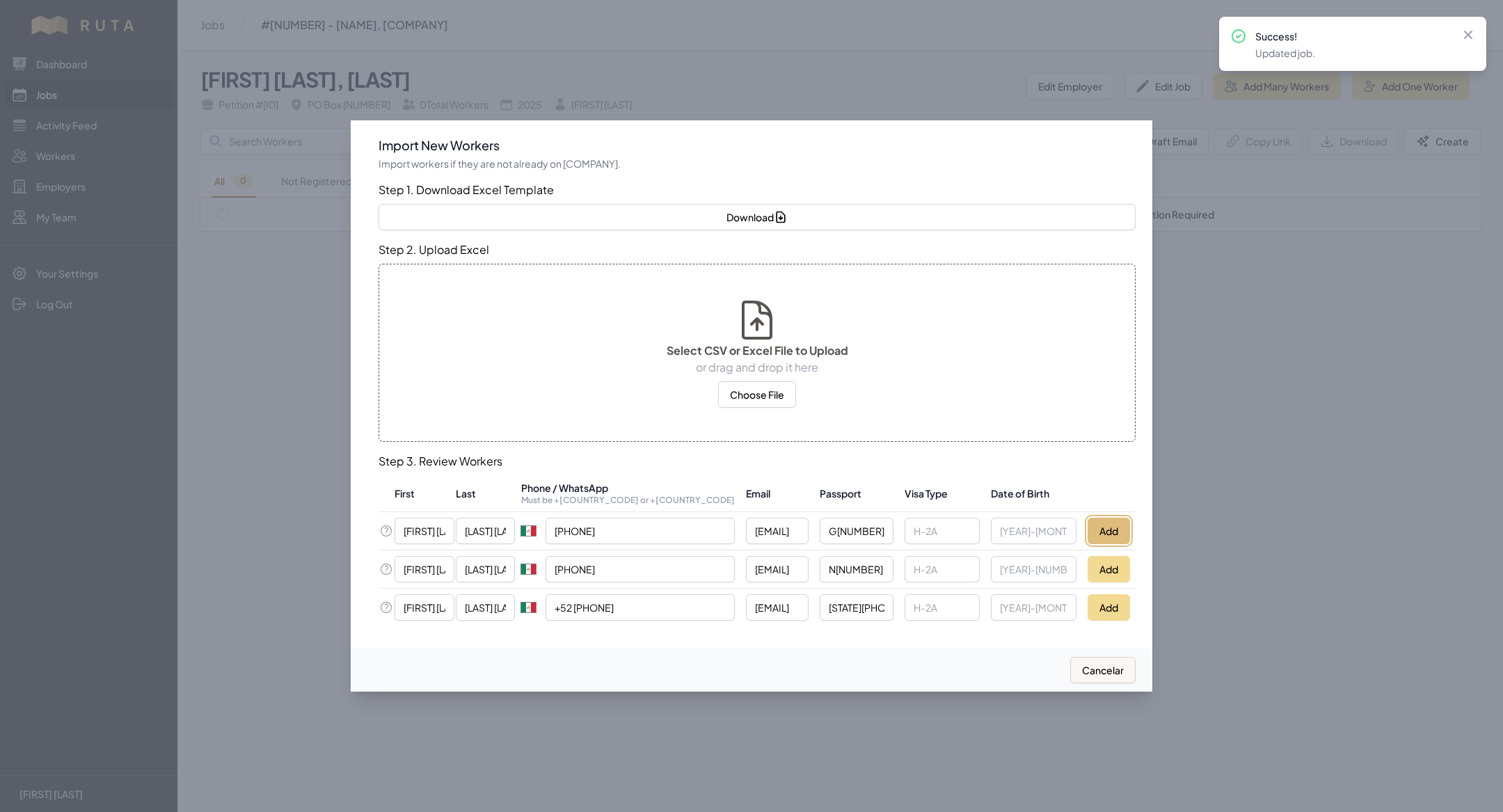 click on "Add" at bounding box center [1108, 531] 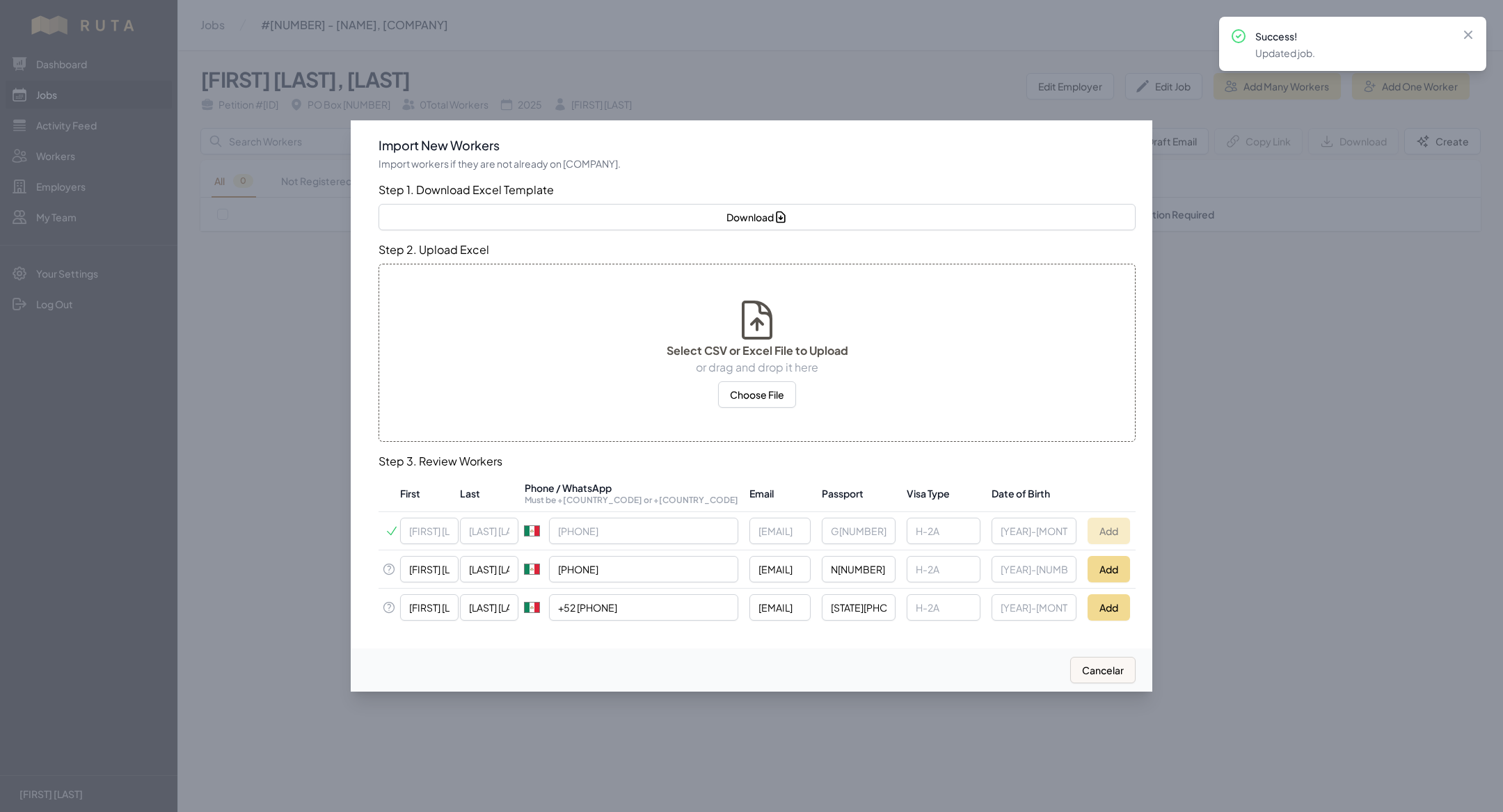 click at bounding box center (752, 406) 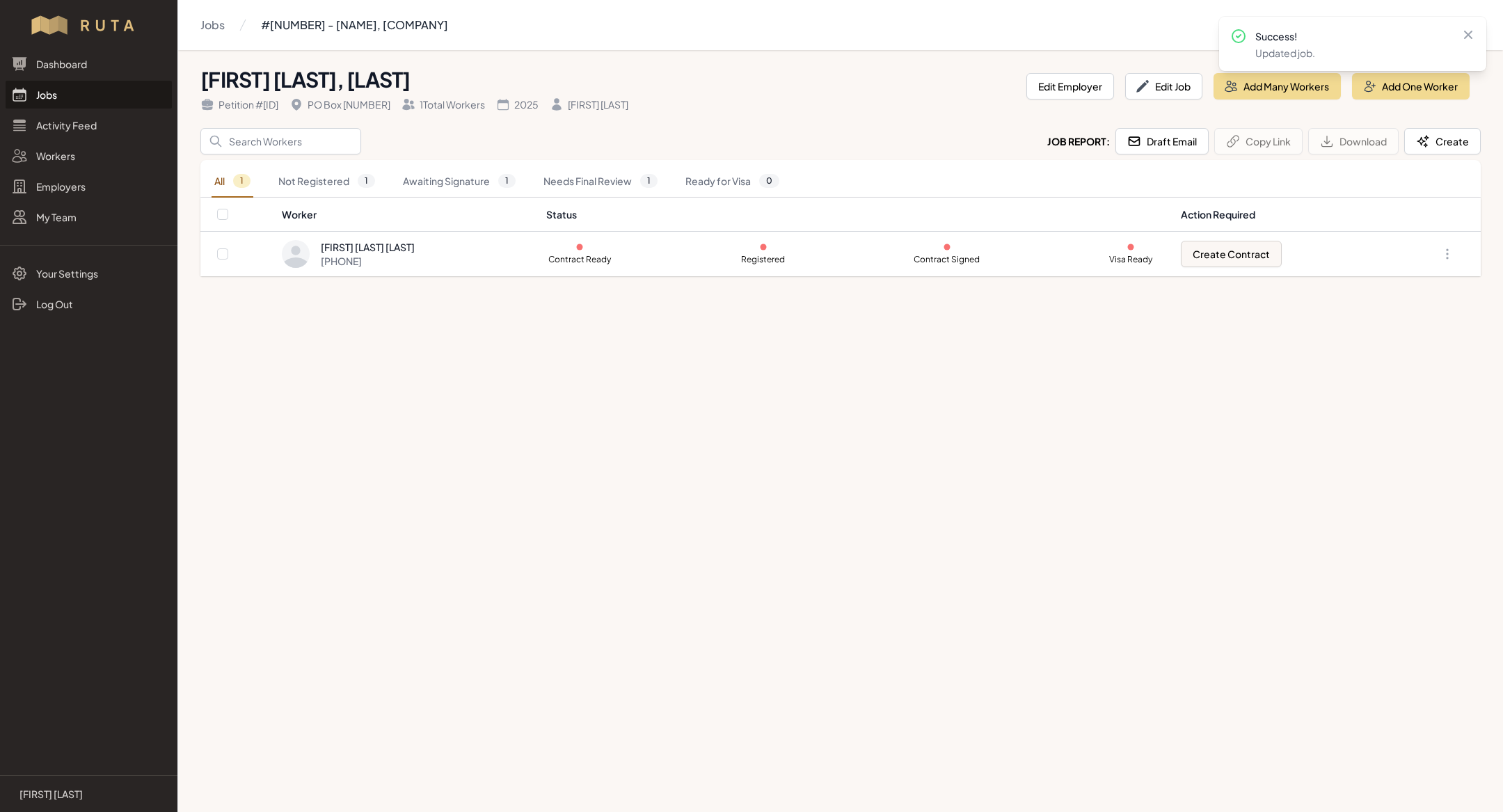 click on "Jobs" at bounding box center [88, 95] 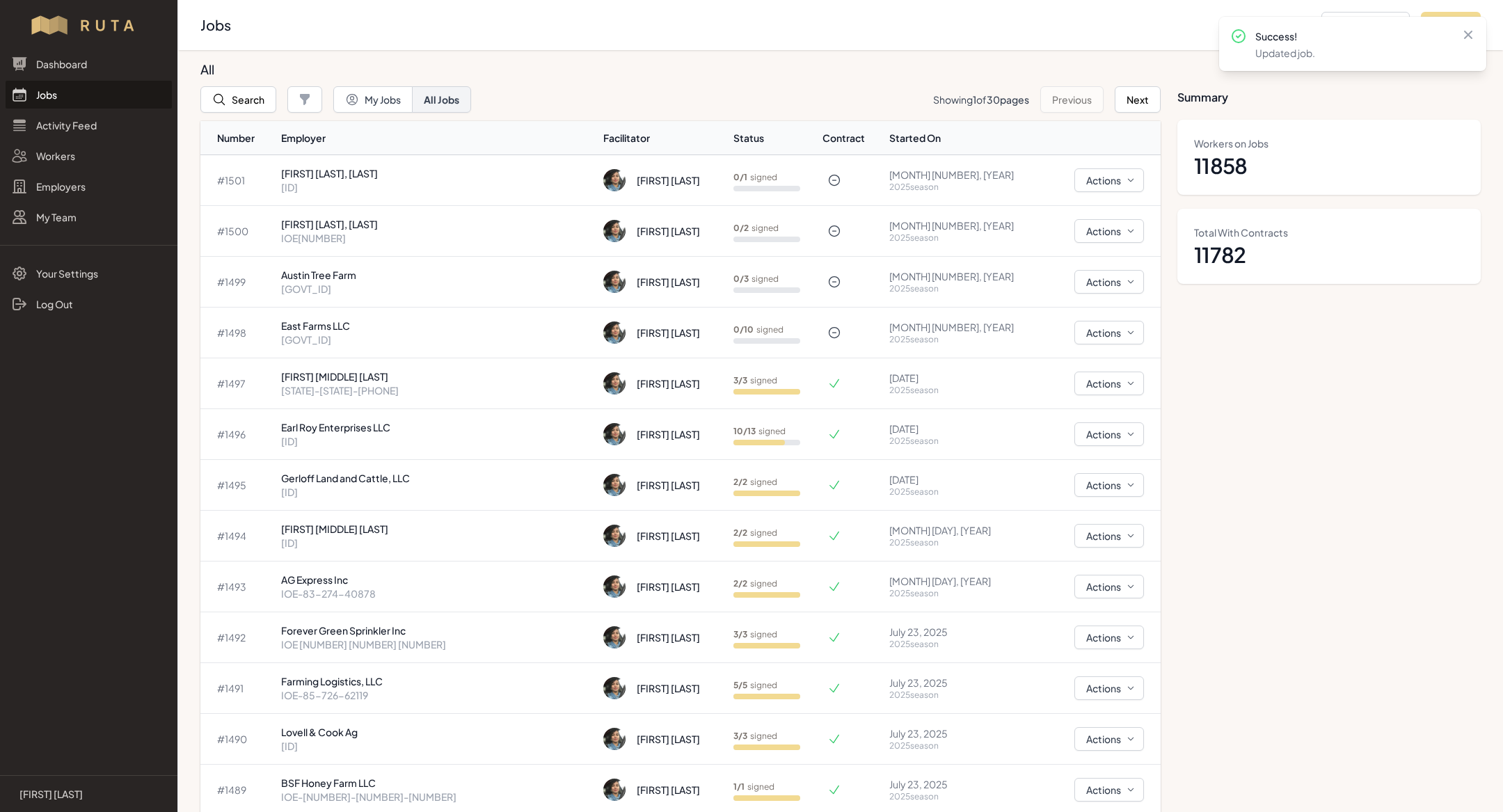 click on "Jobs" at bounding box center [88, 95] 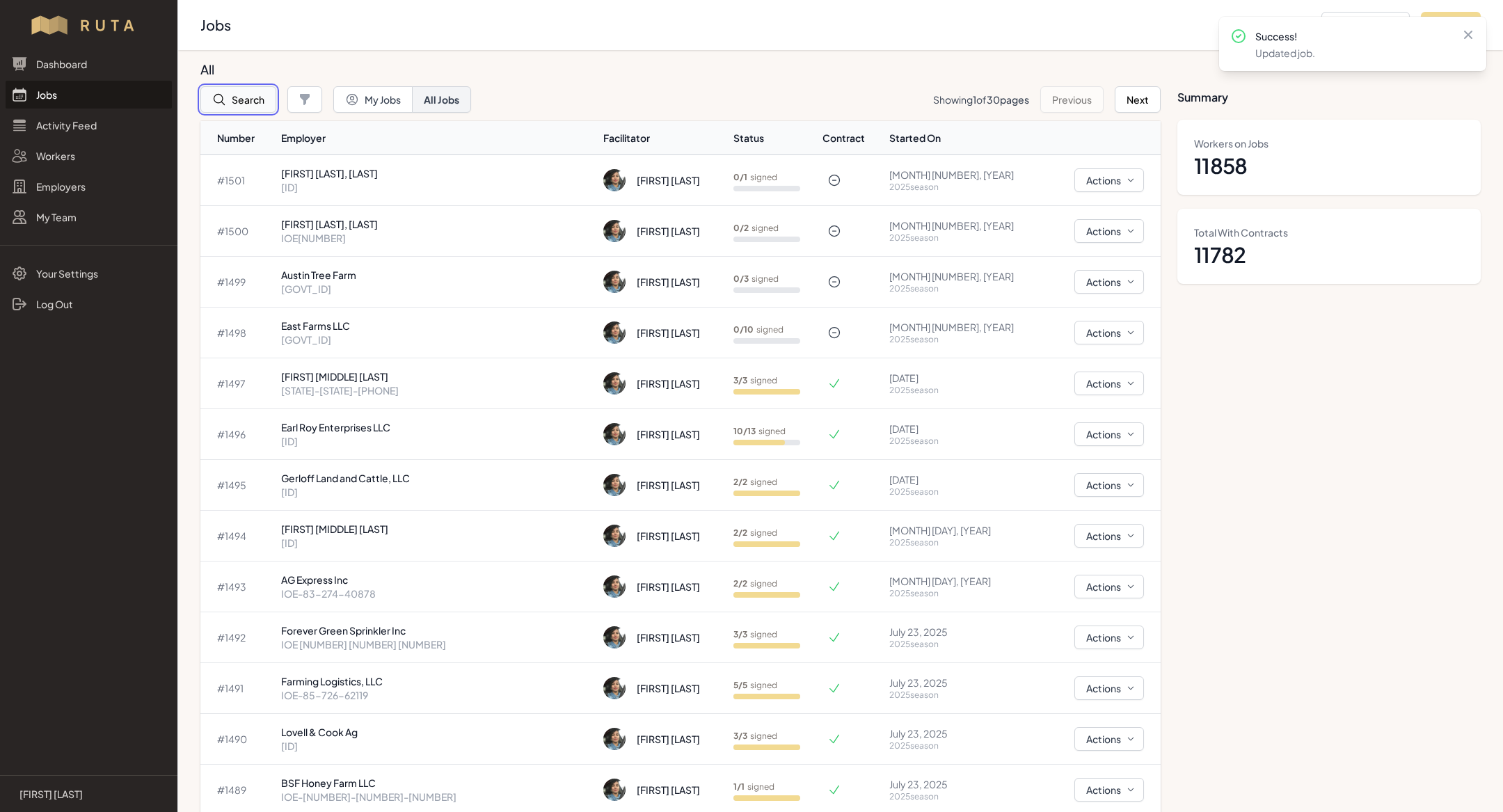 click on "Search" at bounding box center [238, 99] 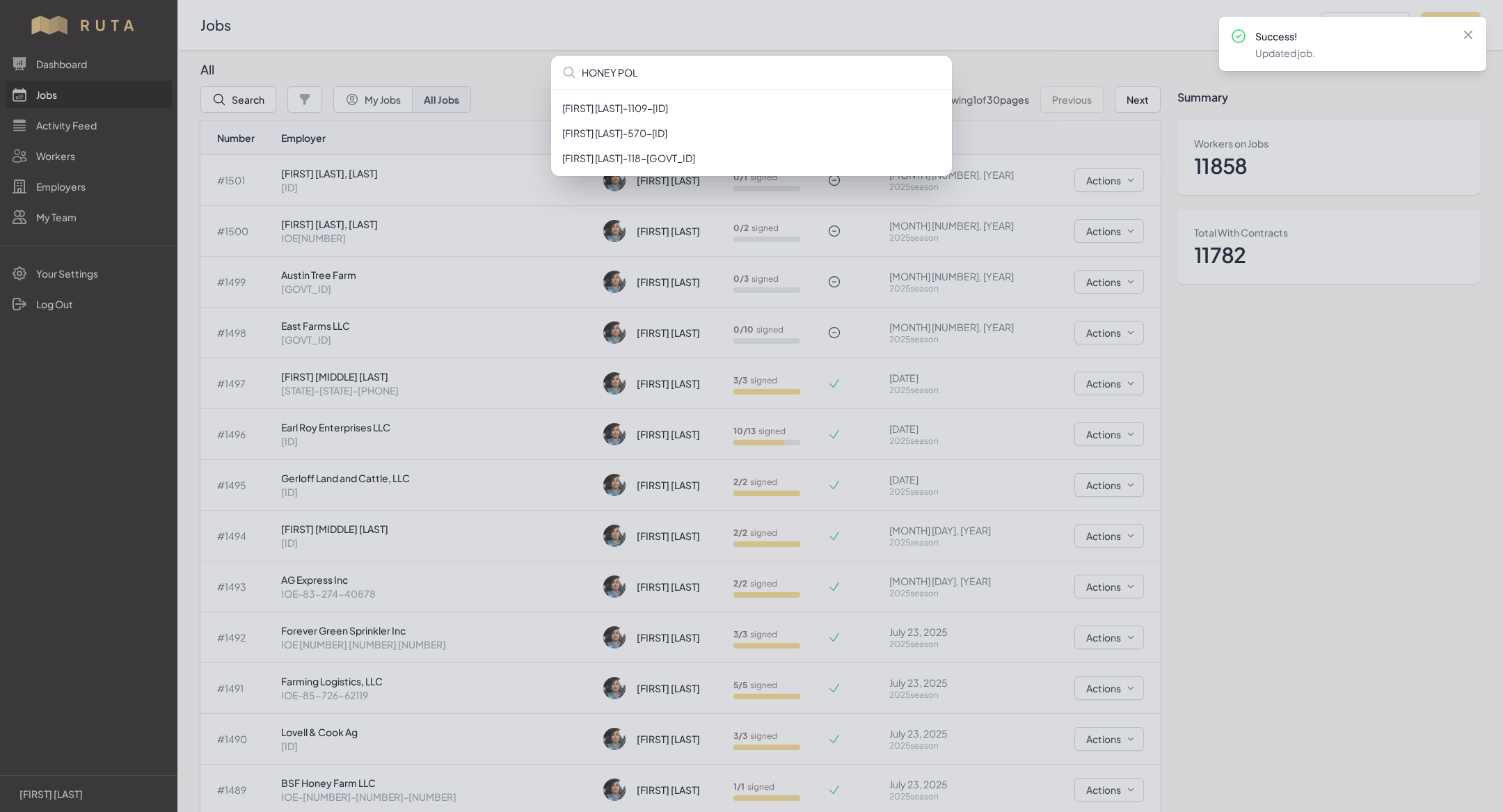 type on "HONEY POL" 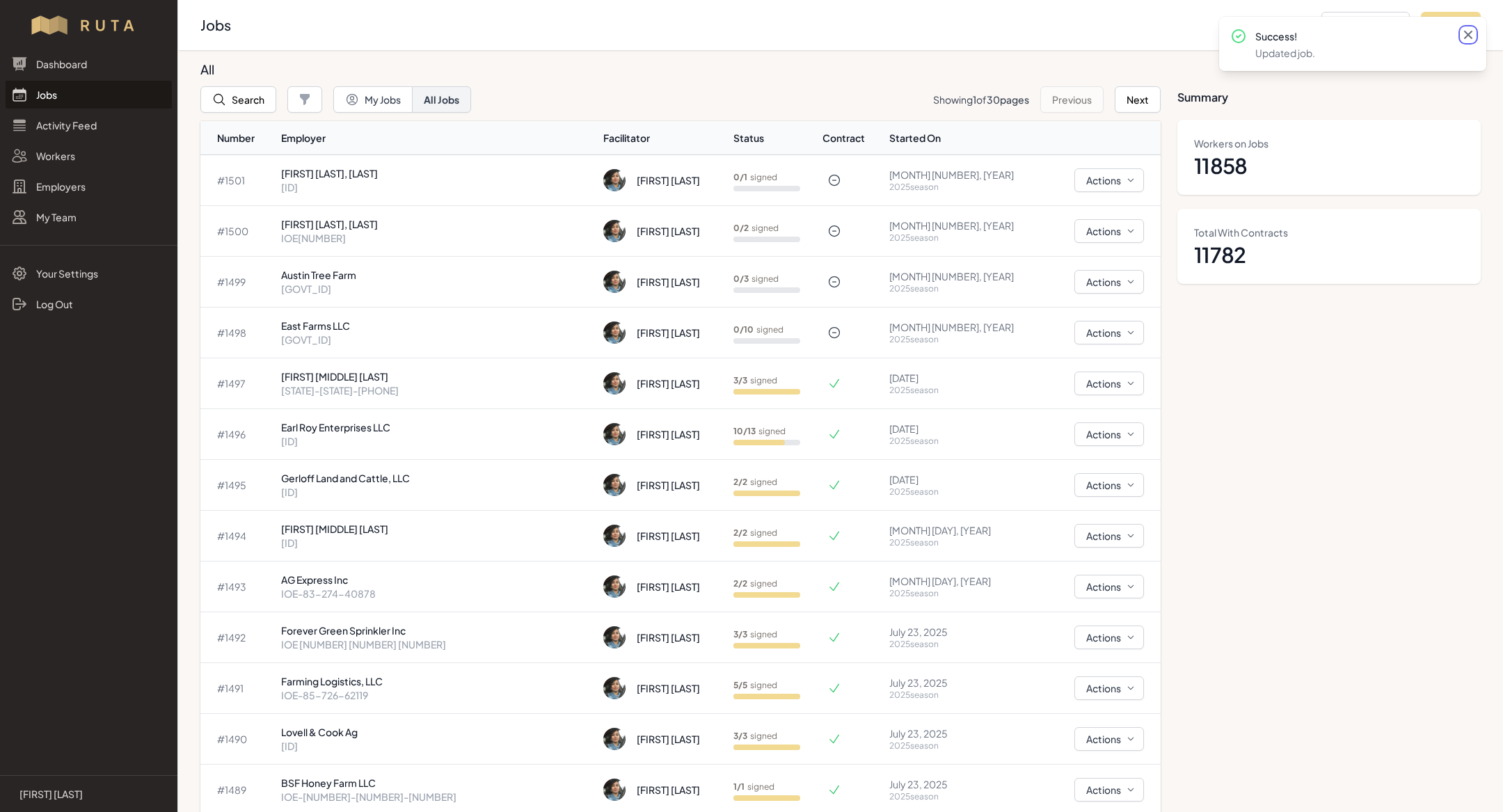 click 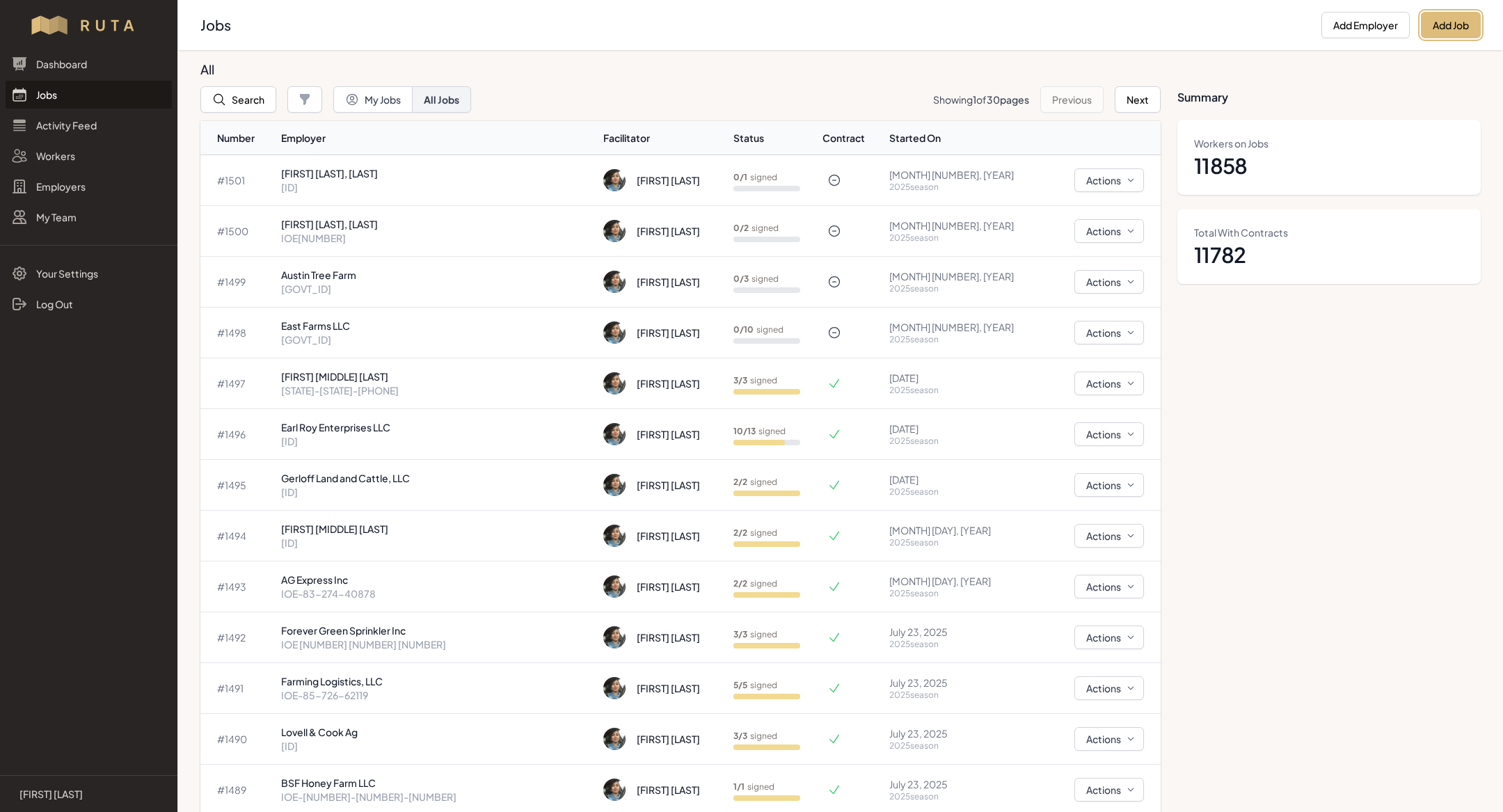 click on "Add Job" at bounding box center (1451, 25) 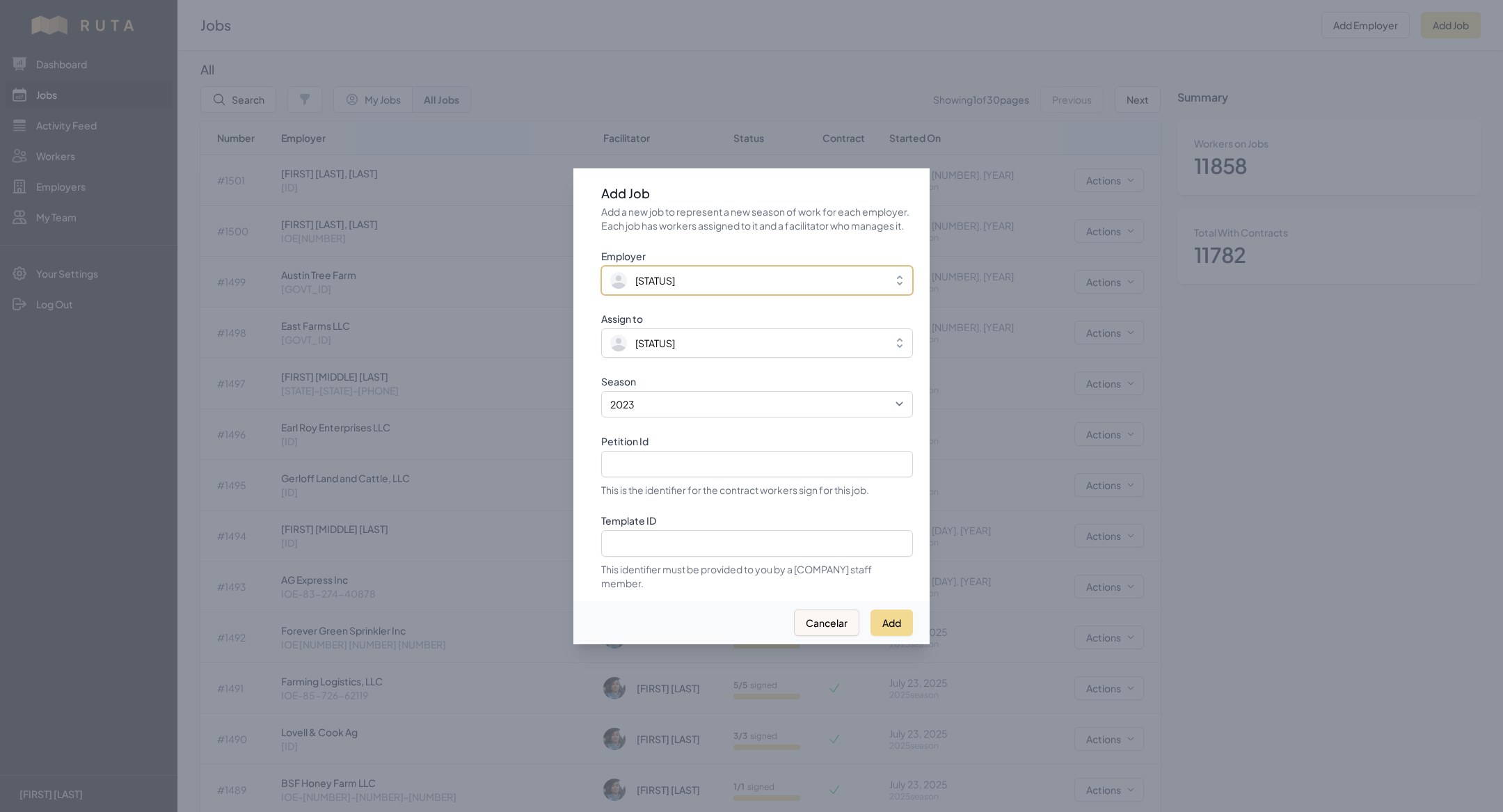 click on "[STATUS]" at bounding box center (757, 280) 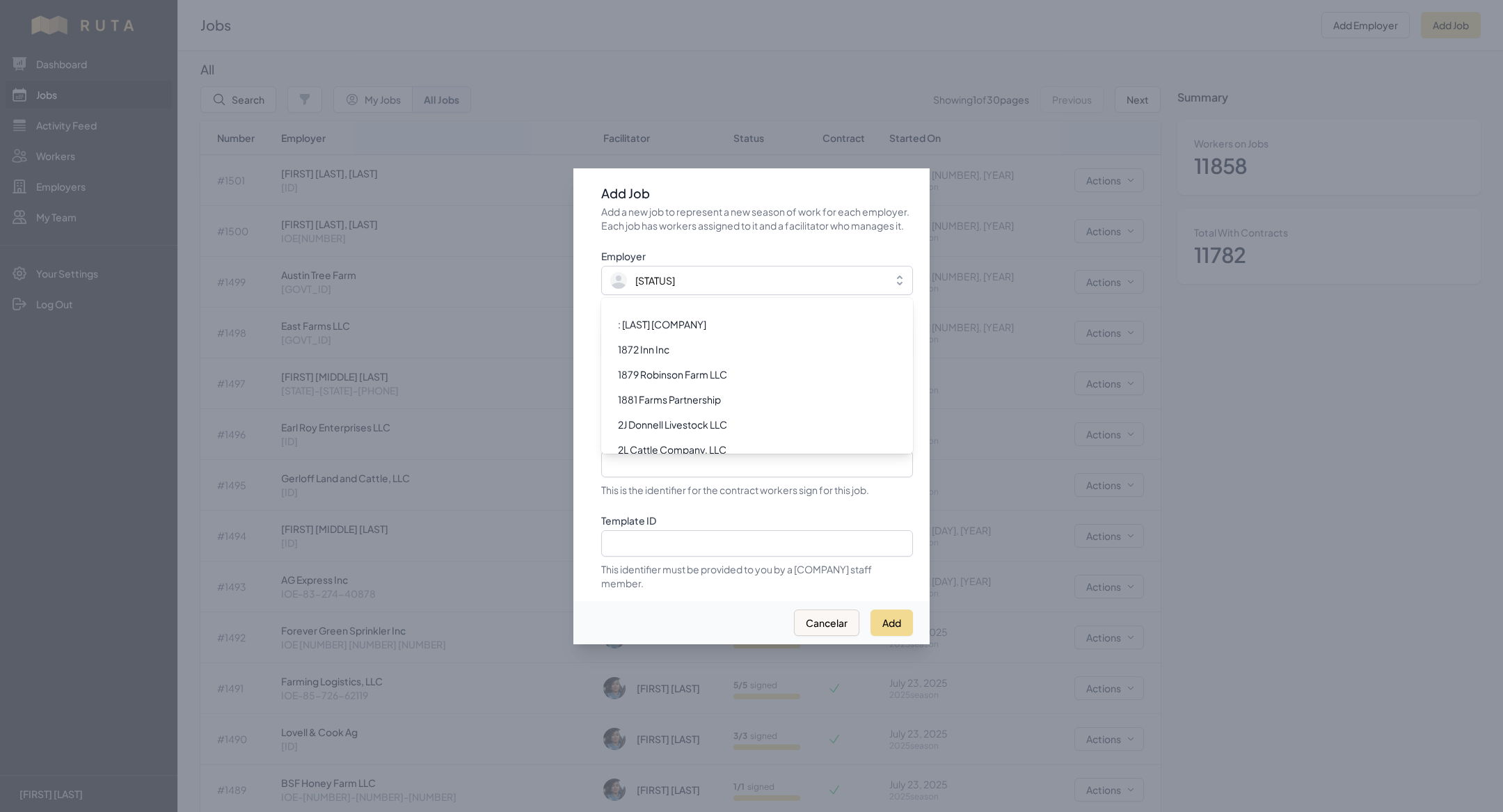 scroll, scrollTop: 15834, scrollLeft: 0, axis: vertical 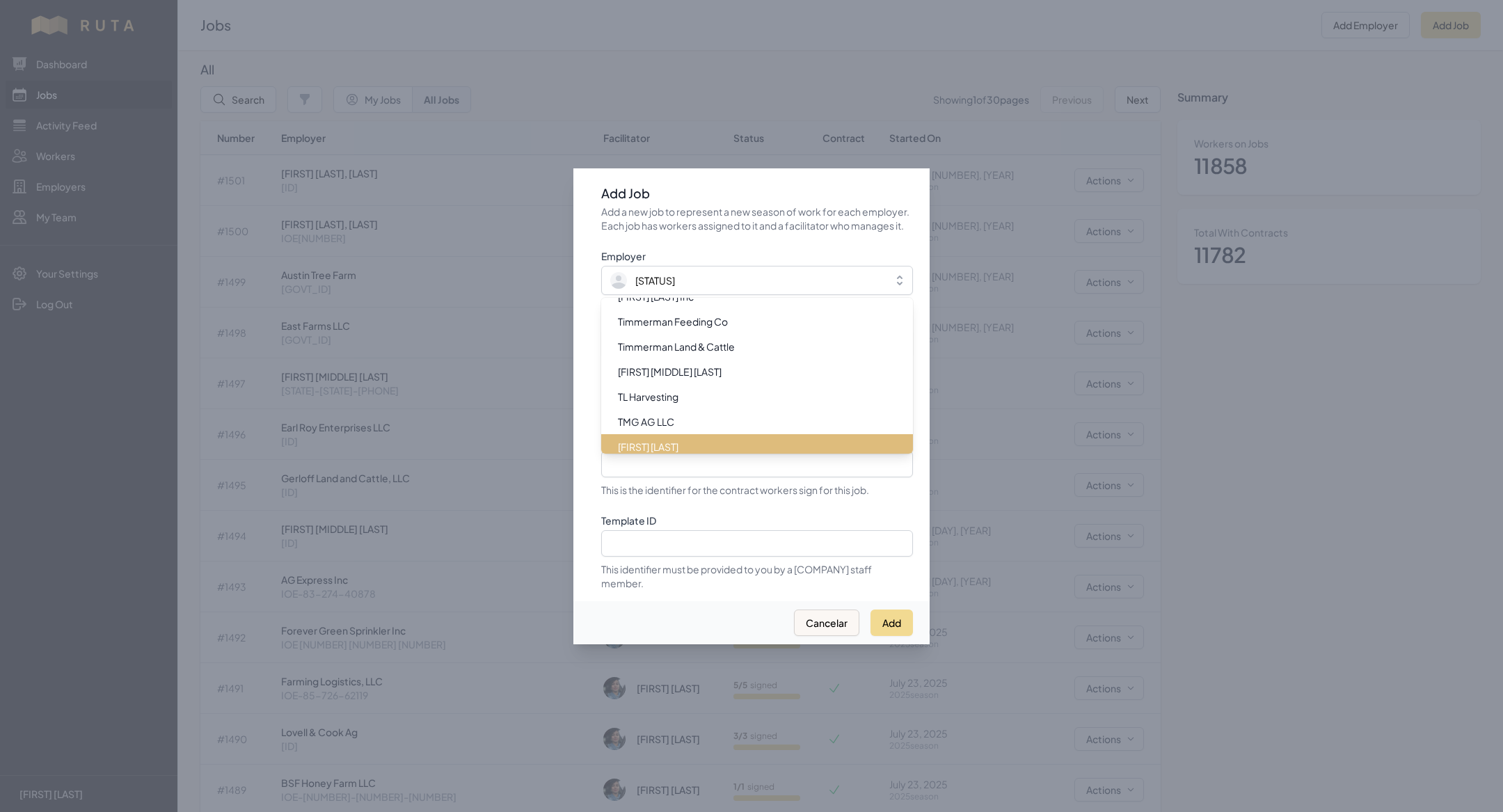click on "[FIRST] [LAST]" at bounding box center (749, 447) 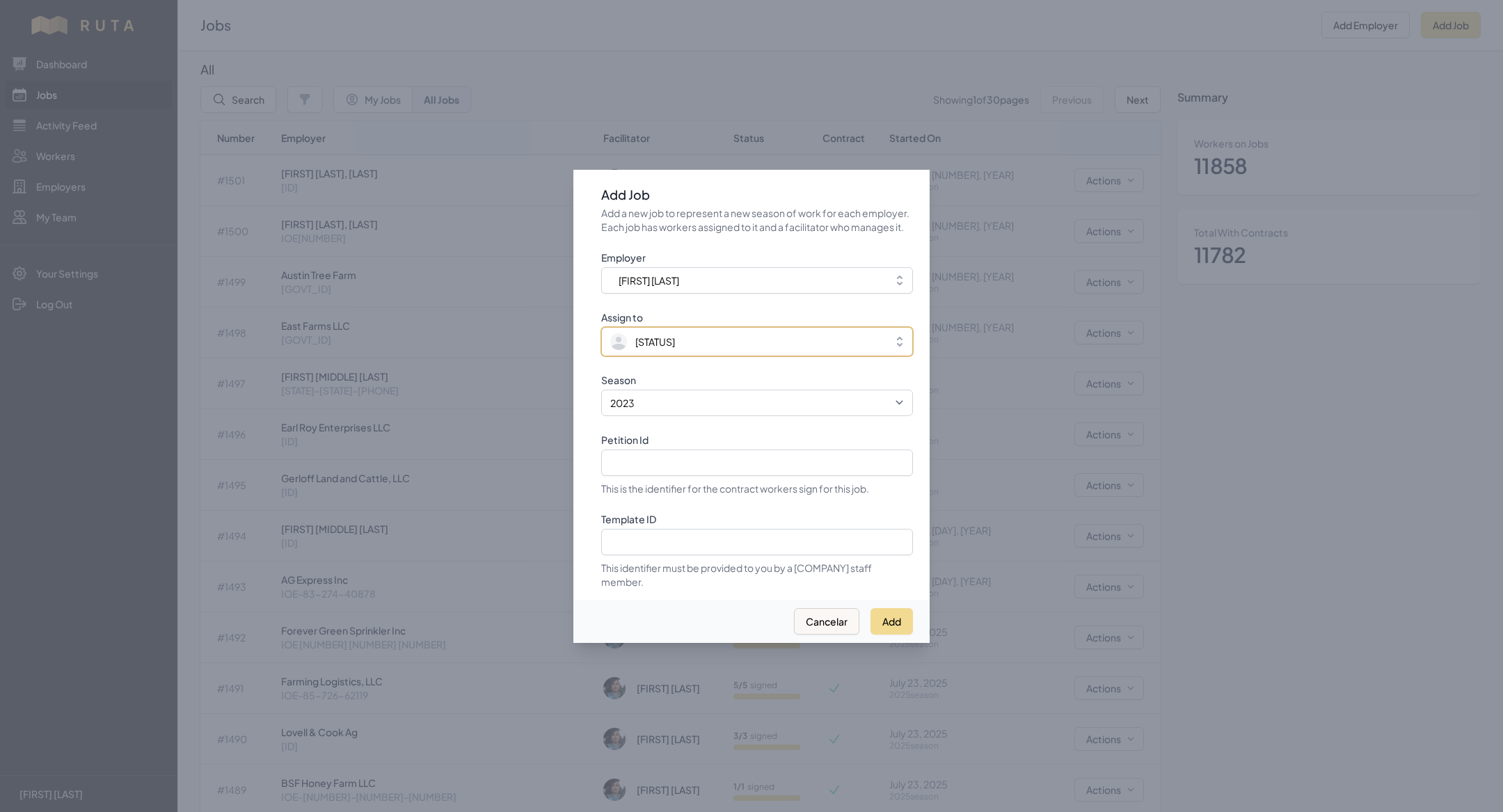 click on "[STATUS]" at bounding box center (747, 342) 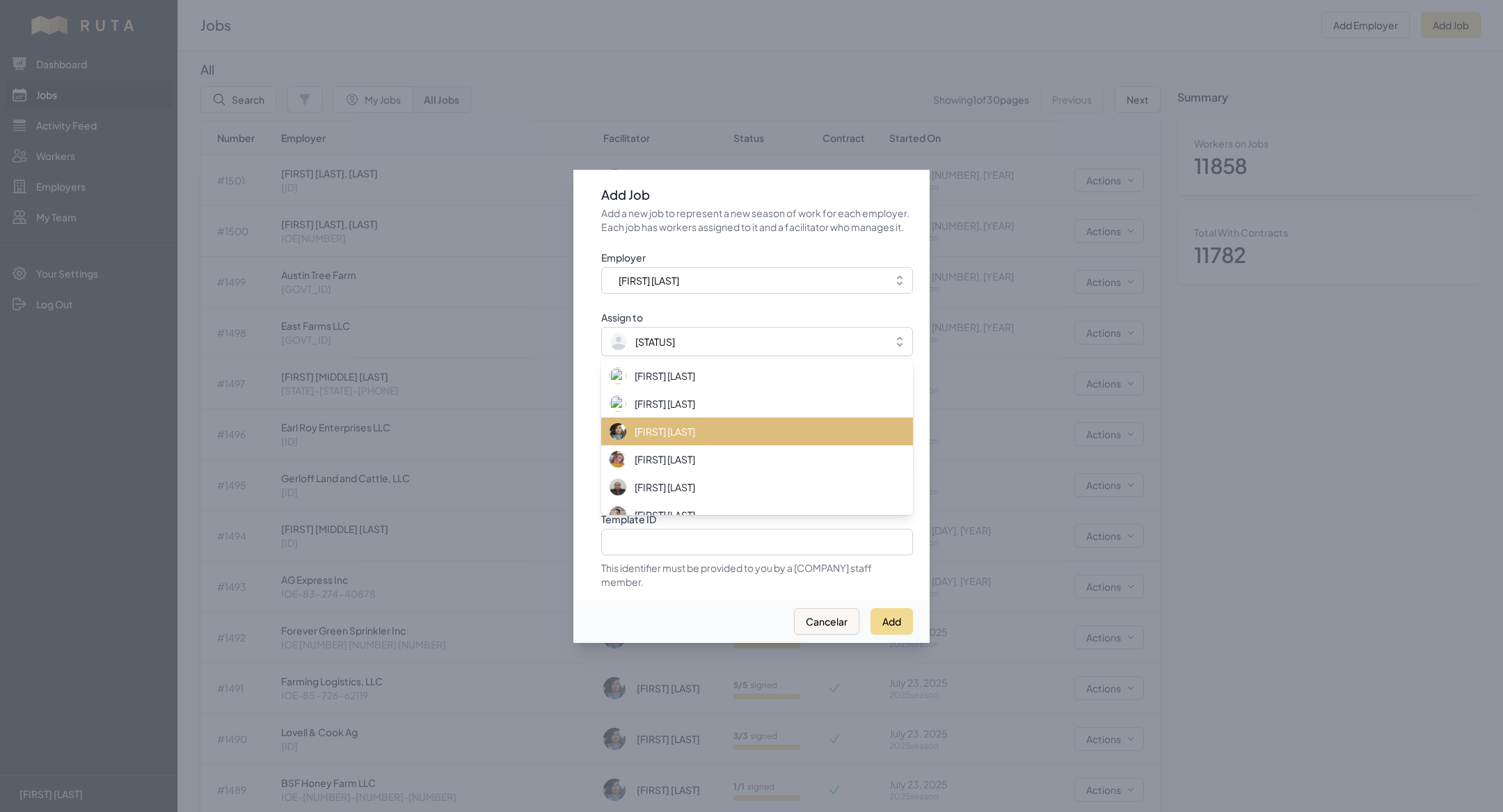 click on "[FIRST] [LAST]" at bounding box center [665, 431] 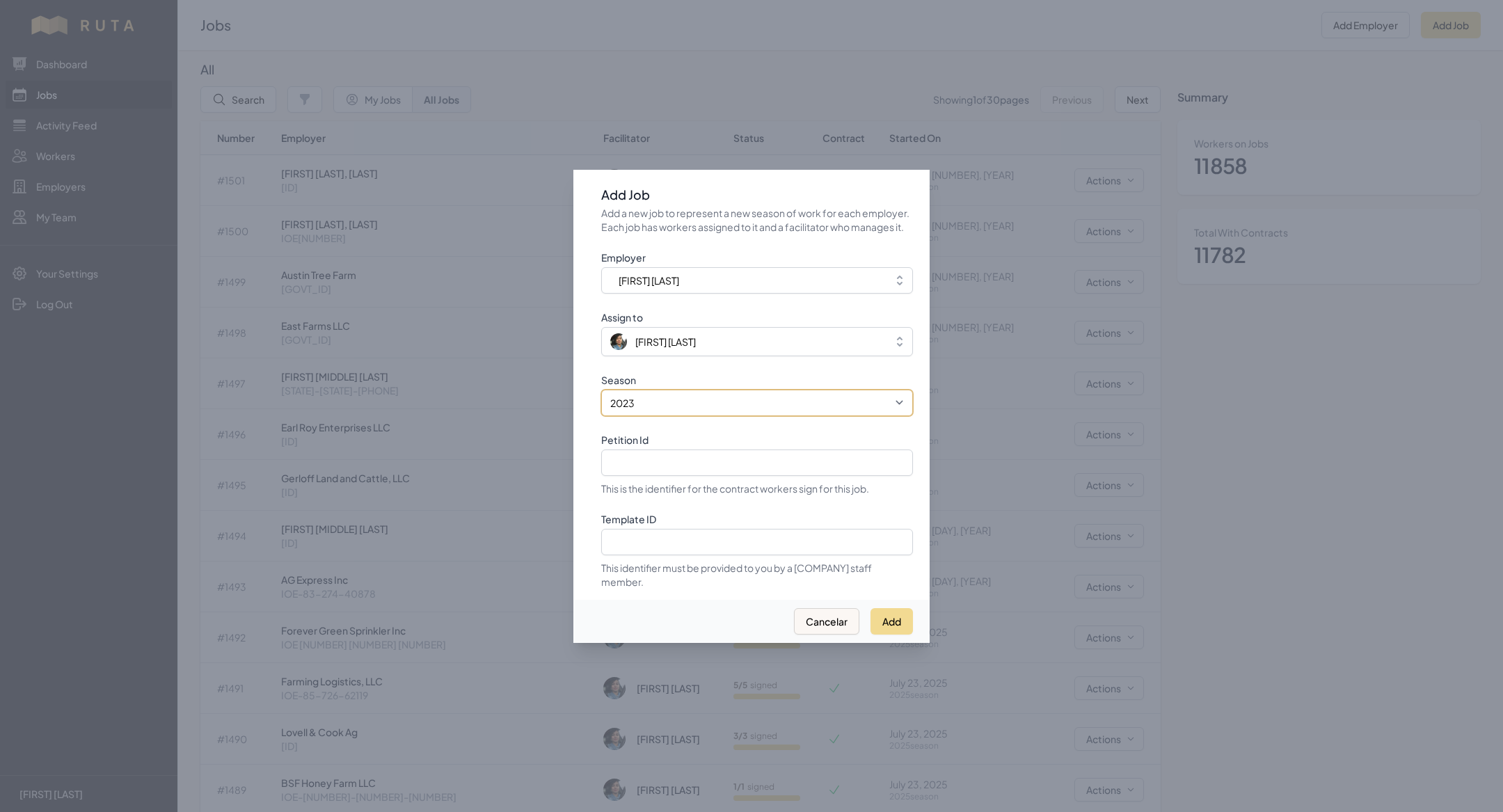 click on "[YEAR] [YEAR] [YEAR] [YEAR] [YEAR]" at bounding box center [757, 403] 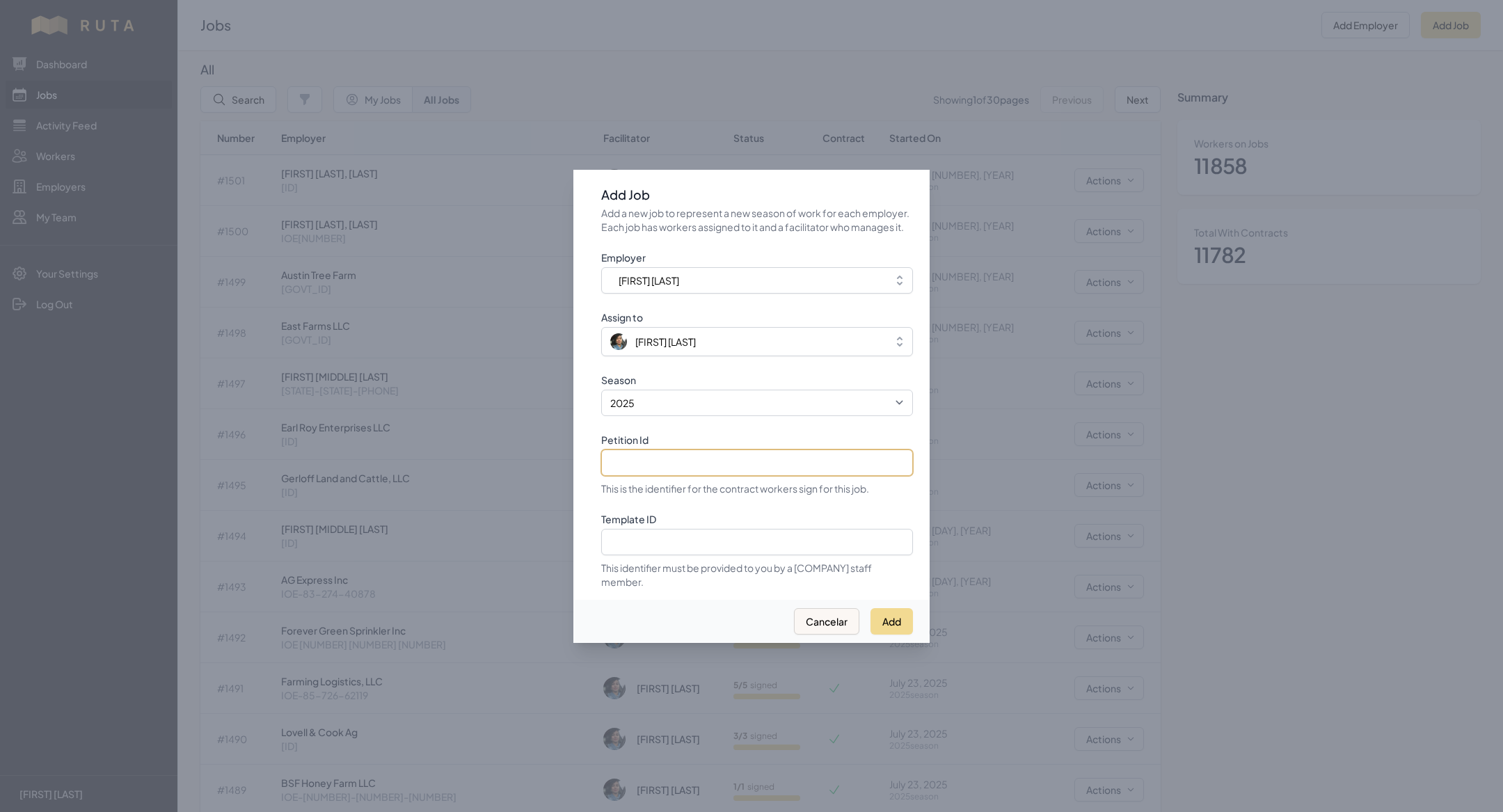 click on "Petition Id" at bounding box center (757, 463) 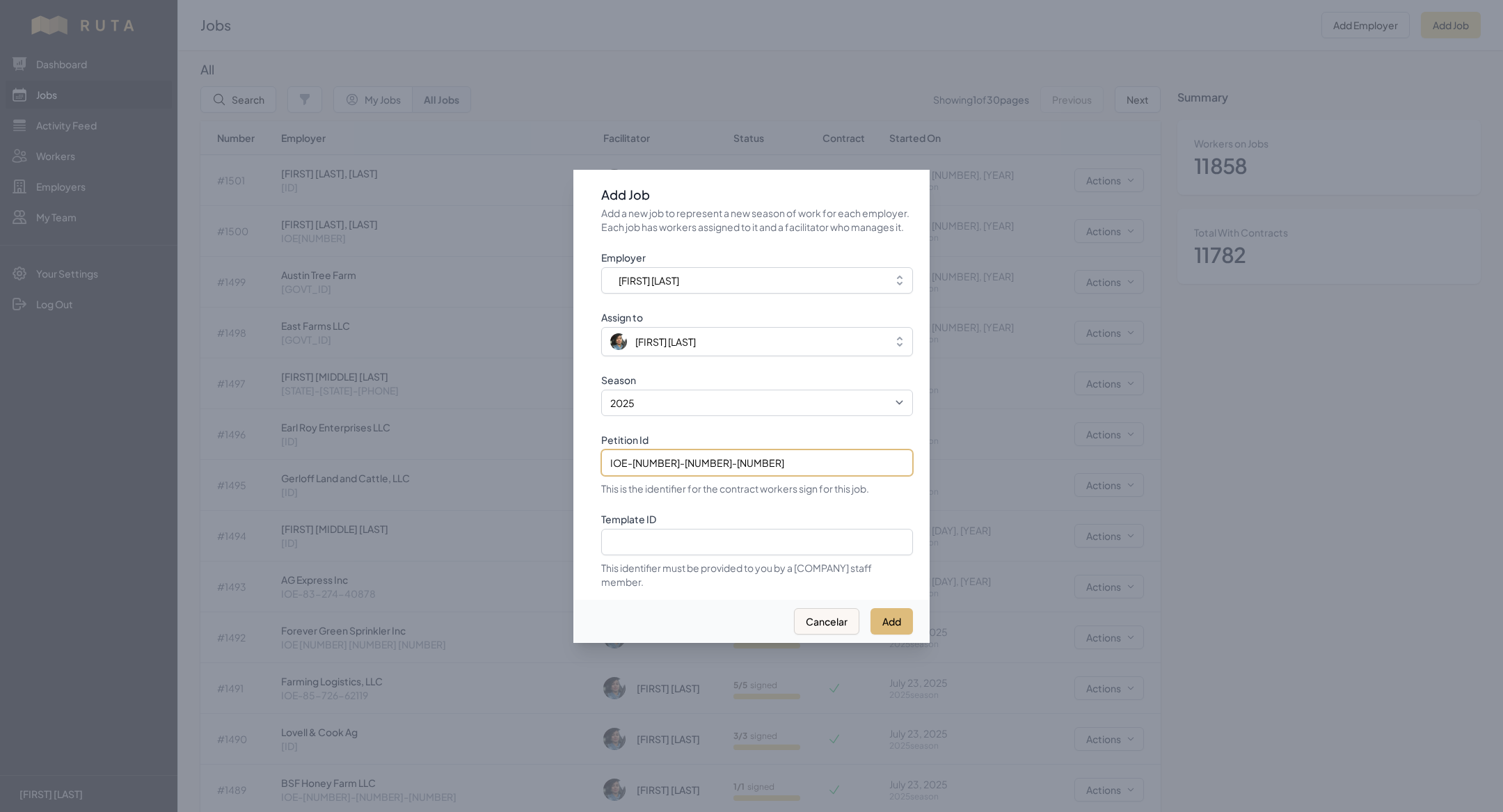 type on "IOE-[NUMBER]-[NUMBER]-[NUMBER]" 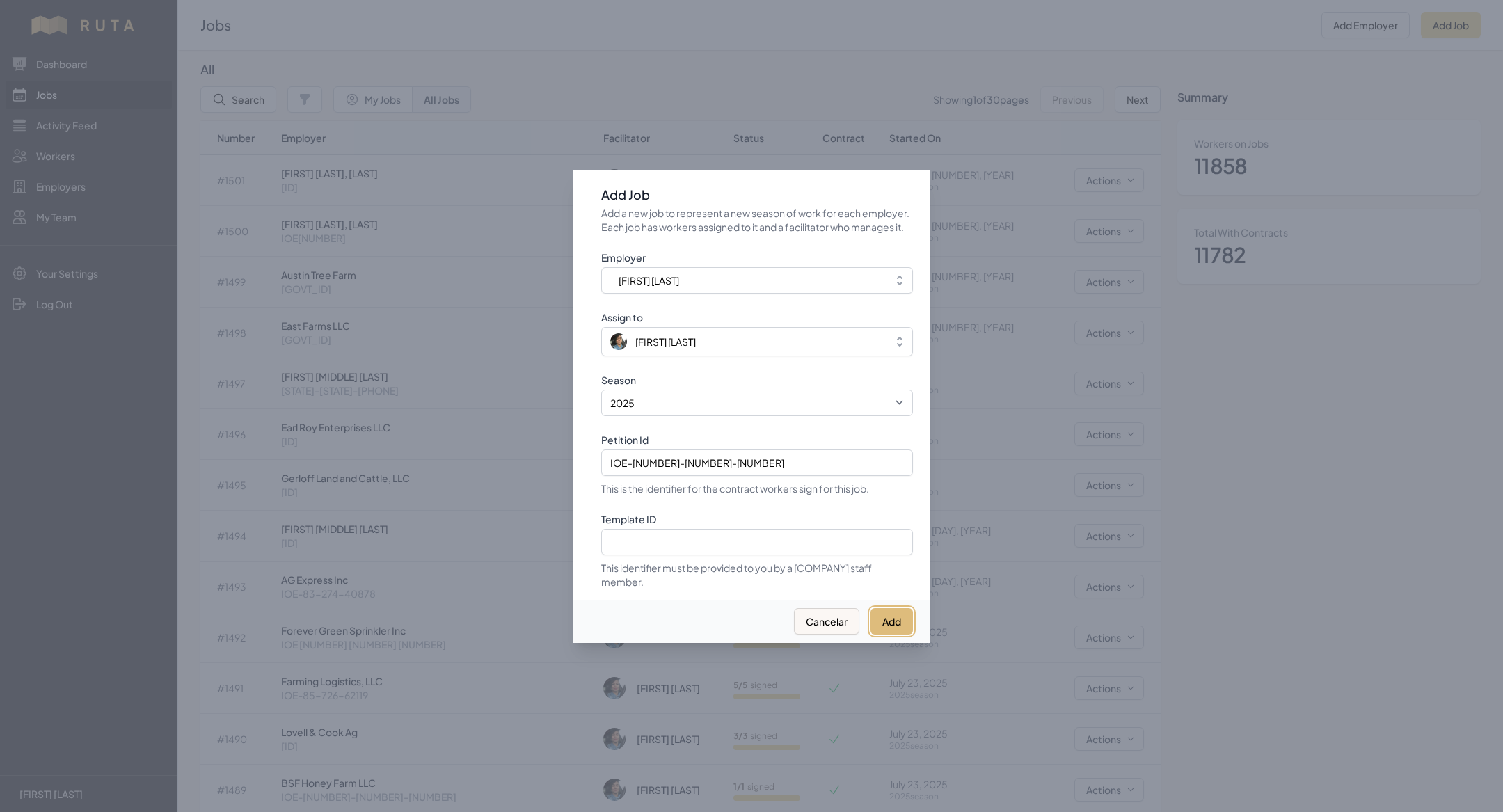 click on "Add" at bounding box center [891, 621] 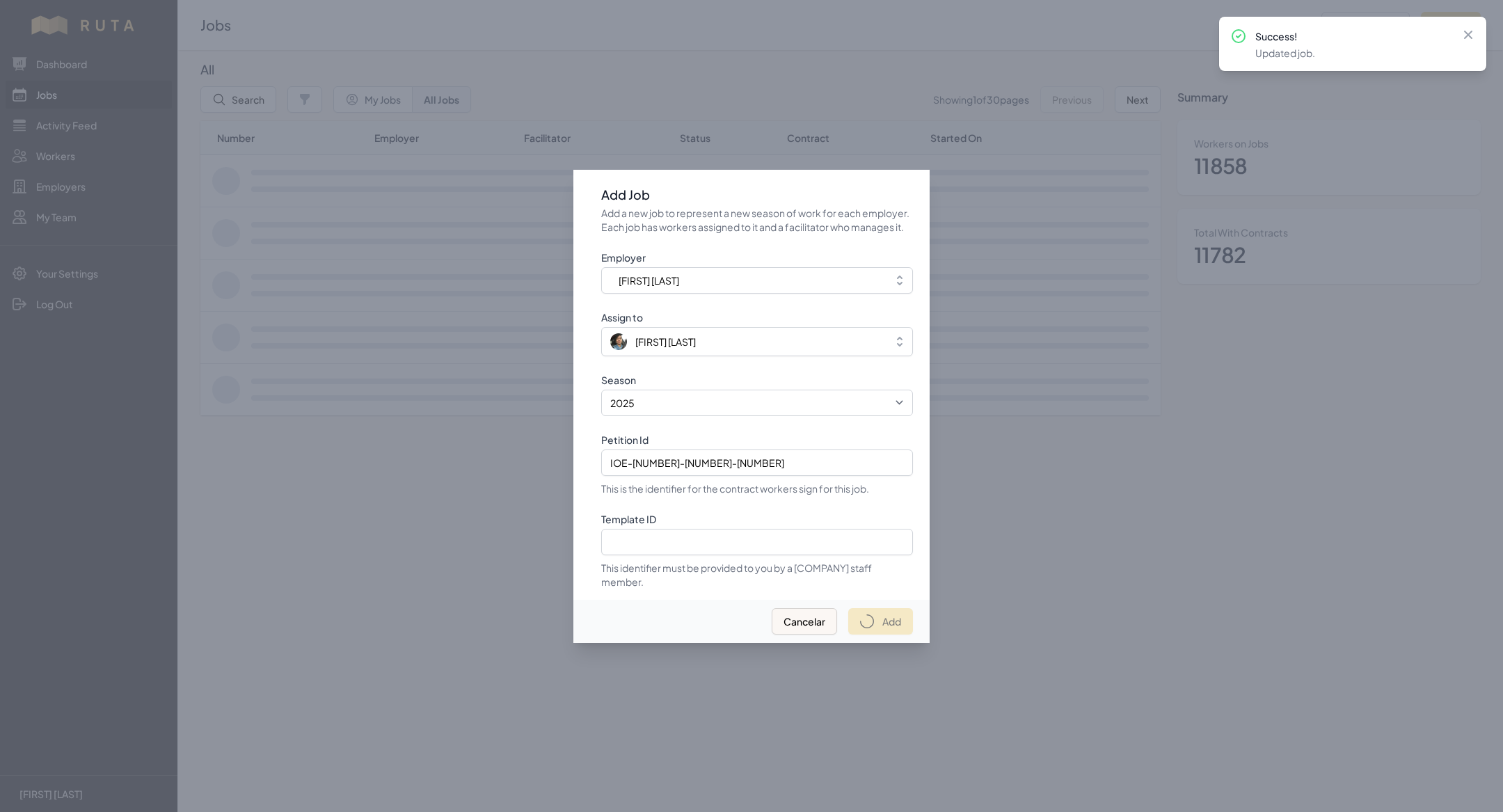 select on "2023" 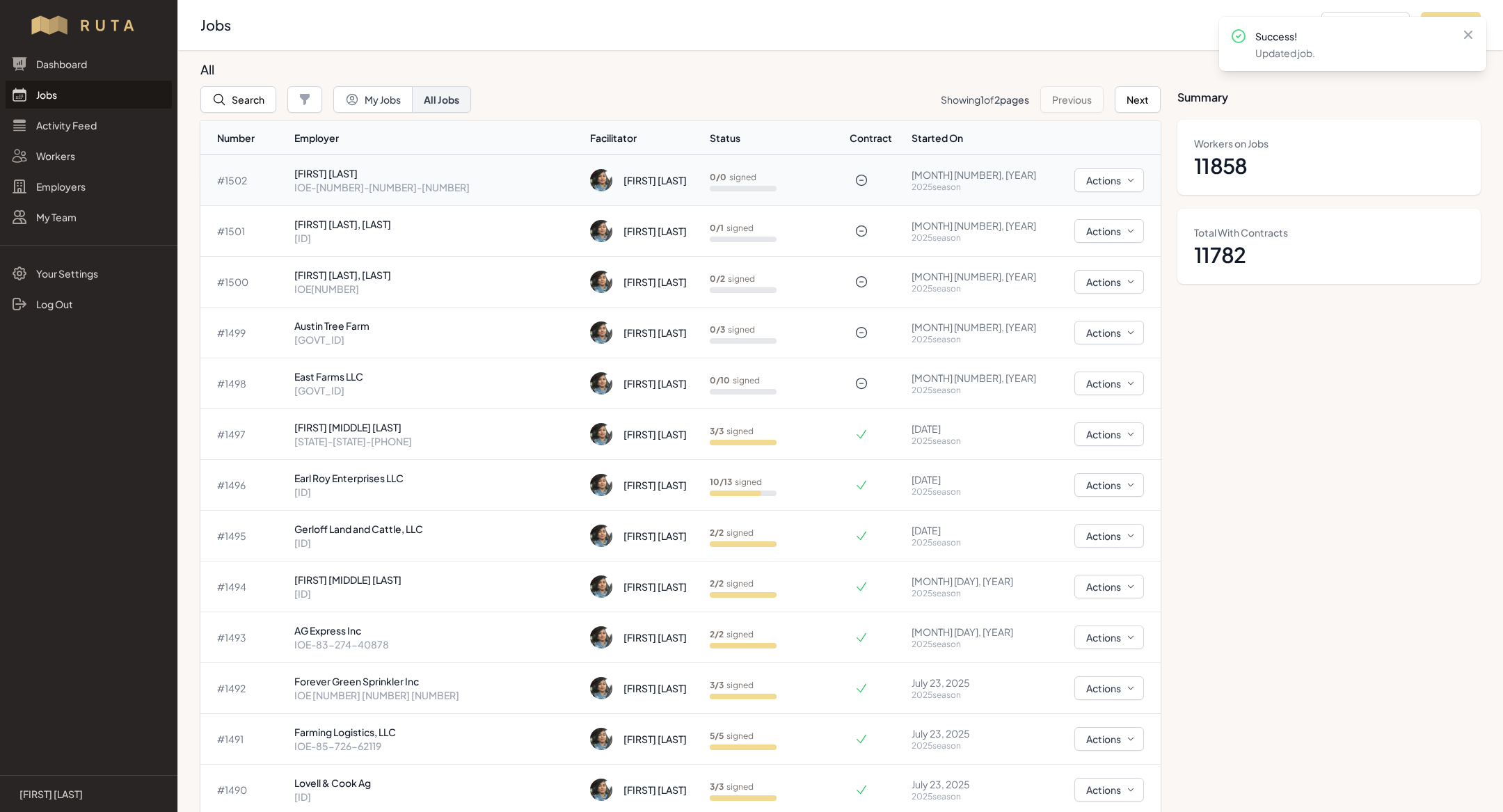 click on "IOE-[NUMBER]-[NUMBER]-[NUMBER]" at bounding box center [436, 187] 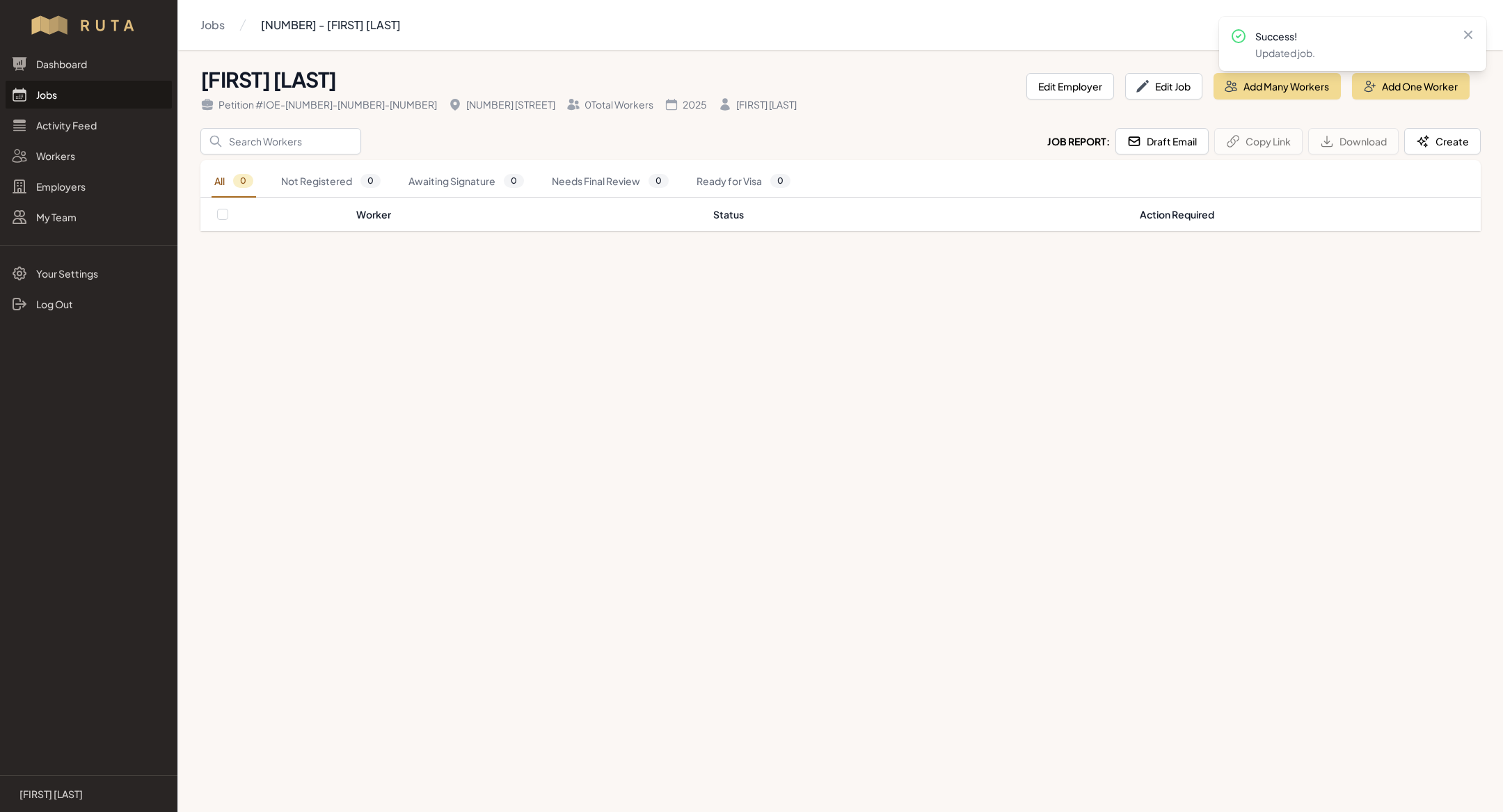 click on "Jobs" at bounding box center [88, 95] 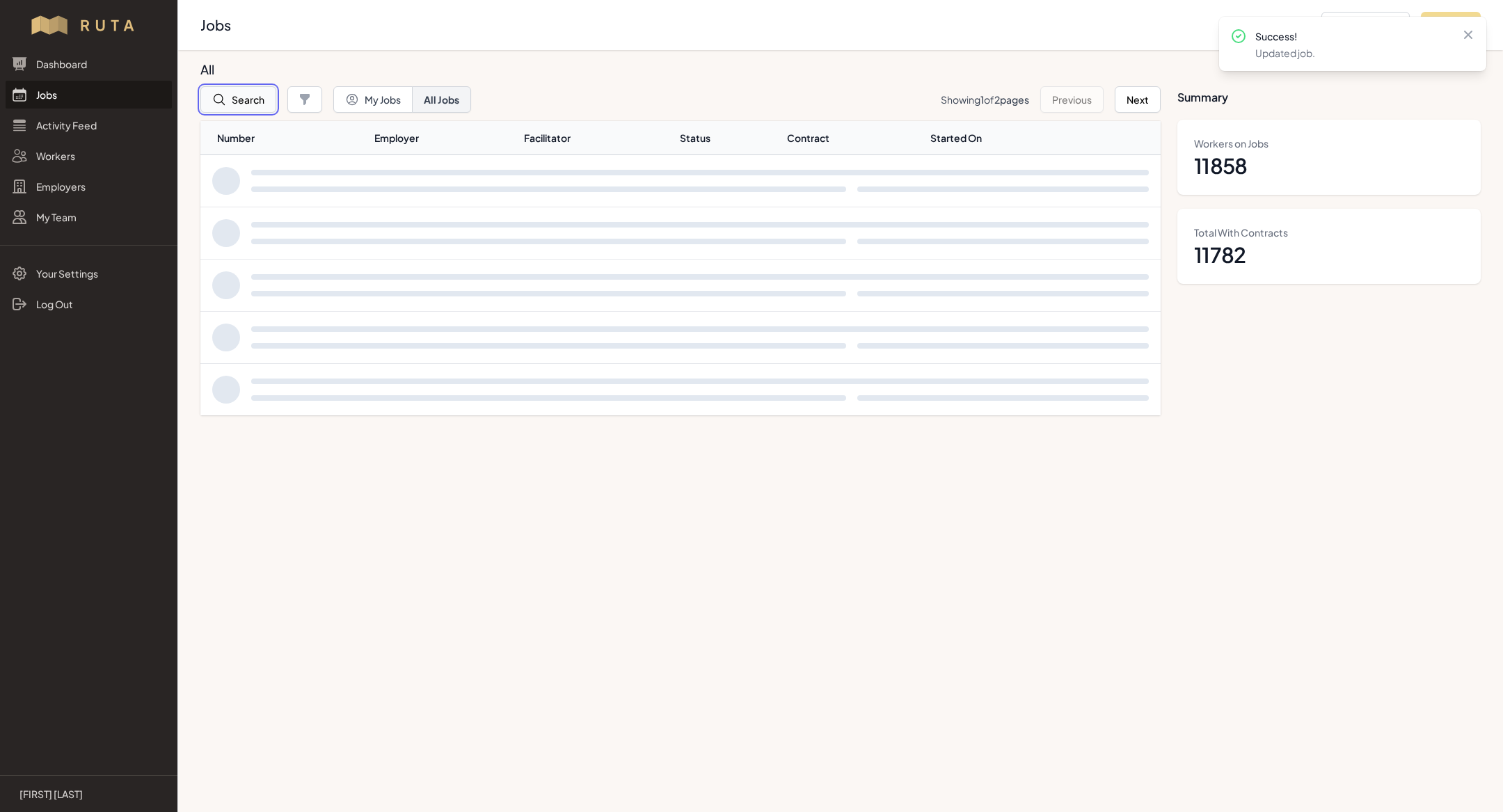 click on "Search" at bounding box center [238, 99] 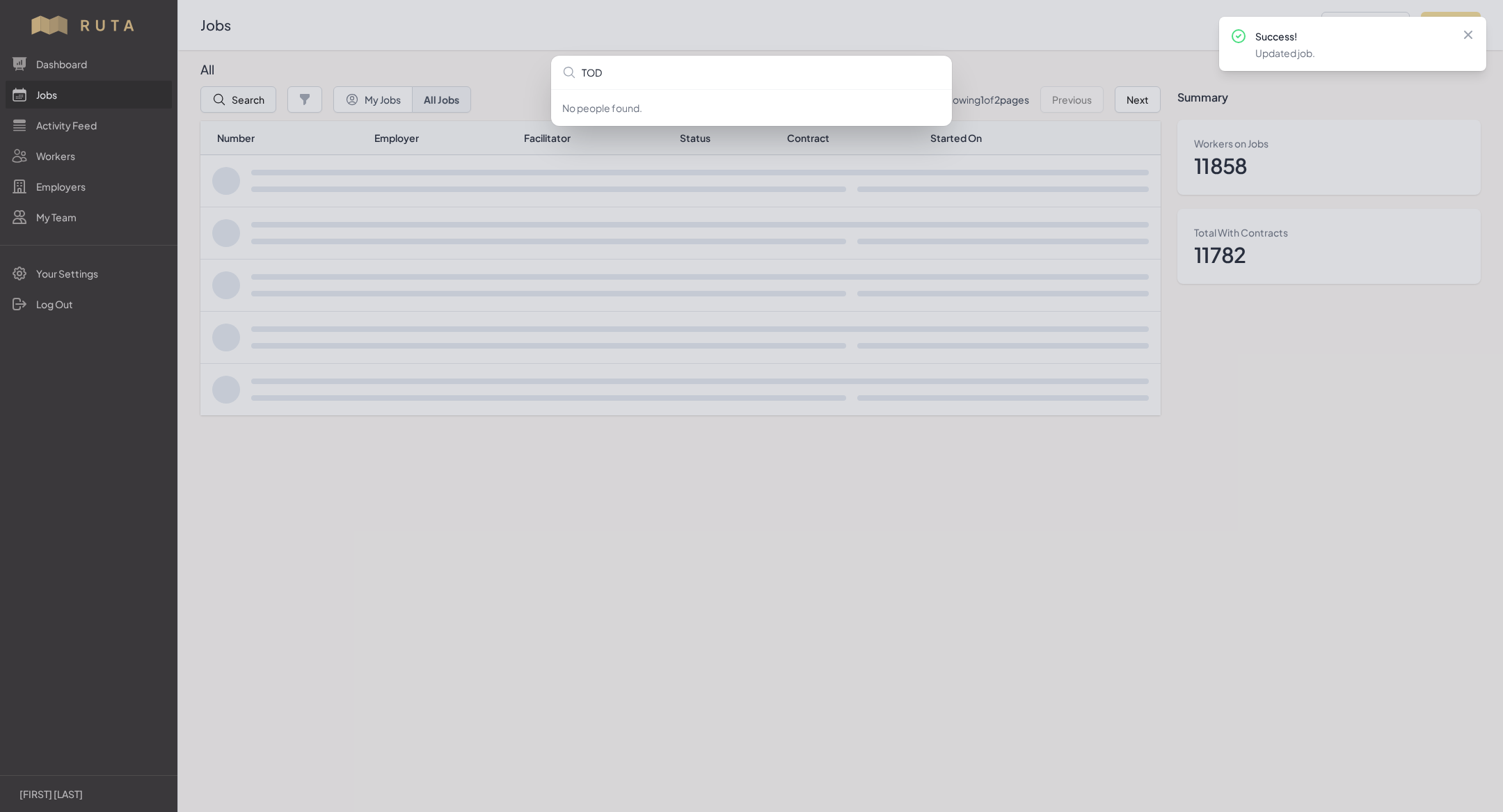 type on "[NAME]" 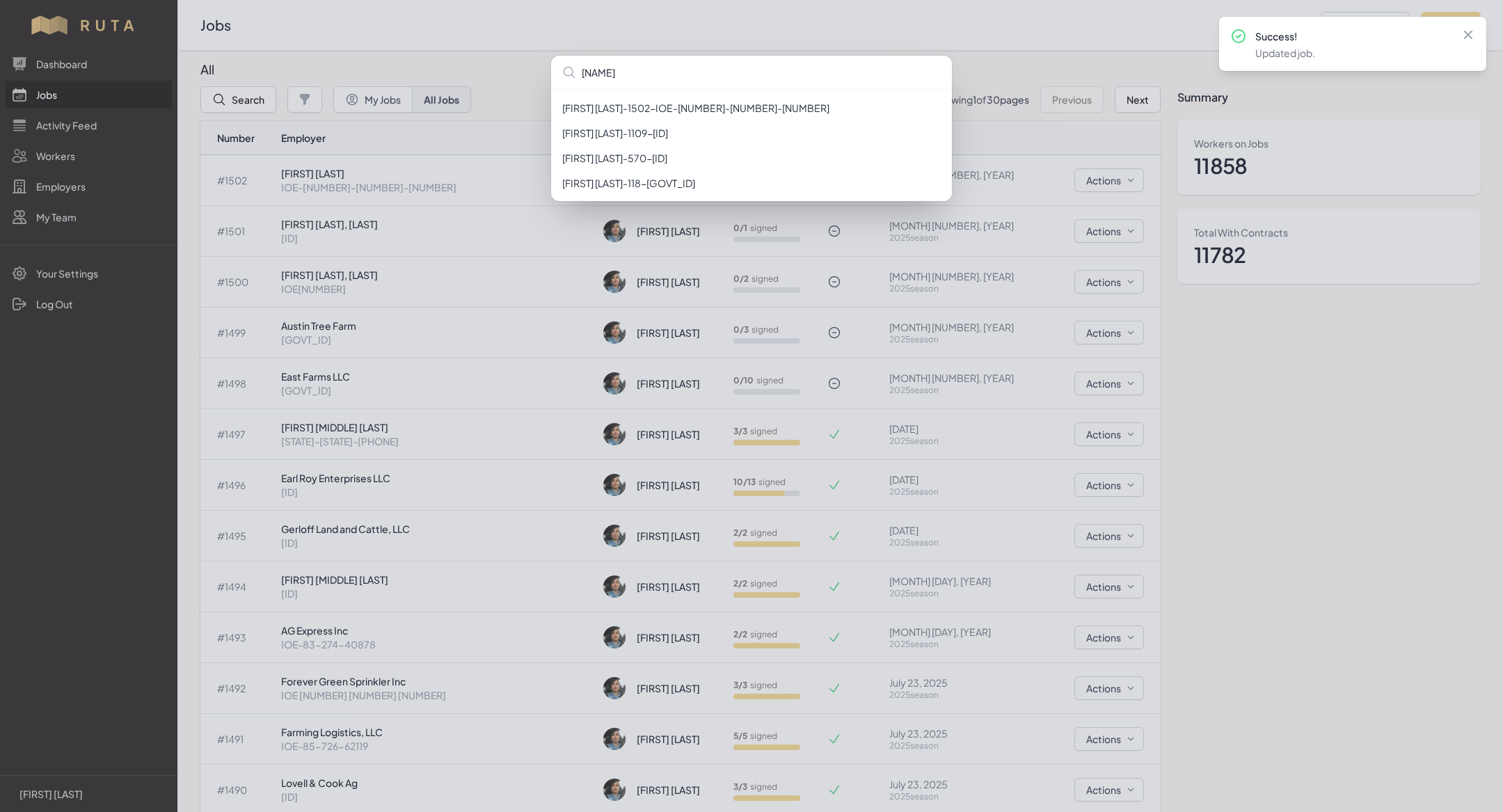 click on "TODD [FIRST] & [FIRST] [LAST] - [NUMBER] - IOE-82-210-08123 TODD [FIRST] & [FIRST] [LAST] - [NUMBER] - IOE-88-237-95601 TODD [FIRST] & [FIRST] [LAST] - [NUMBER] - IOE-86-615-87142 TODD [FIRST] & [FIRST] [LAST] - [NUMBER] - IOE-85-842-14222" at bounding box center [752, 406] 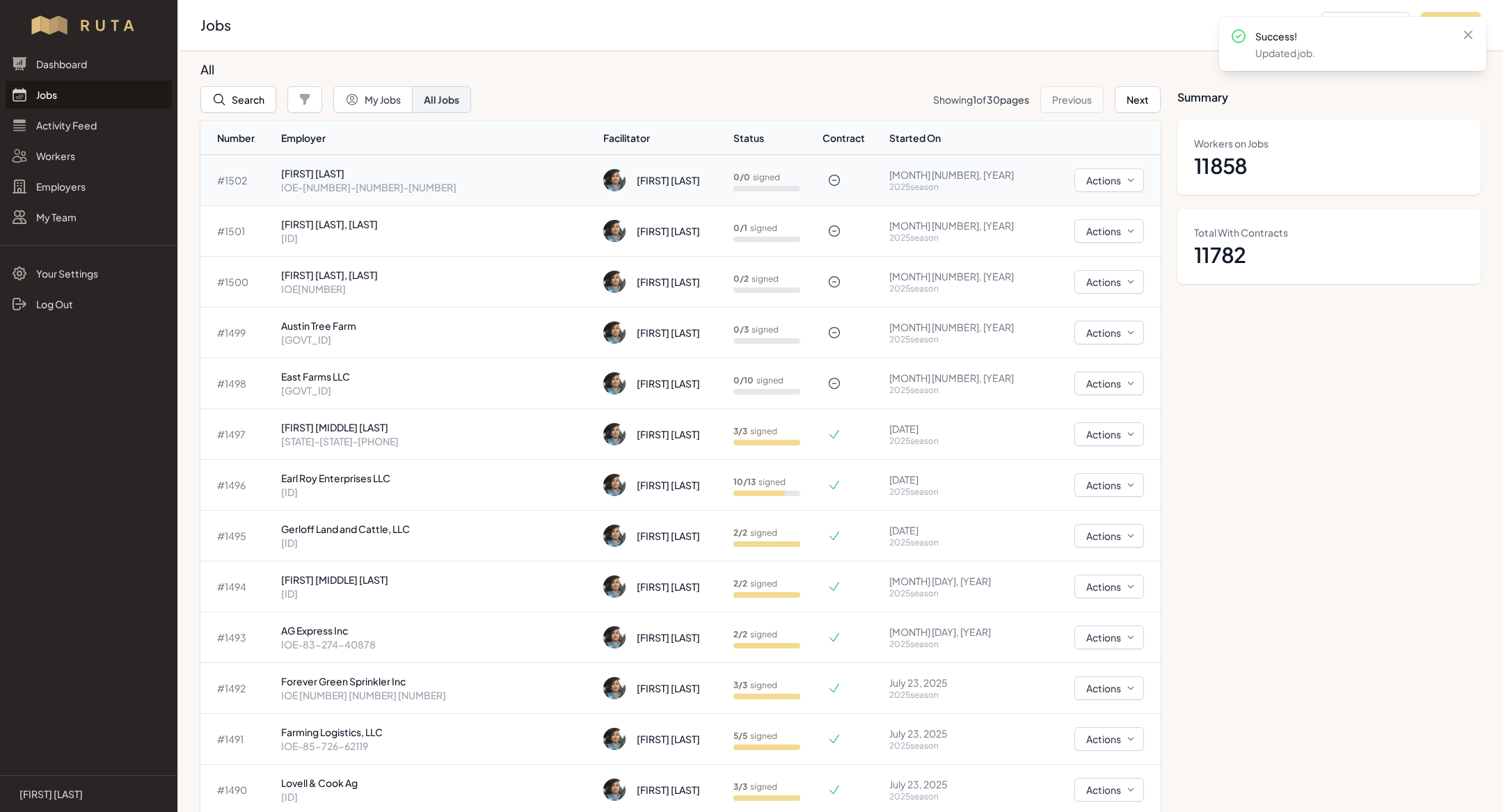 click on "[FIRST] [LAST] [STATE]-[STATE]-[PHONE]" at bounding box center [436, 180] 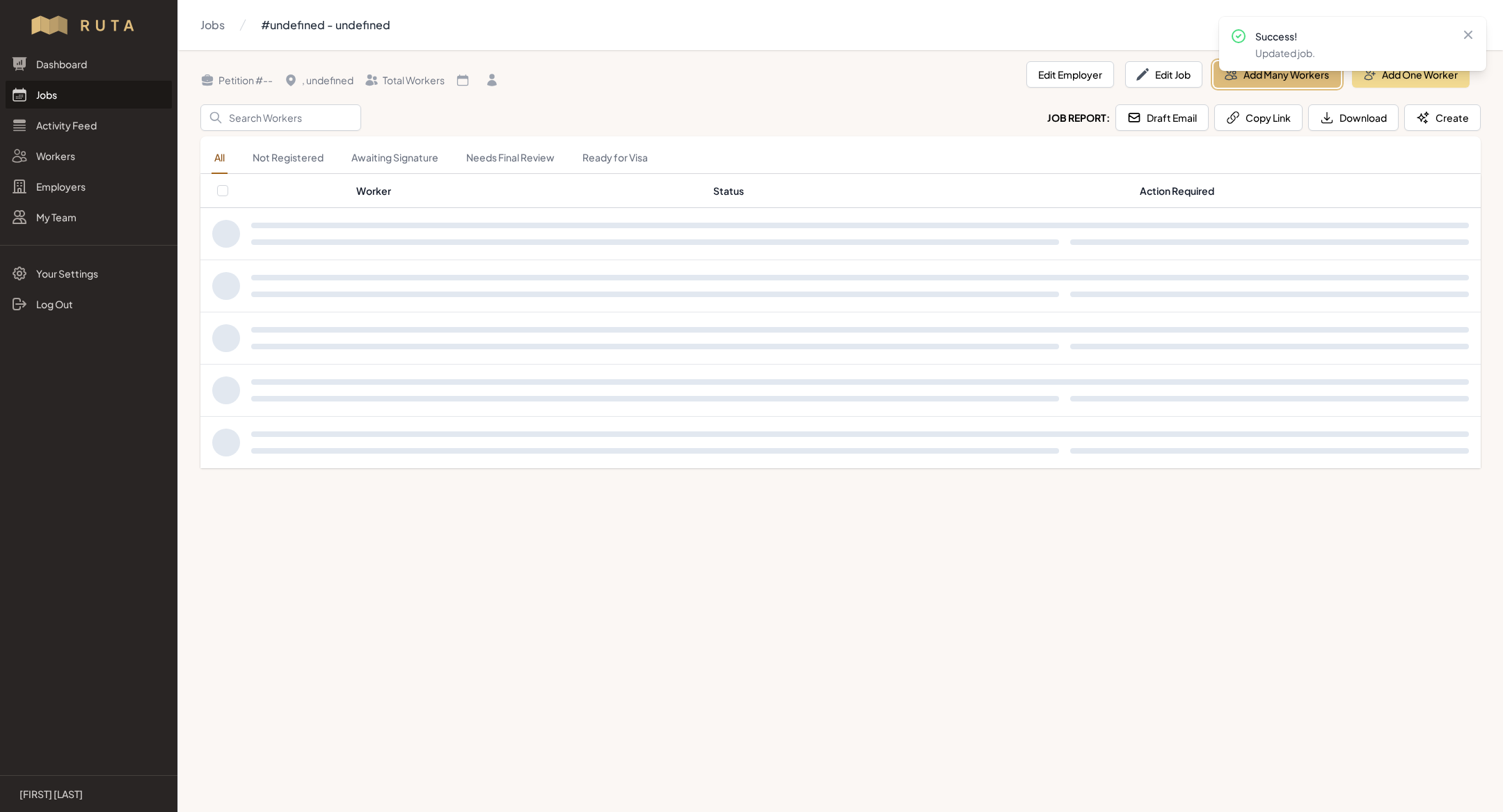 click on "Add Many Workers" at bounding box center (1277, 74) 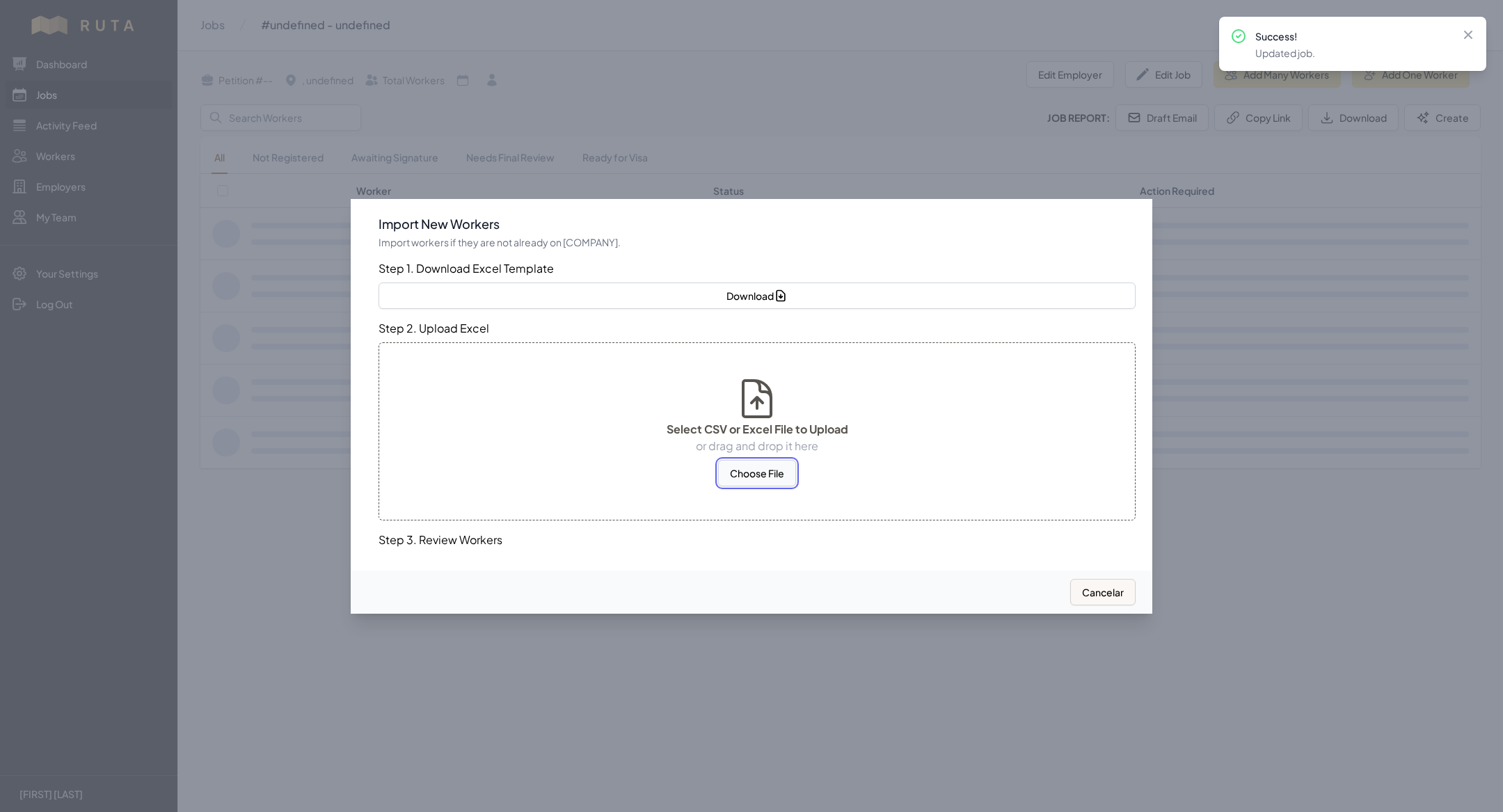 click on "Choose File" at bounding box center [757, 473] 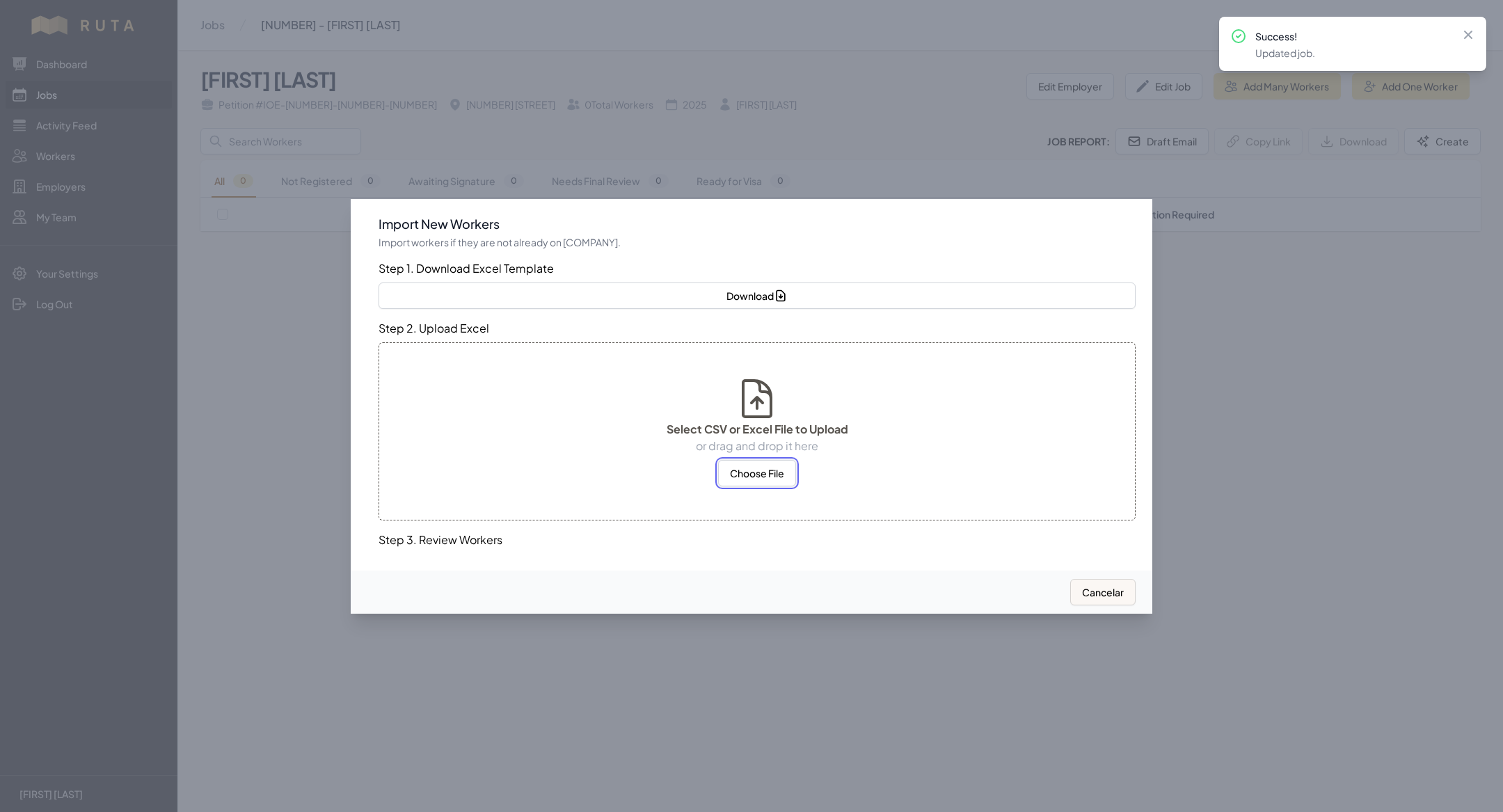select on "MX" 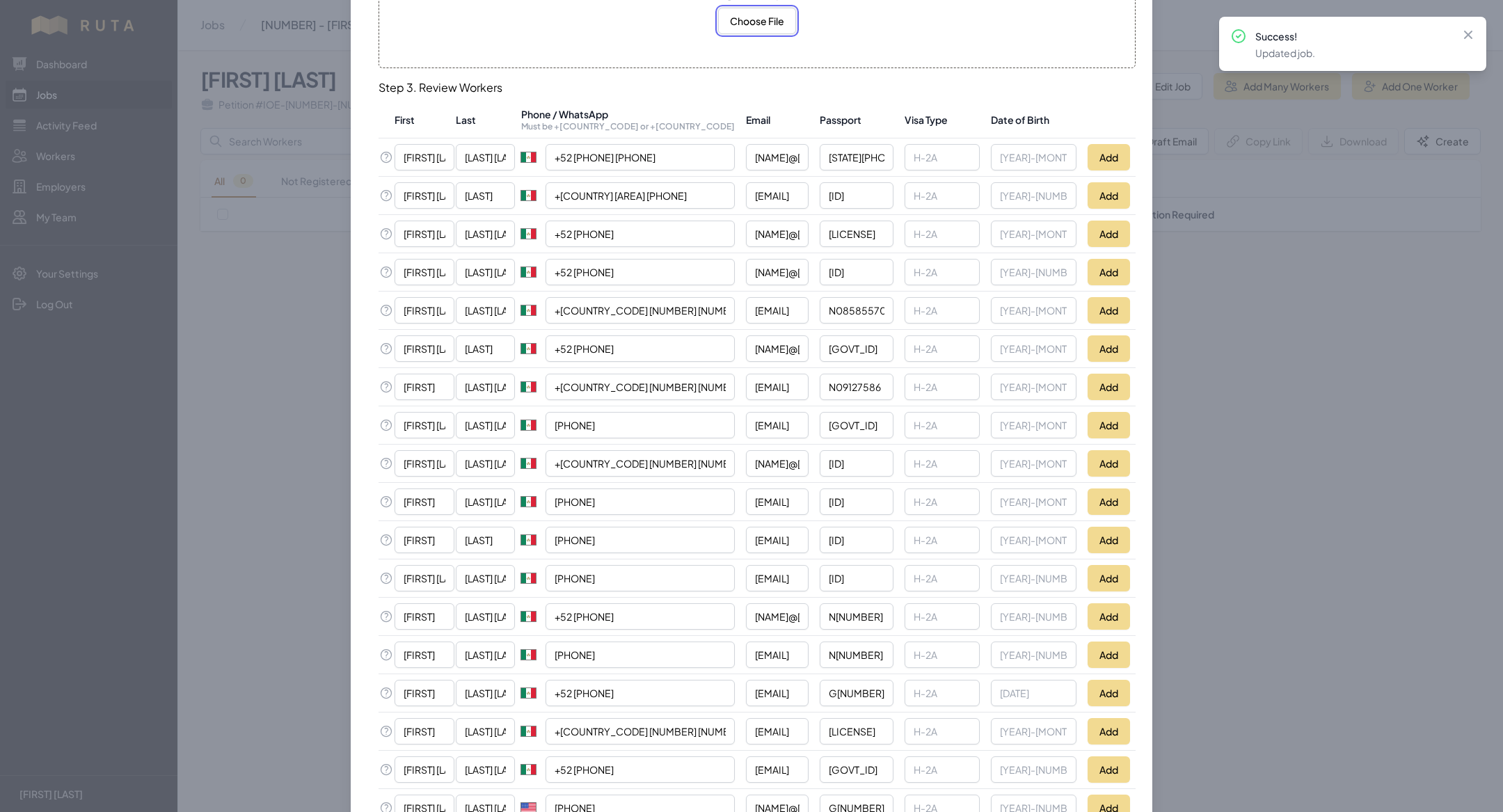 scroll, scrollTop: 404, scrollLeft: 0, axis: vertical 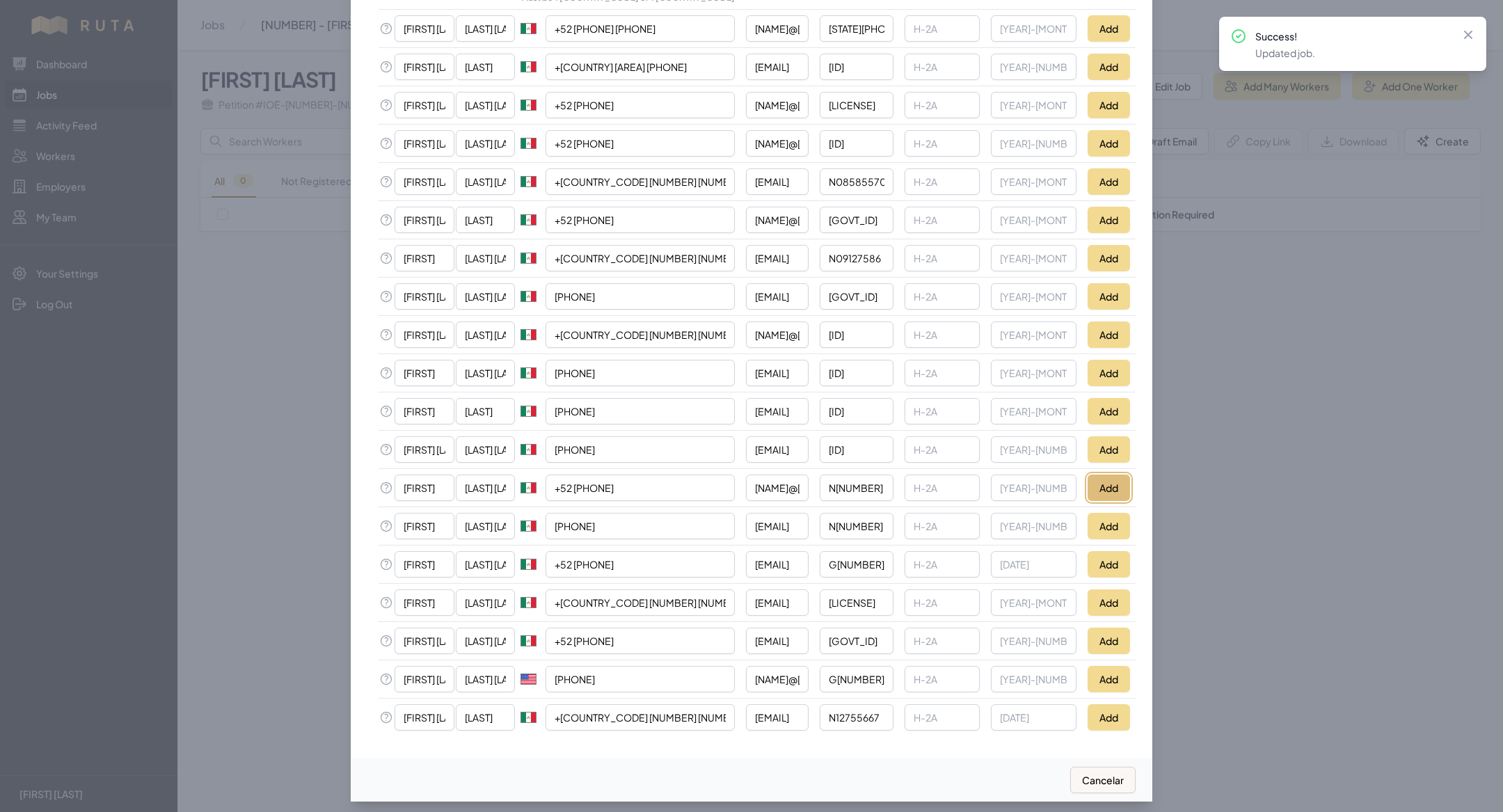 click on "Add" at bounding box center (1108, 488) 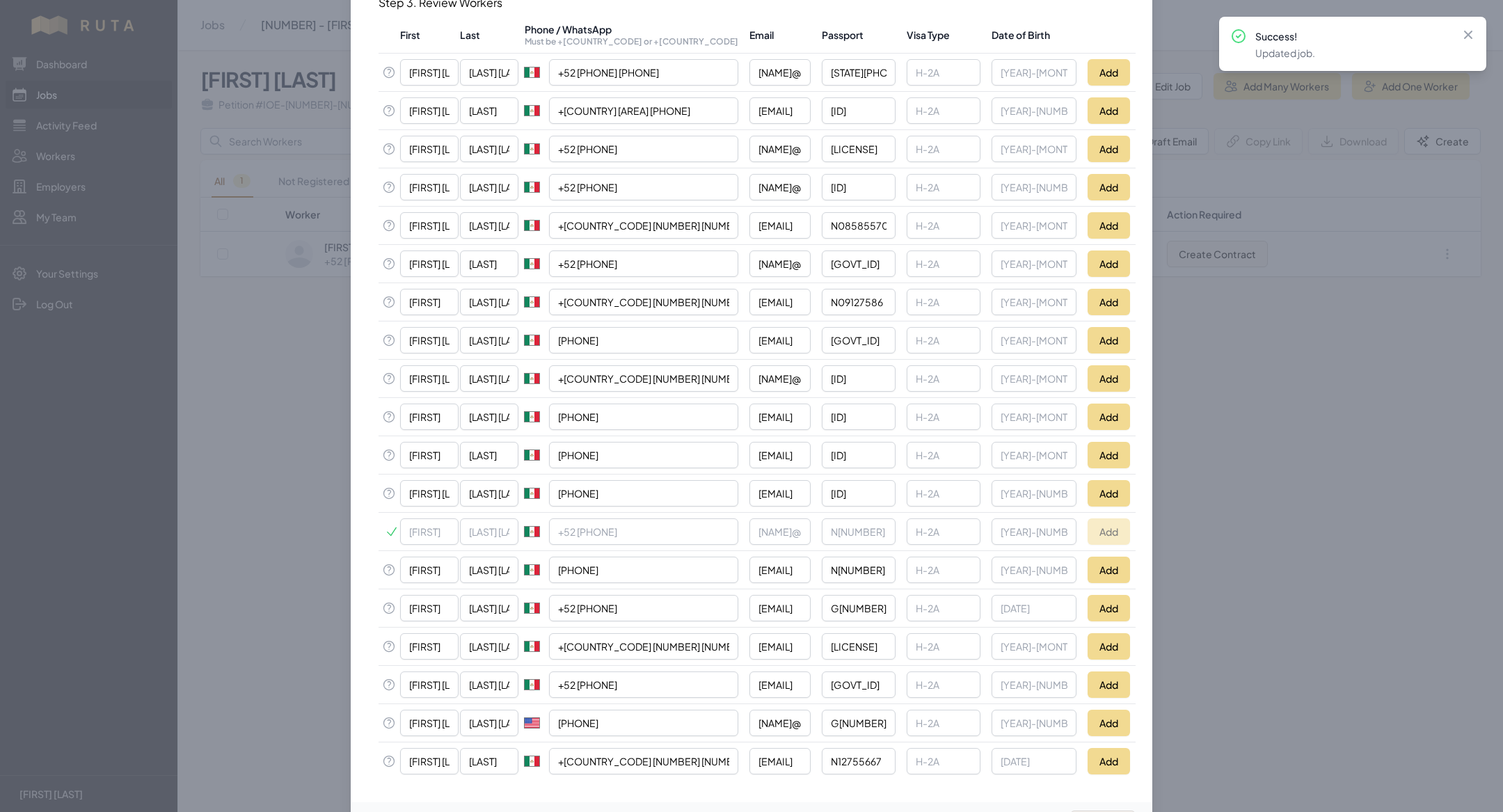 scroll, scrollTop: 336, scrollLeft: 0, axis: vertical 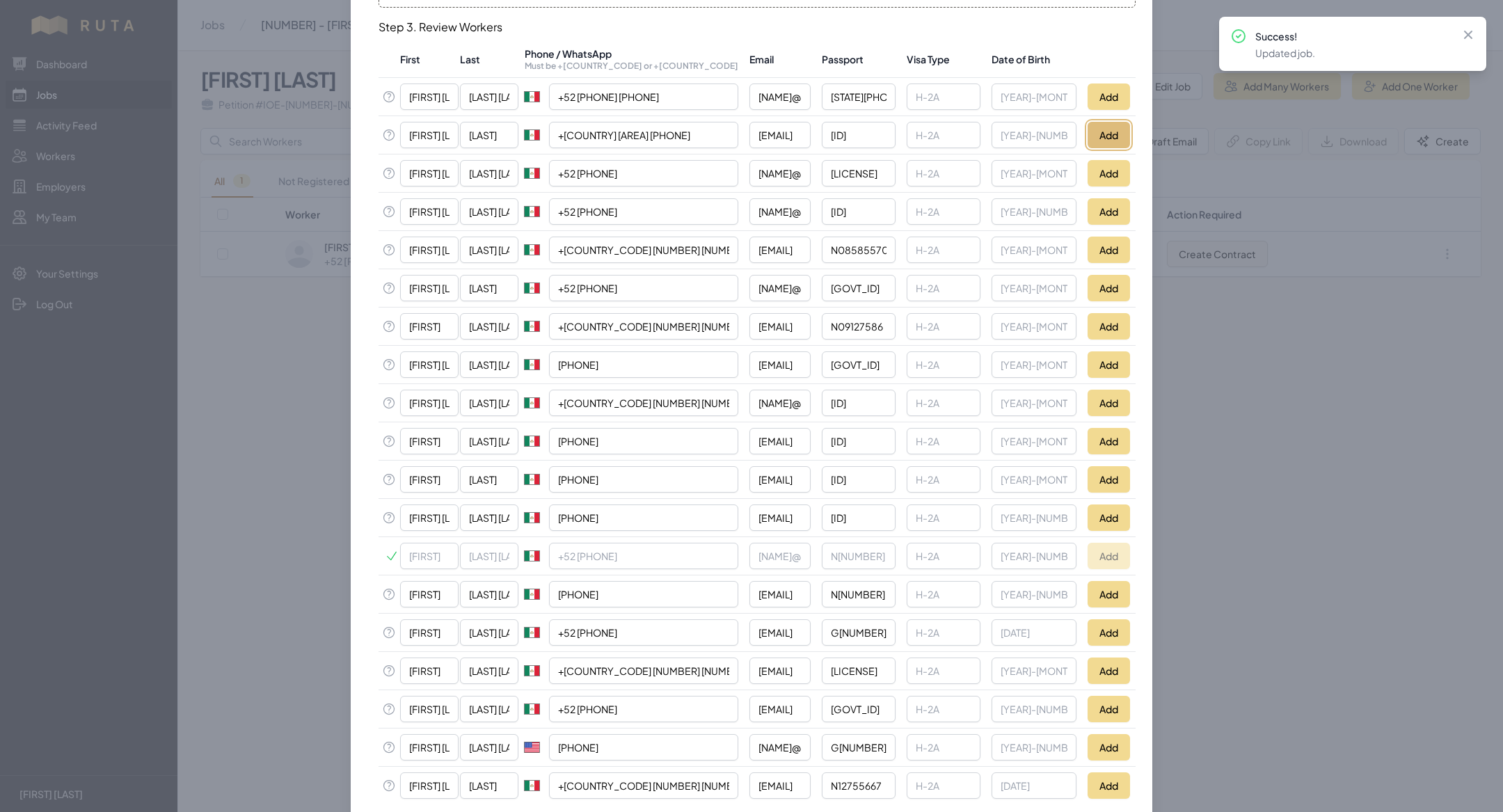 click on "Add" at bounding box center (1108, 135) 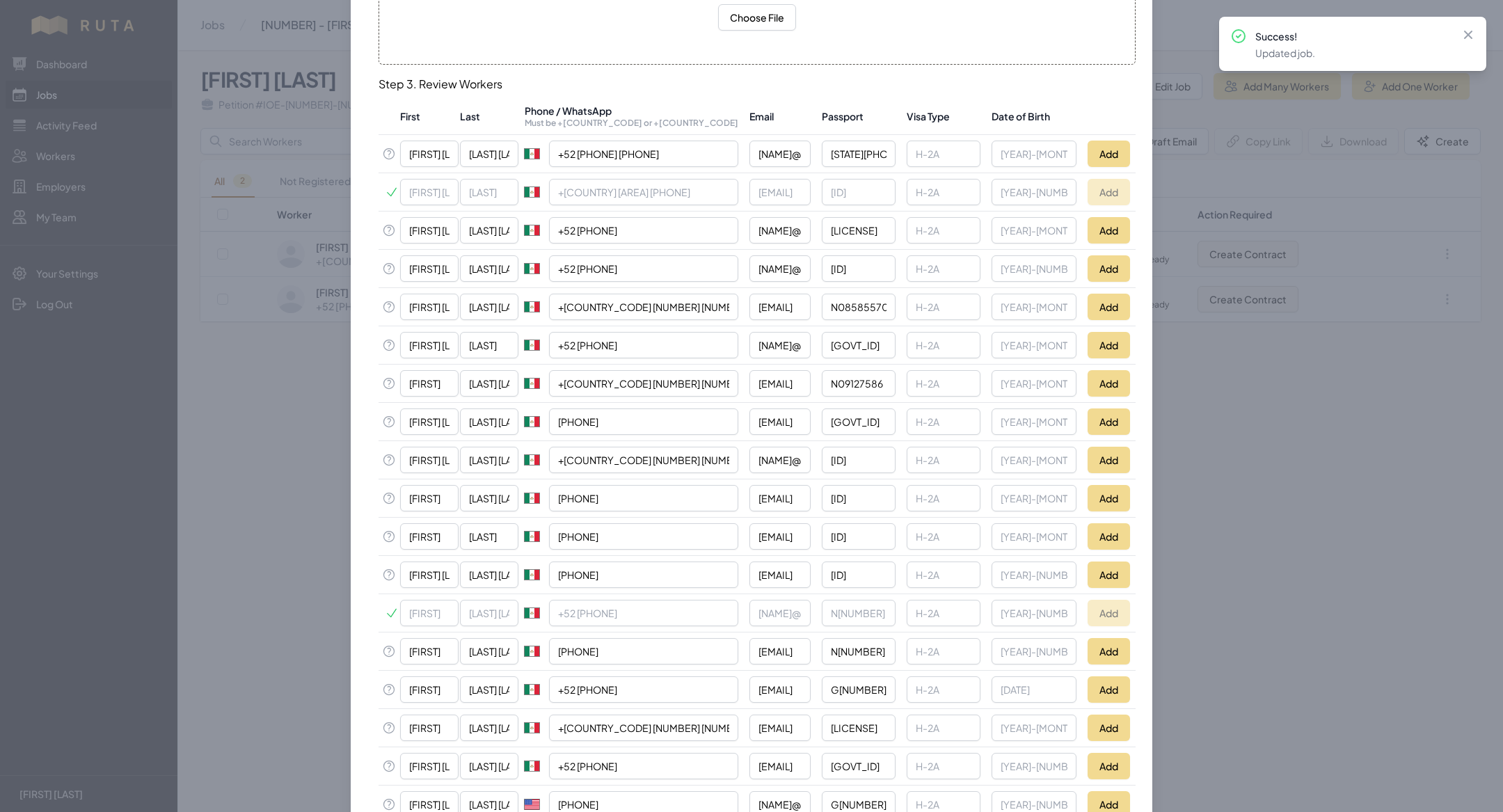 scroll, scrollTop: 280, scrollLeft: 0, axis: vertical 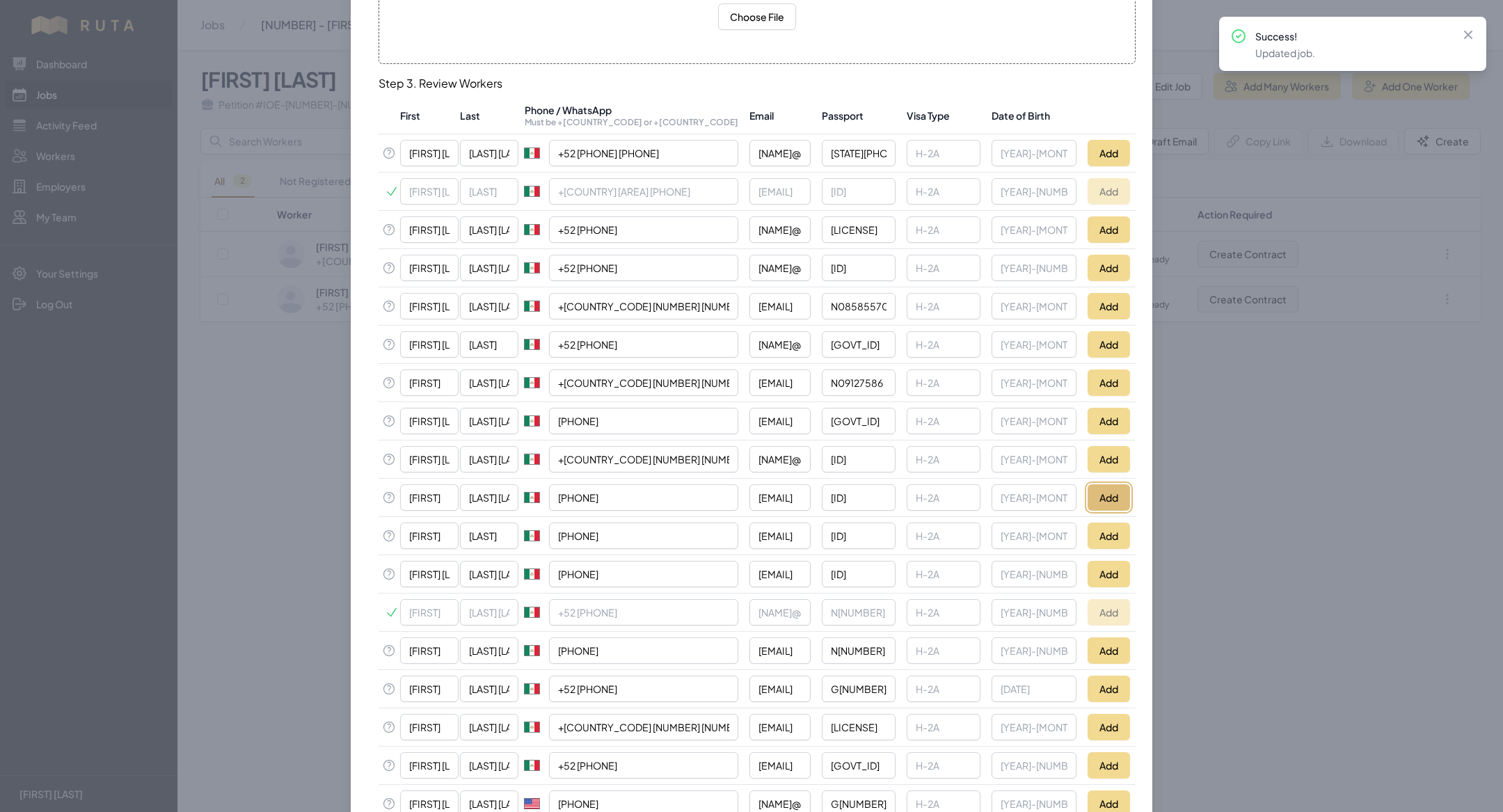 click on "Add" at bounding box center (1108, 497) 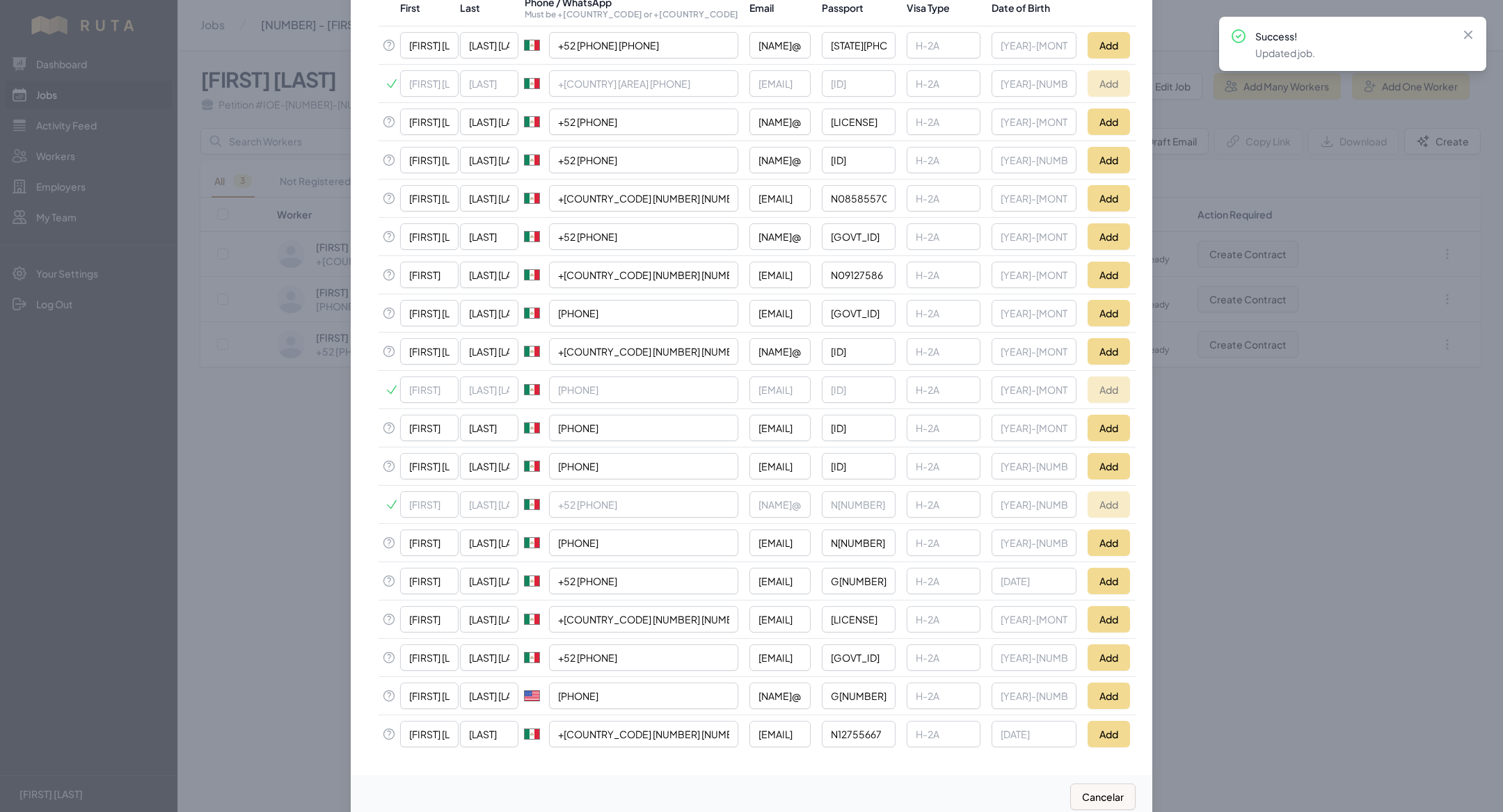 scroll, scrollTop: 350, scrollLeft: 0, axis: vertical 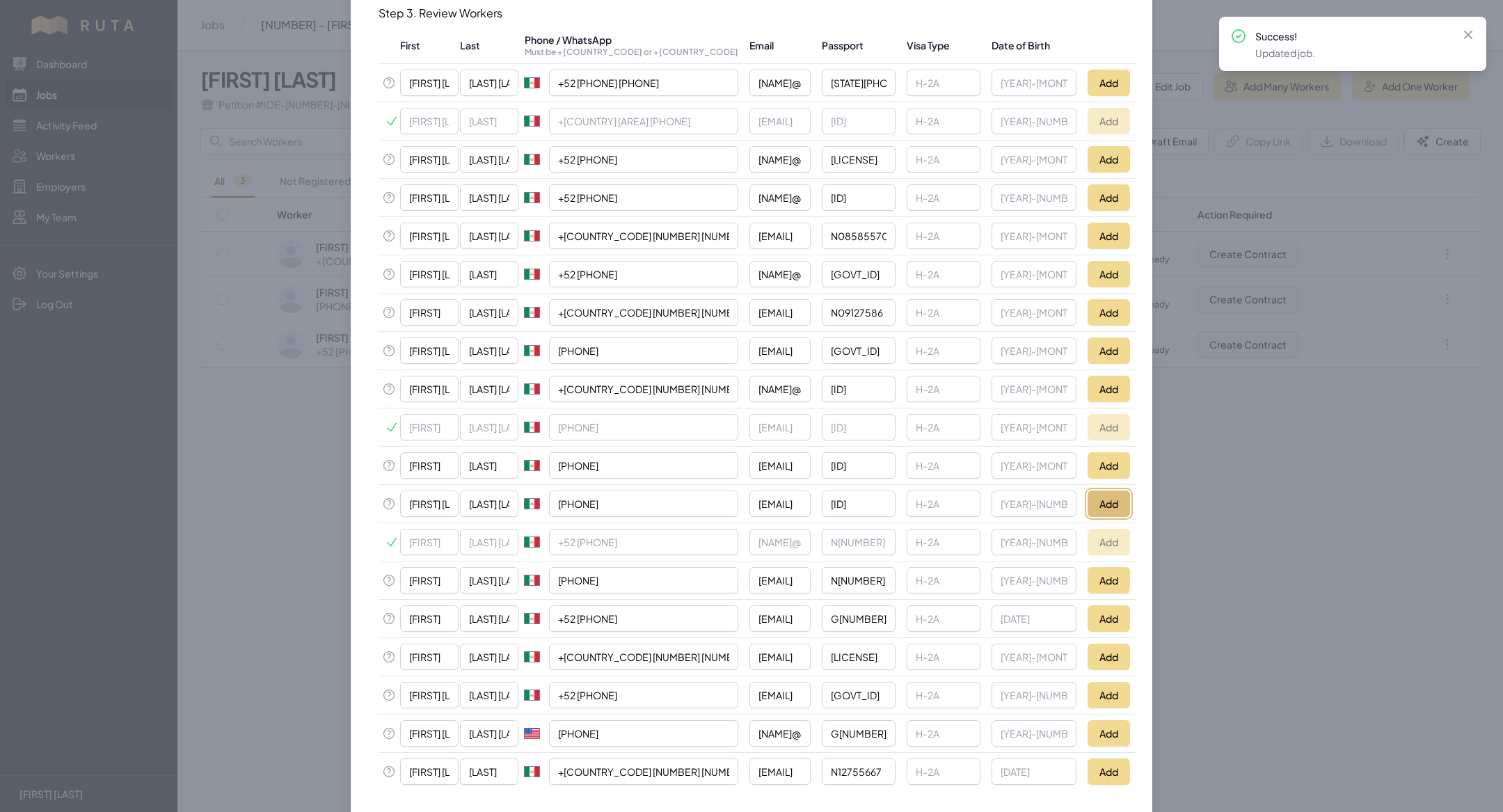 click on "Add" at bounding box center (1108, 504) 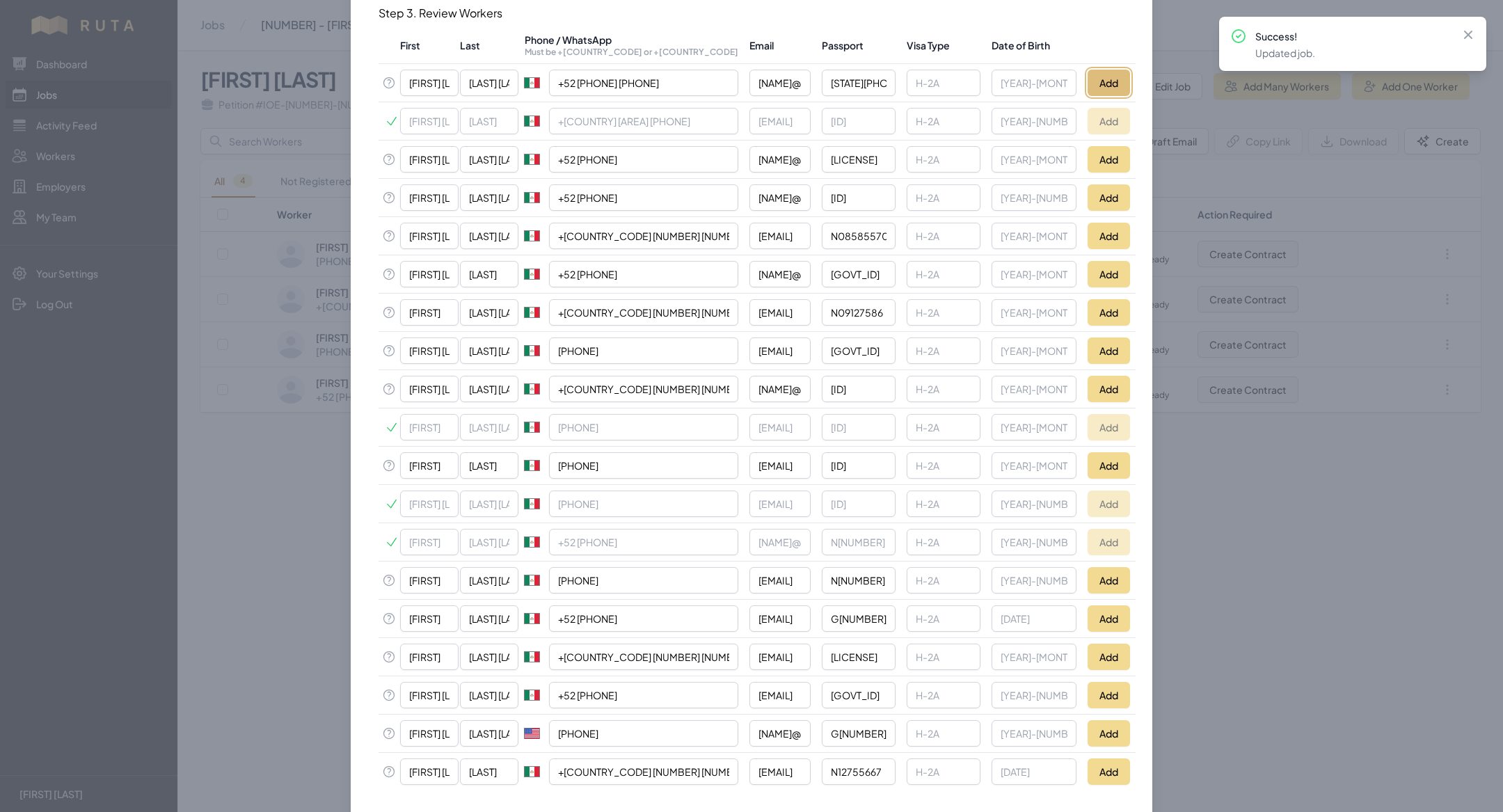 click on "Add" at bounding box center [1108, 83] 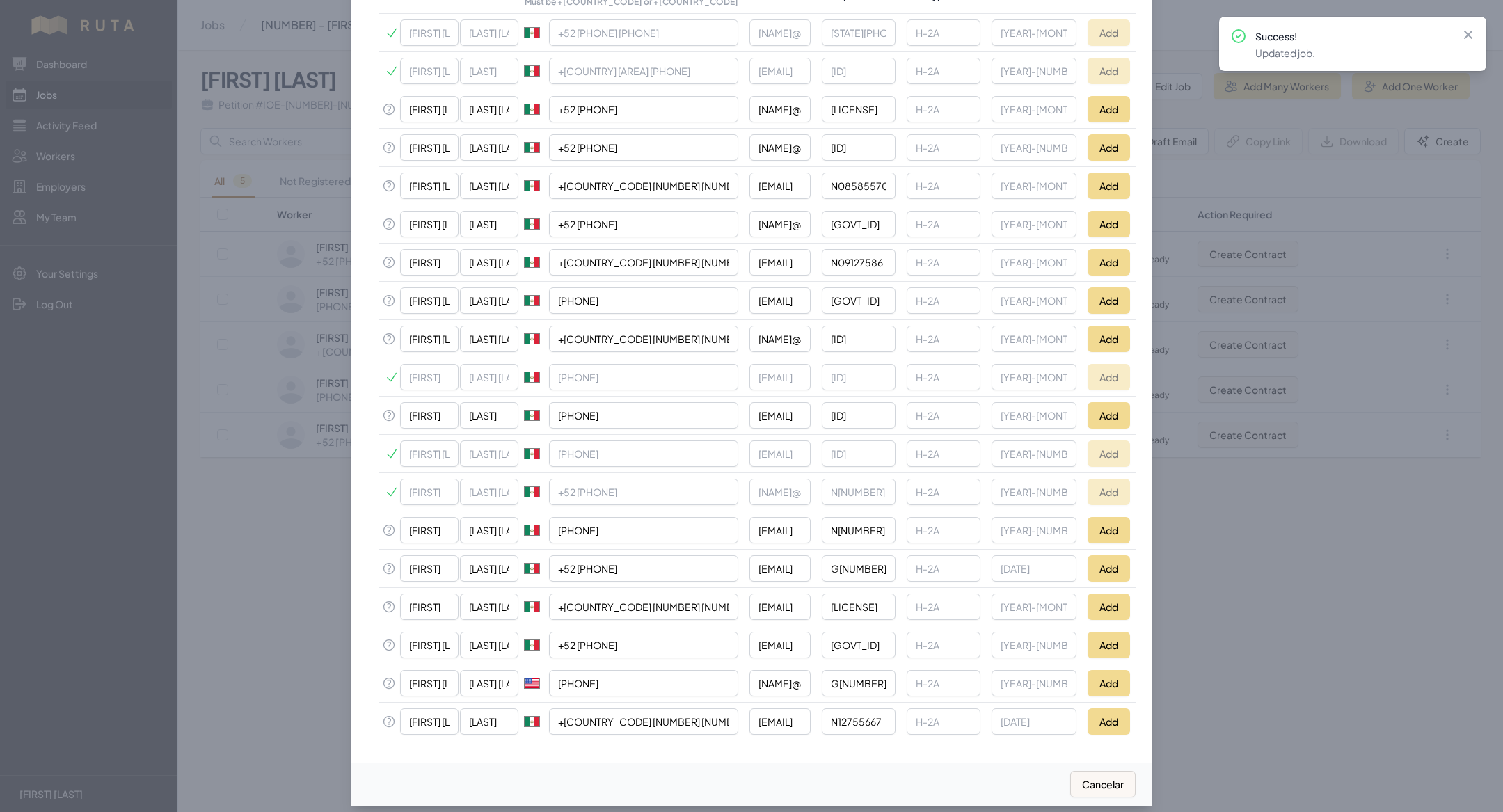 scroll, scrollTop: 402, scrollLeft: 0, axis: vertical 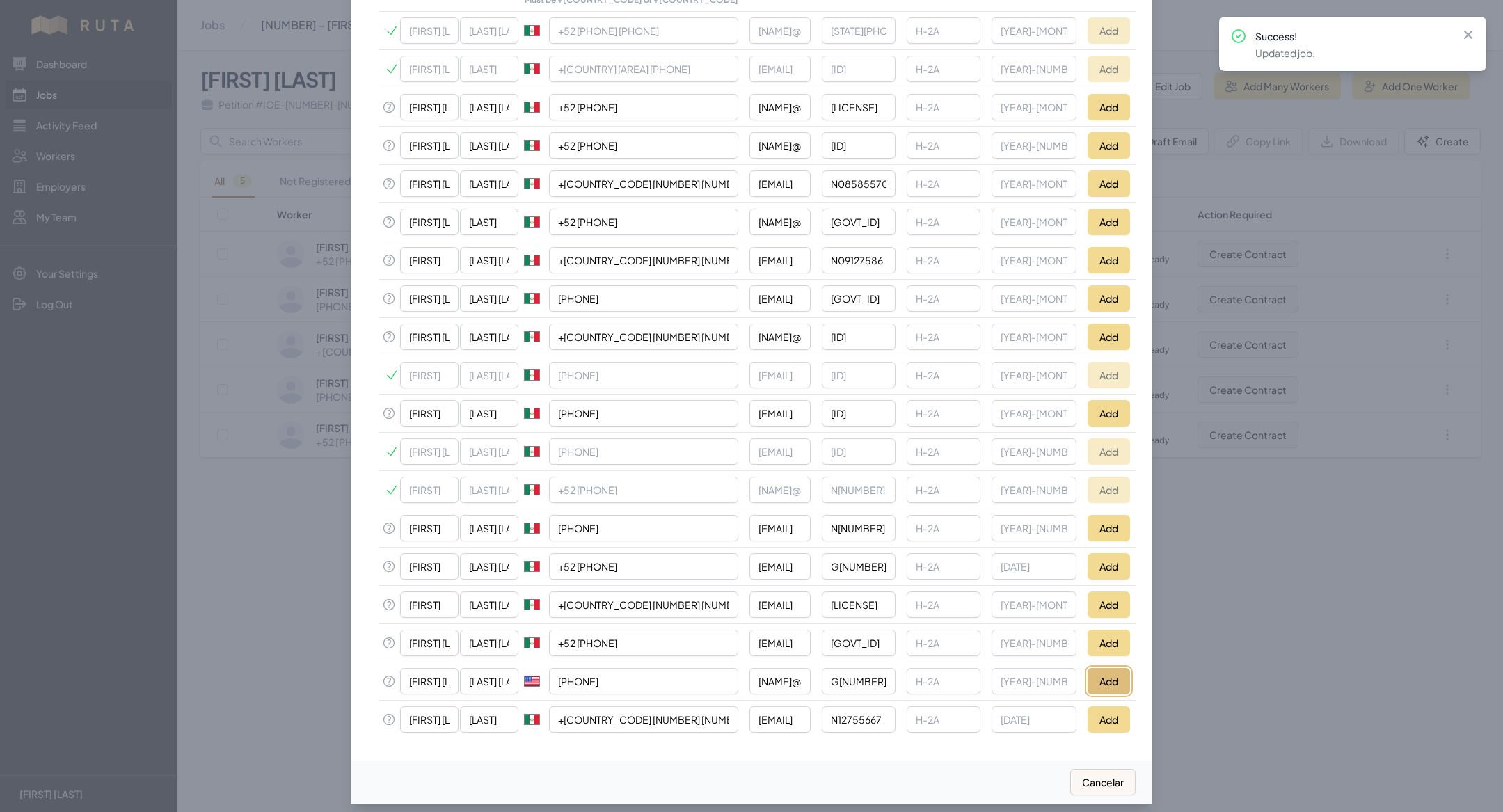 click on "Add" at bounding box center [1108, 681] 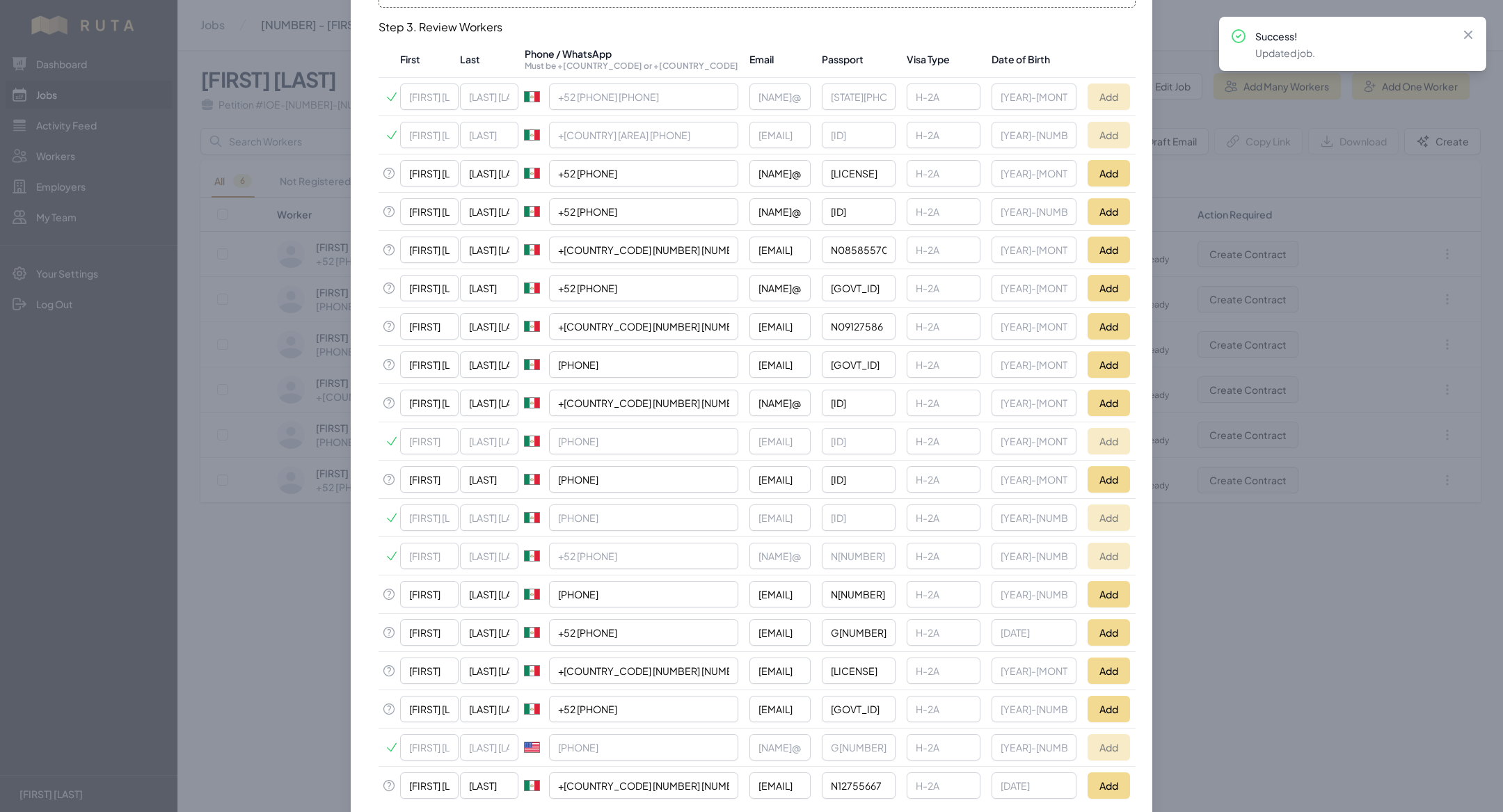 scroll, scrollTop: 331, scrollLeft: 0, axis: vertical 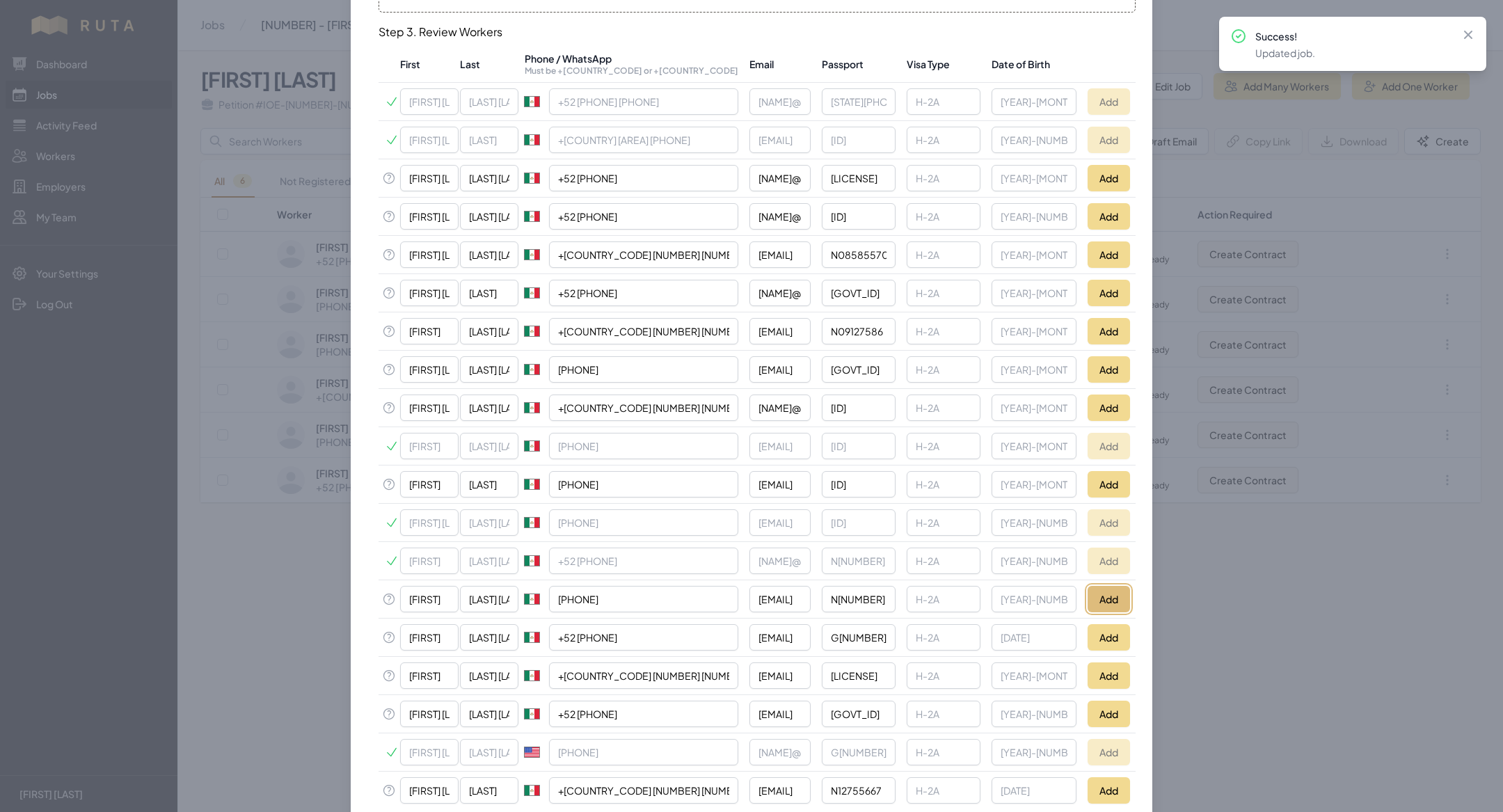 click on "Add" at bounding box center (1108, 599) 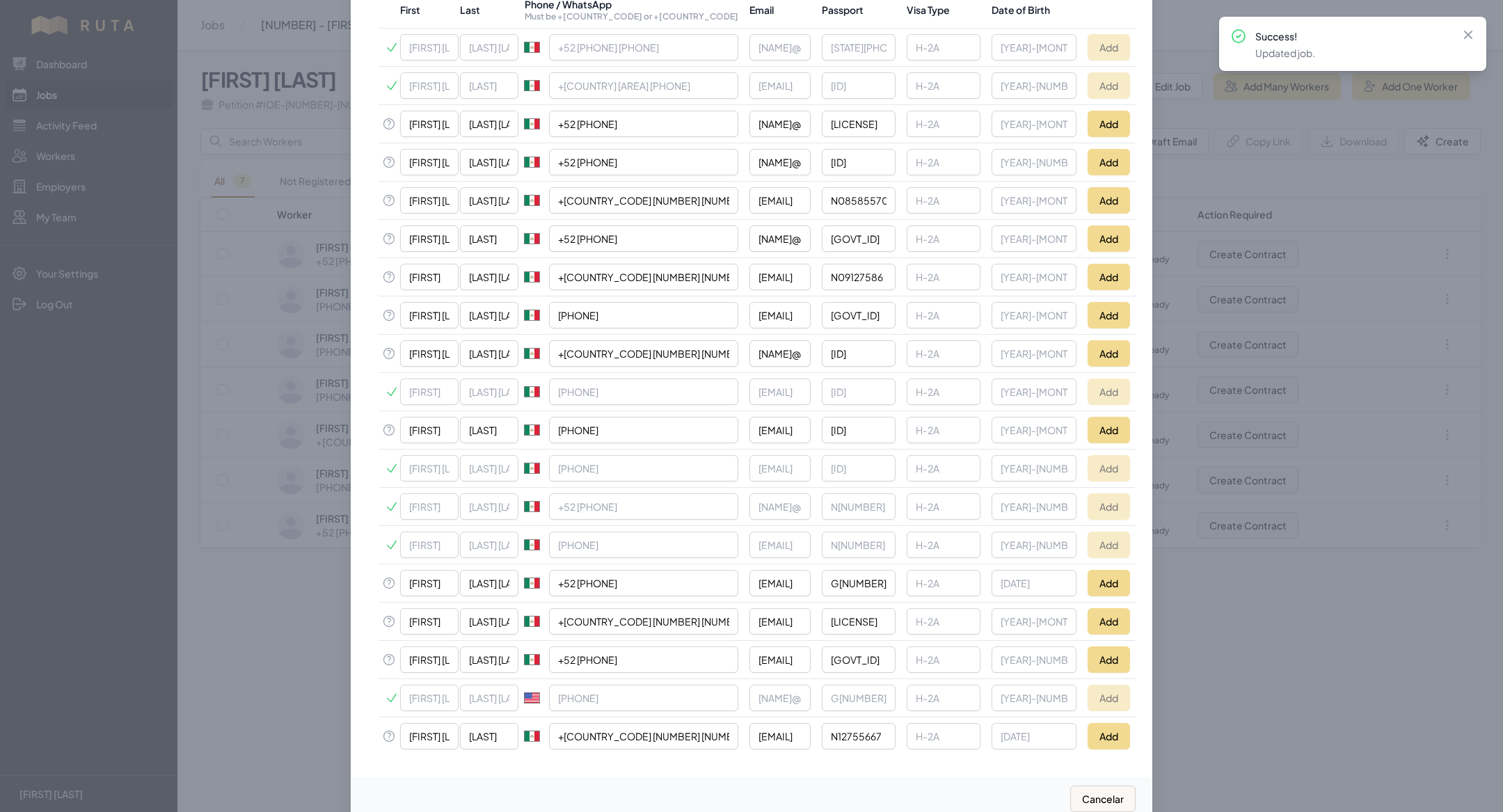 scroll, scrollTop: 386, scrollLeft: 0, axis: vertical 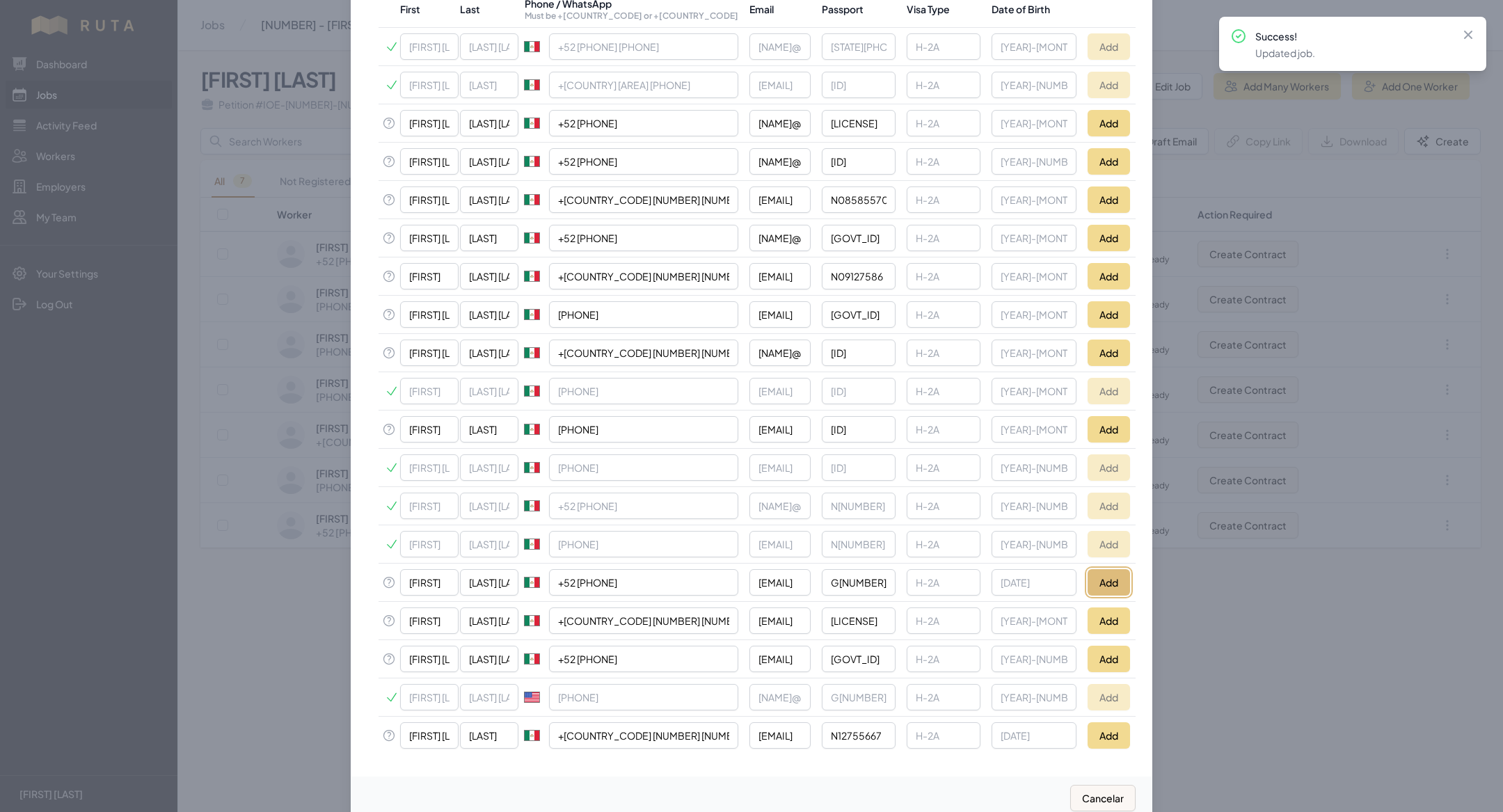 click on "Add" at bounding box center (1108, 582) 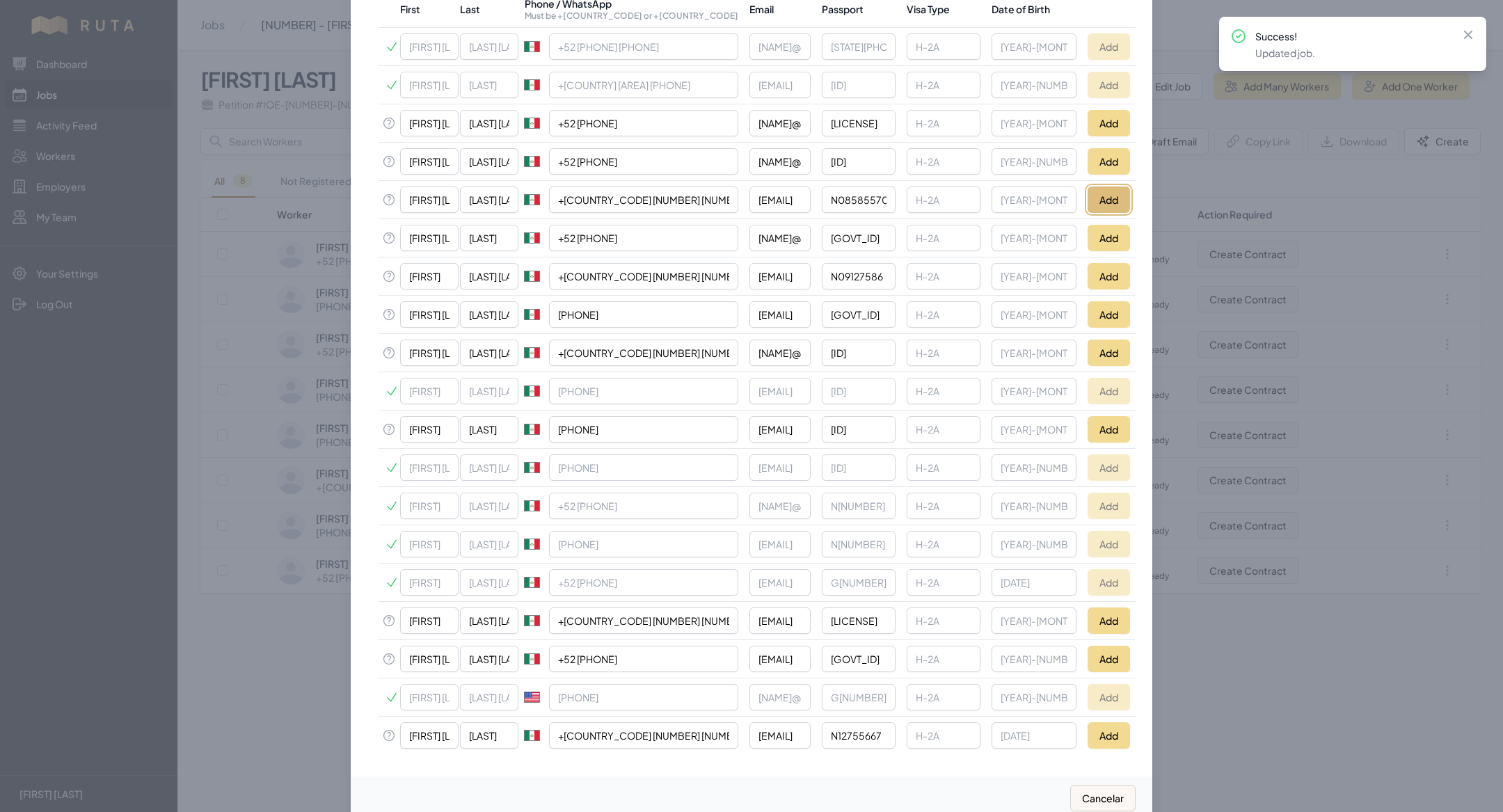 click on "Add" at bounding box center [1108, 200] 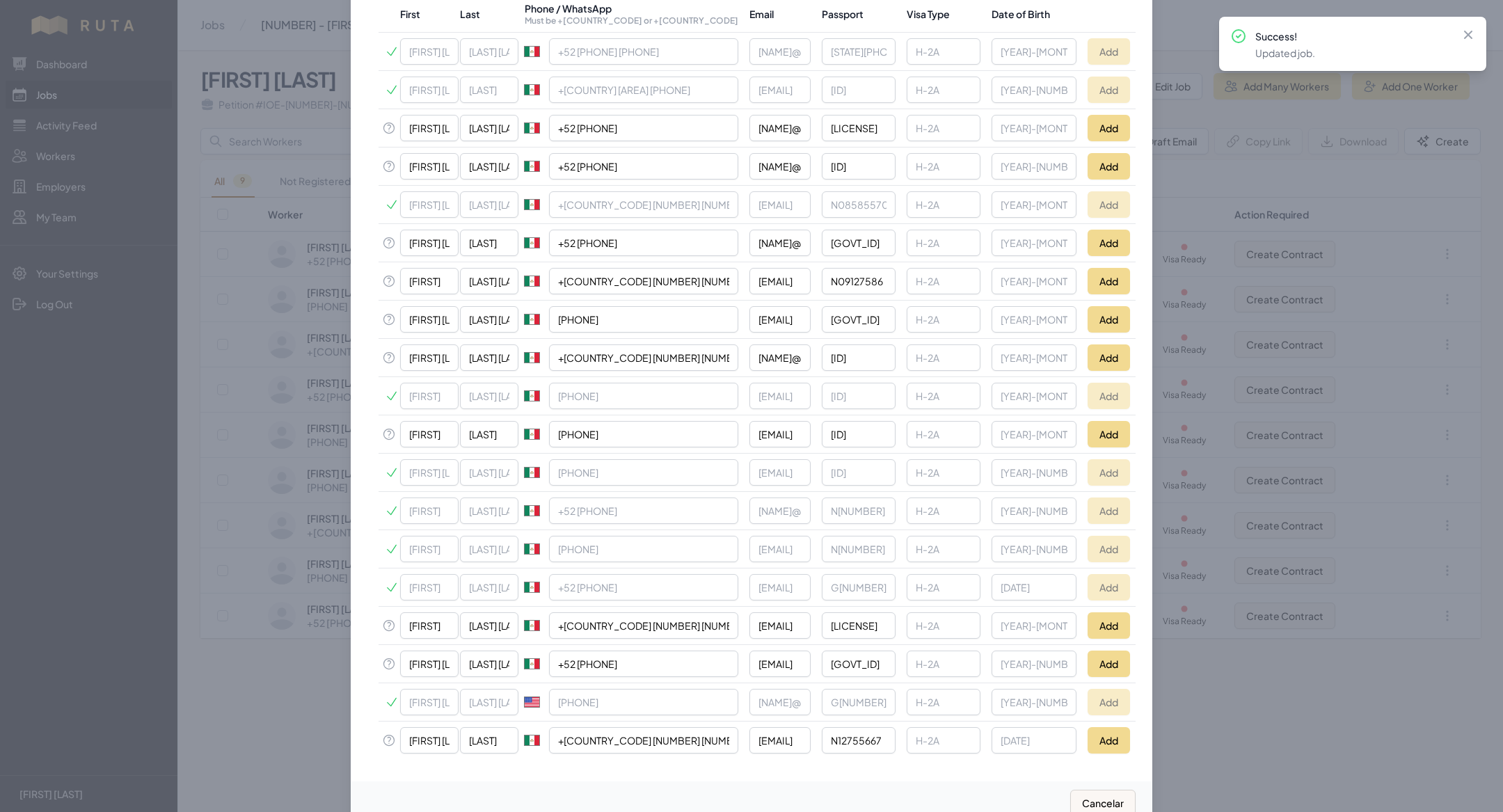scroll, scrollTop: 383, scrollLeft: 0, axis: vertical 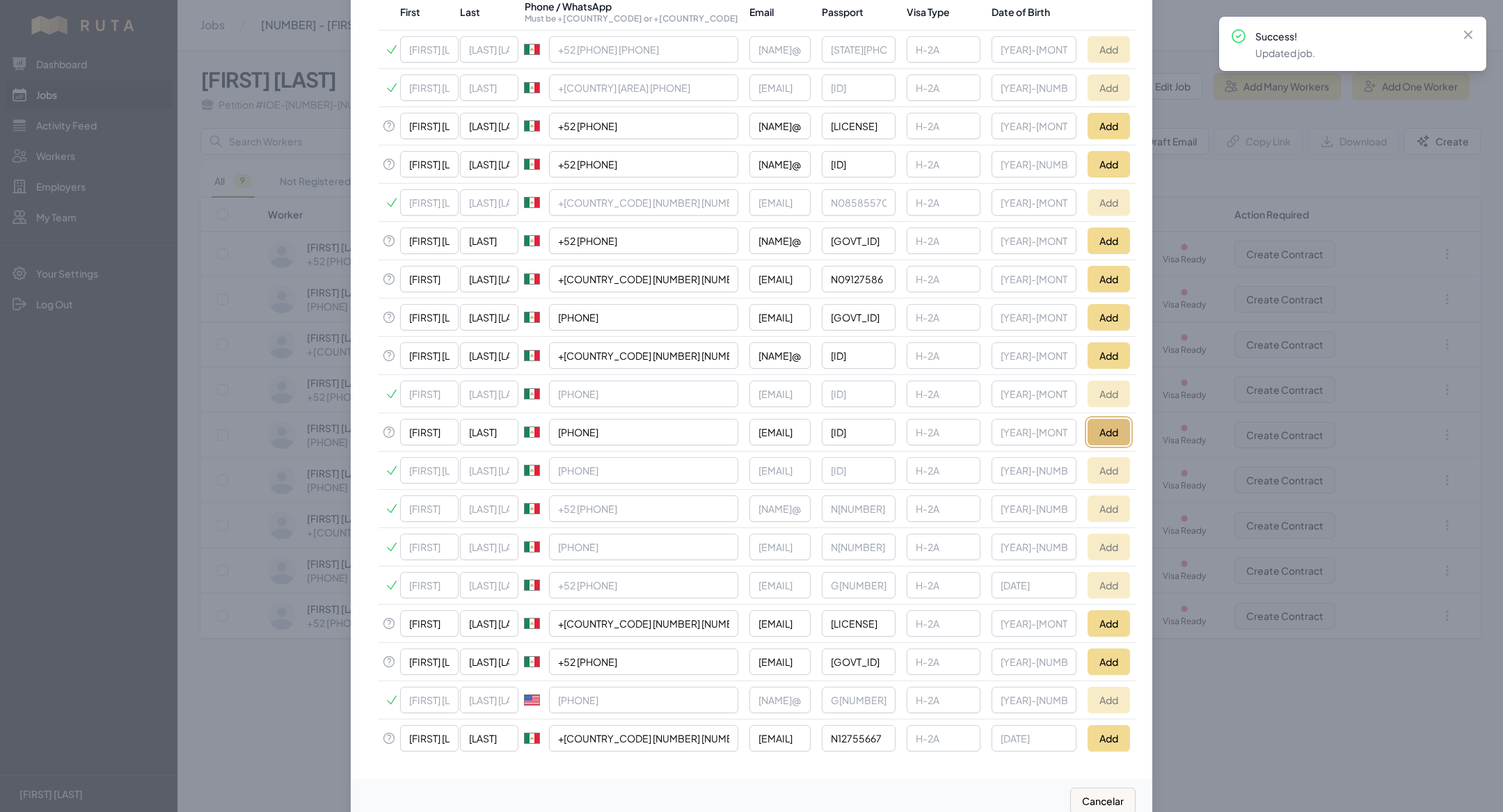click on "Add" at bounding box center (1108, 432) 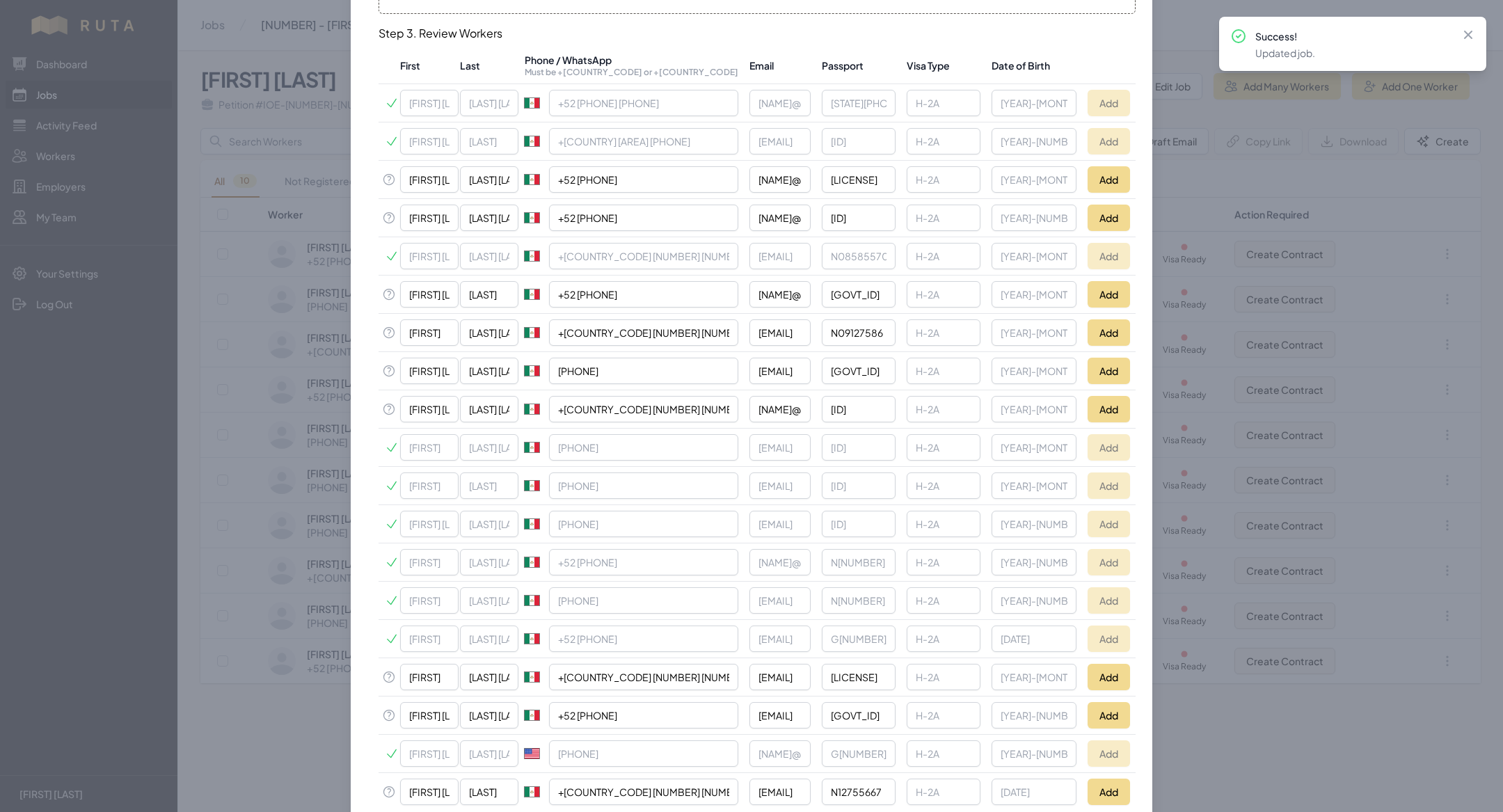 scroll, scrollTop: 317, scrollLeft: 0, axis: vertical 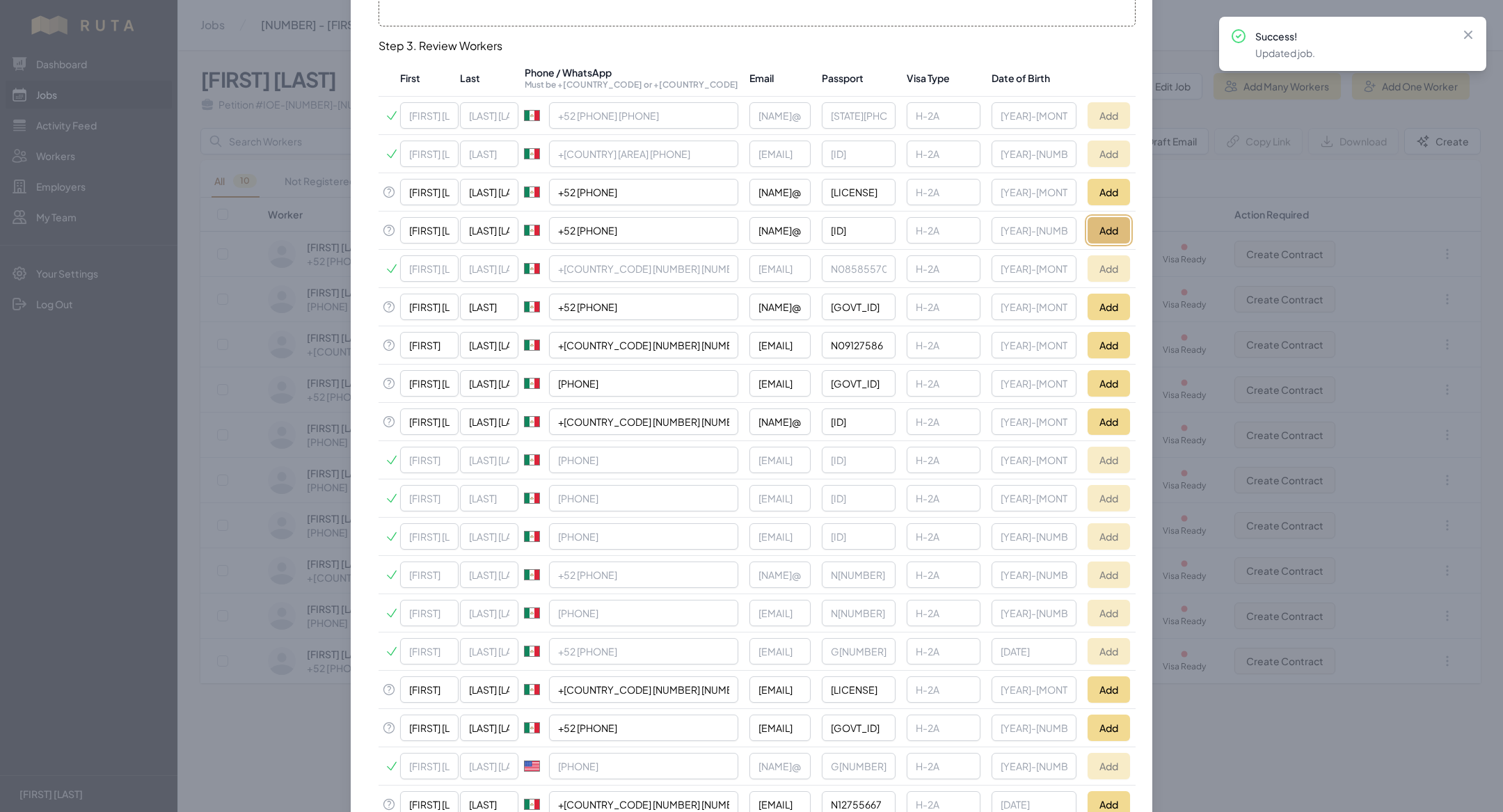 click on "Add" at bounding box center [1108, 230] 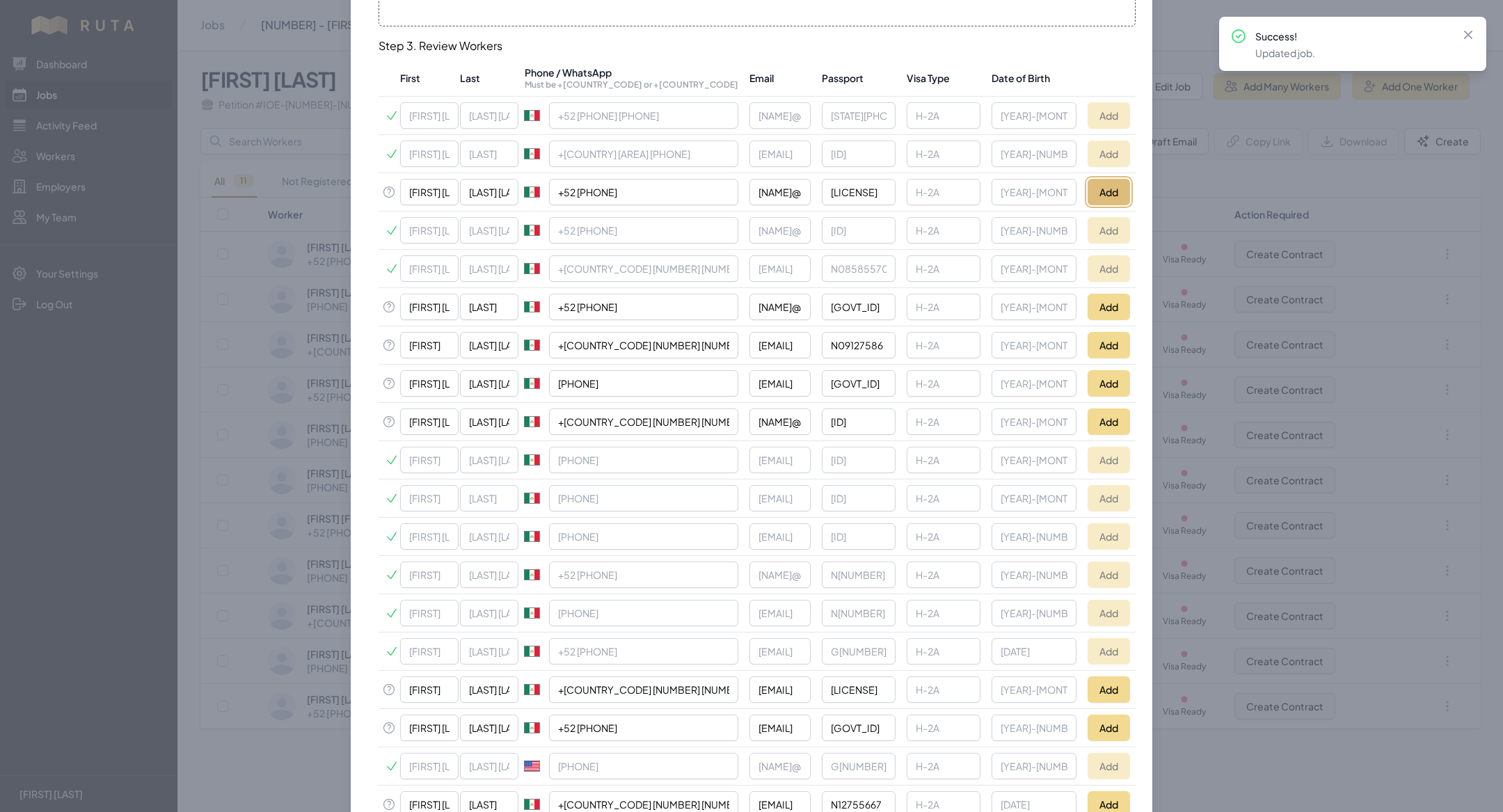 click on "Add" at bounding box center [1108, 192] 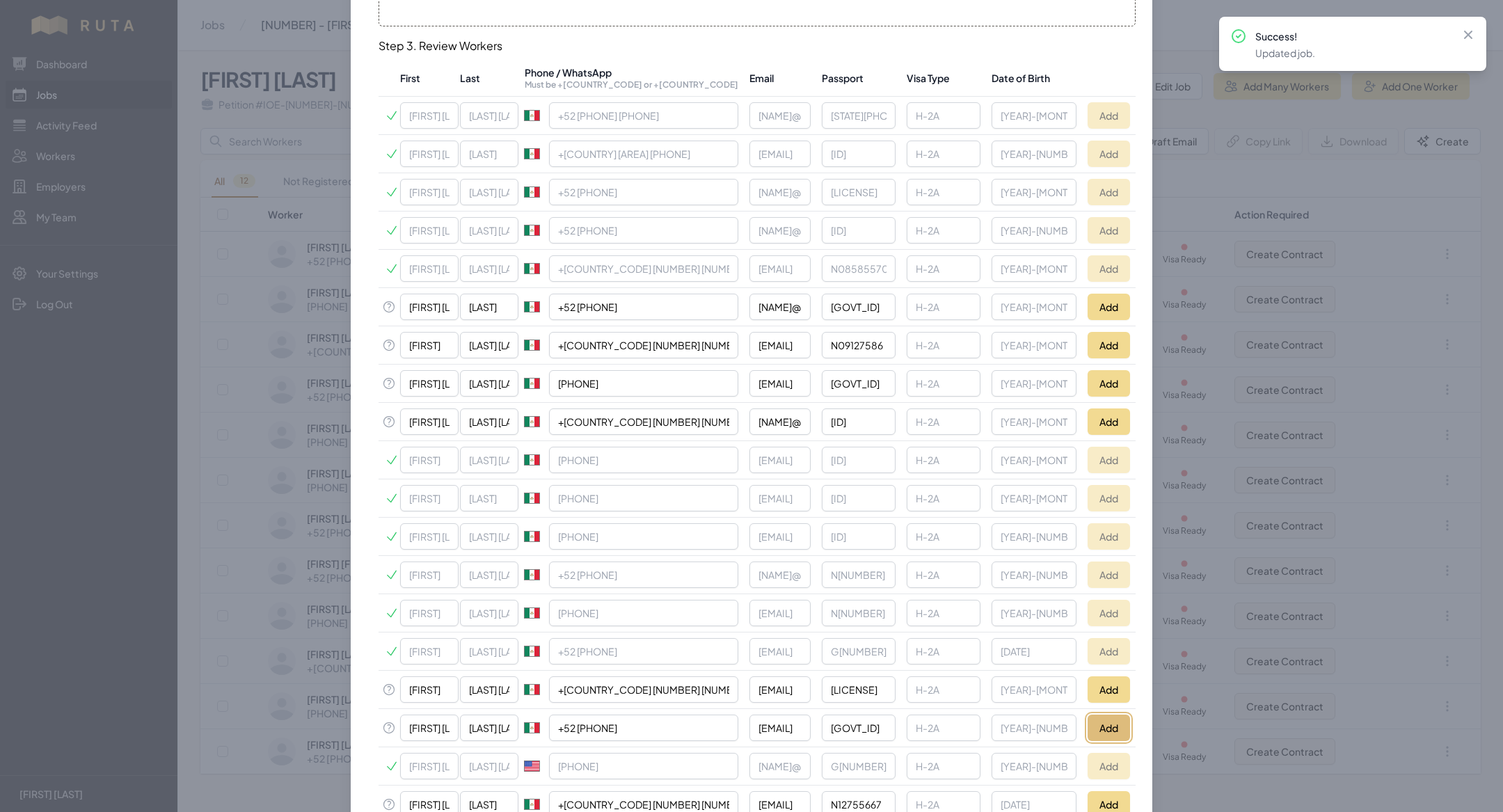 click on "Add" at bounding box center [1108, 728] 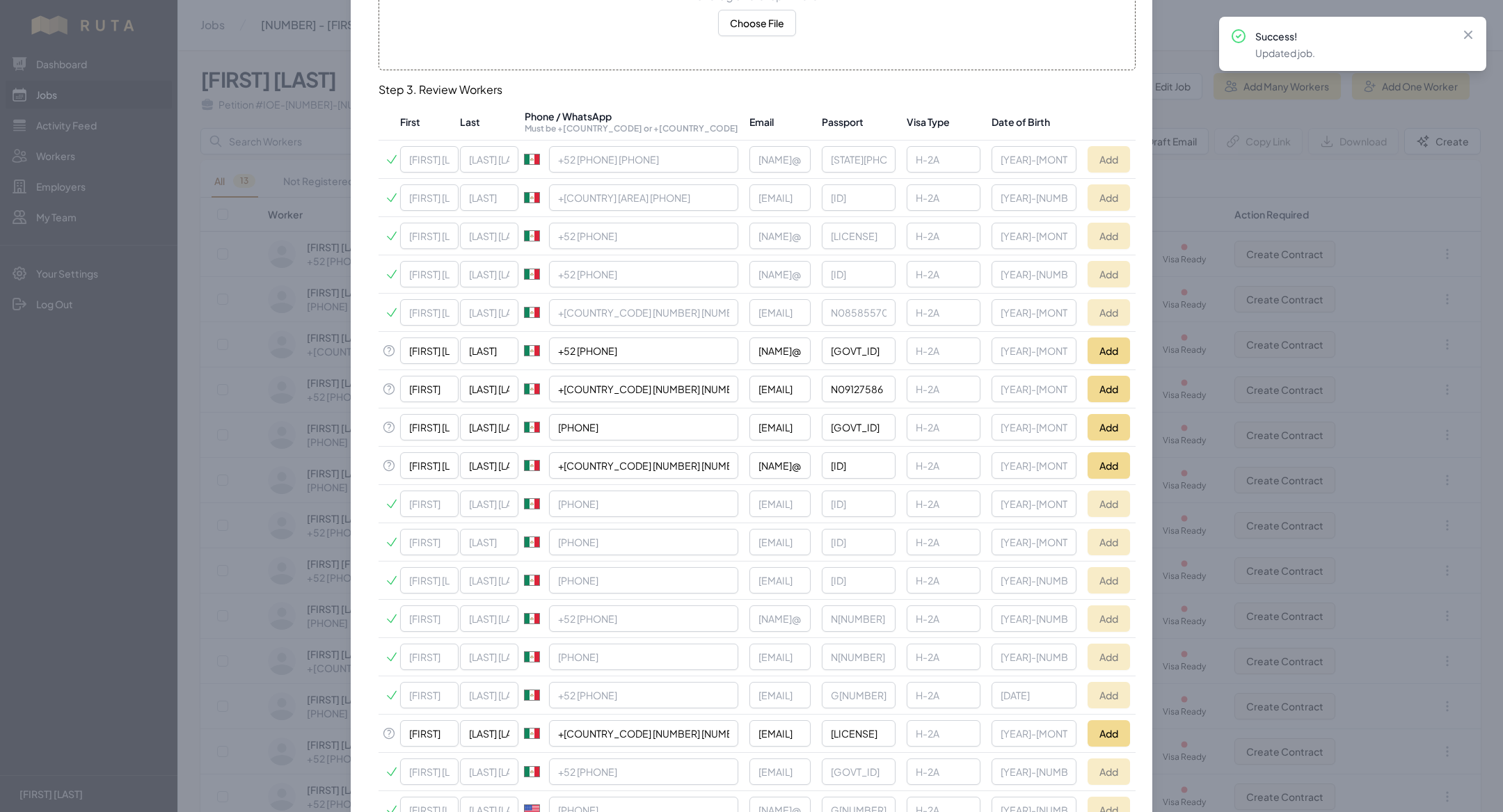 scroll, scrollTop: 277, scrollLeft: 0, axis: vertical 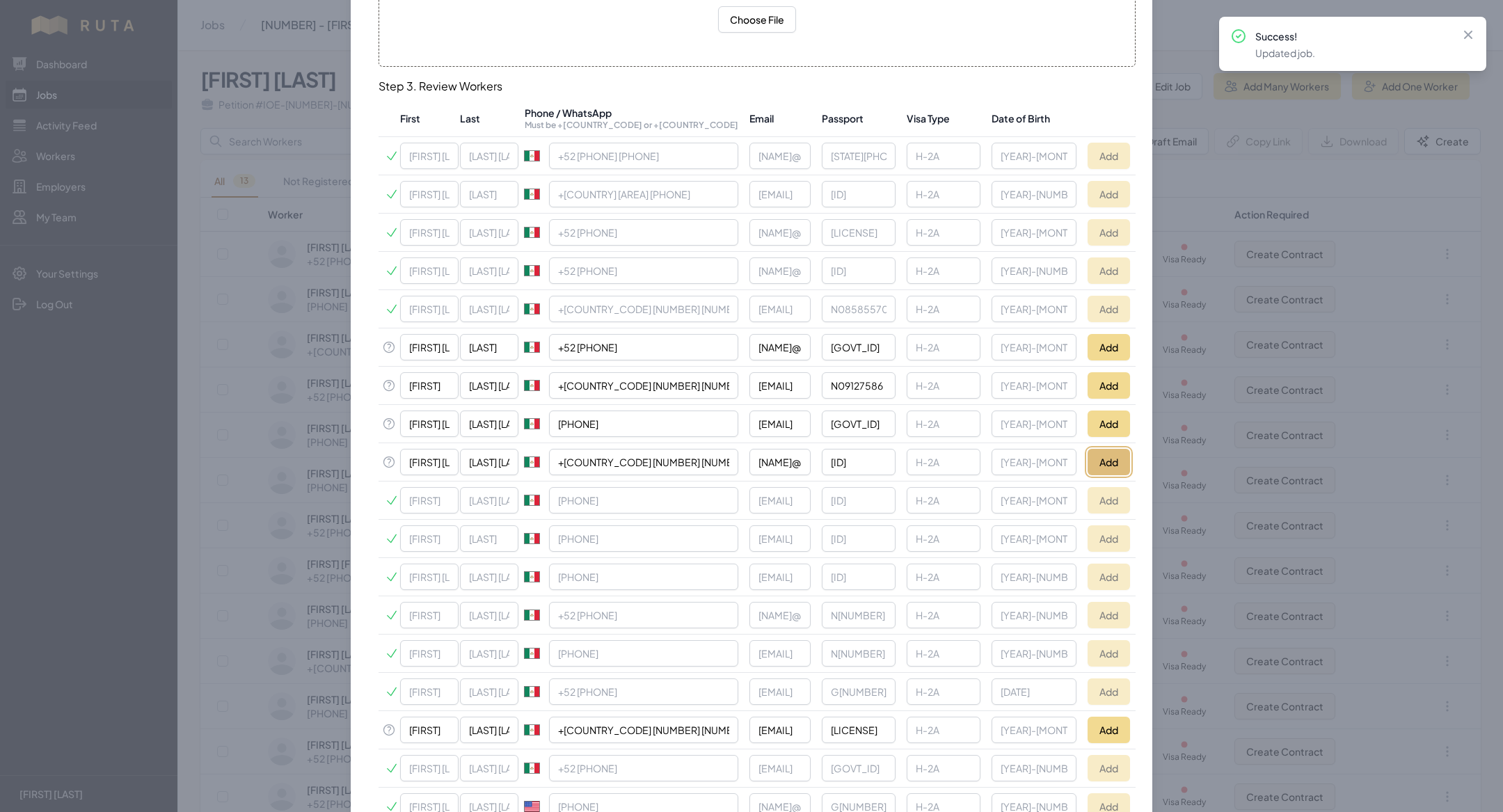 click on "Add" at bounding box center (1108, 462) 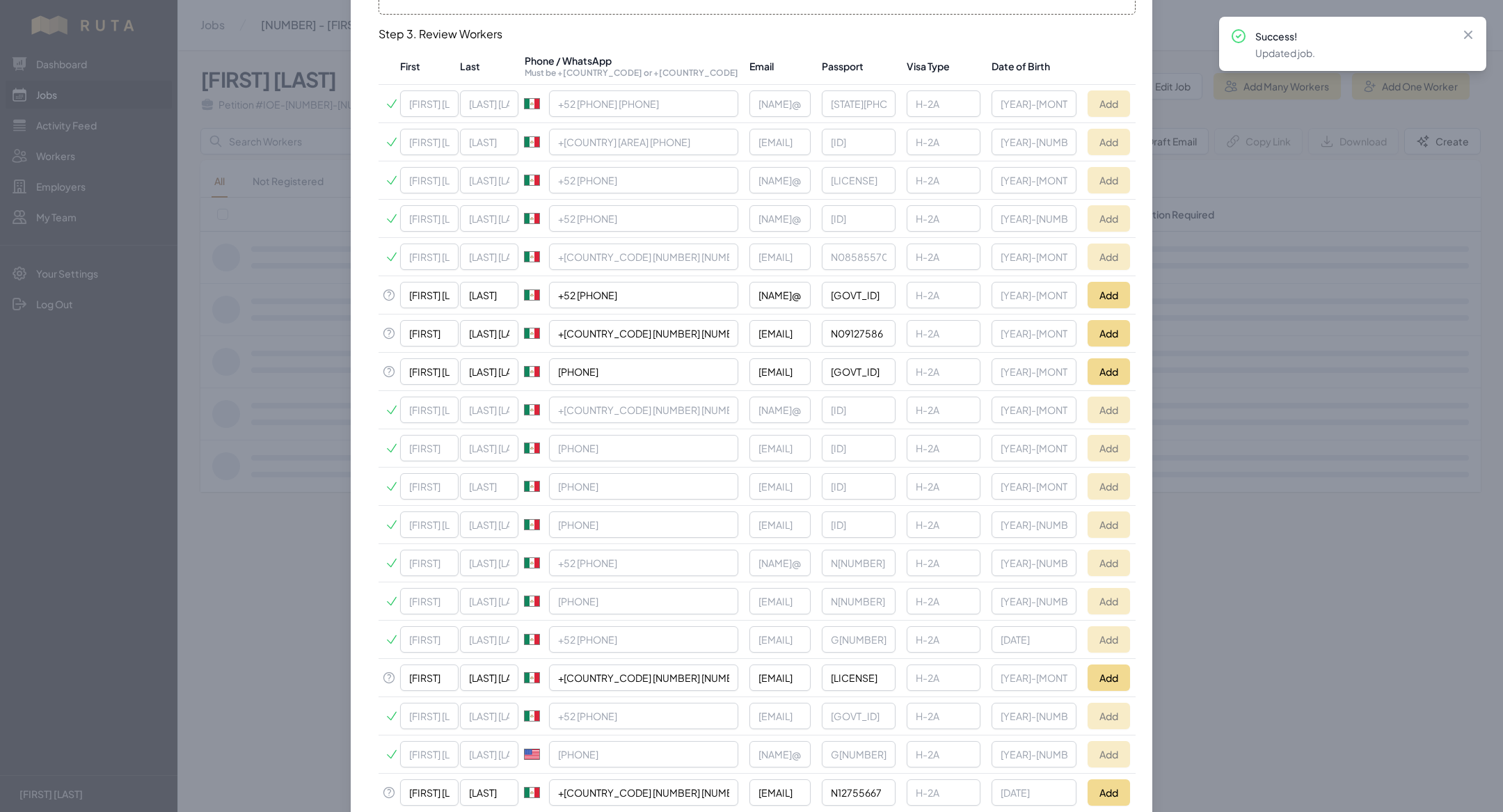 scroll, scrollTop: 361, scrollLeft: 0, axis: vertical 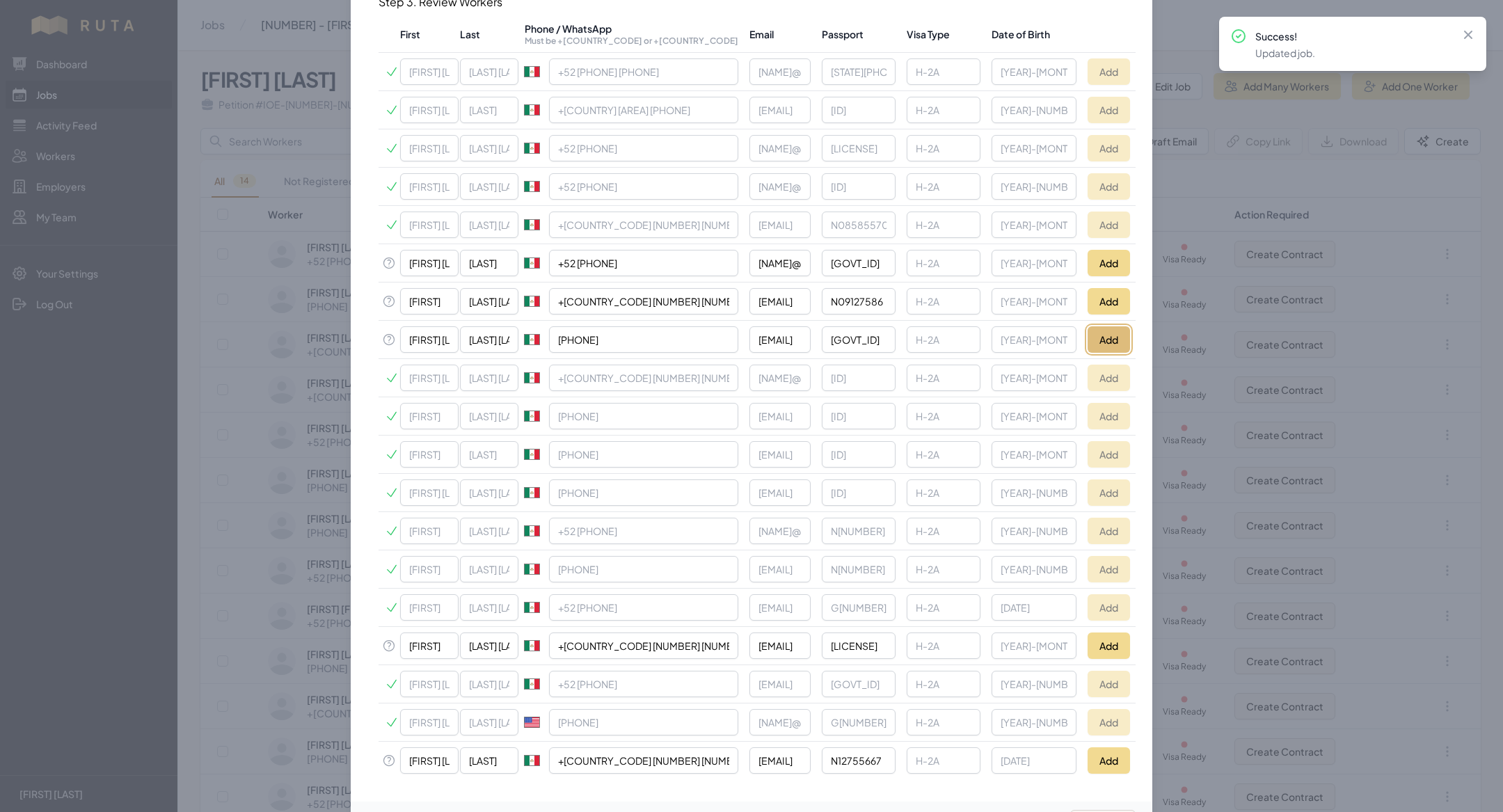 click on "Add" at bounding box center [1108, 340] 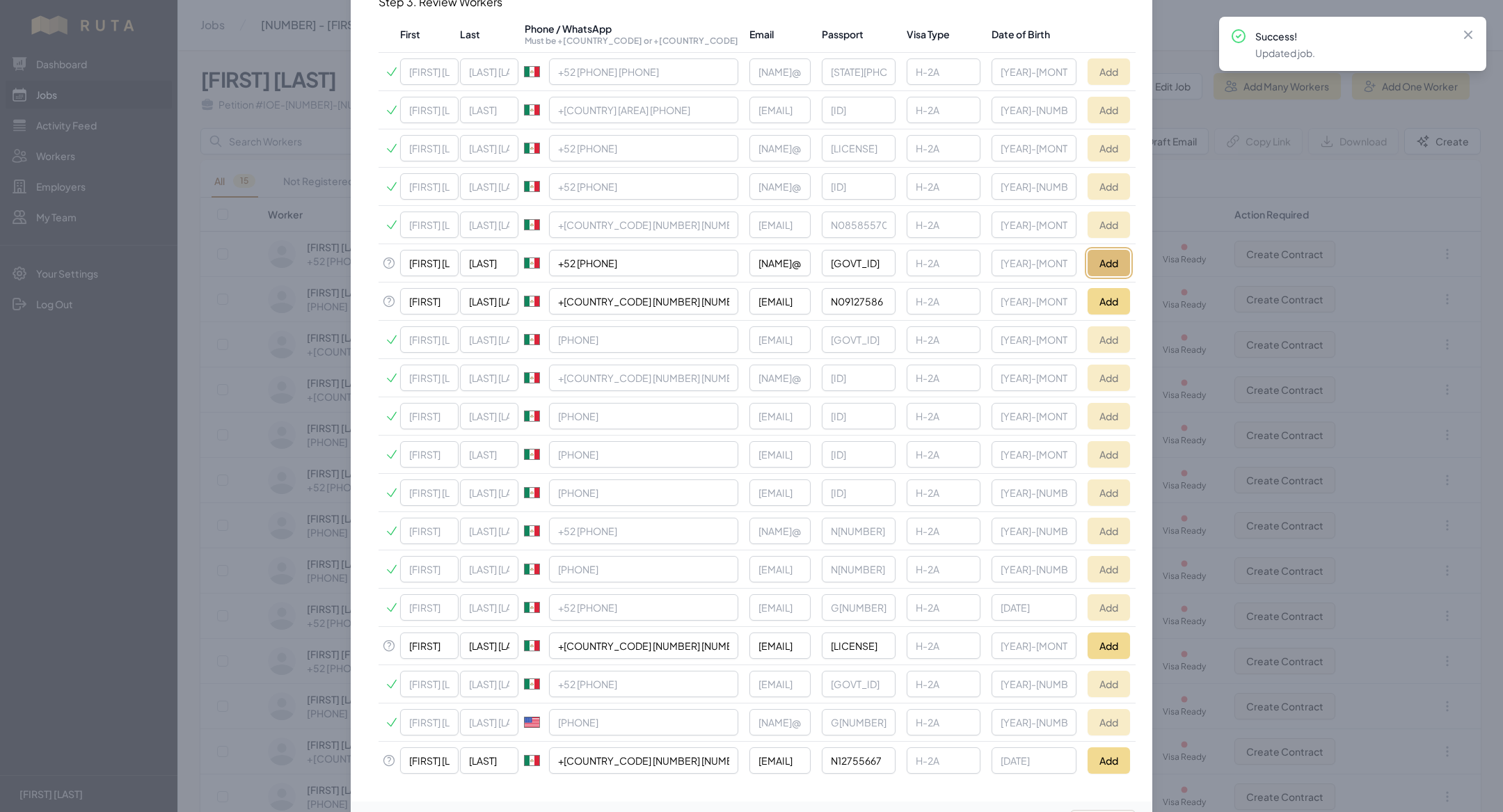click on "Add" at bounding box center [1108, 263] 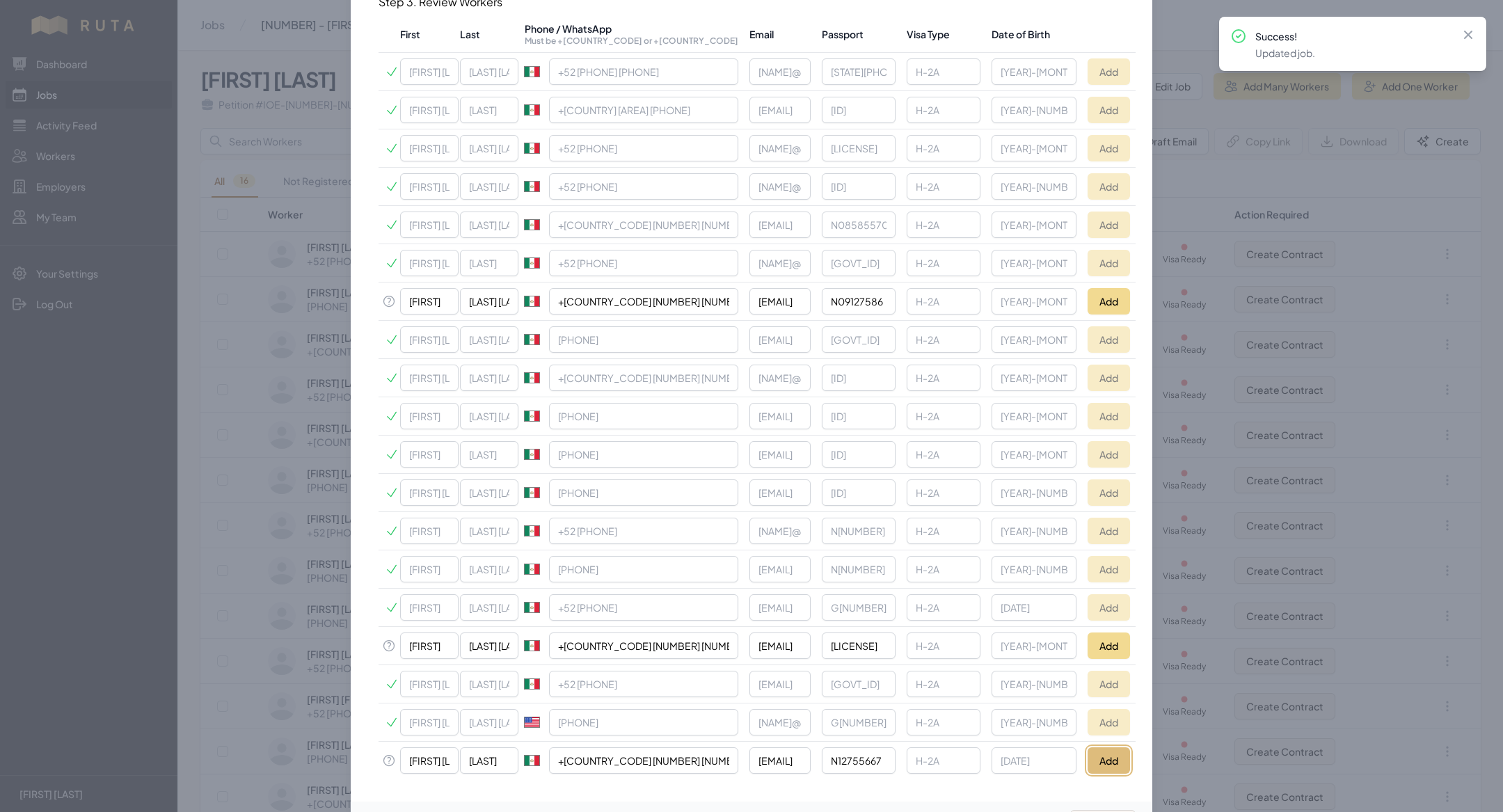 click on "Add" at bounding box center [1108, 761] 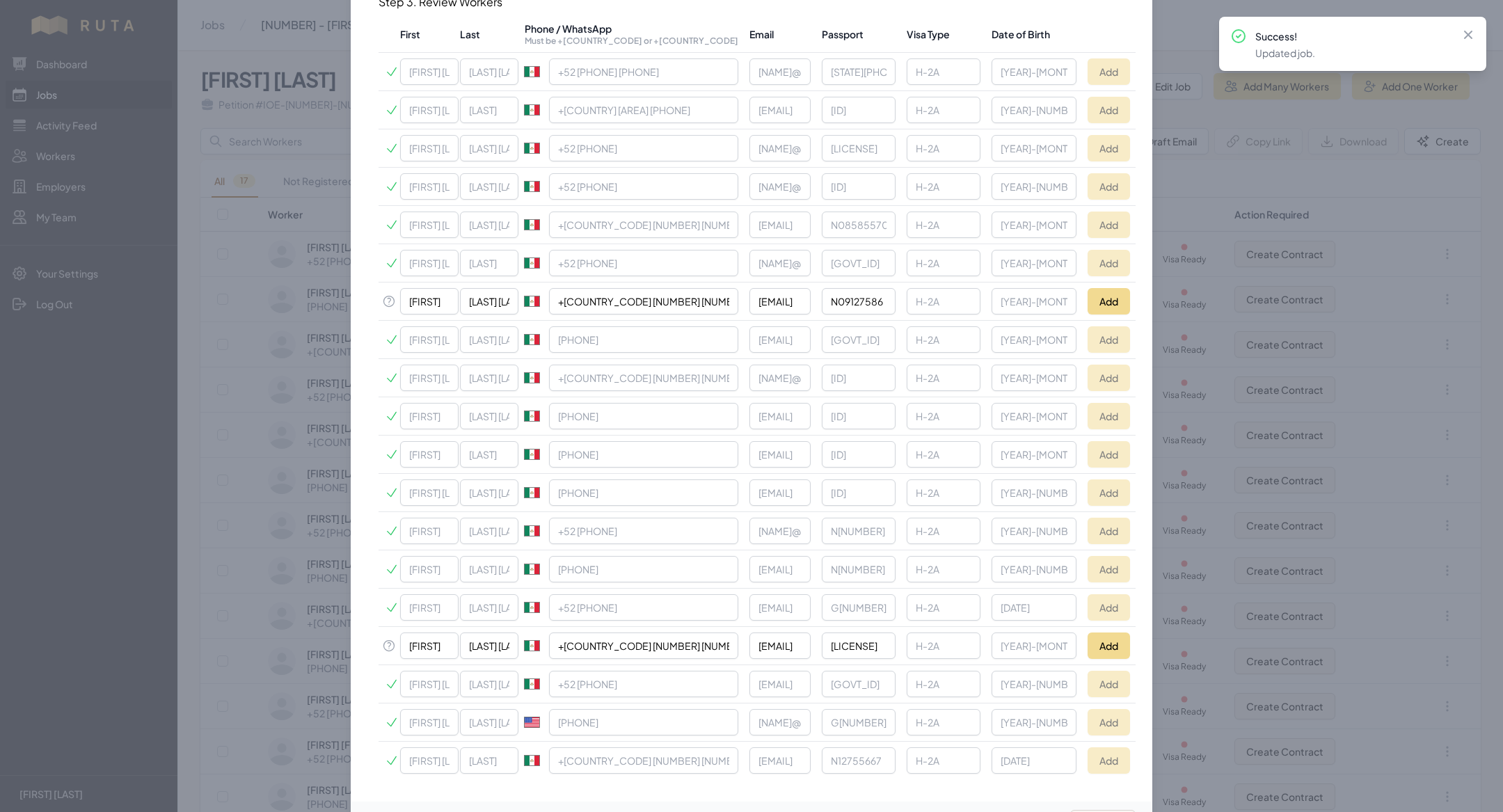 click at bounding box center (752, 406) 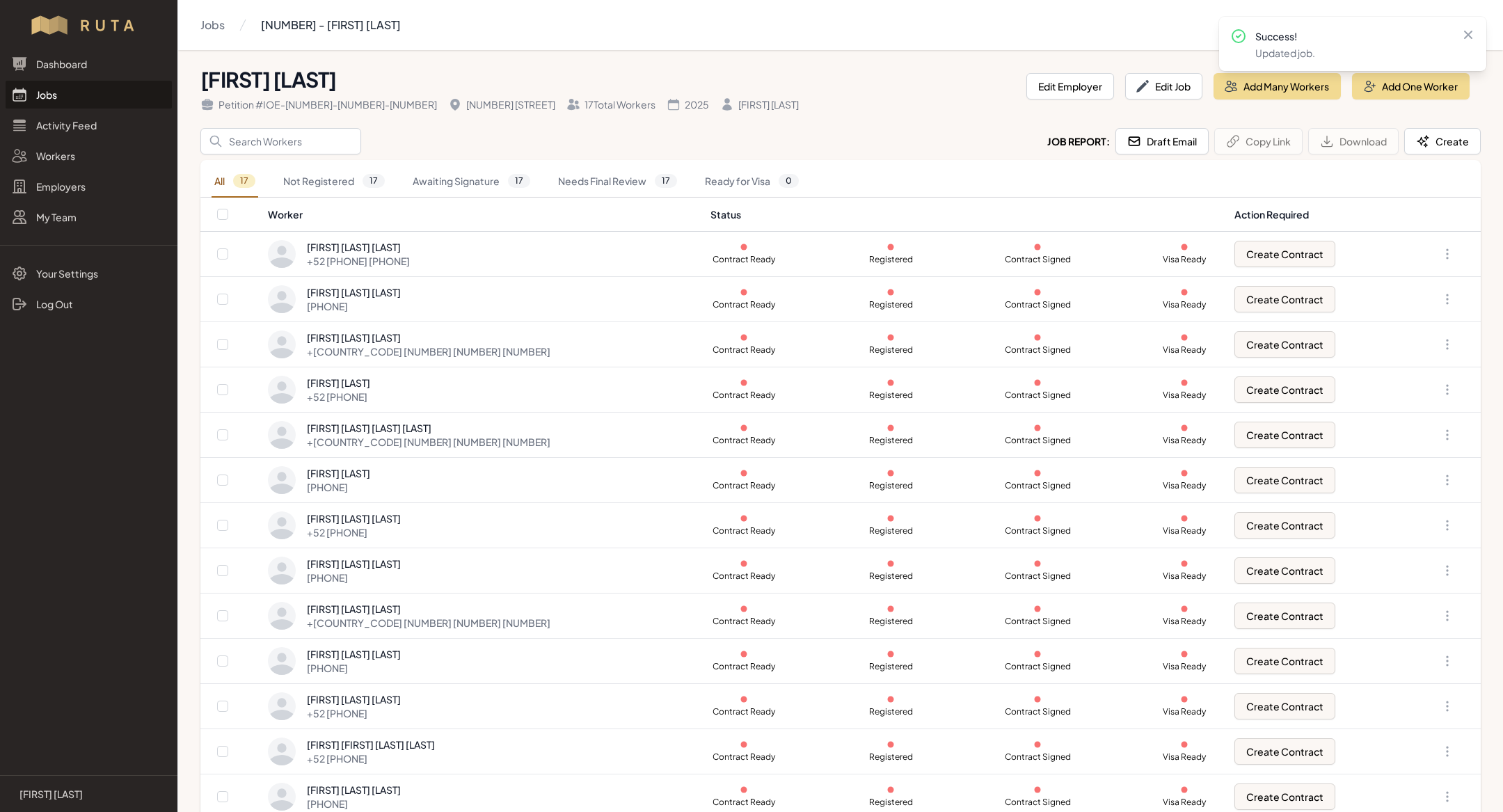 scroll, scrollTop: 0, scrollLeft: 0, axis: both 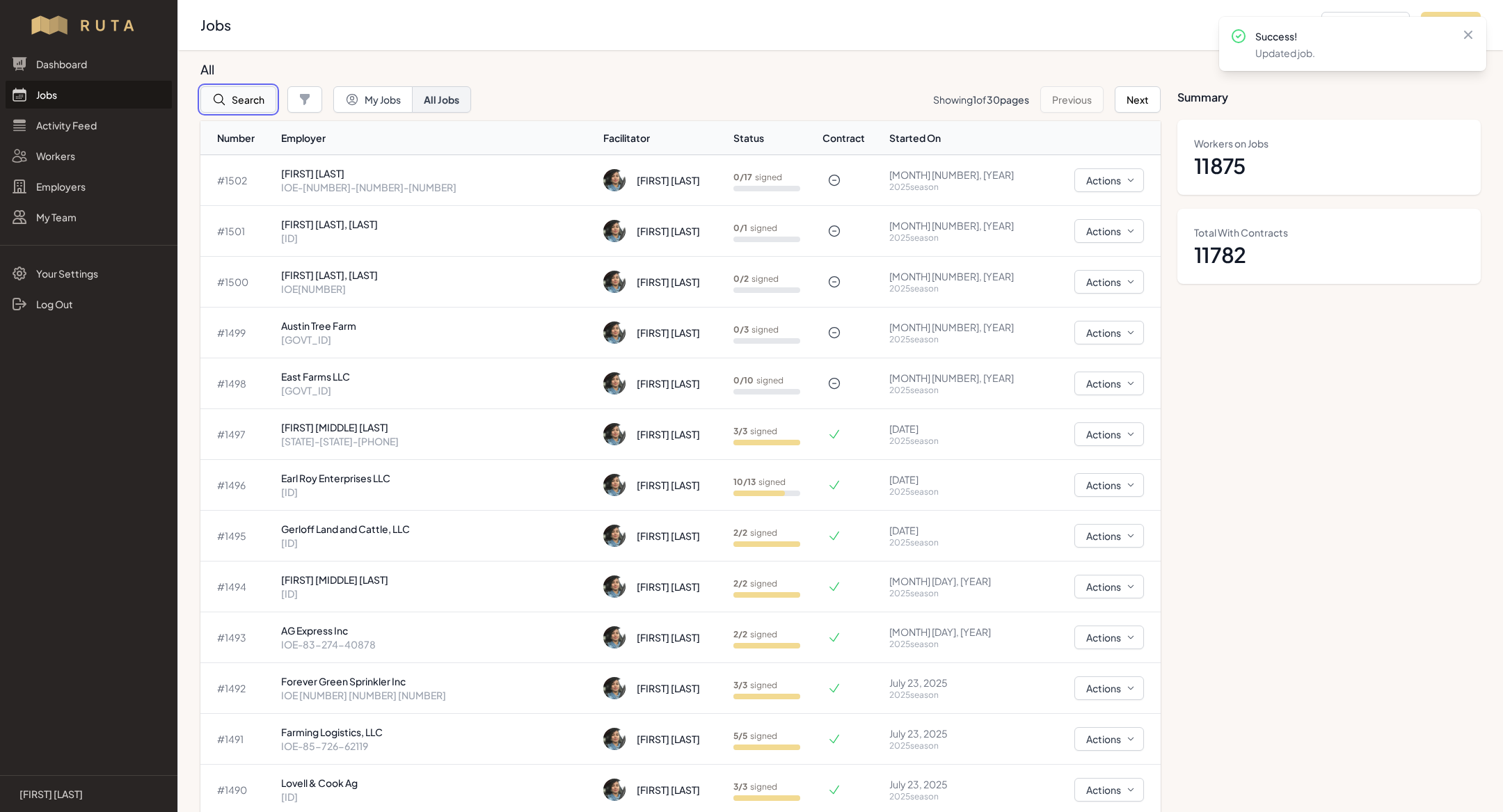 click on "Search" at bounding box center (238, 99) 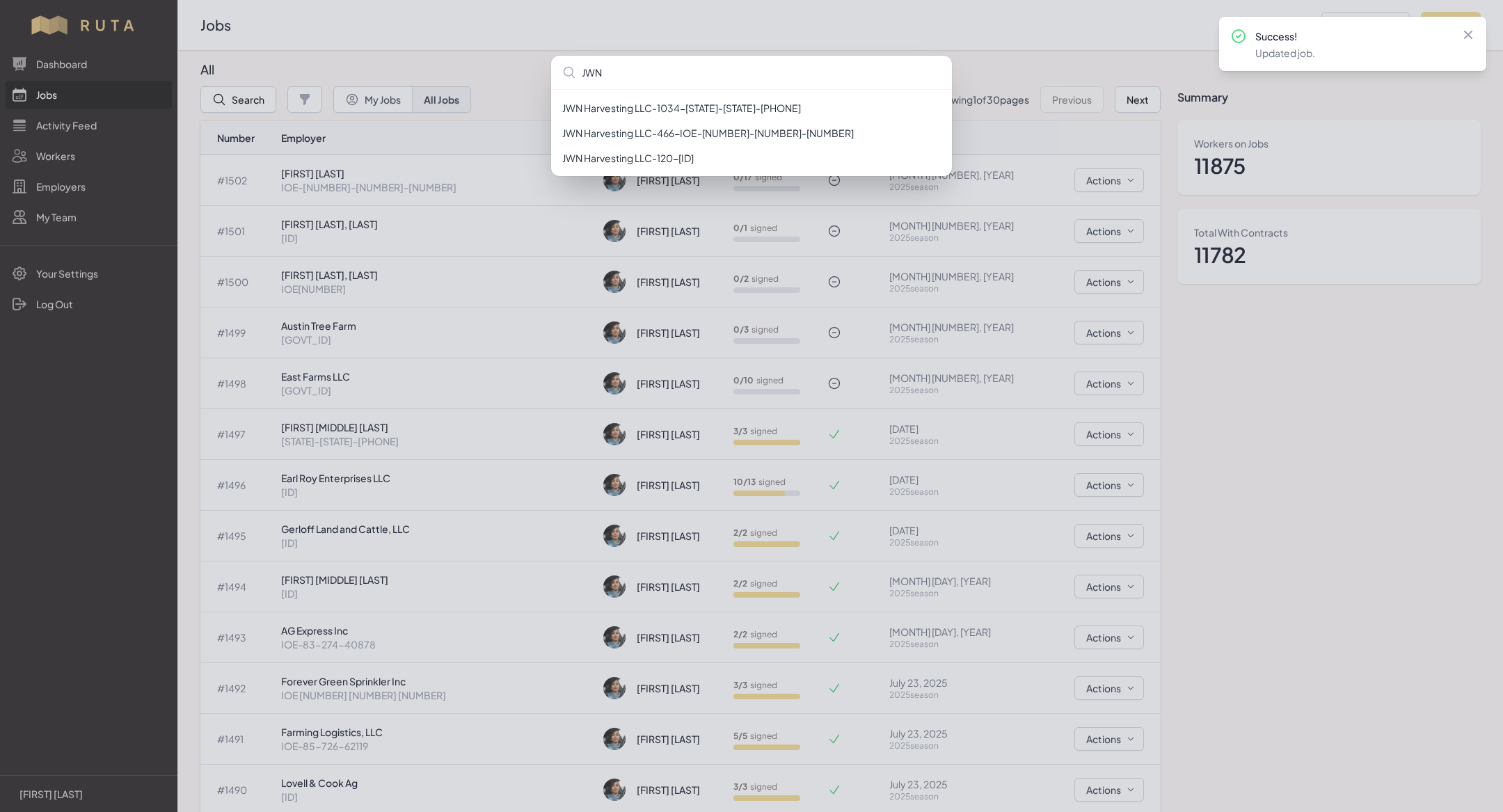 type on "JWN" 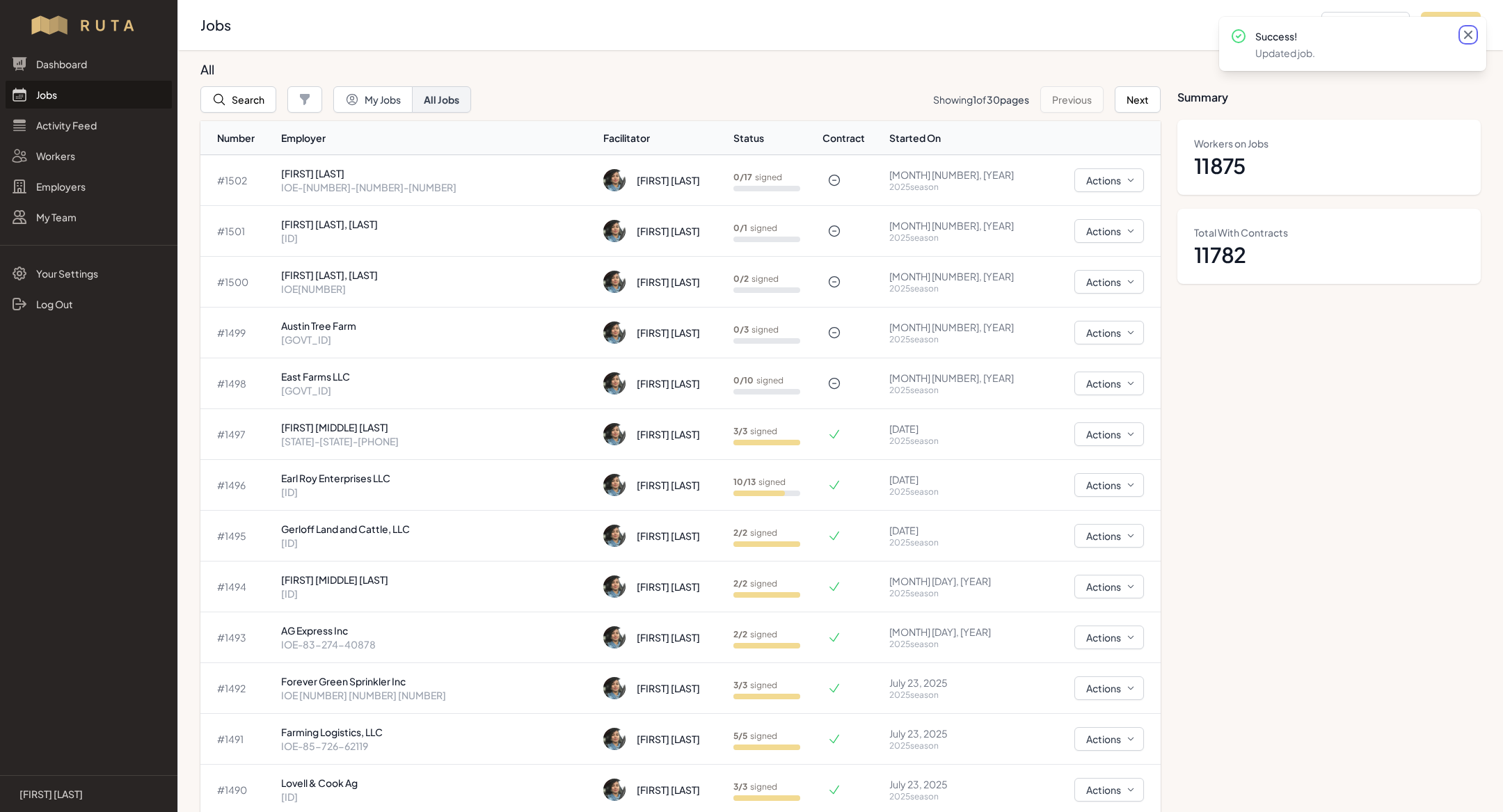 click 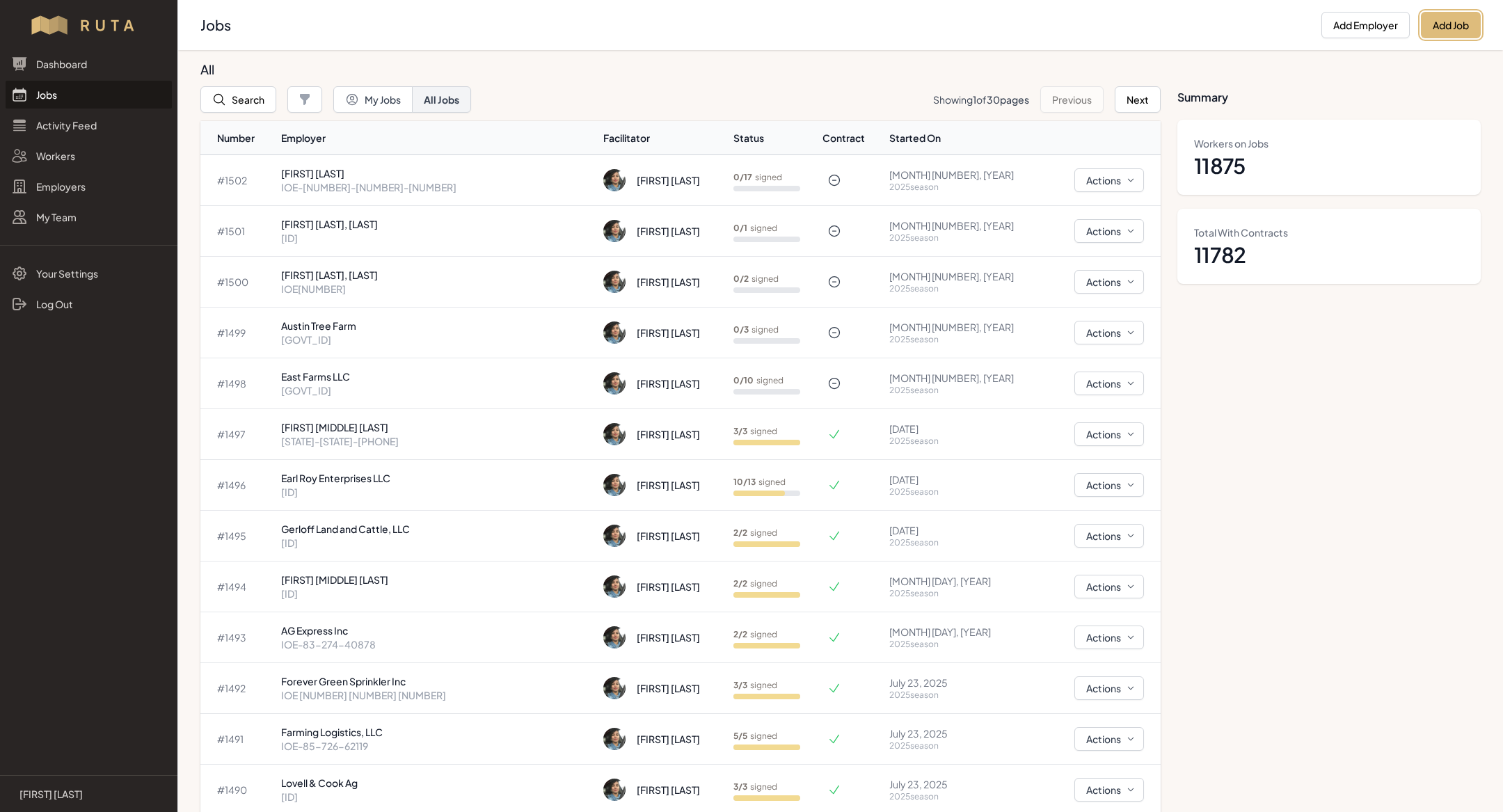 click on "Add Job" at bounding box center (1451, 25) 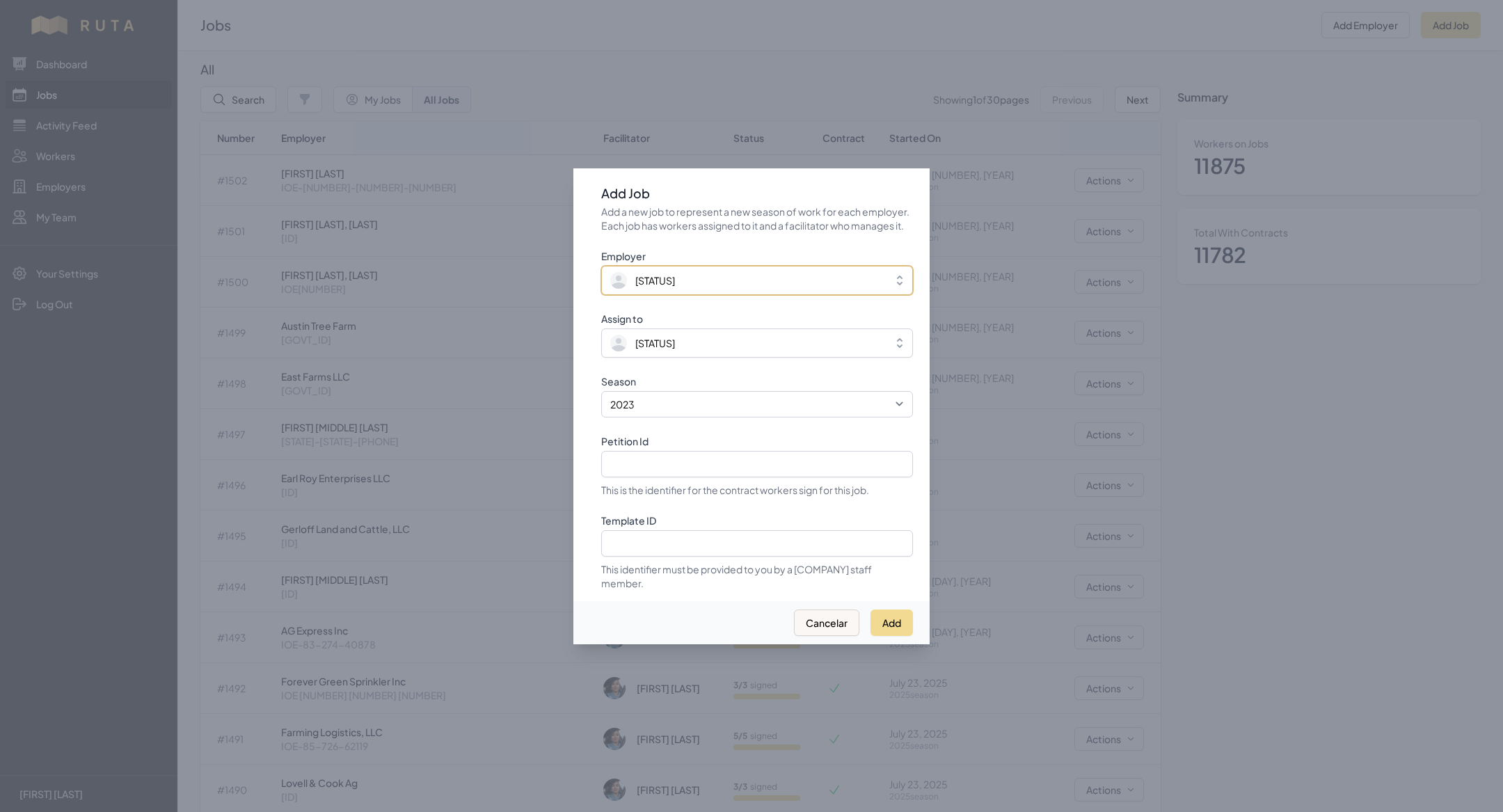 click on "[STATUS]" at bounding box center [747, 280] 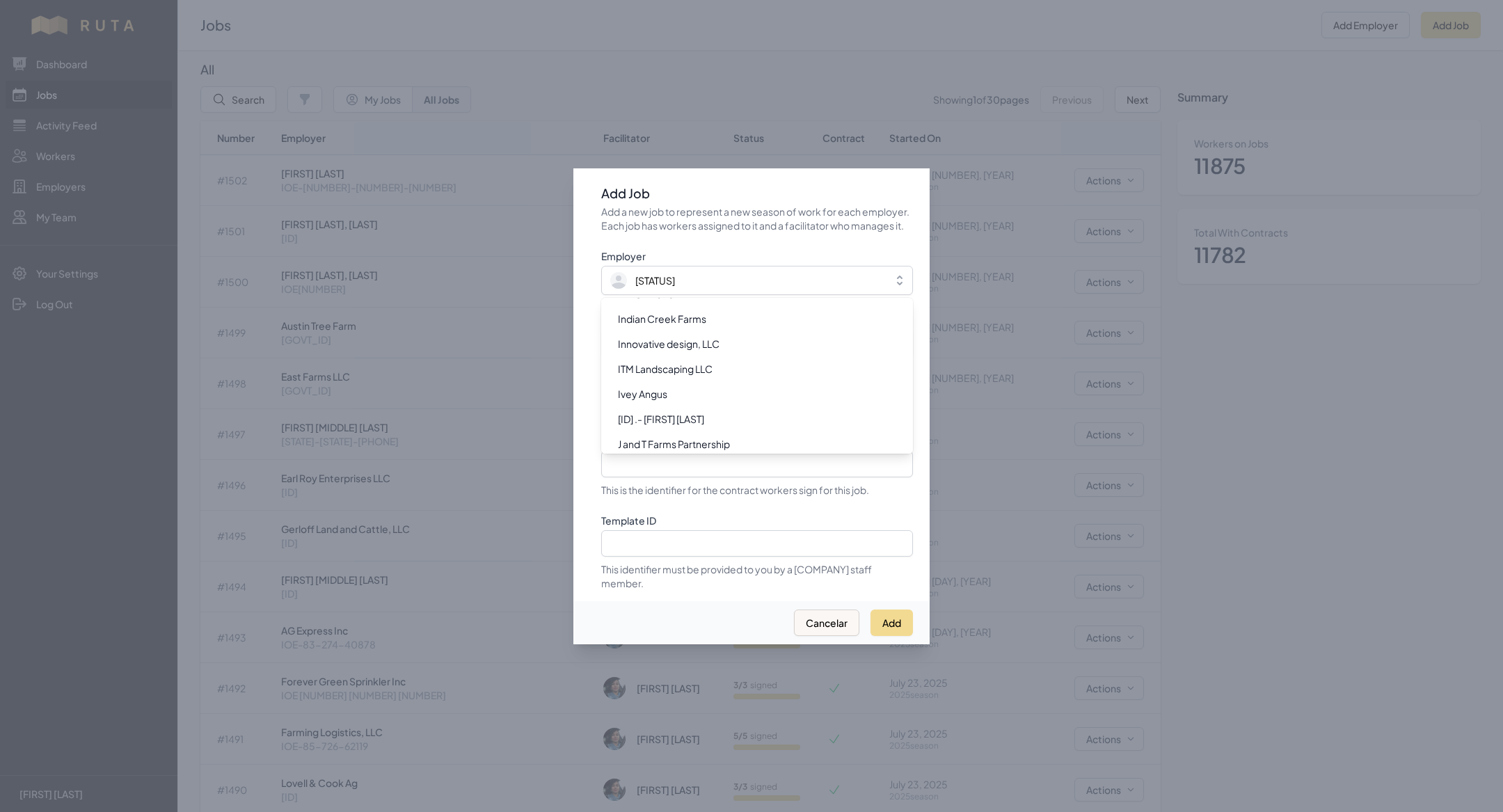 scroll, scrollTop: 8222, scrollLeft: 0, axis: vertical 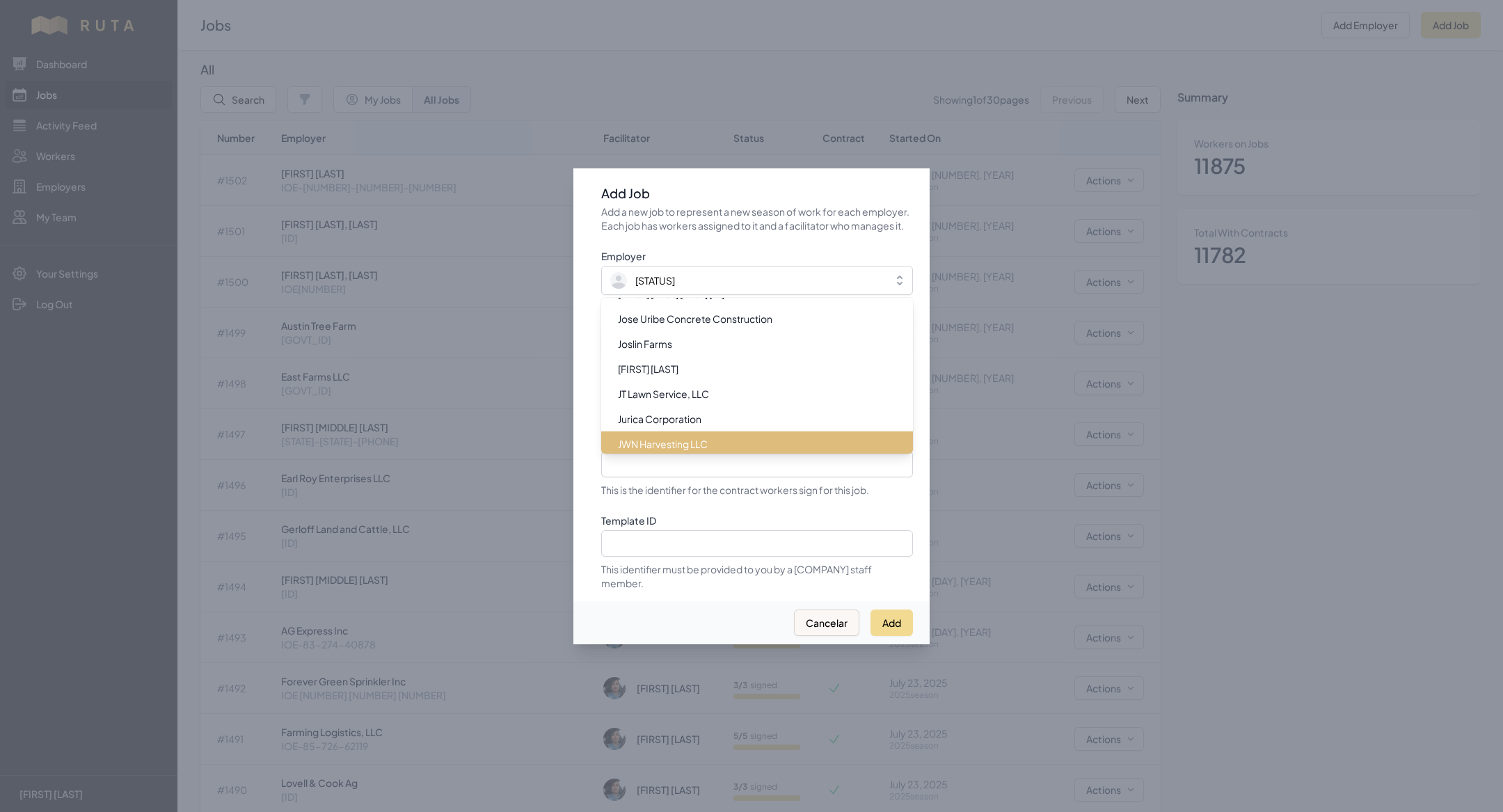 click on "JWN Harvesting LLC" at bounding box center [749, 444] 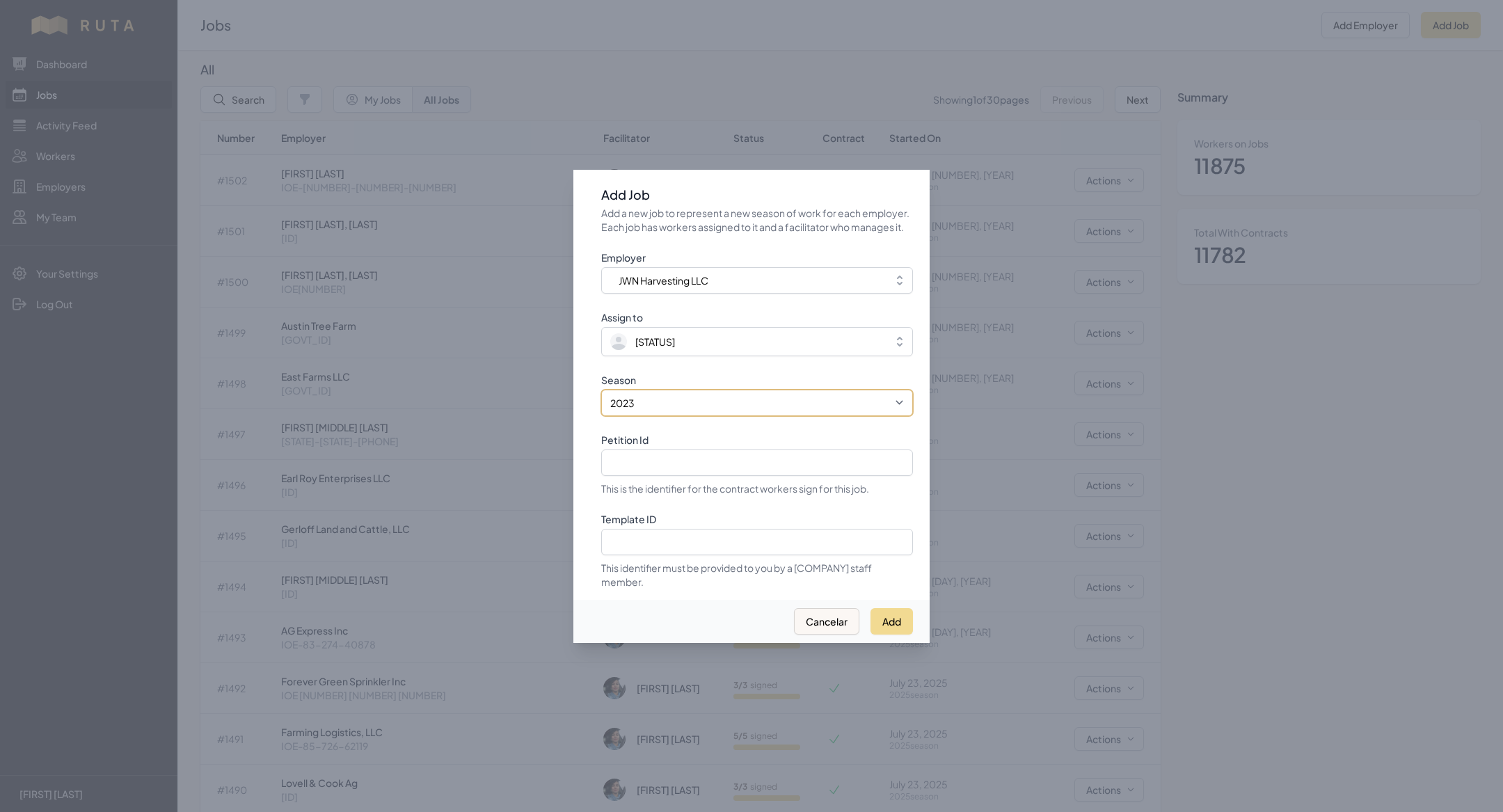 click on "[YEAR] [YEAR] [YEAR] [YEAR] [YEAR]" at bounding box center (757, 403) 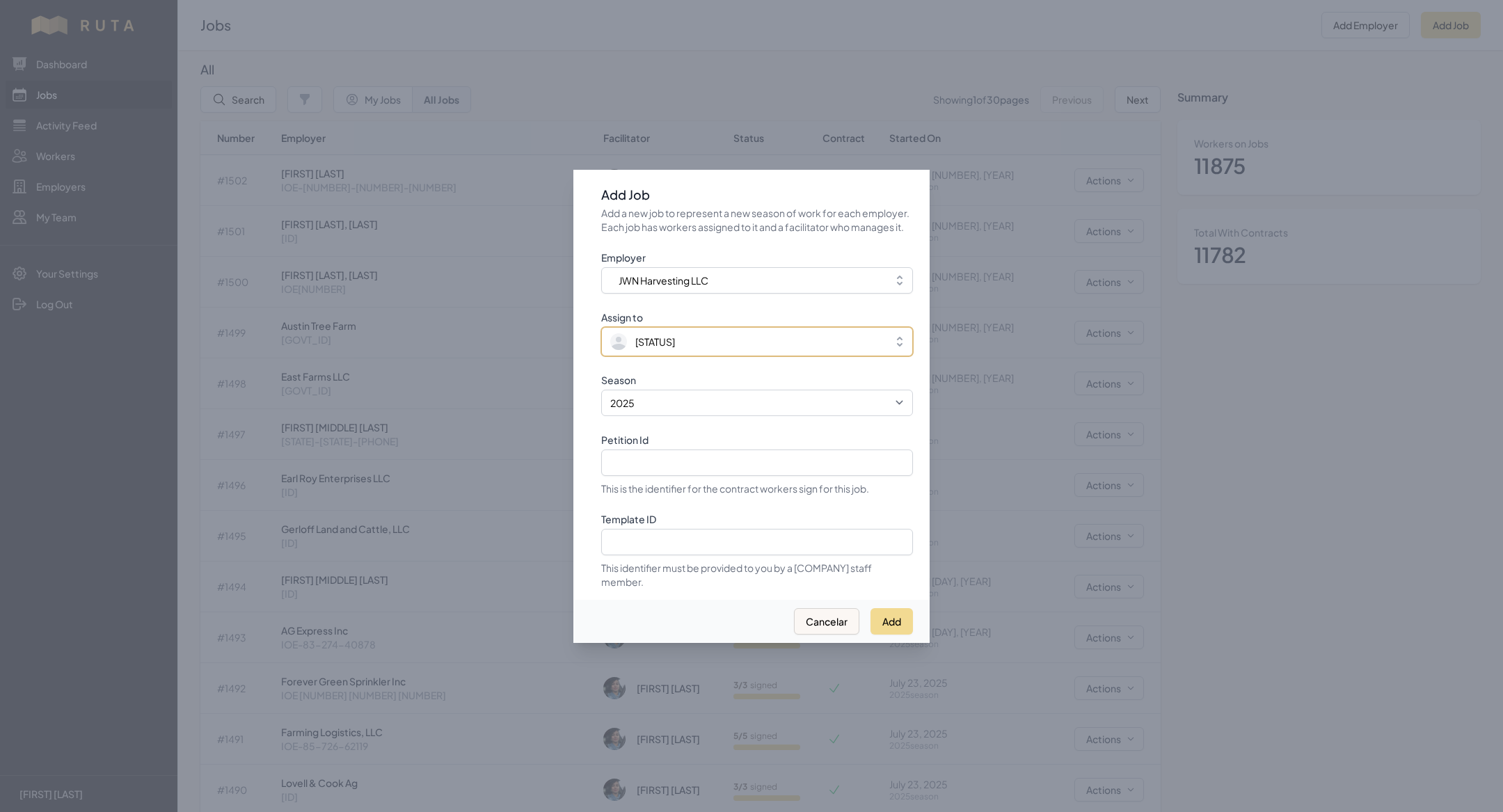 click on "[STATUS]" at bounding box center [757, 342] 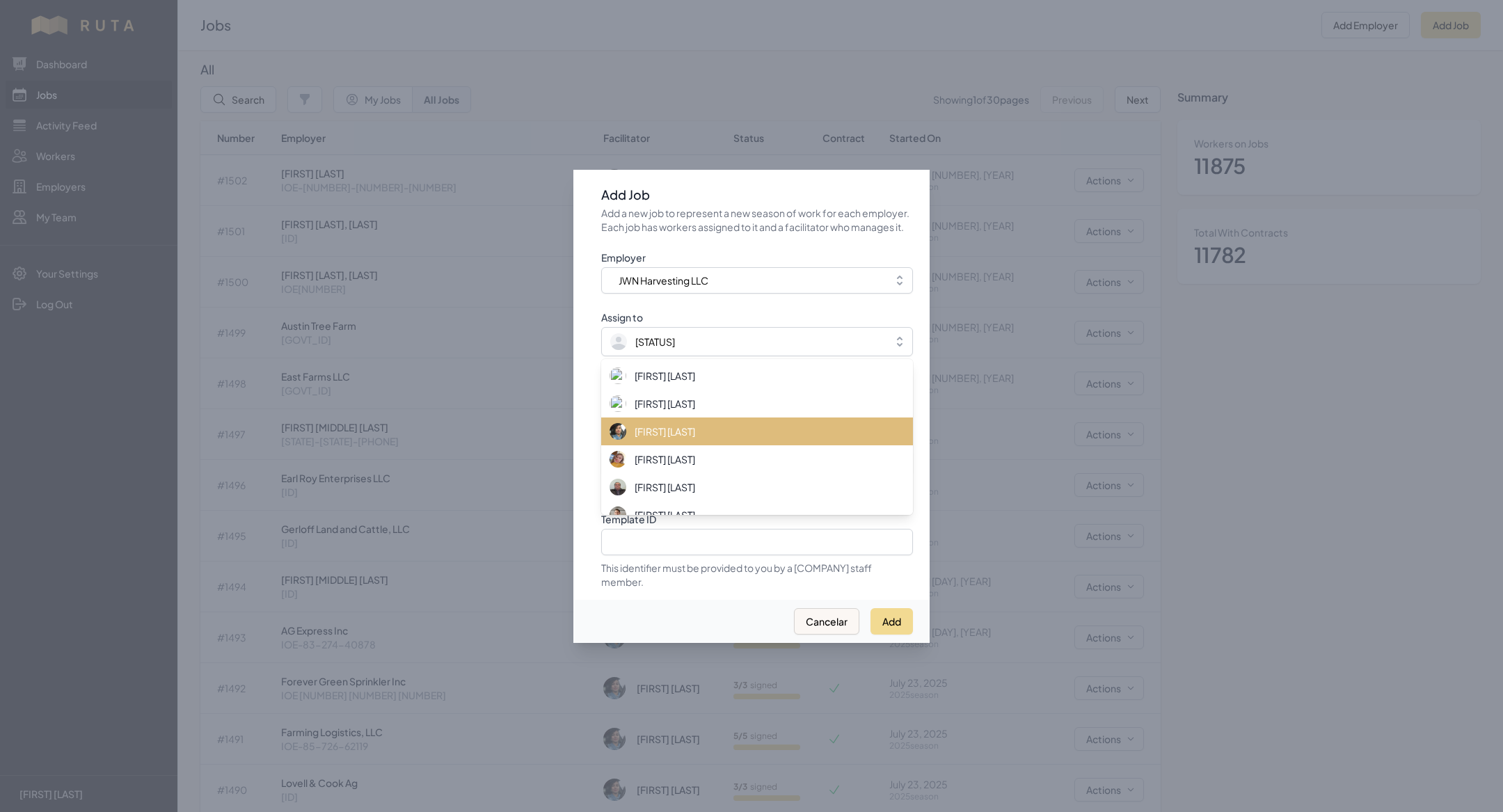 click on "[FIRST] [LAST]" at bounding box center (749, 431) 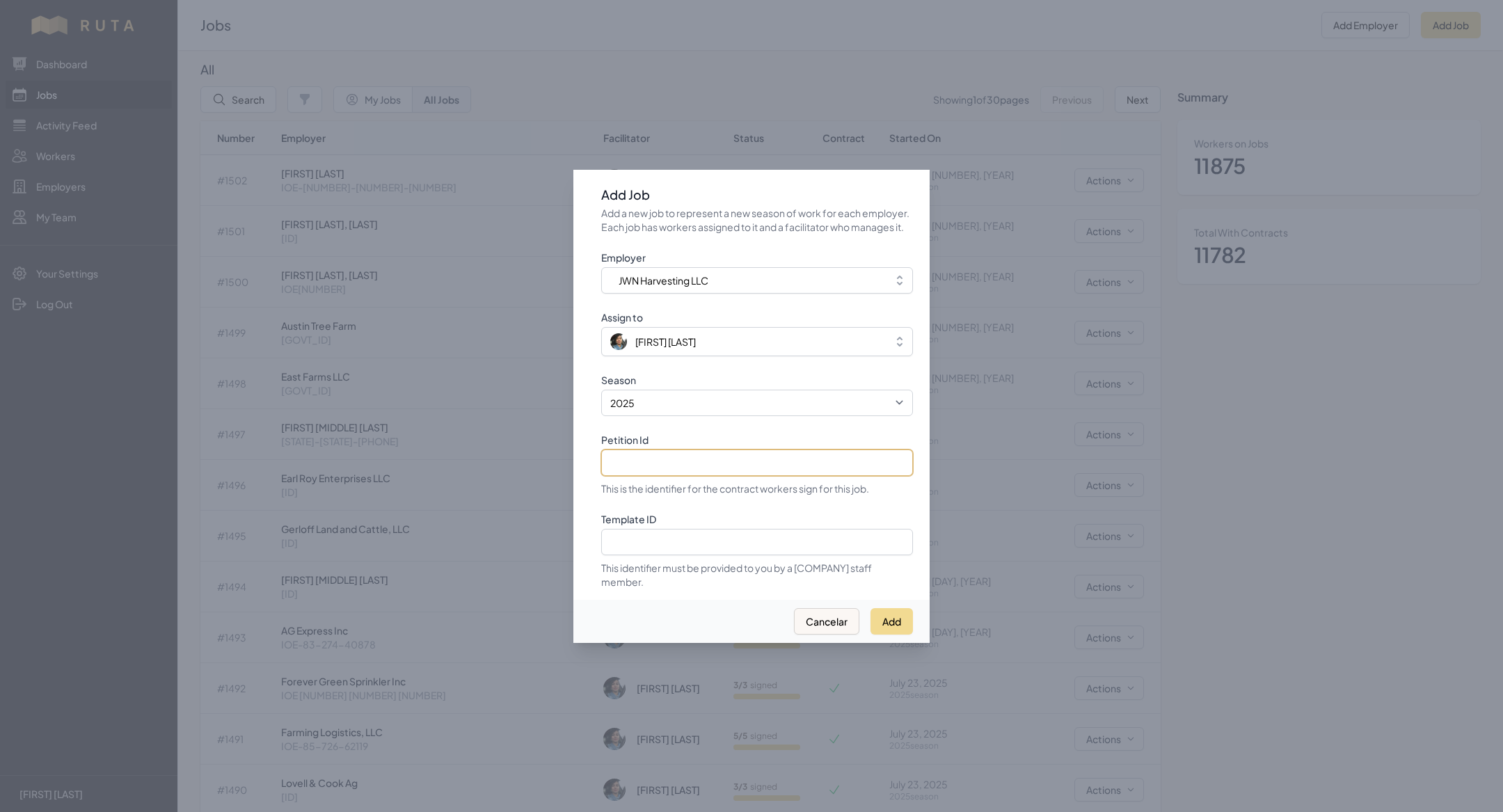 click on "Petition Id" at bounding box center (757, 463) 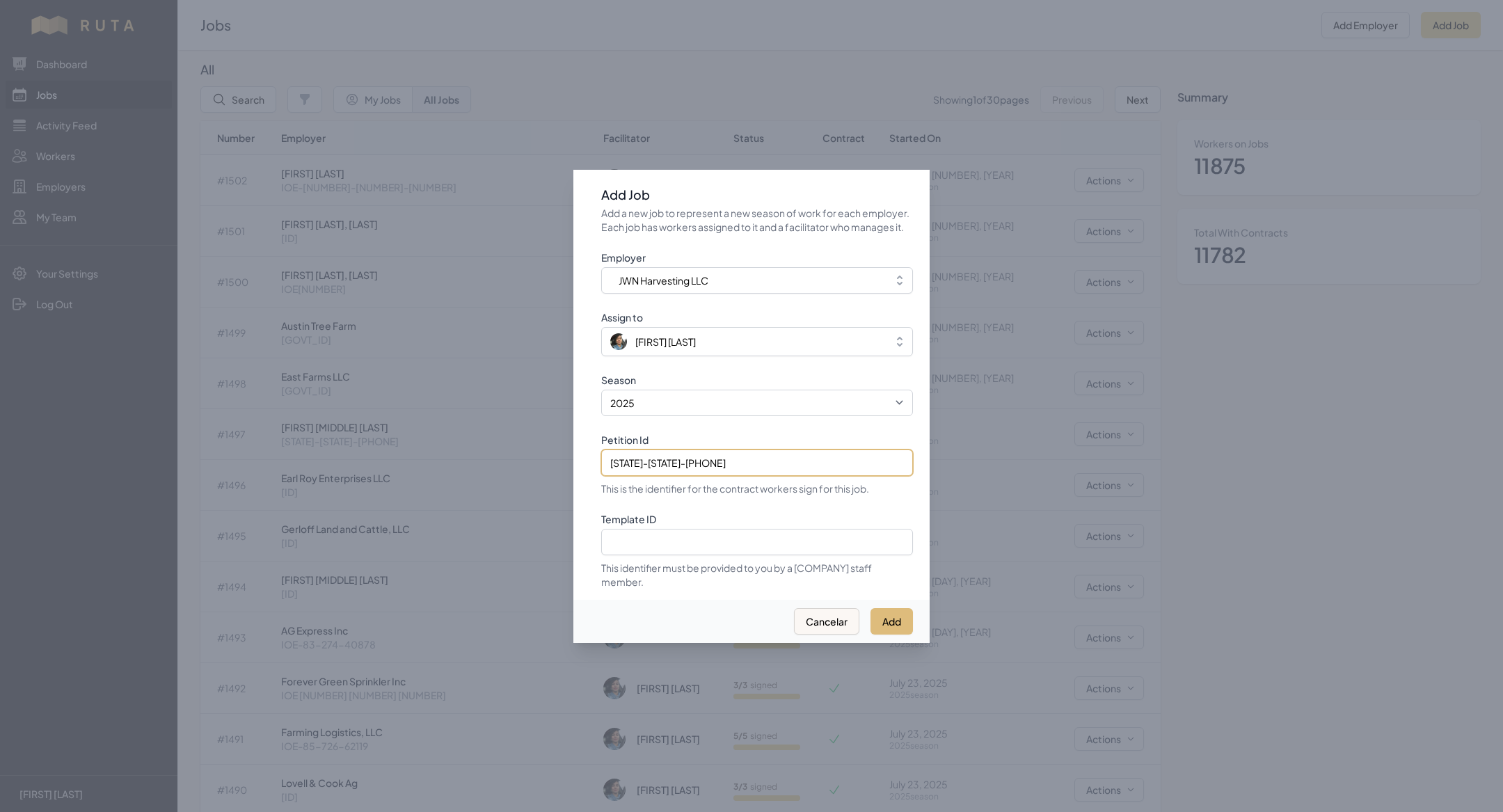 type on "[STATE]-[STATE]-[PHONE]" 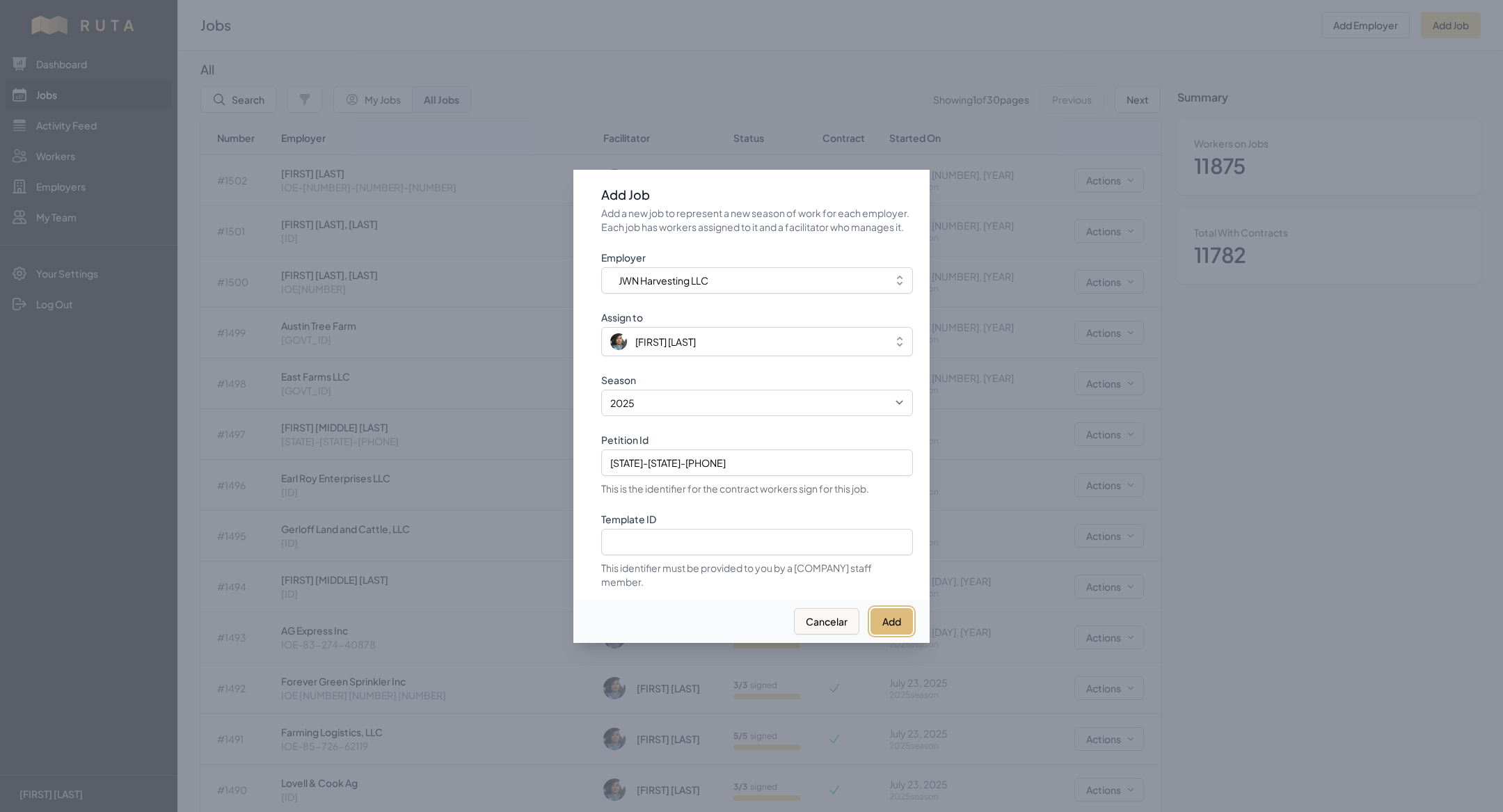 click on "Add" at bounding box center [891, 621] 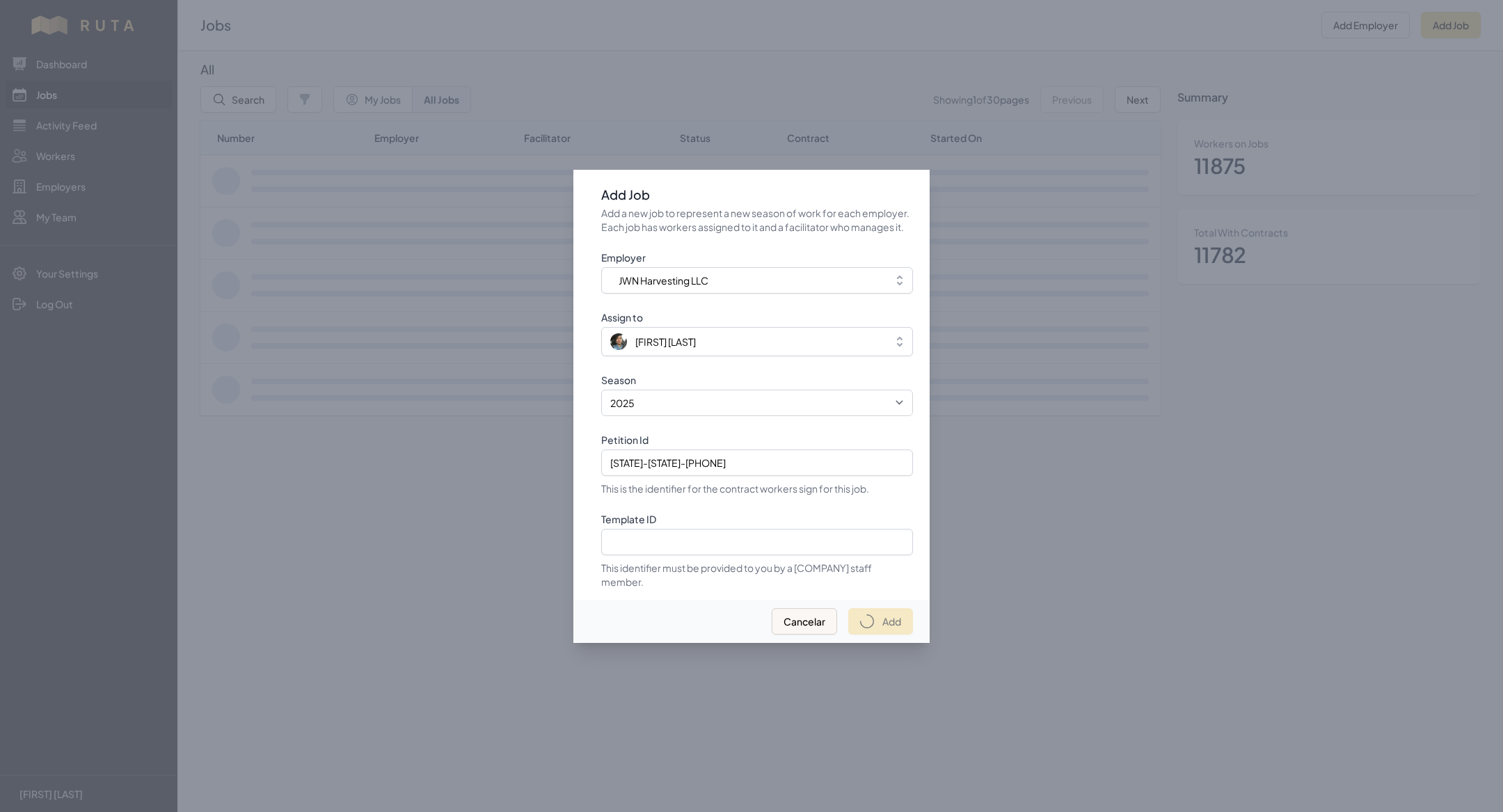 select on "2023" 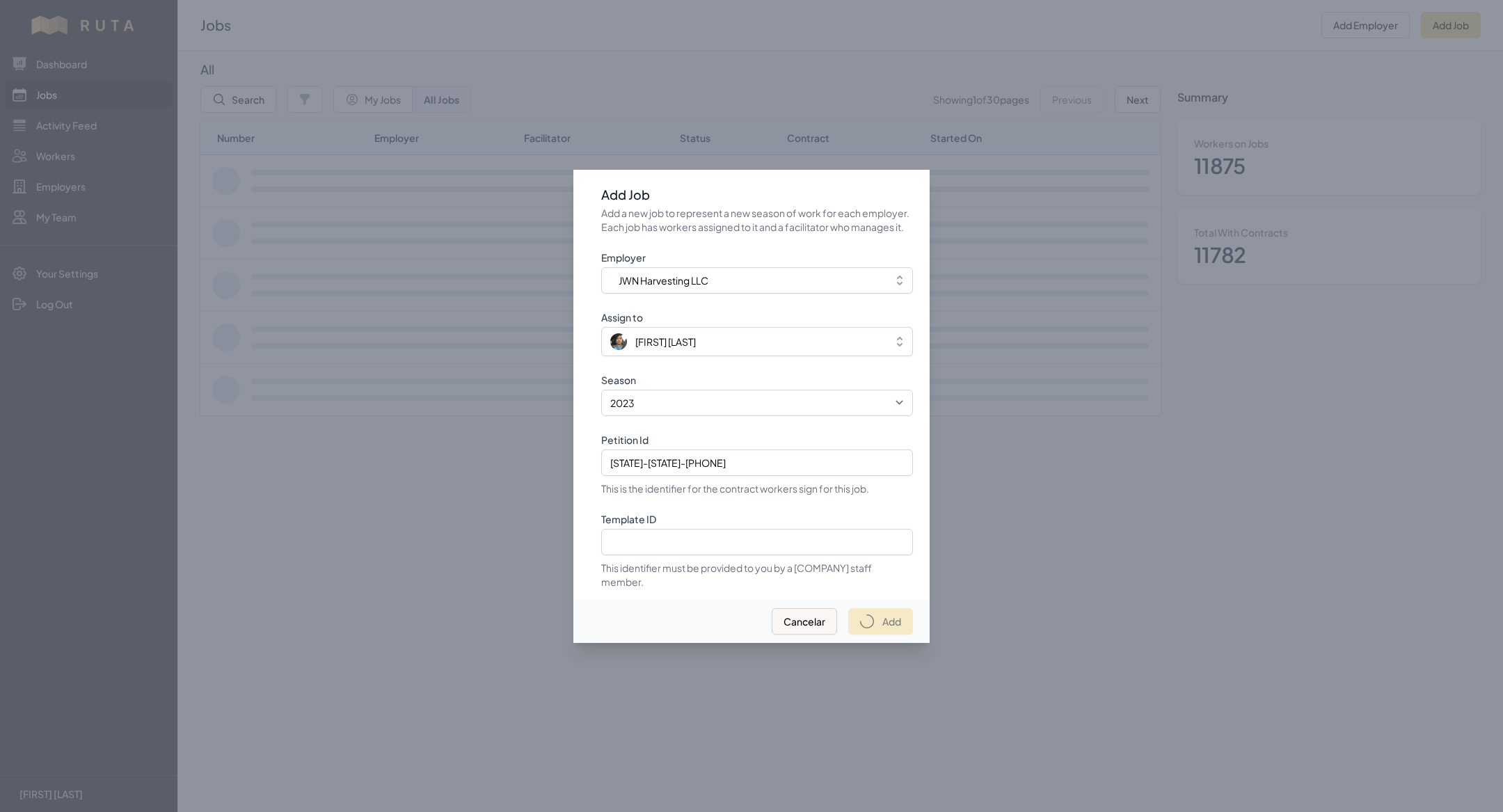 type 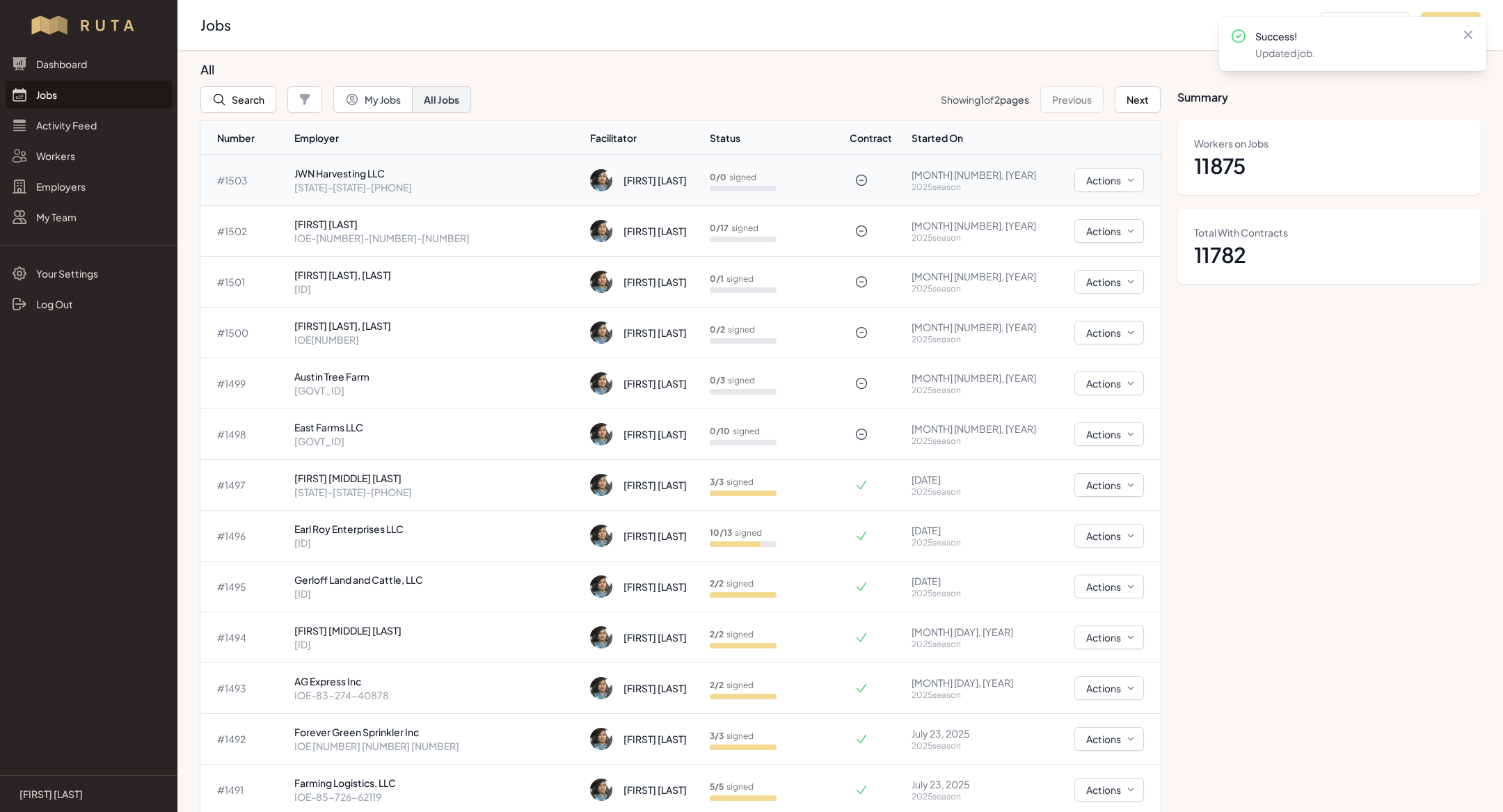 click on "[STATE]-[STATE]-[PHONE]" at bounding box center [436, 187] 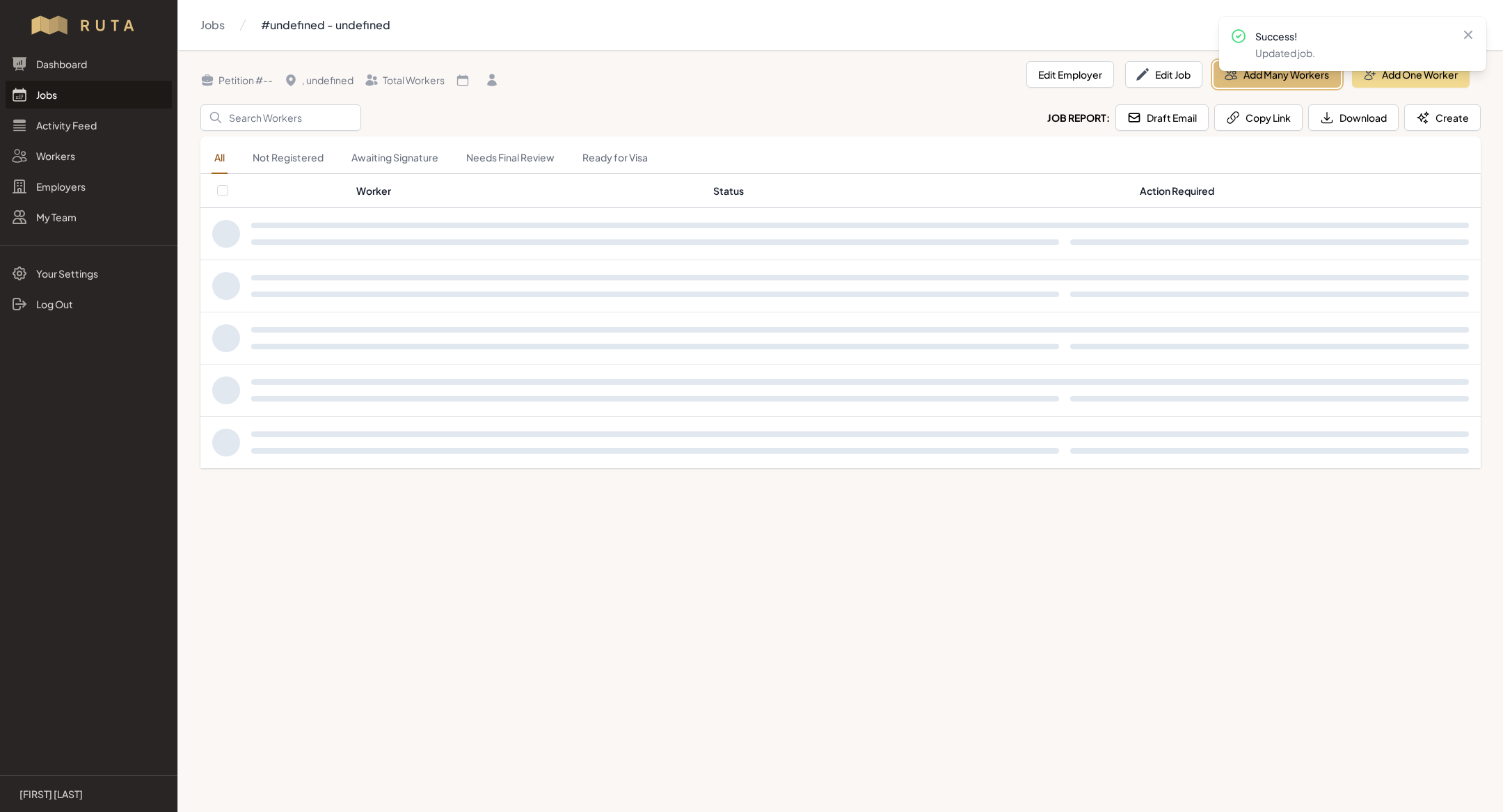 click on "Add Many Workers" at bounding box center [1277, 74] 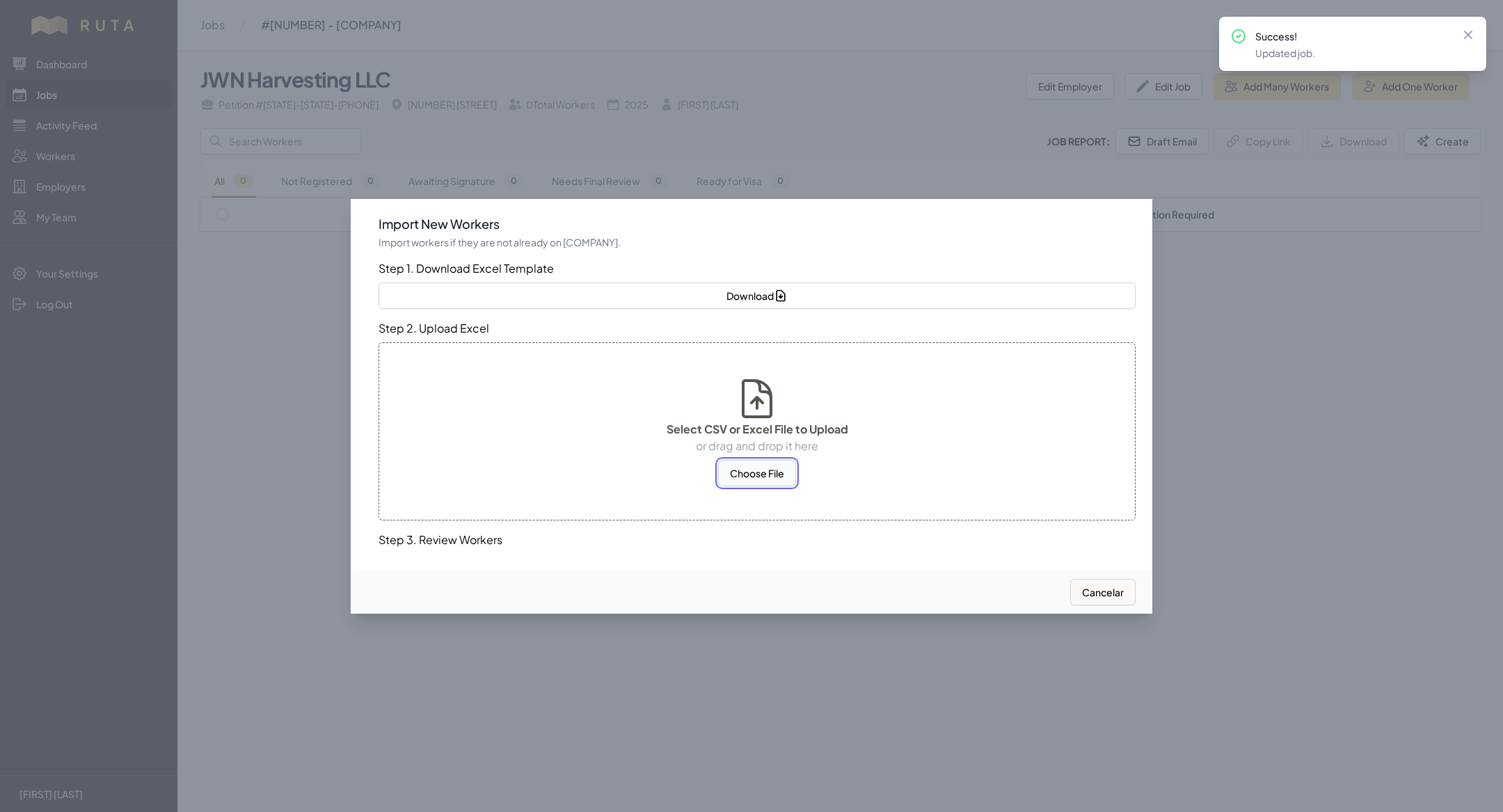 click on "Choose File" at bounding box center [757, 473] 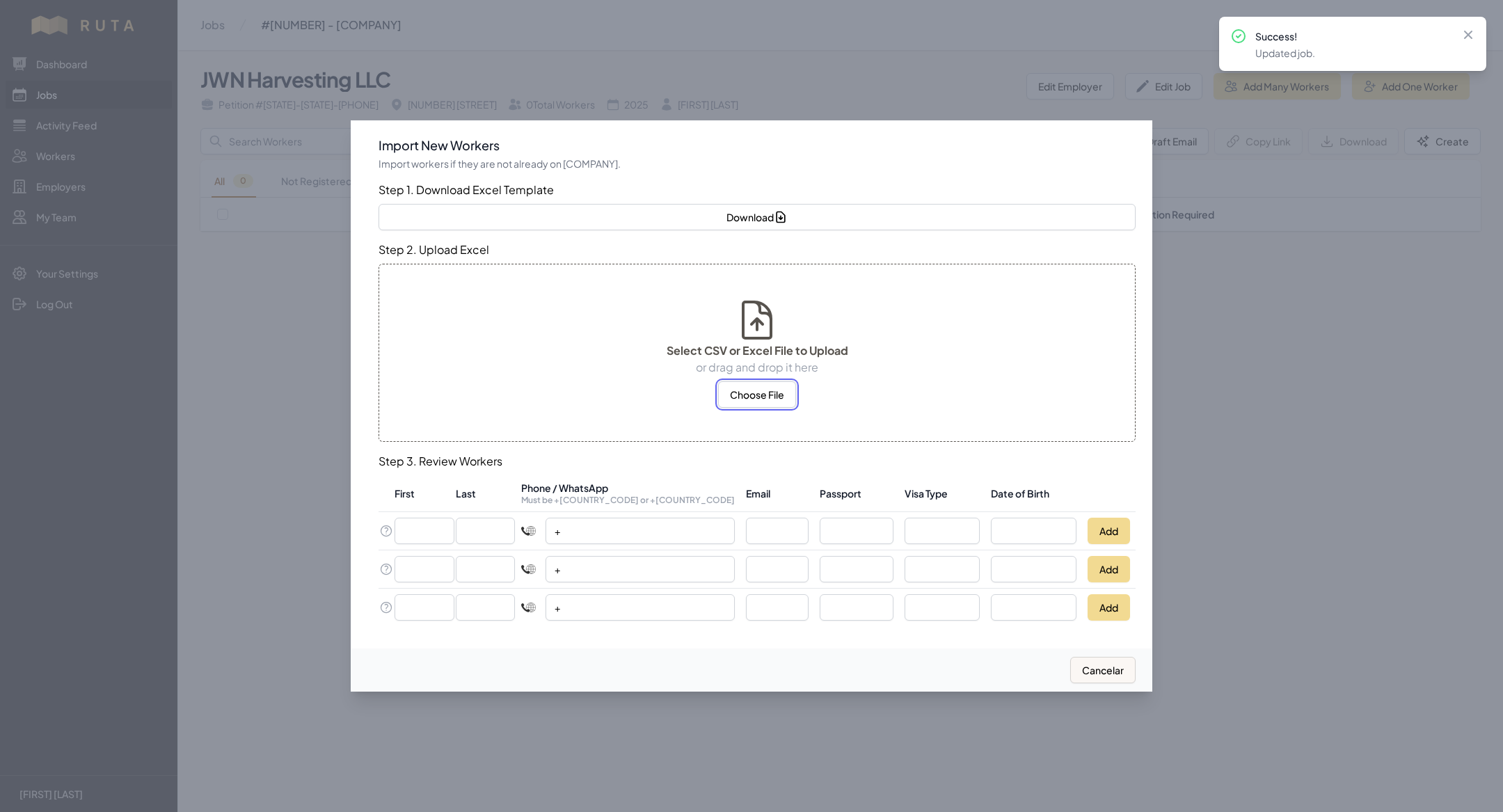 type 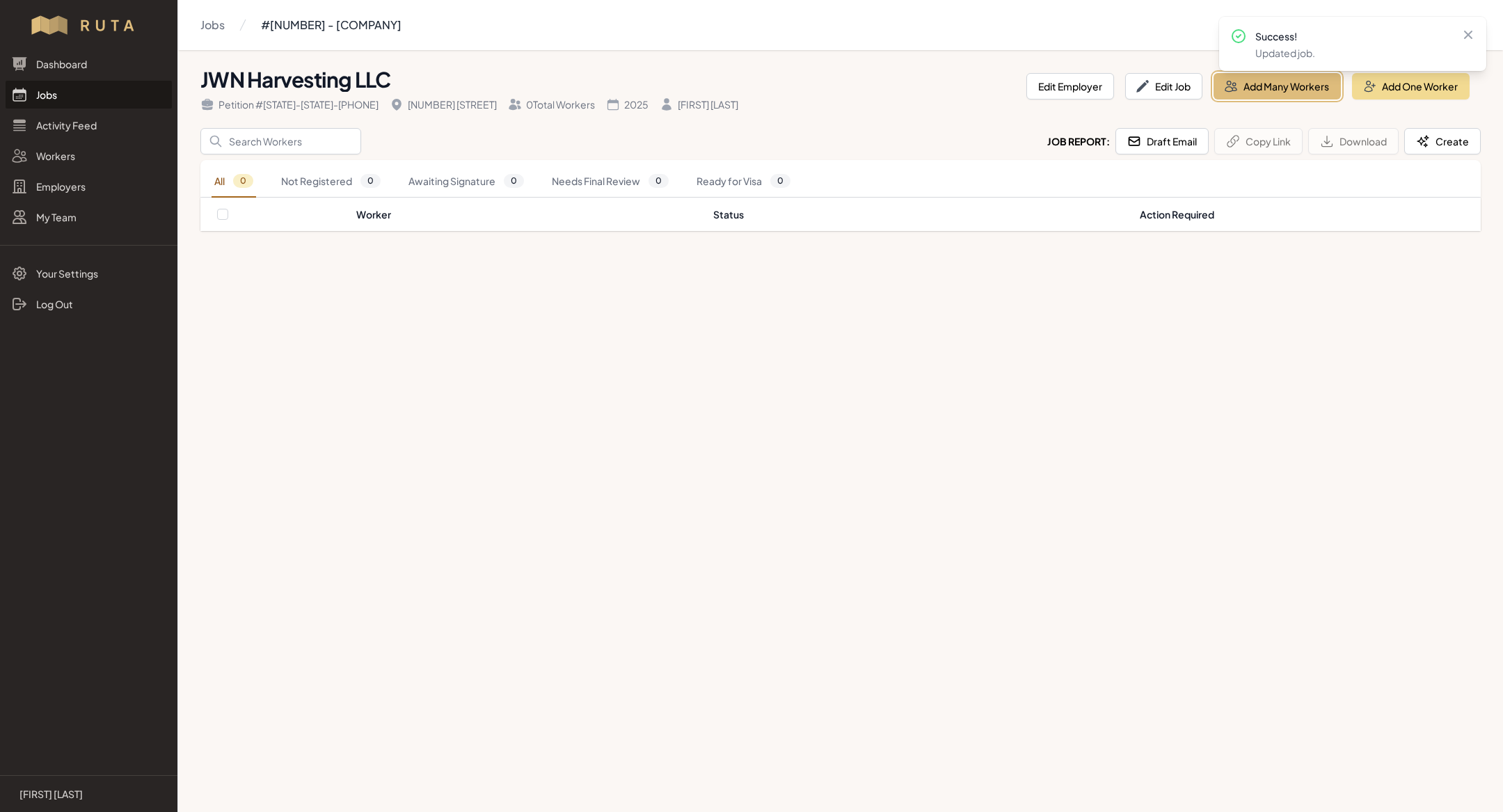 click on "Add Many Workers" at bounding box center [1277, 86] 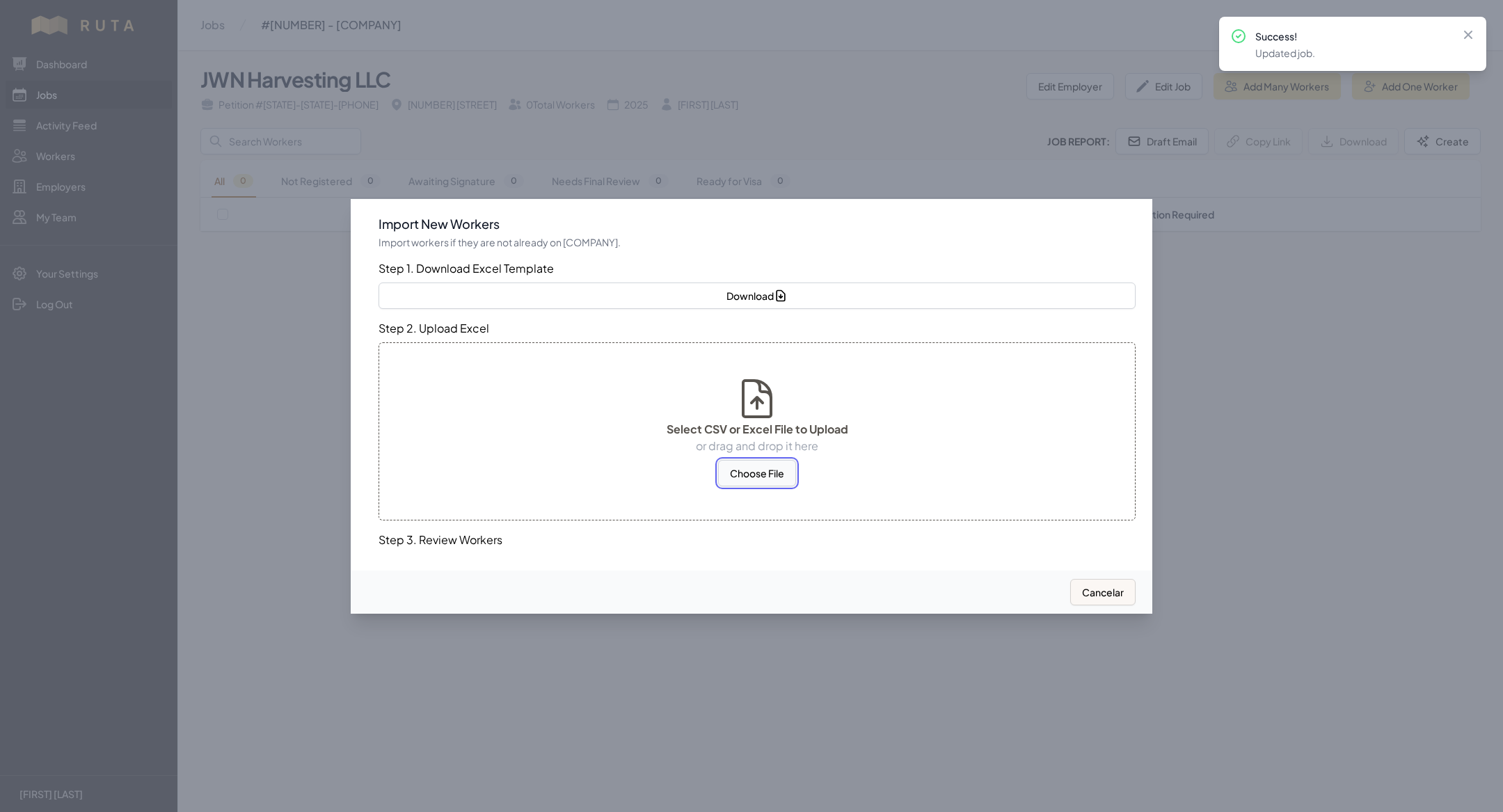 click on "Choose File" at bounding box center [757, 473] 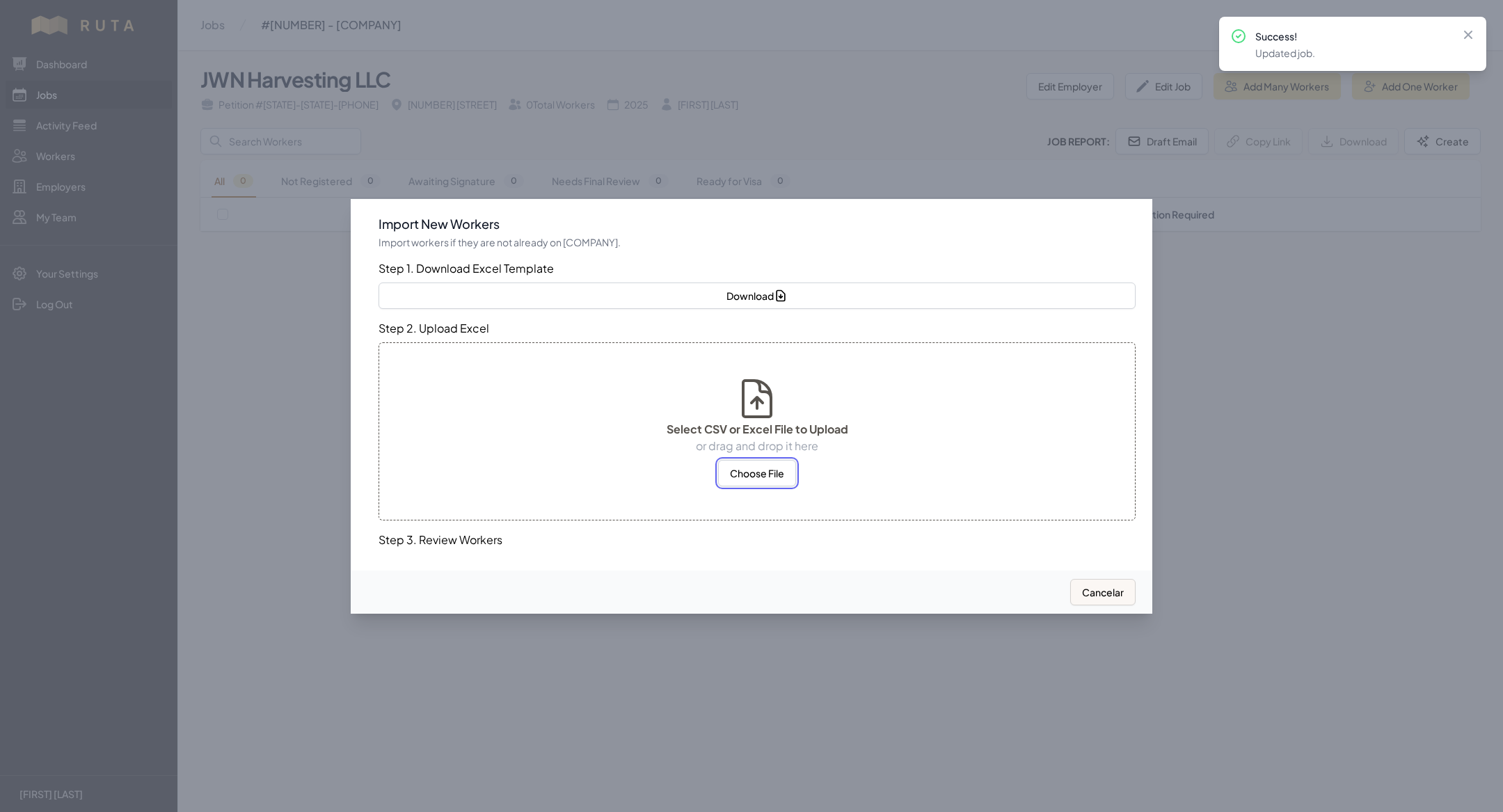 type 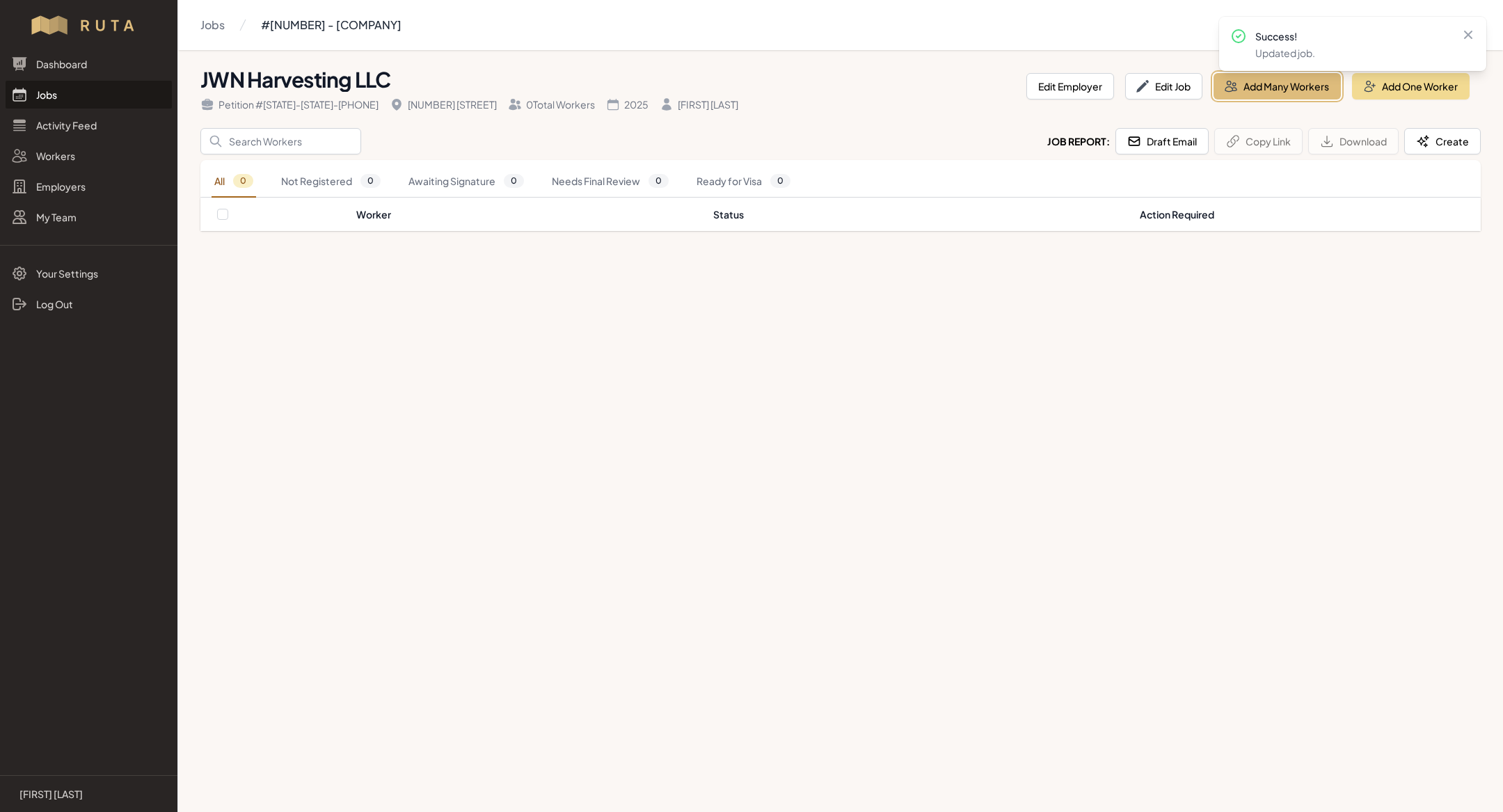 click on "Add Many Workers" at bounding box center (1277, 86) 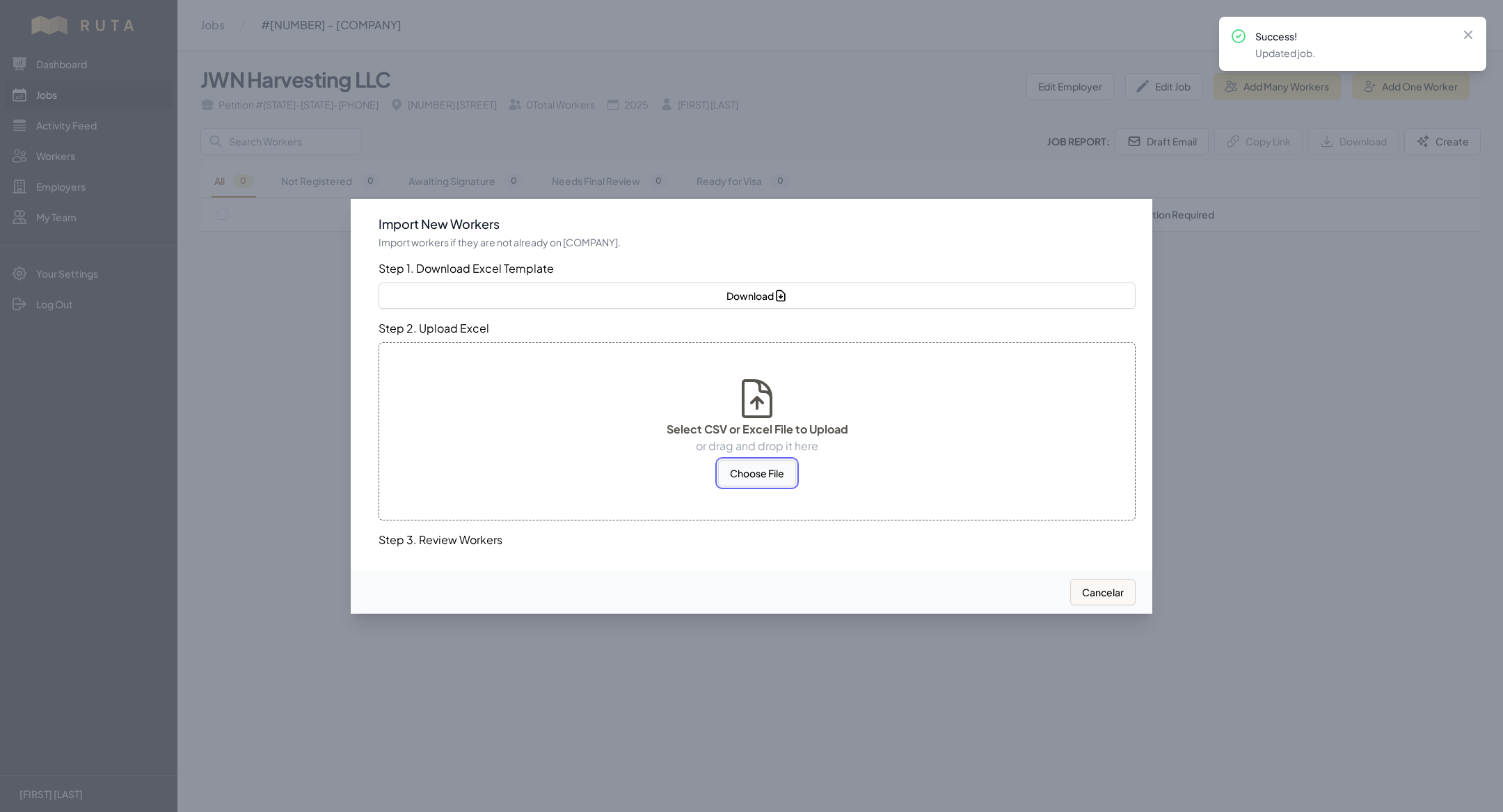 click on "Choose File" at bounding box center (757, 473) 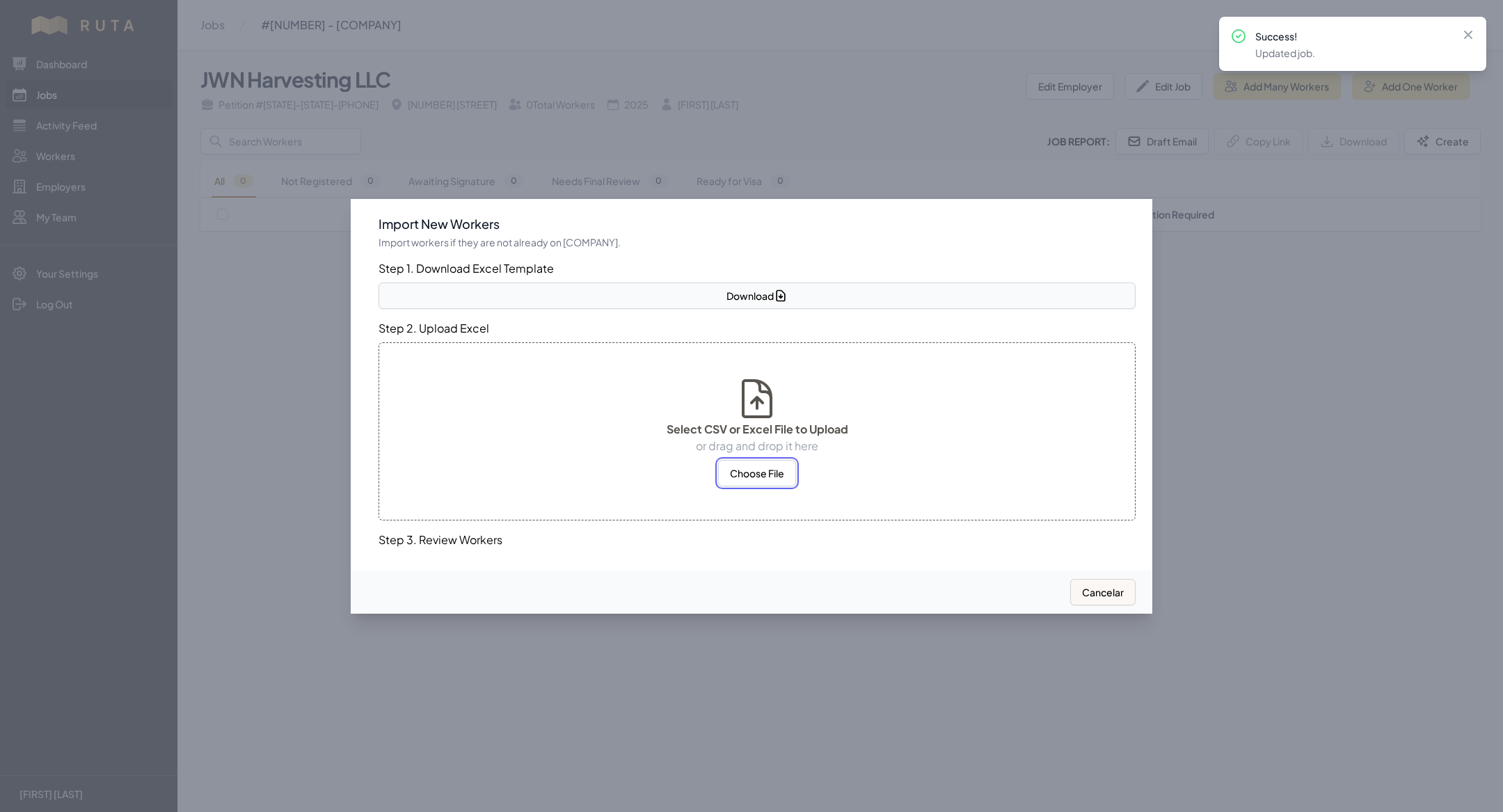 select on "MX" 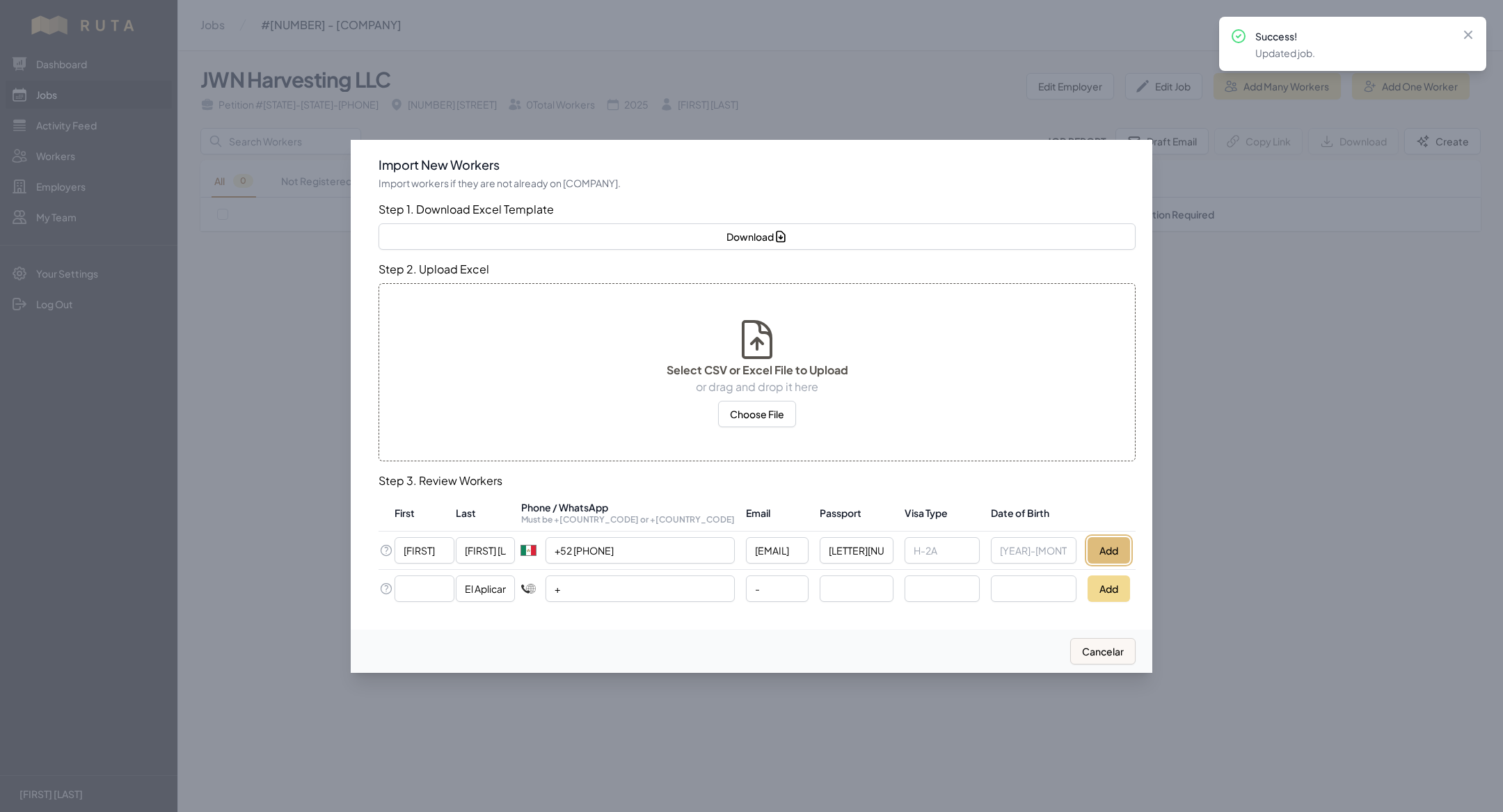 click on "Add" at bounding box center (1108, 550) 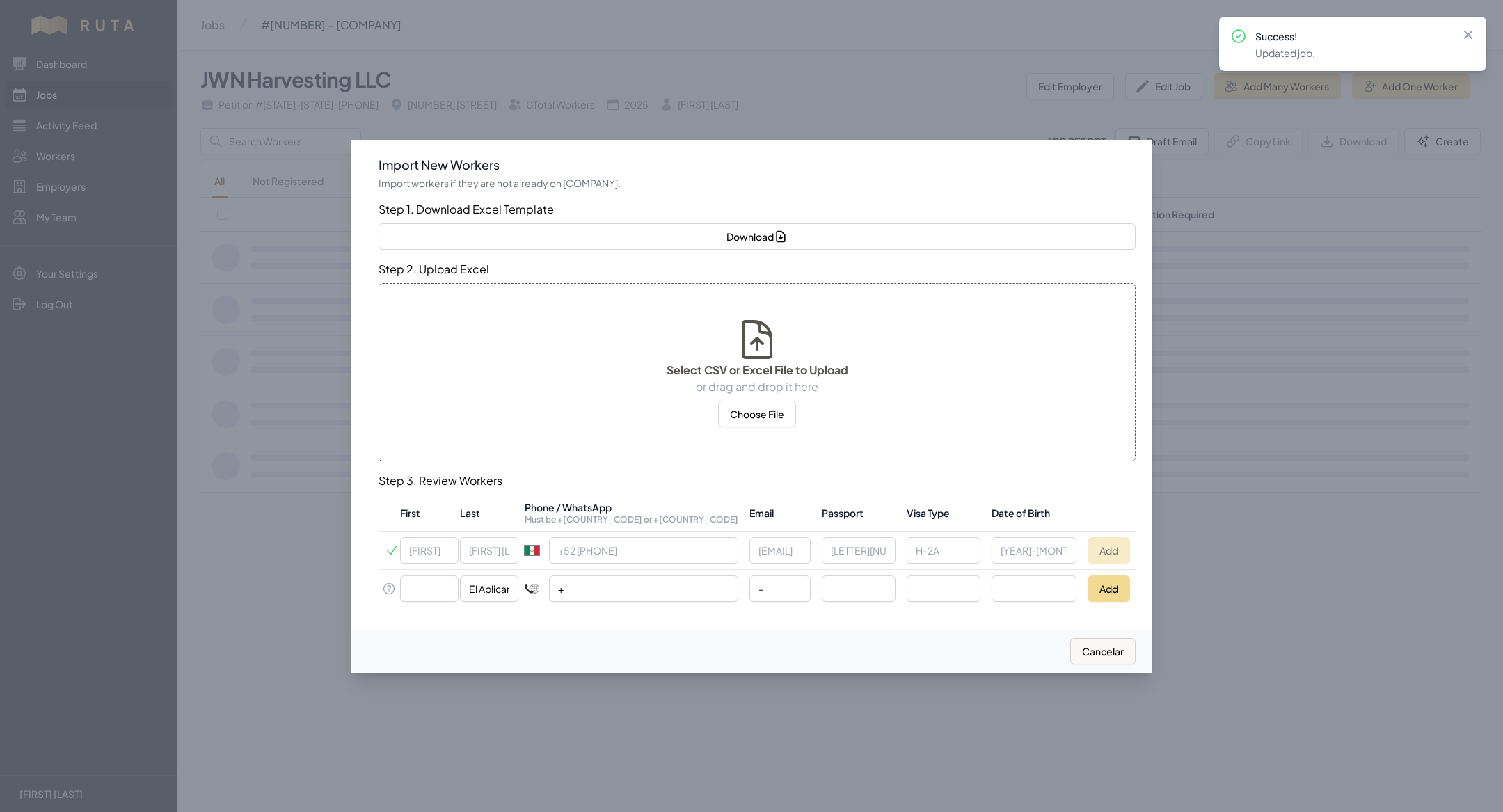 click at bounding box center [752, 406] 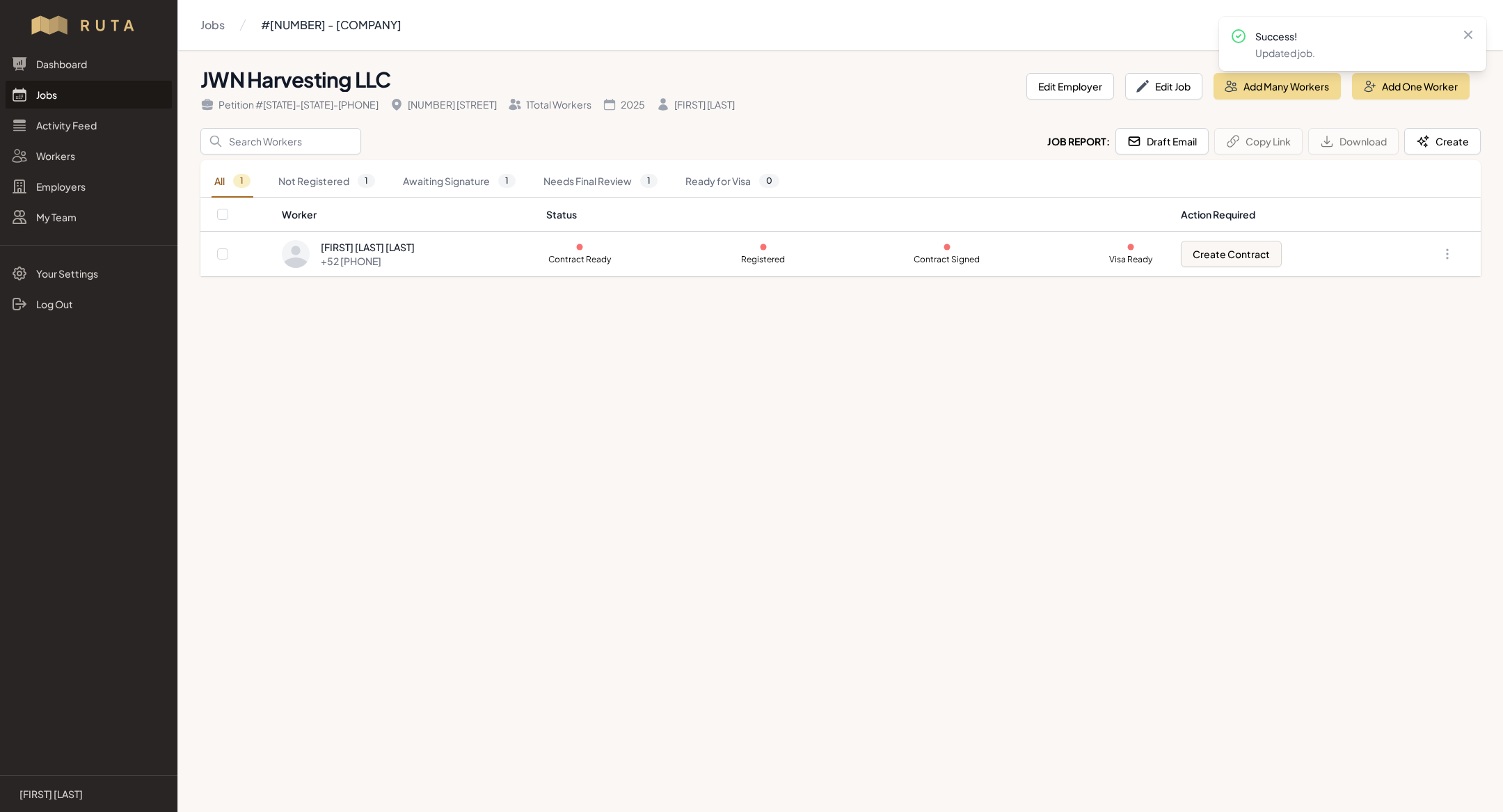 click on "Jobs" at bounding box center [88, 95] 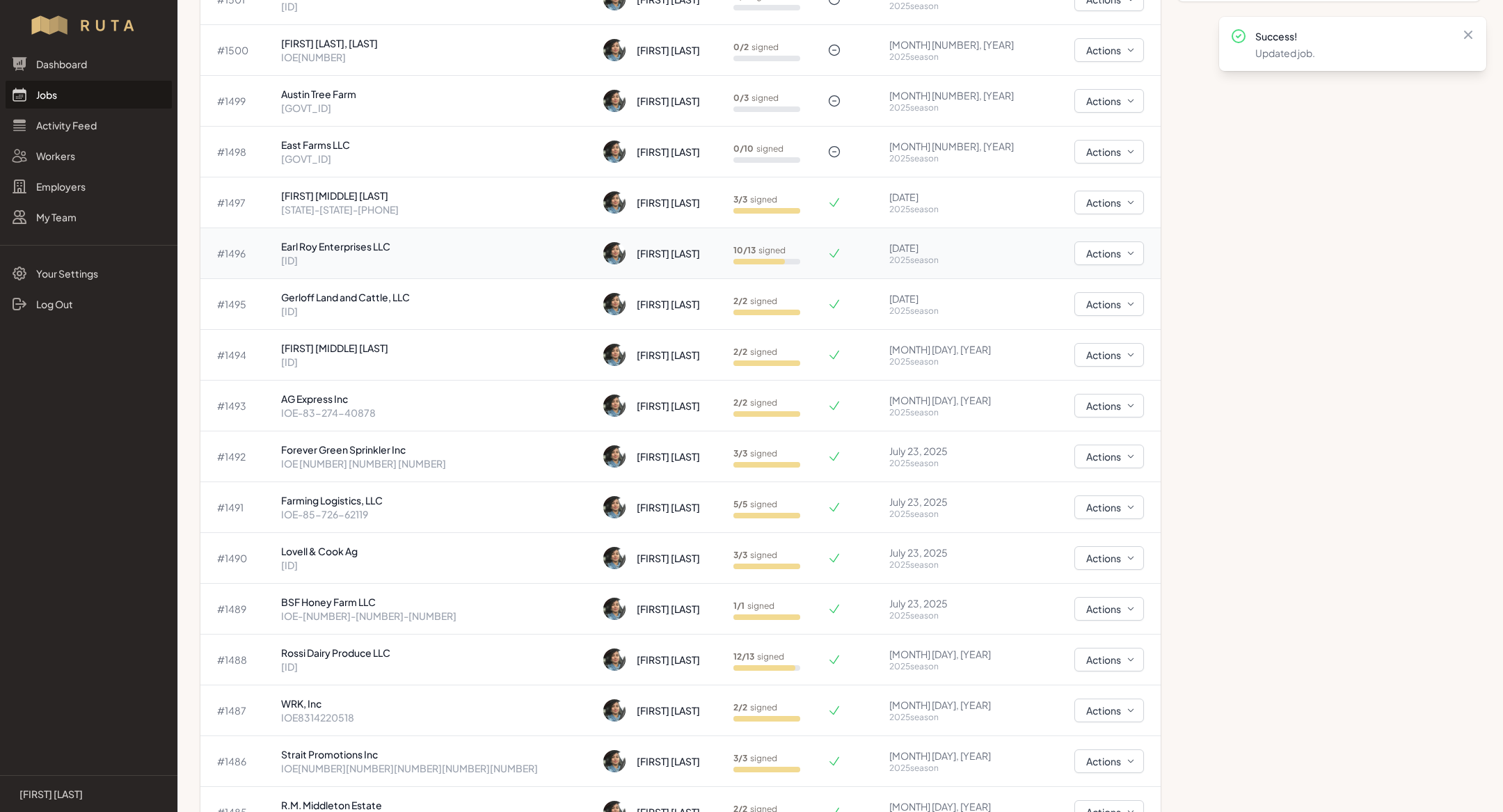 scroll, scrollTop: 0, scrollLeft: 0, axis: both 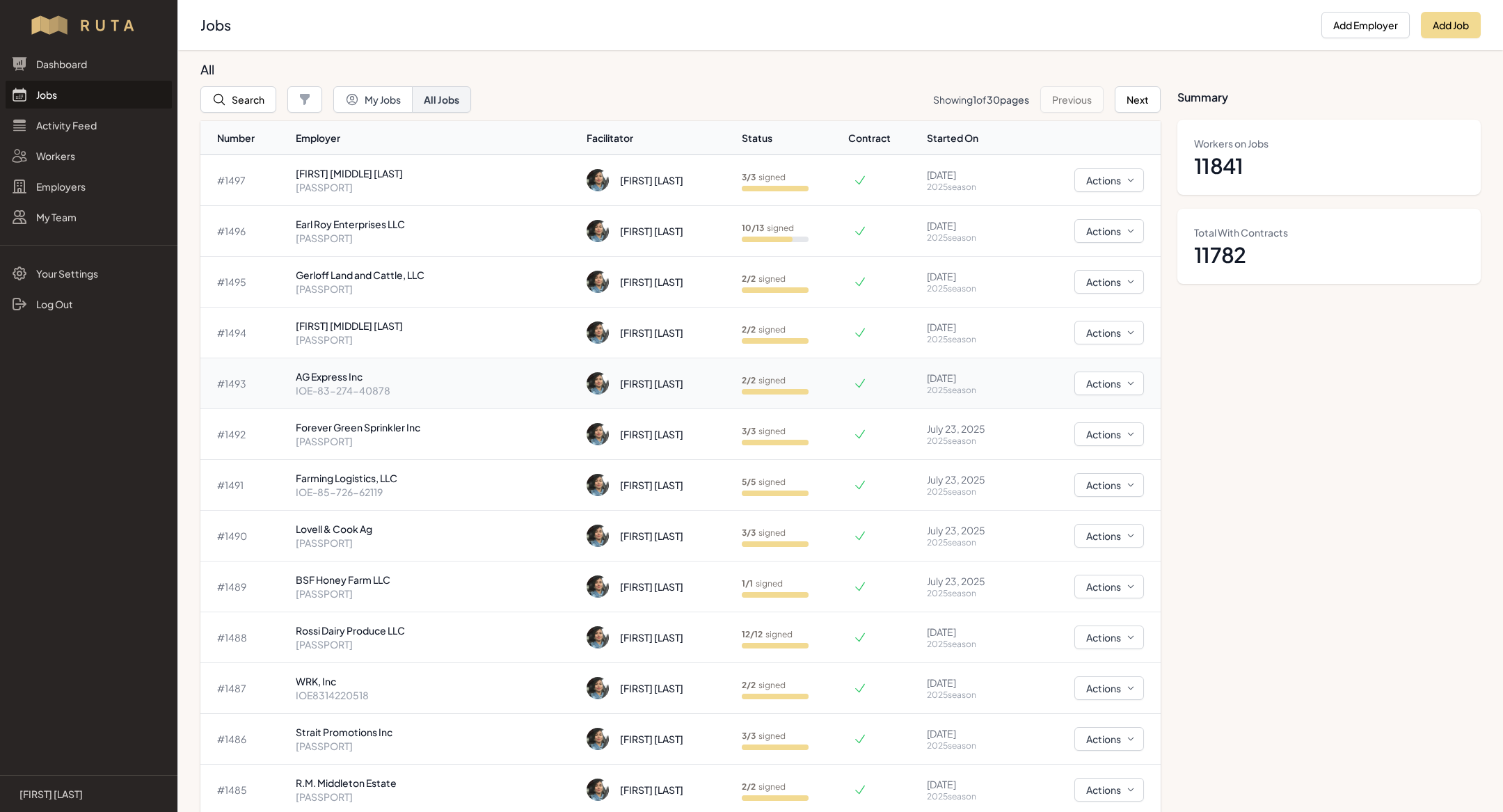click on "AG Express Inc" at bounding box center (436, 376) 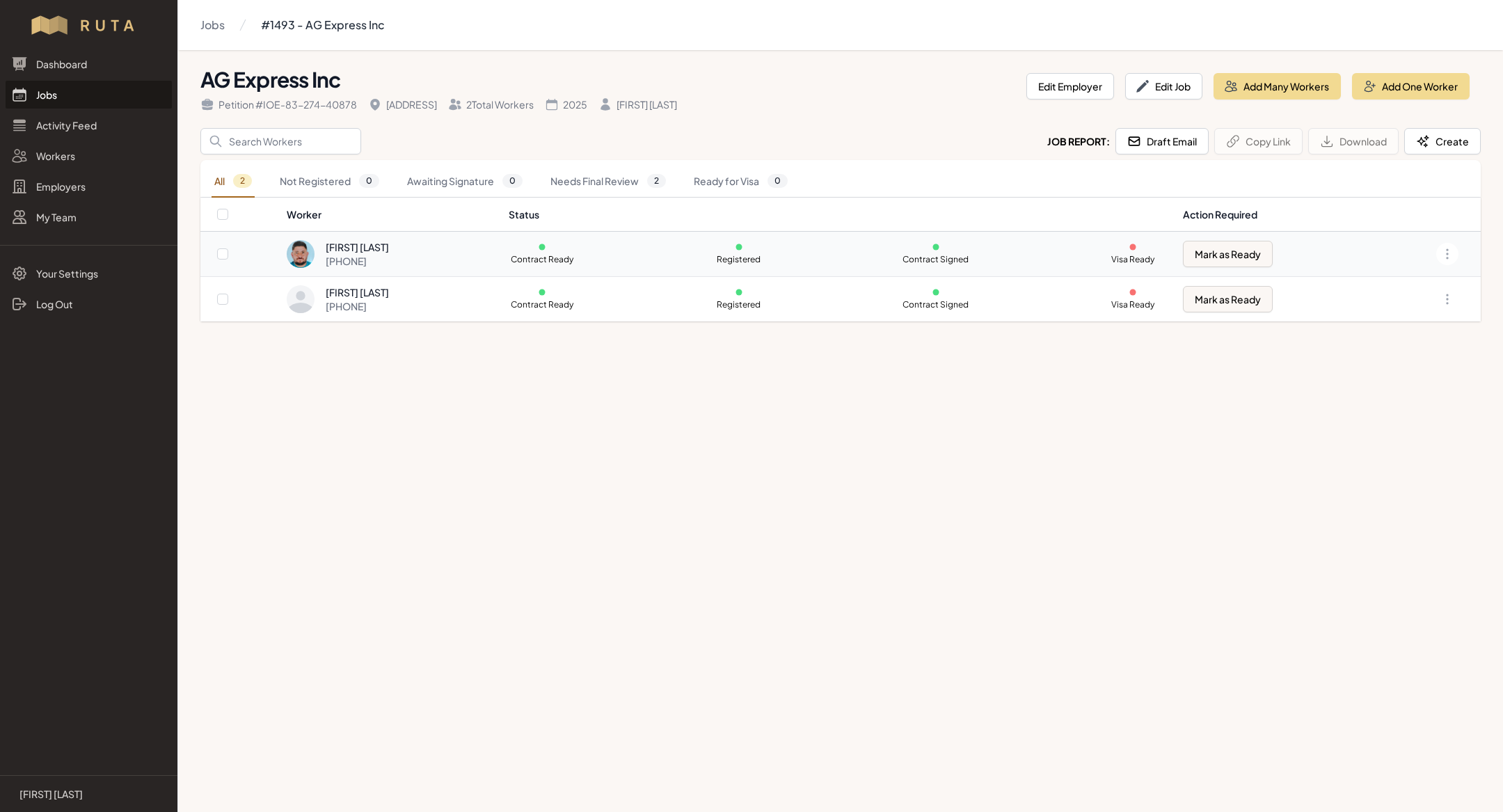 click on "[FIRST] [LAST] [PHONE]" at bounding box center [389, 254] 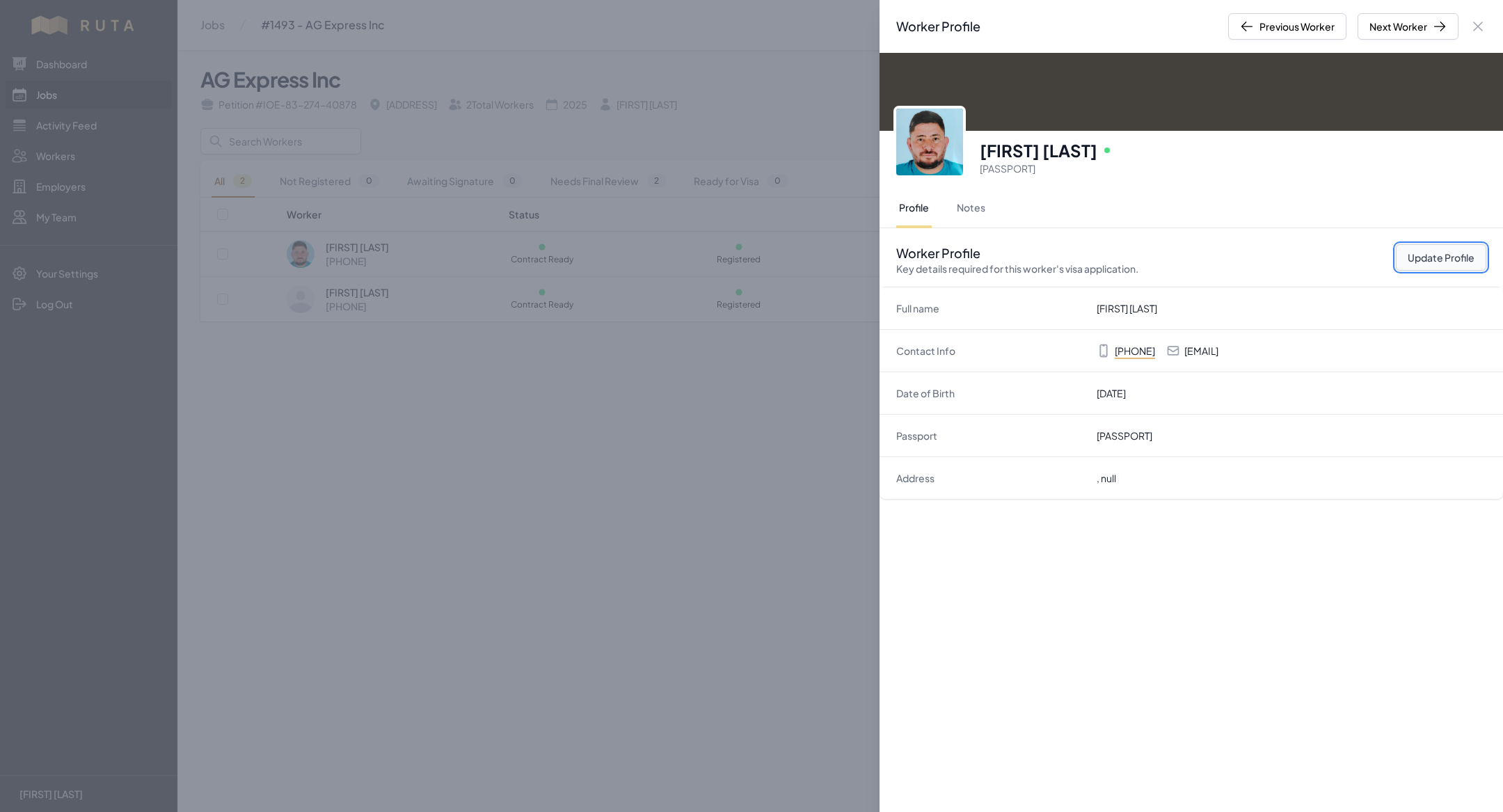 click on "Update Profile" at bounding box center [1441, 257] 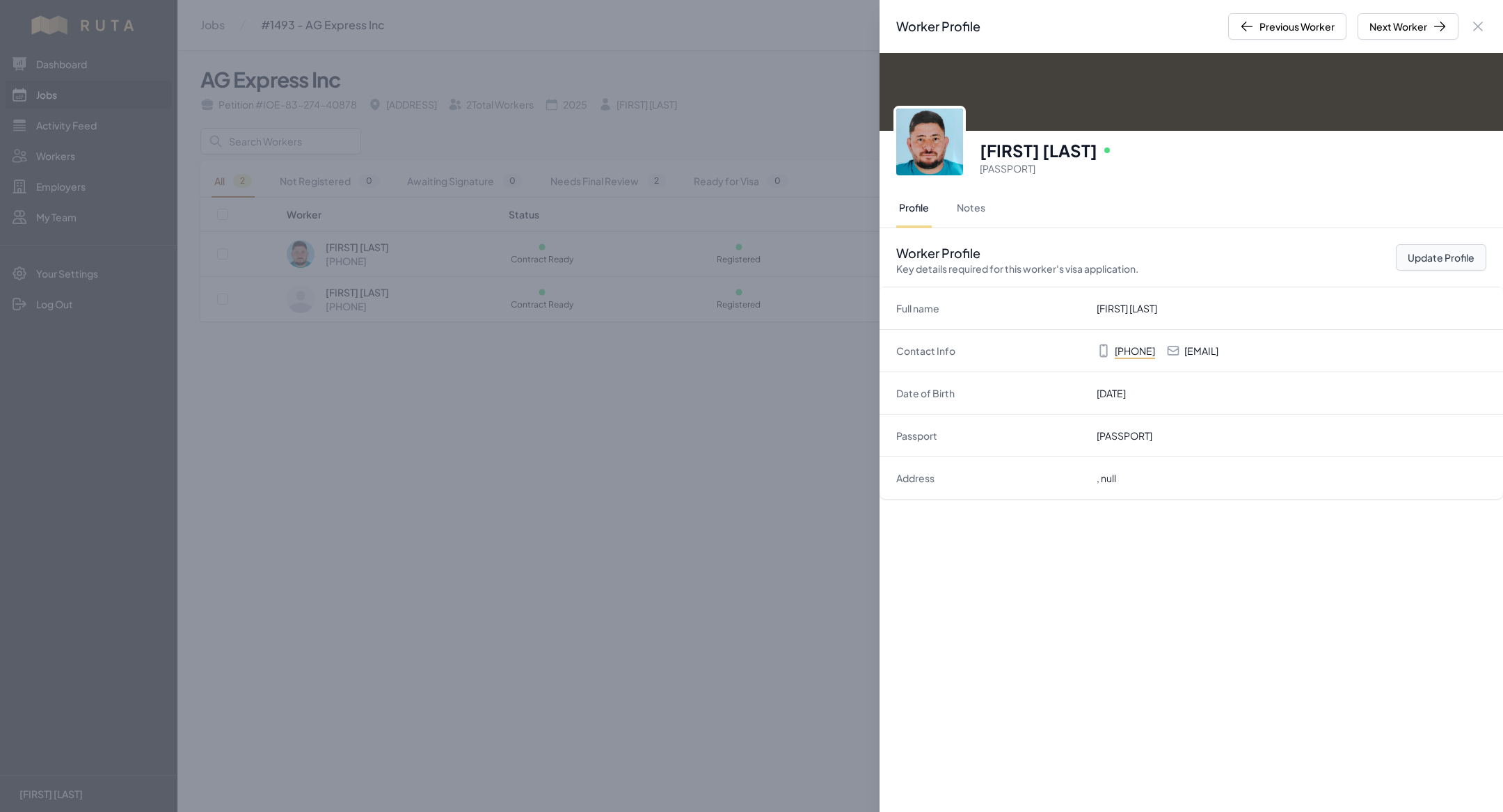 select on "MX" 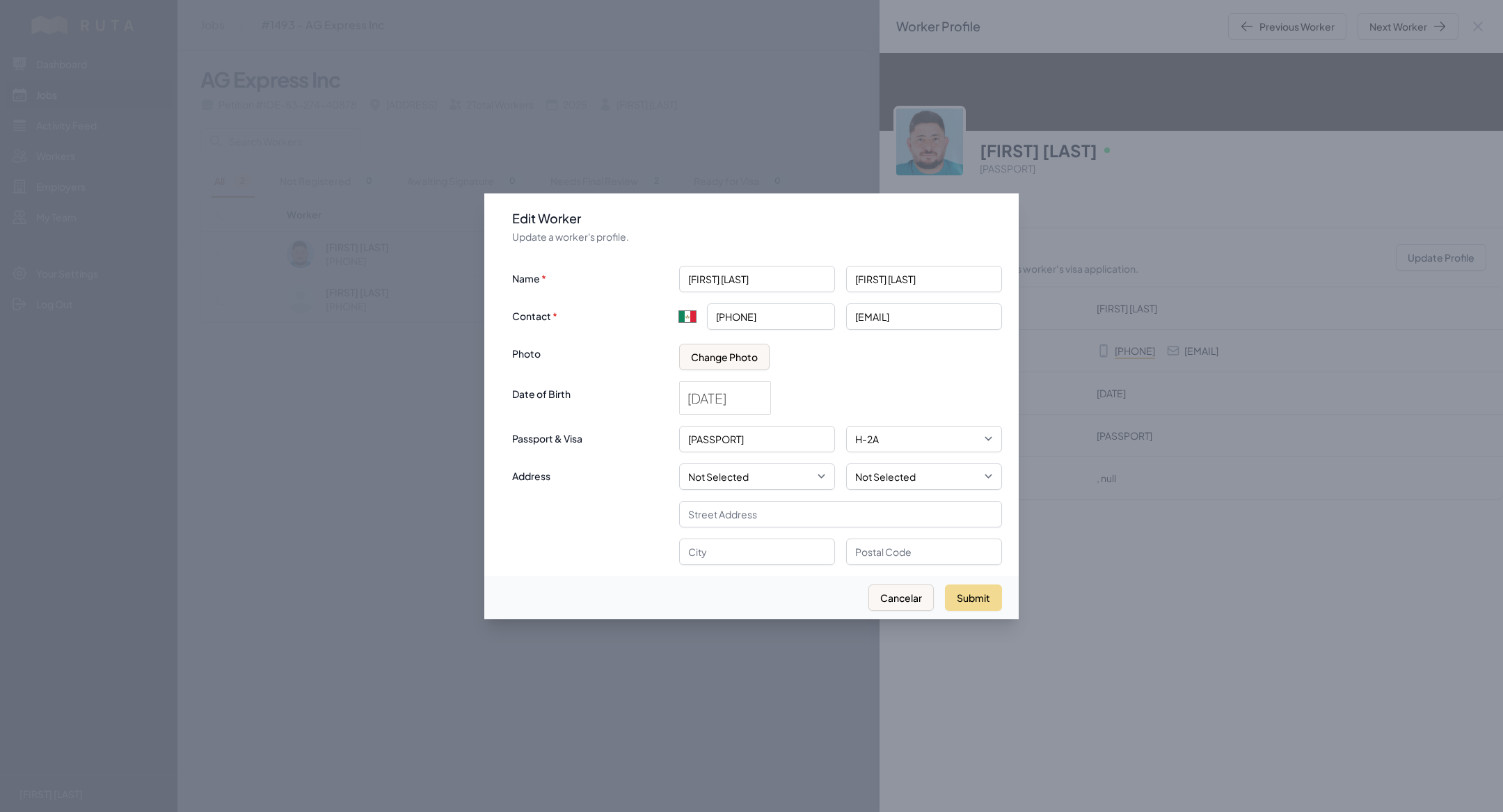 click at bounding box center (752, 406) 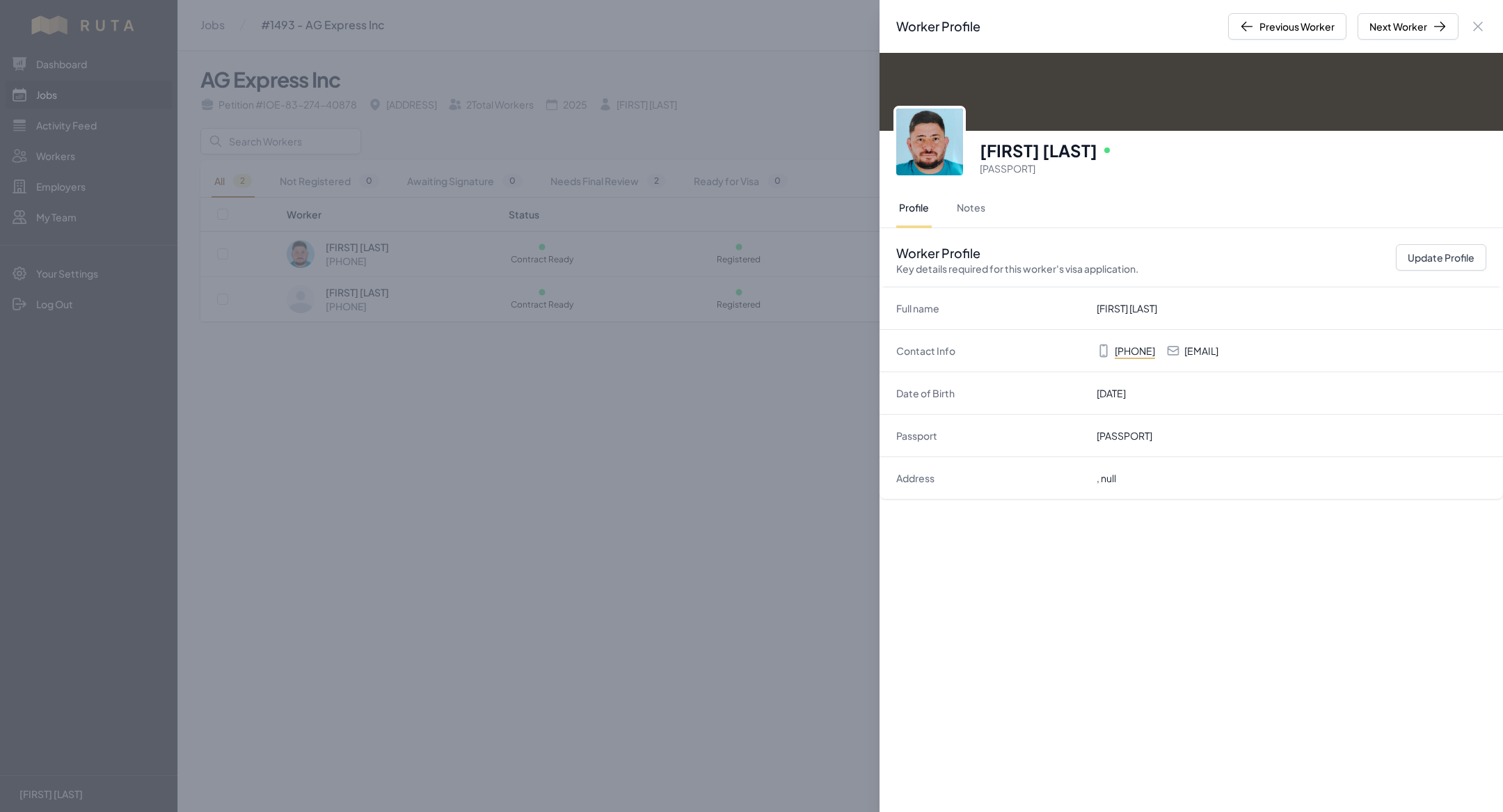 click on "Worker Profile Previous Worker Next Worker Close panel [FIRST] [LAST] Online N16478351 Profile Notes Worker Profile Key details required for this worker's visa application. Update Profile Full name [FIRST] [LAST] Contact Info [PHONE] [EMAIL] Date of Birth [DATE] Passport N16478351 Address , null" at bounding box center (752, 406) 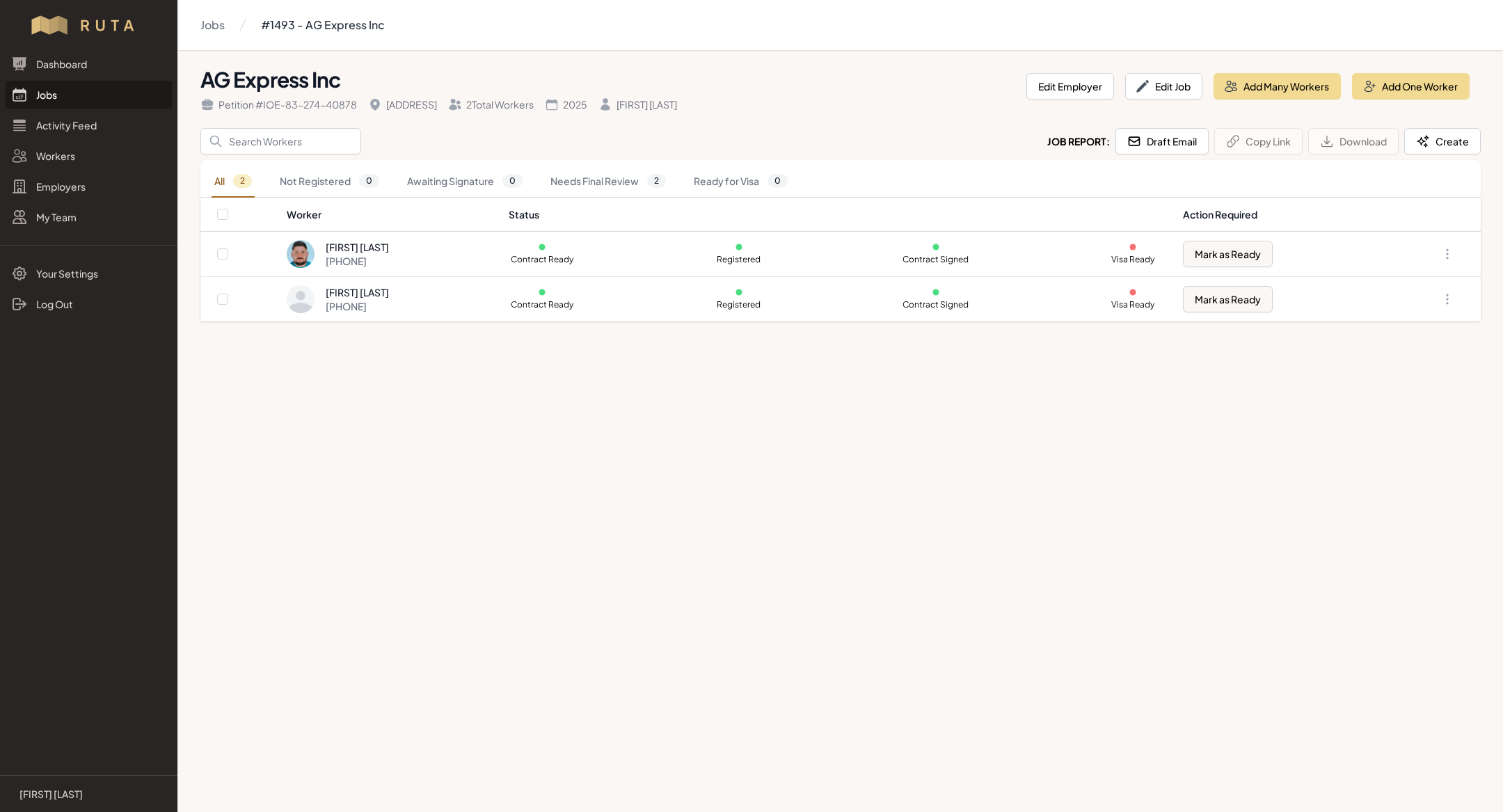 click on "Jobs" at bounding box center [88, 95] 